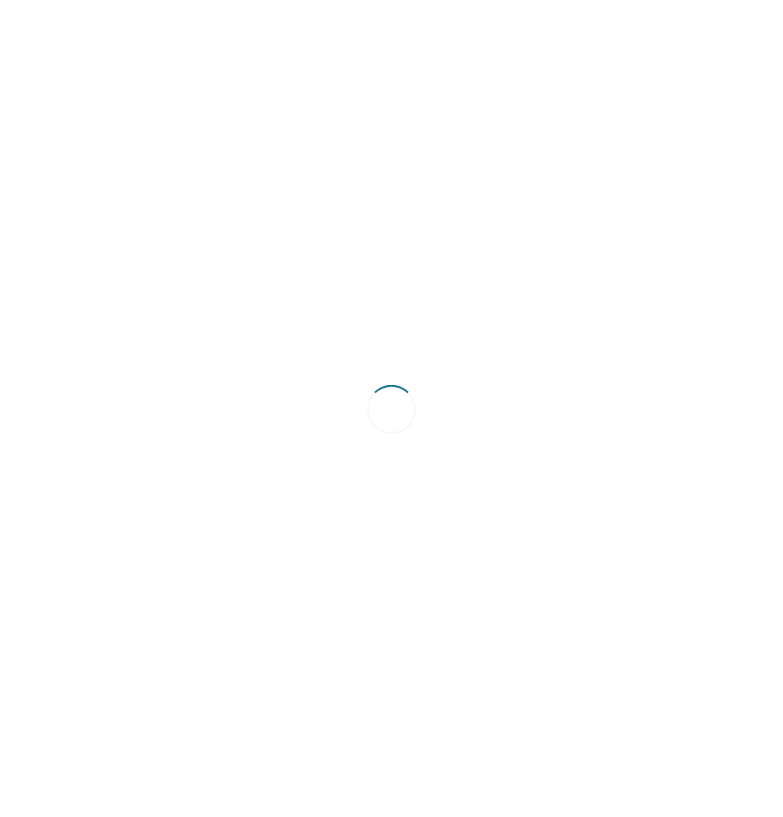 scroll, scrollTop: 0, scrollLeft: 0, axis: both 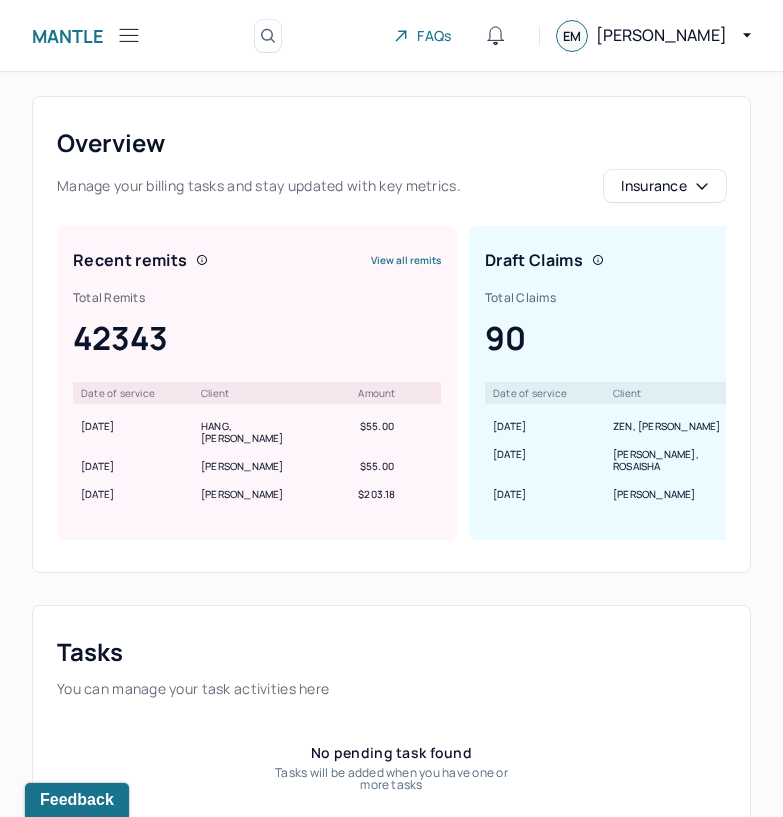 click on "Mantle" at bounding box center (68, 36) 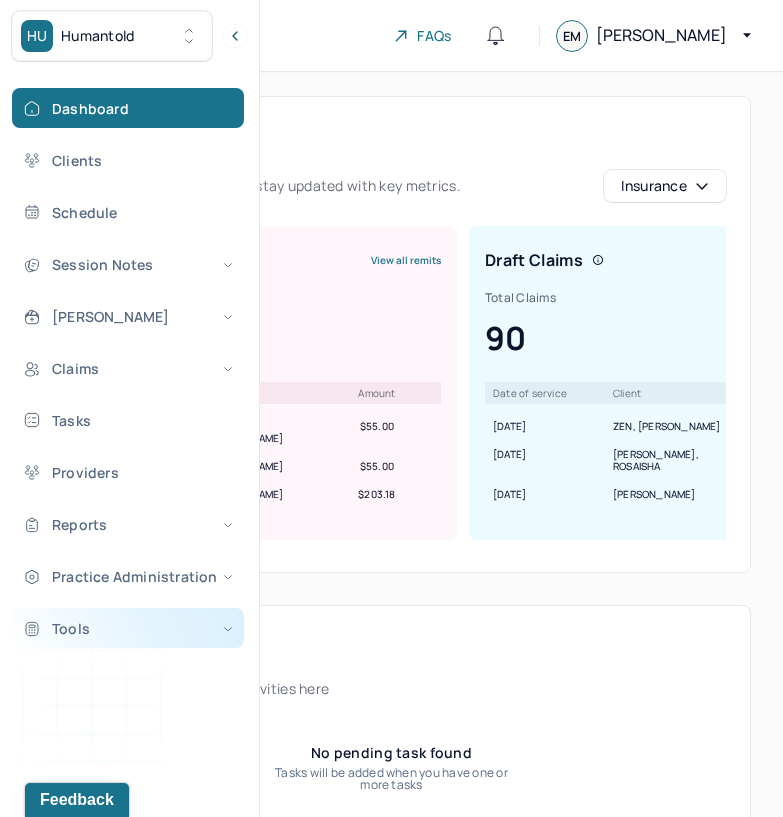 click on "Tools" at bounding box center [128, 628] 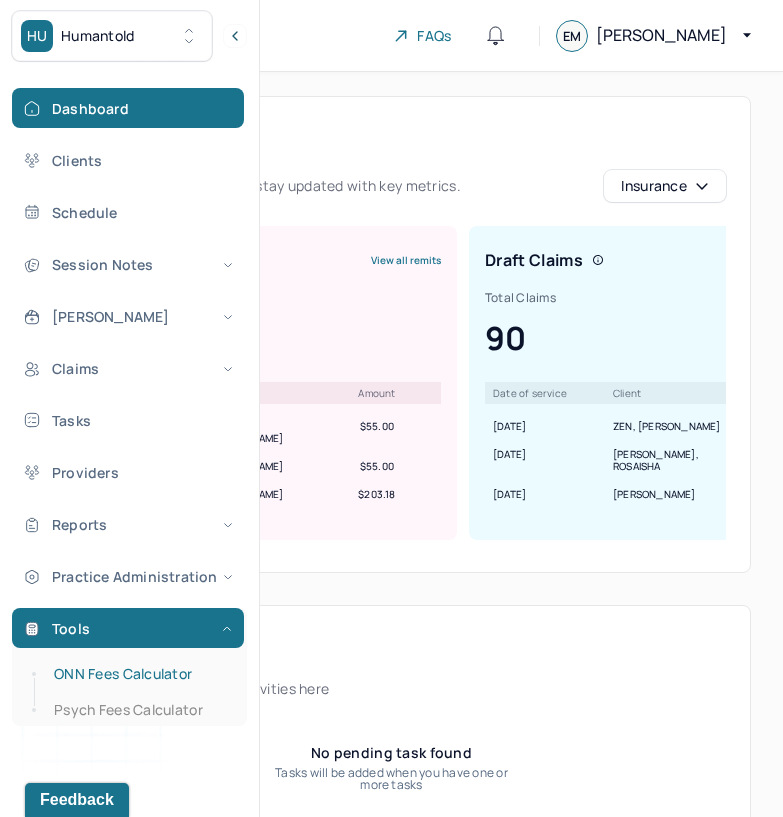 click on "ONN Fees Calculator" at bounding box center (139, 674) 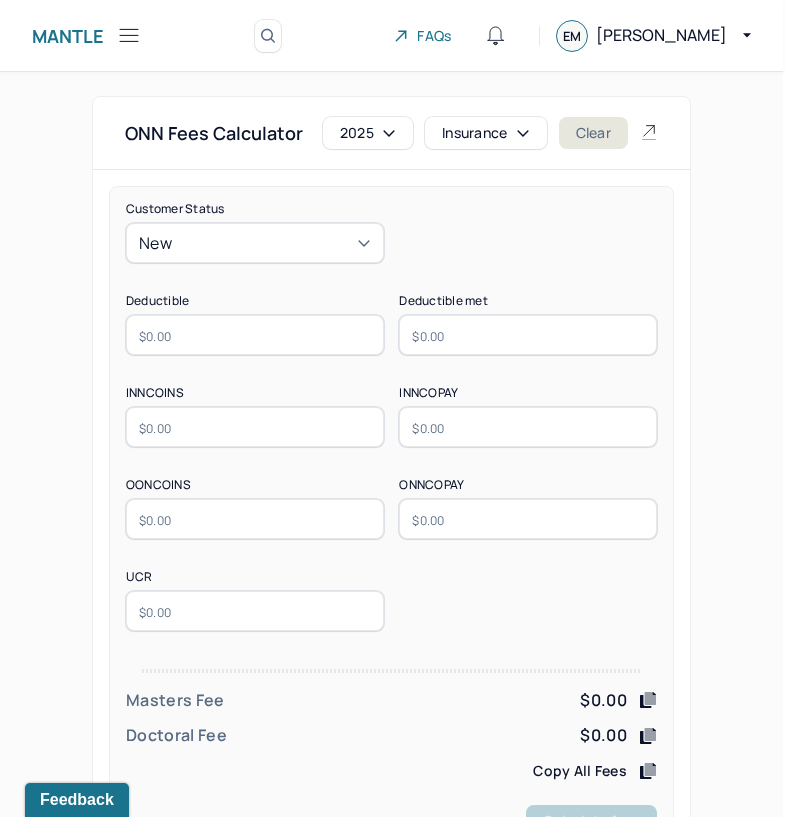 click on "Insurance" at bounding box center (486, 133) 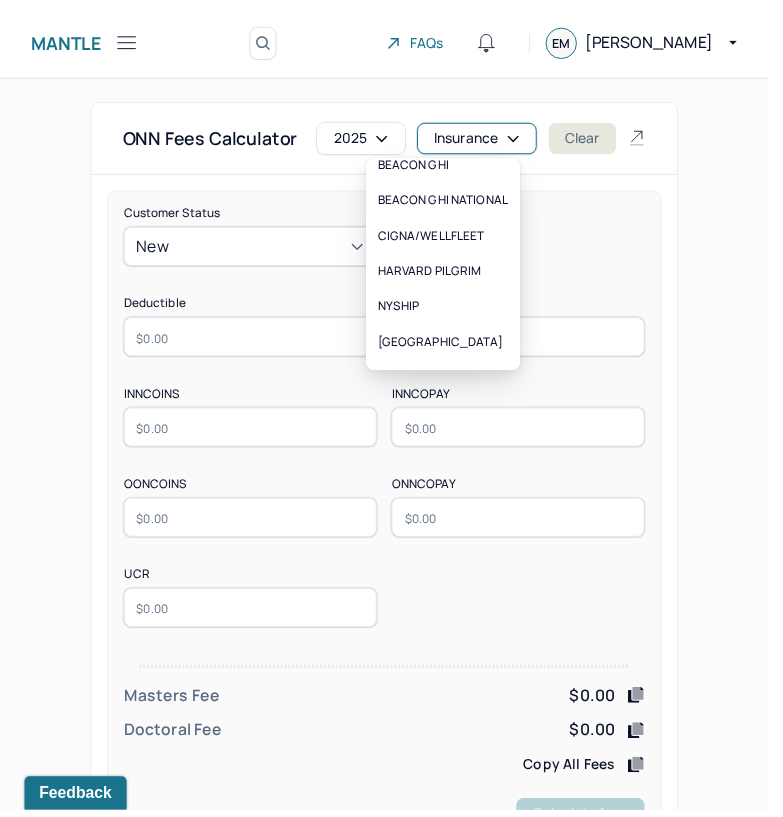 scroll, scrollTop: 188, scrollLeft: 0, axis: vertical 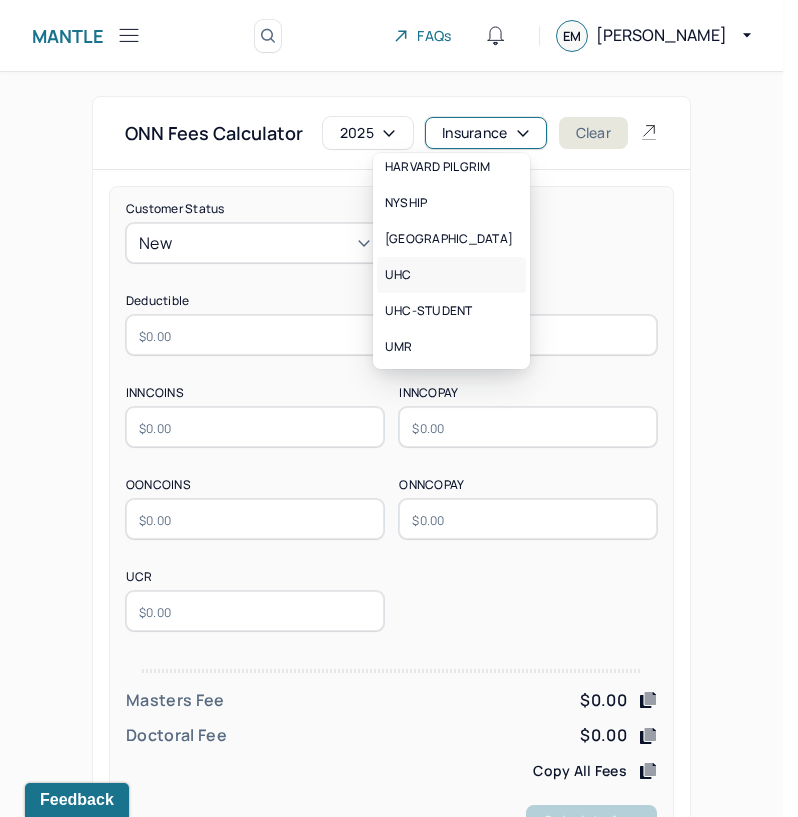 click on "UHC" at bounding box center [451, 275] 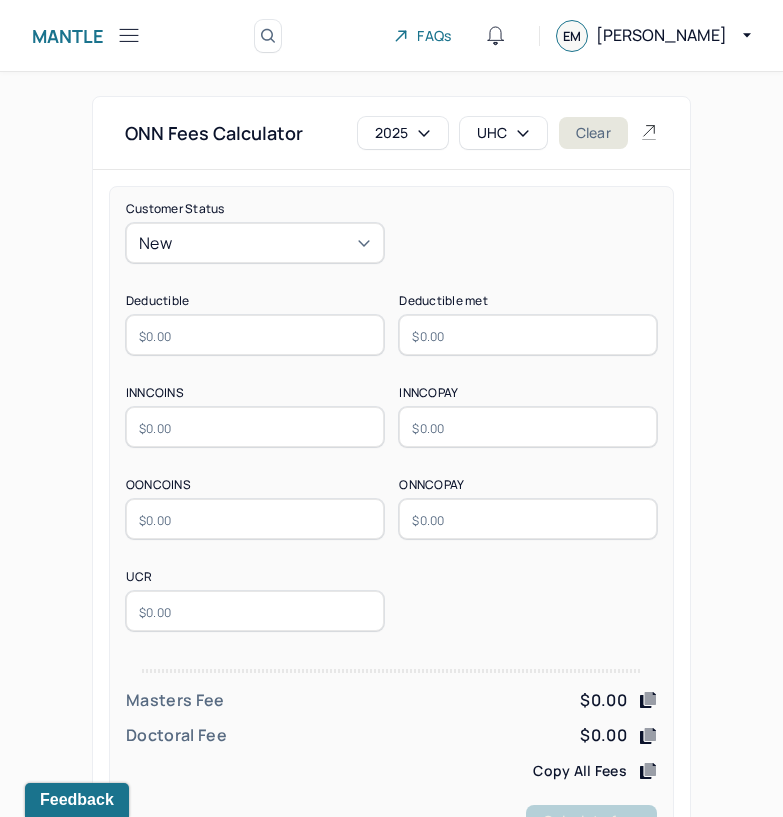 click at bounding box center (255, 335) 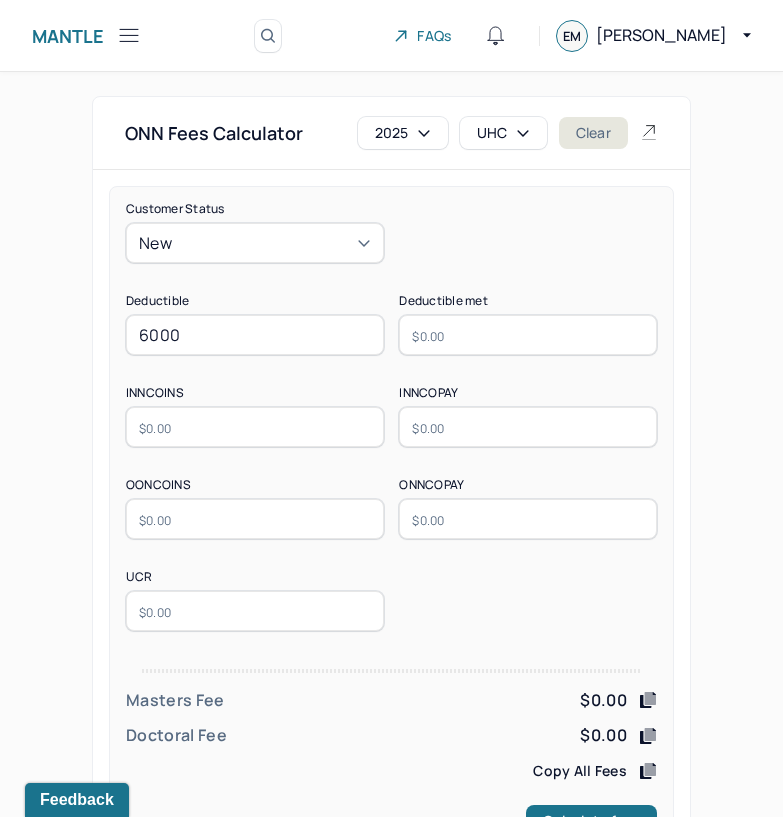 type on "6000" 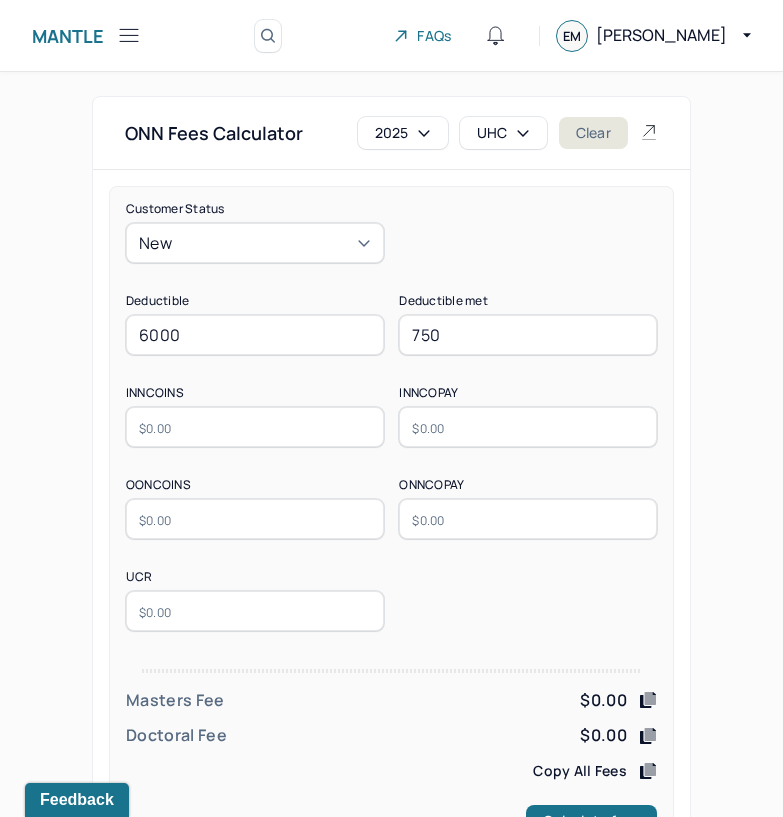 type on "750" 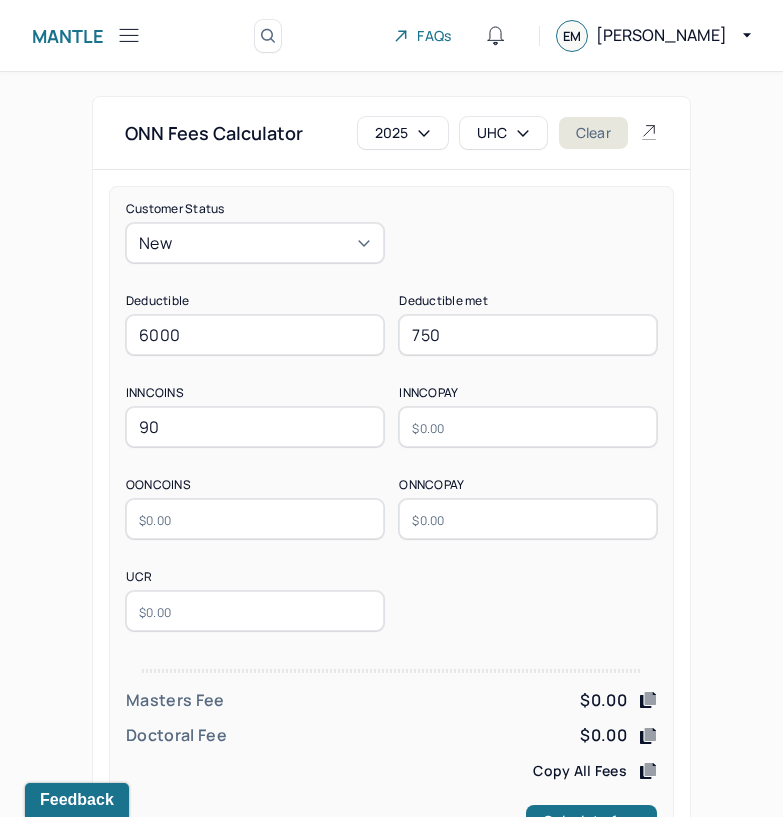 type on "90" 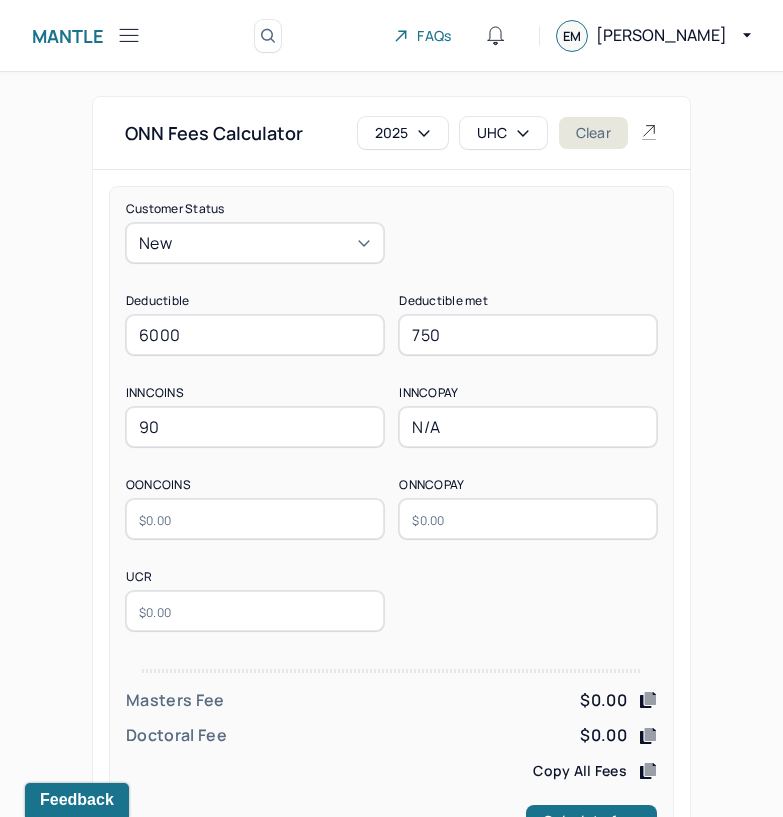 type on "N/A" 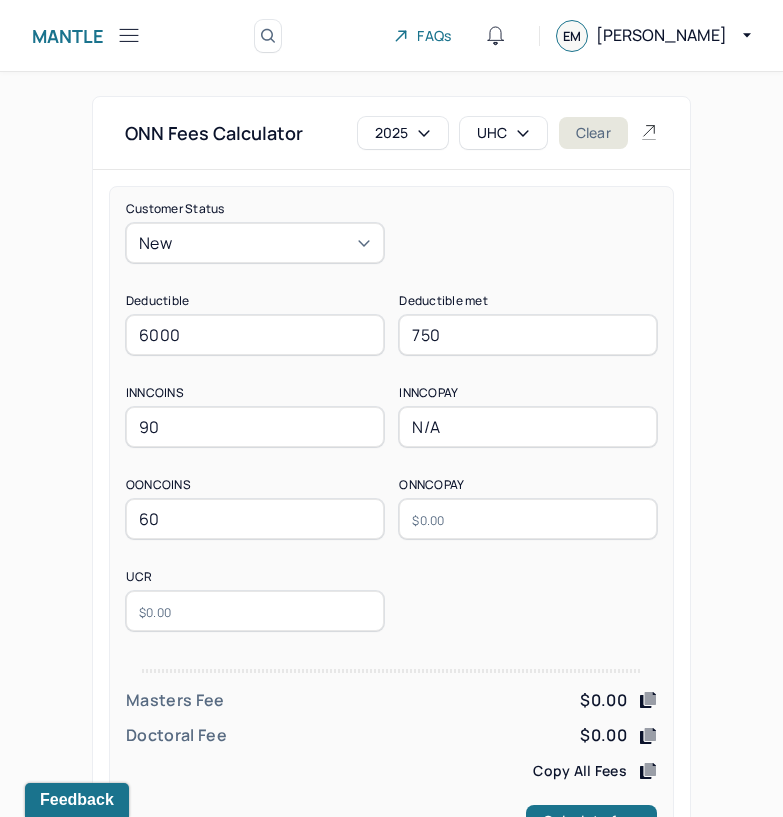 type on "60" 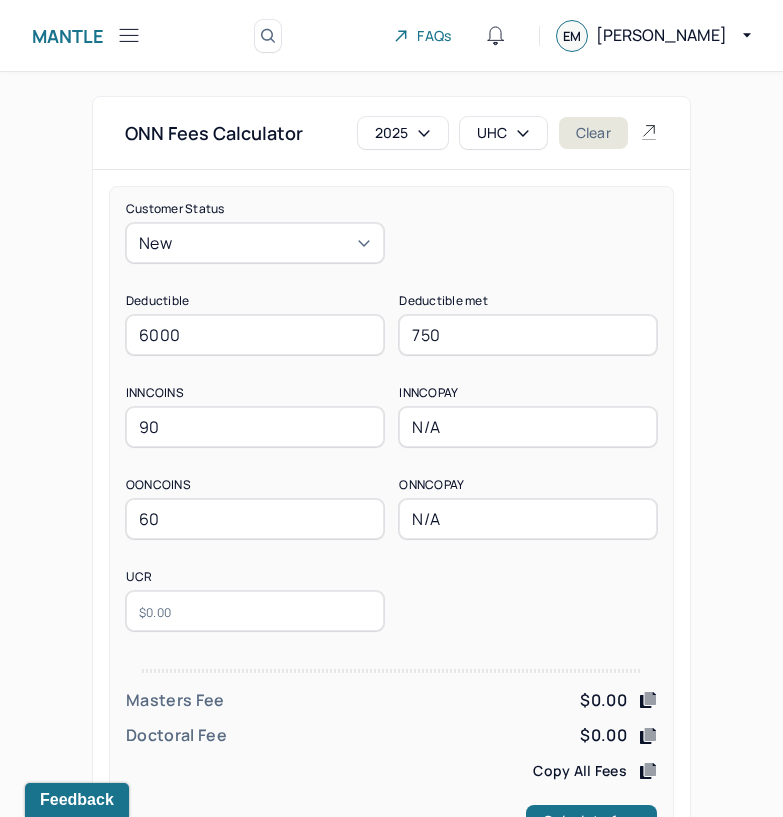 type on "N/A" 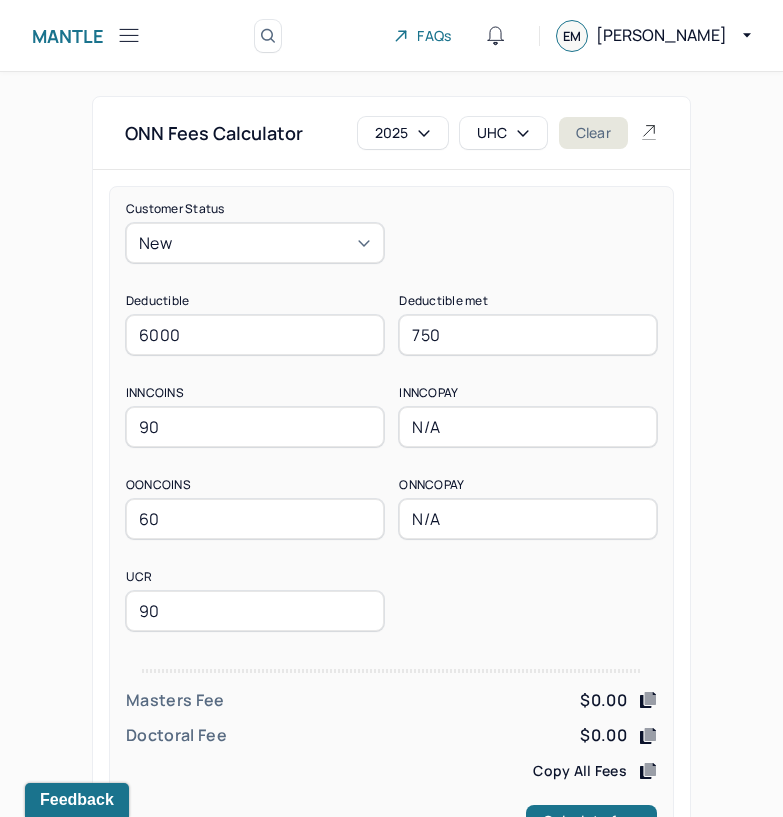 type on "90" 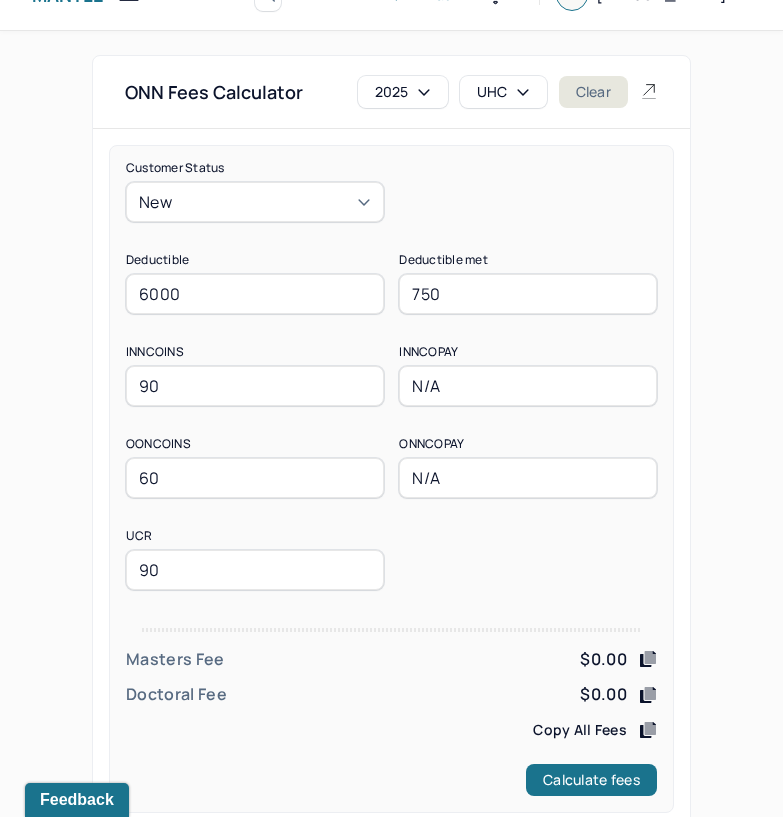 scroll, scrollTop: 78, scrollLeft: 0, axis: vertical 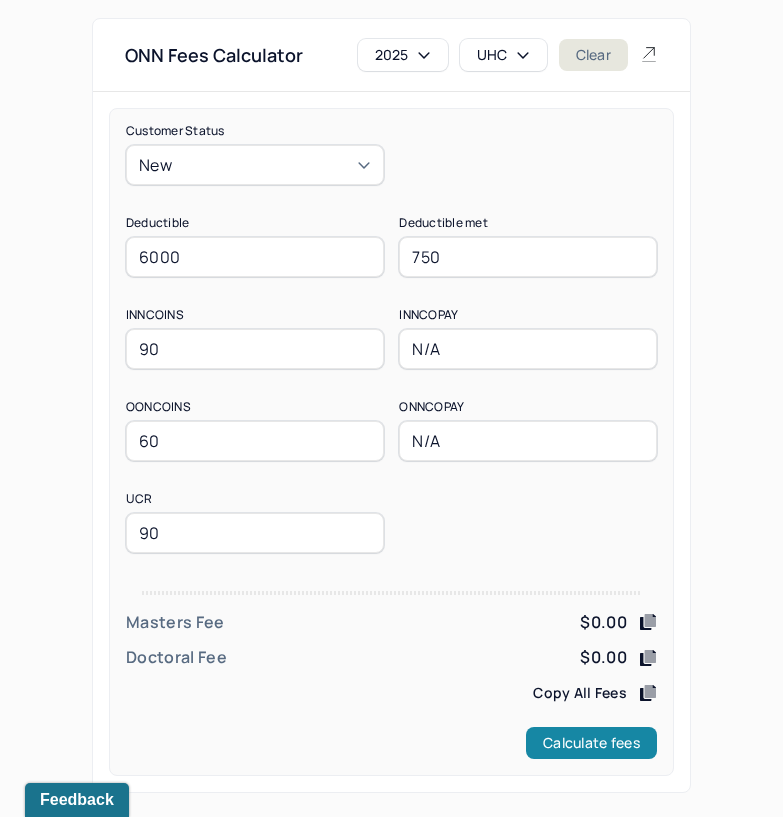 click on "Calculate fees" at bounding box center (591, 743) 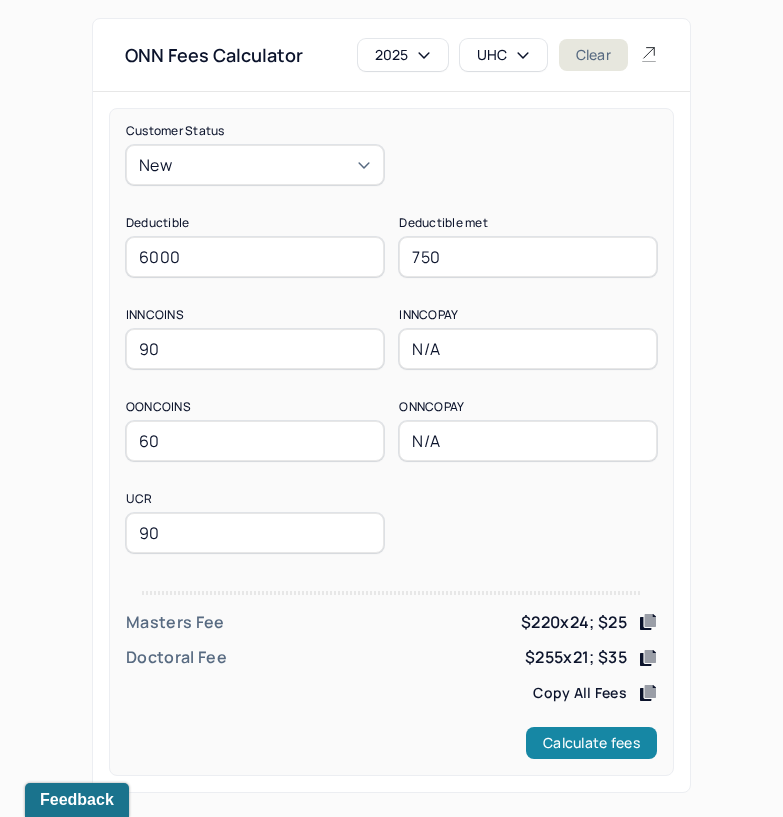 click on "Calculate fees" at bounding box center (591, 743) 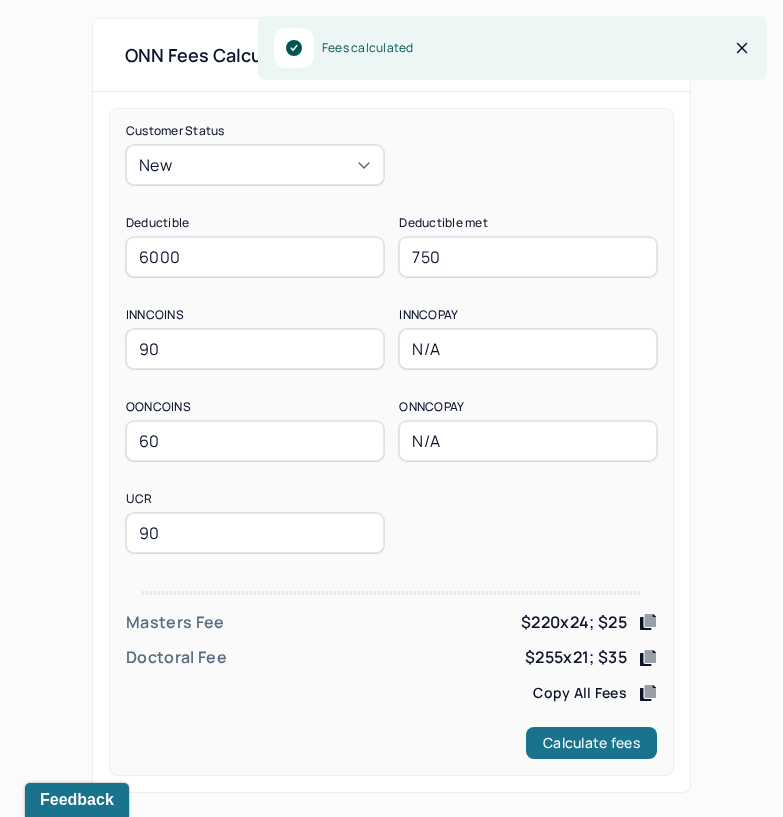 click 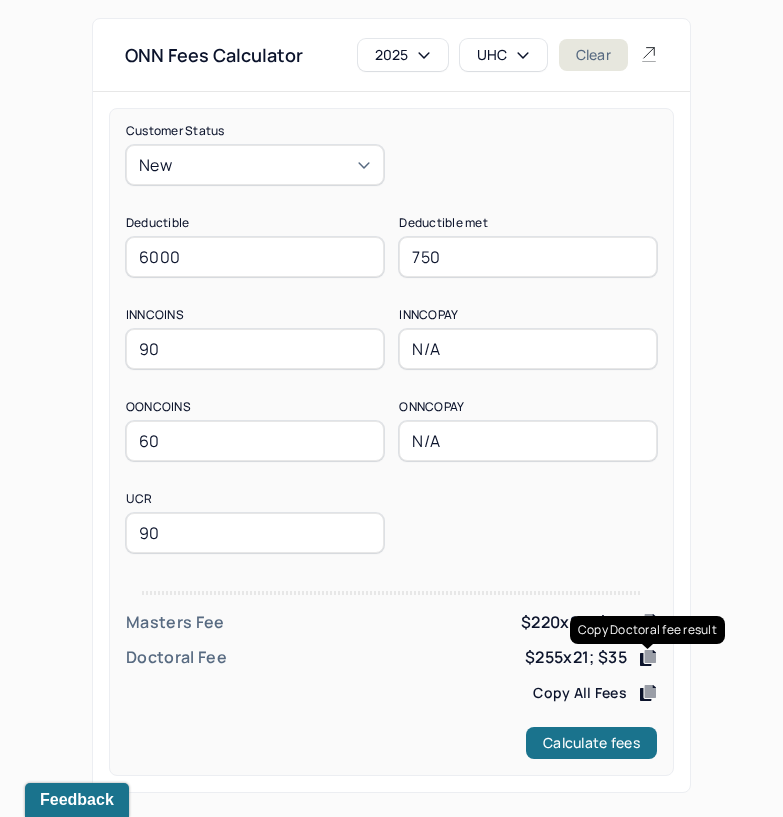 click 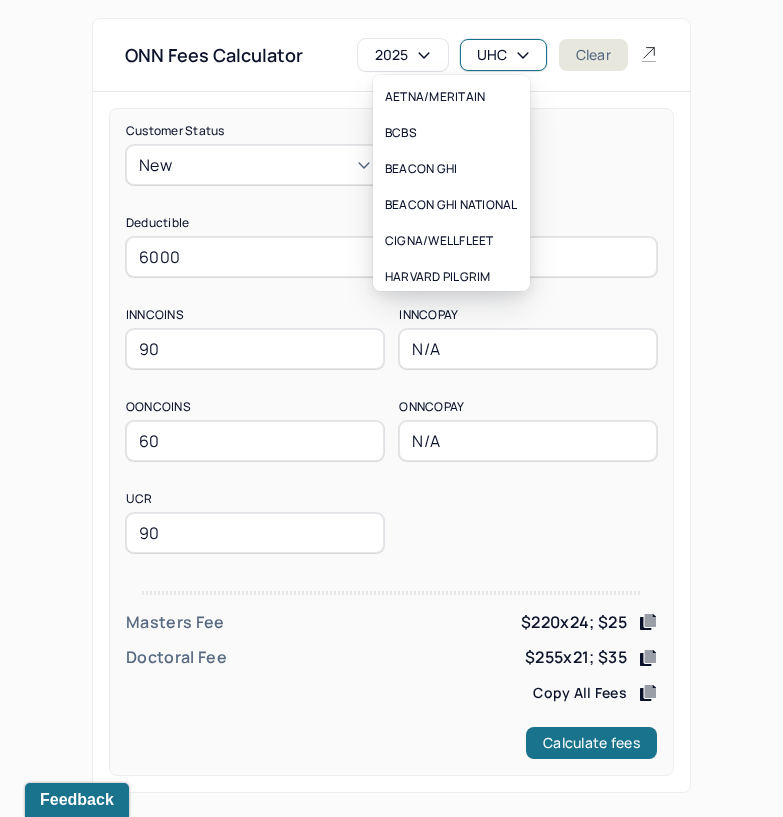 click on "UHC" at bounding box center (503, 55) 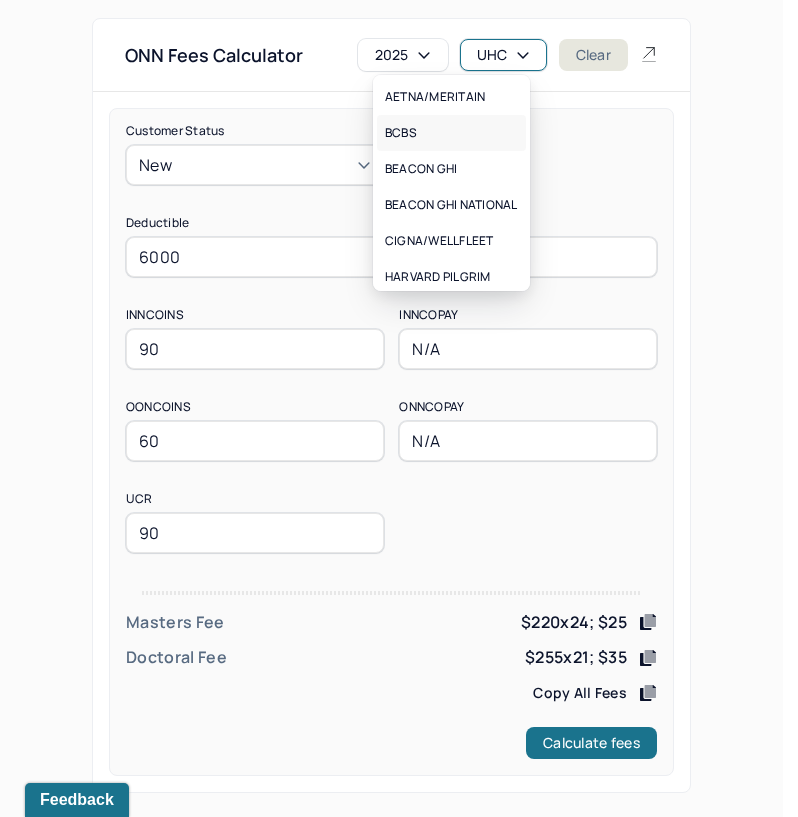 click on "BCBS" at bounding box center (451, 133) 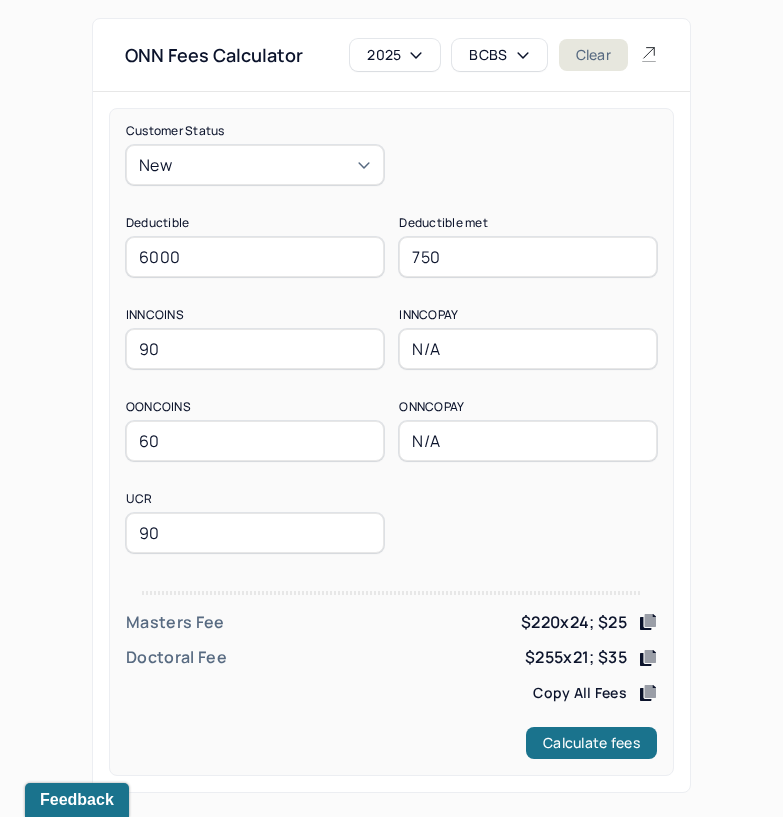 drag, startPoint x: 266, startPoint y: 265, endPoint x: 16, endPoint y: 272, distance: 250.09798 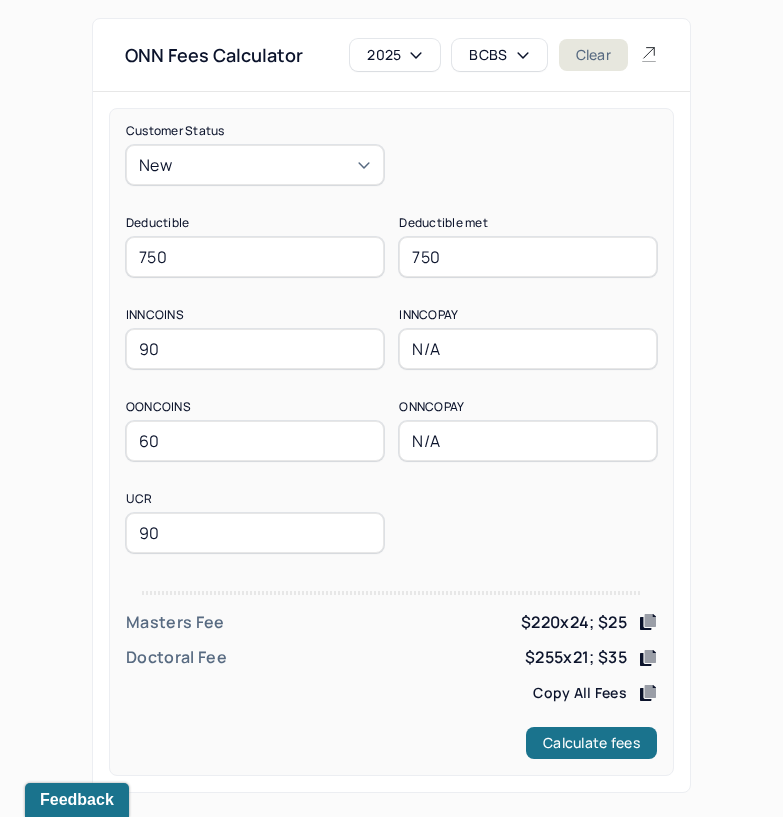 type on "750" 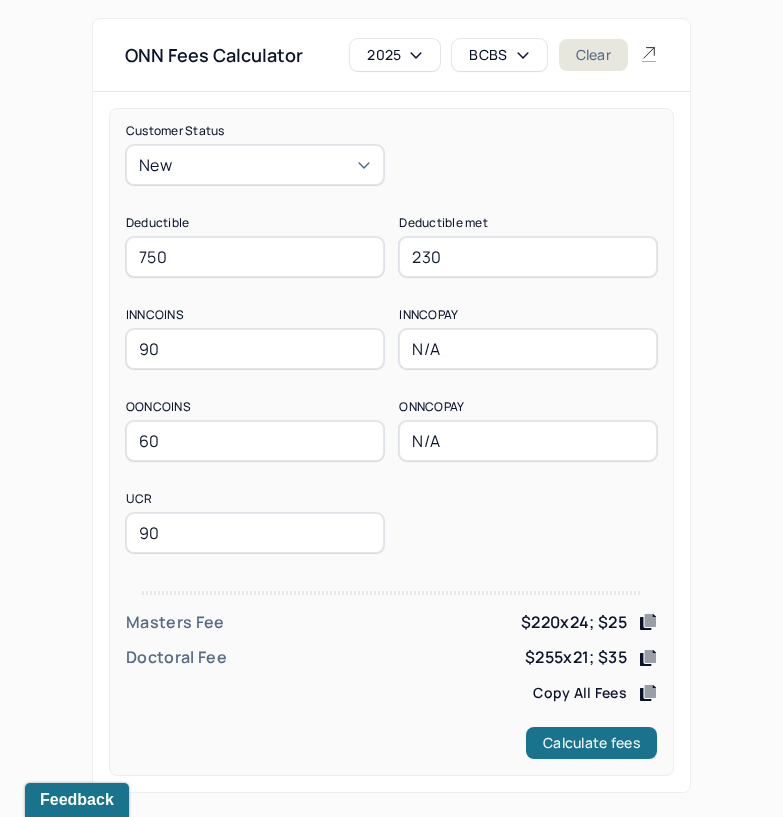 type on "230" 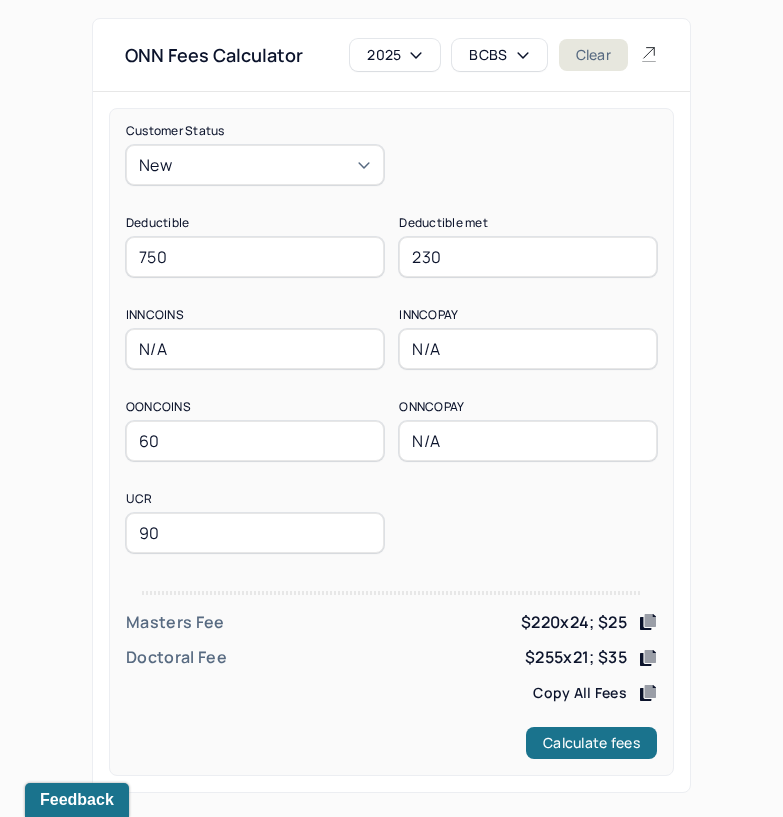 type on "N/A" 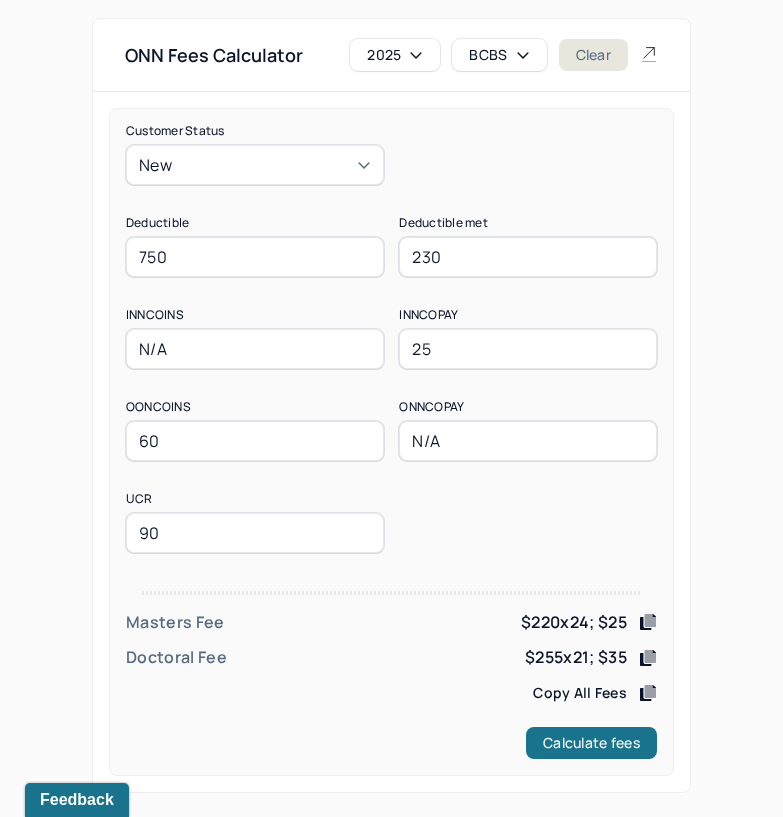 type on "25" 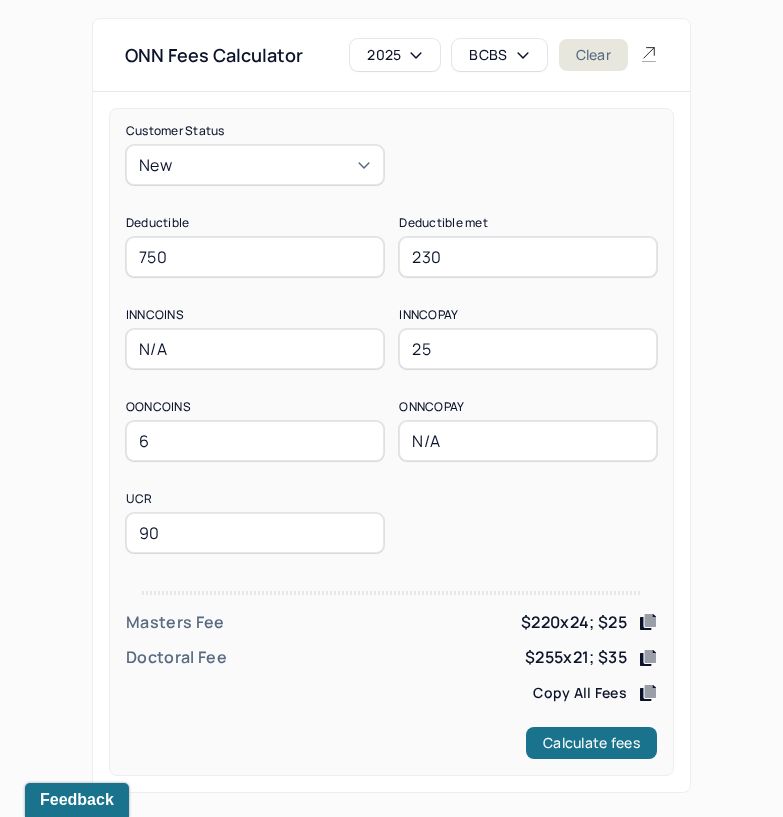 type on "60" 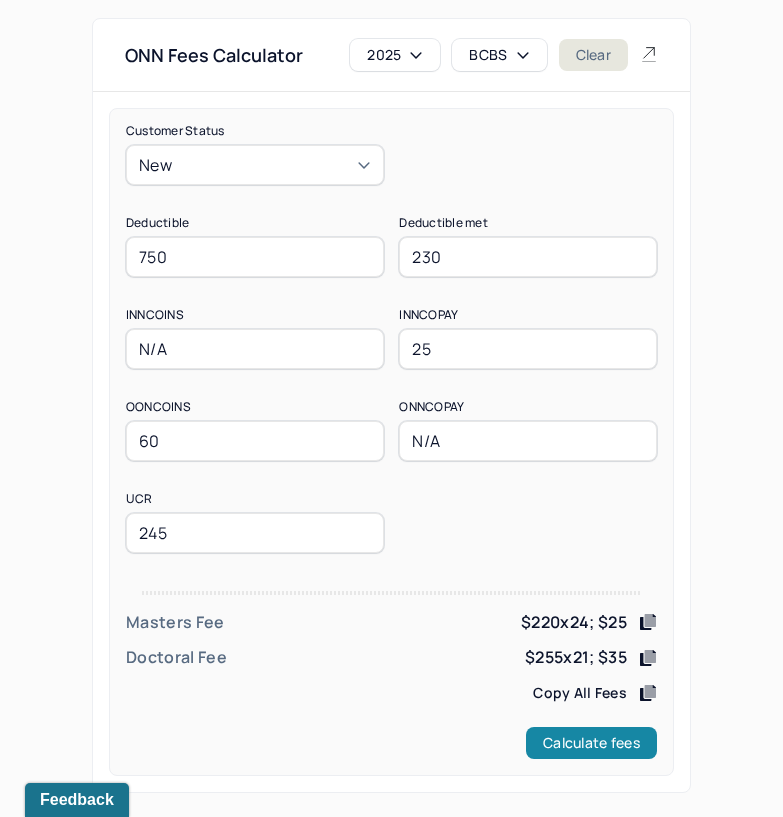 type on "245" 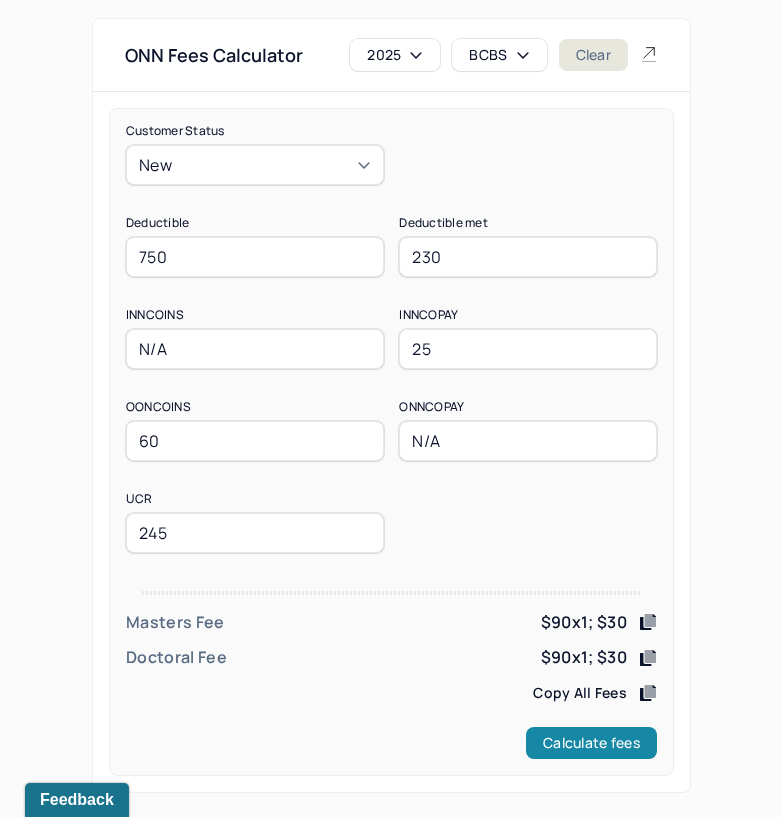 click on "Calculate fees" at bounding box center (591, 743) 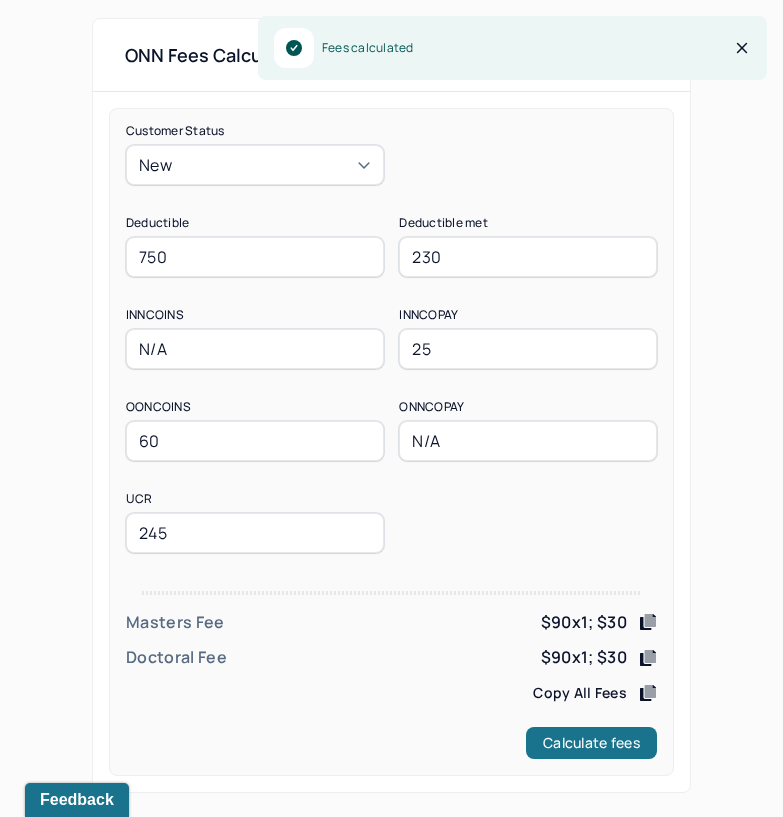 click 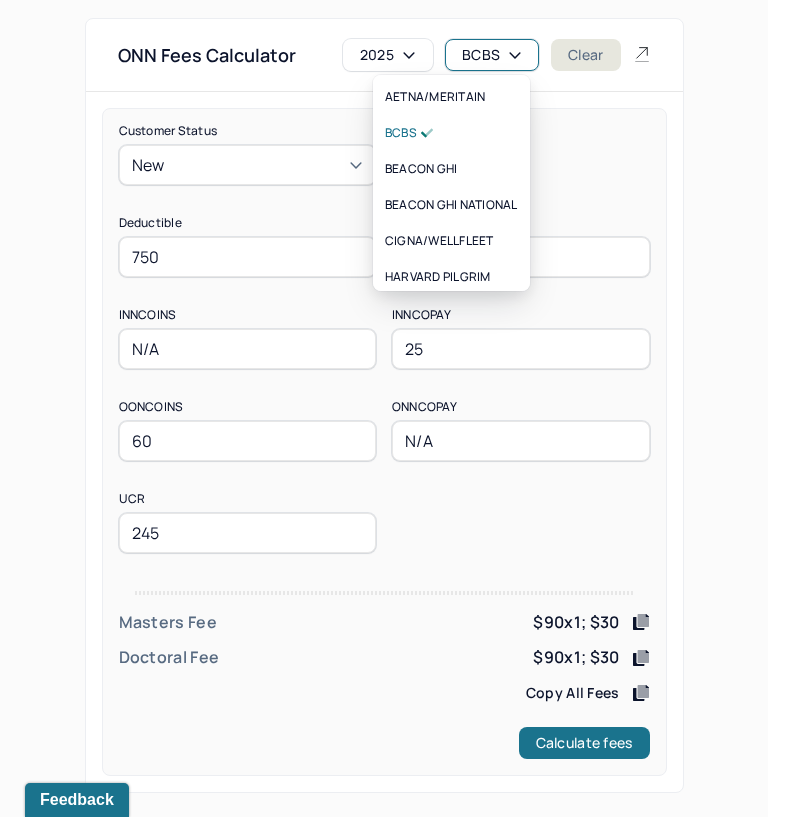 click on "BCBS" at bounding box center [492, 55] 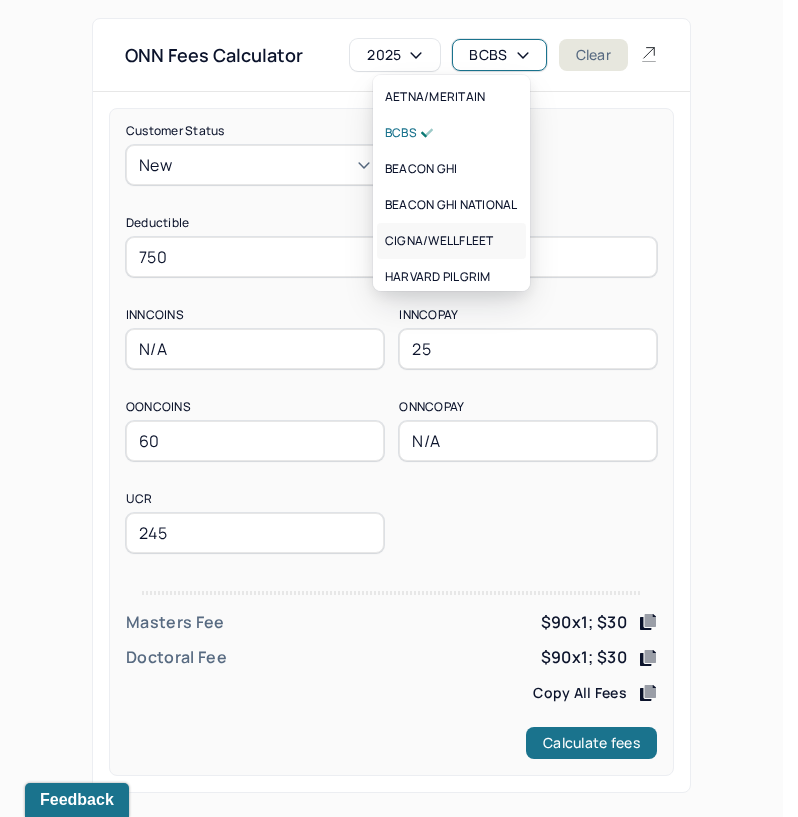 click on "CIGNA/WELLFLEET" at bounding box center [439, 241] 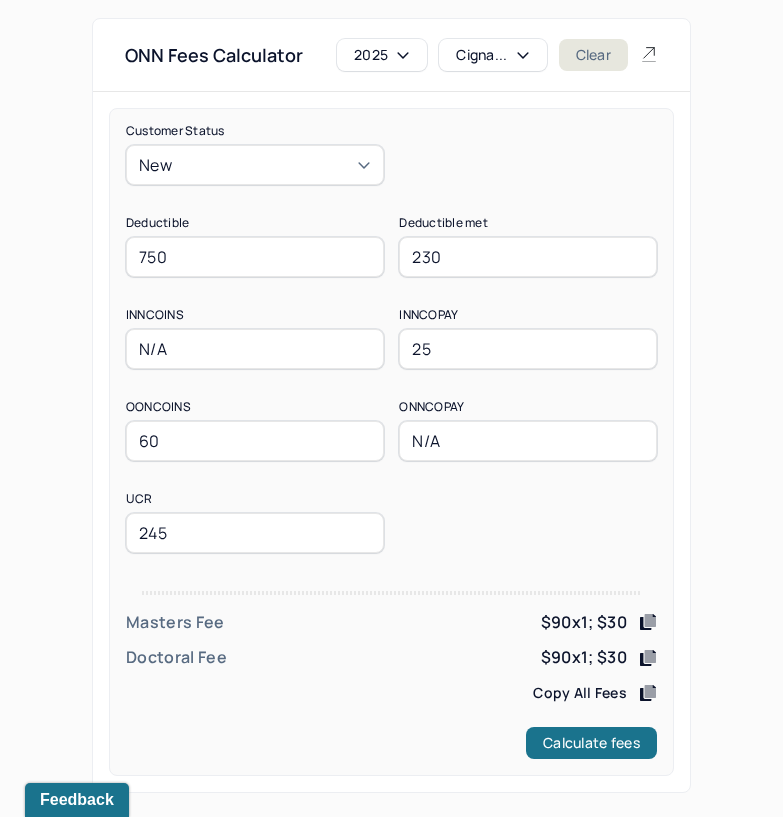 drag, startPoint x: 232, startPoint y: 266, endPoint x: 67, endPoint y: 288, distance: 166.4602 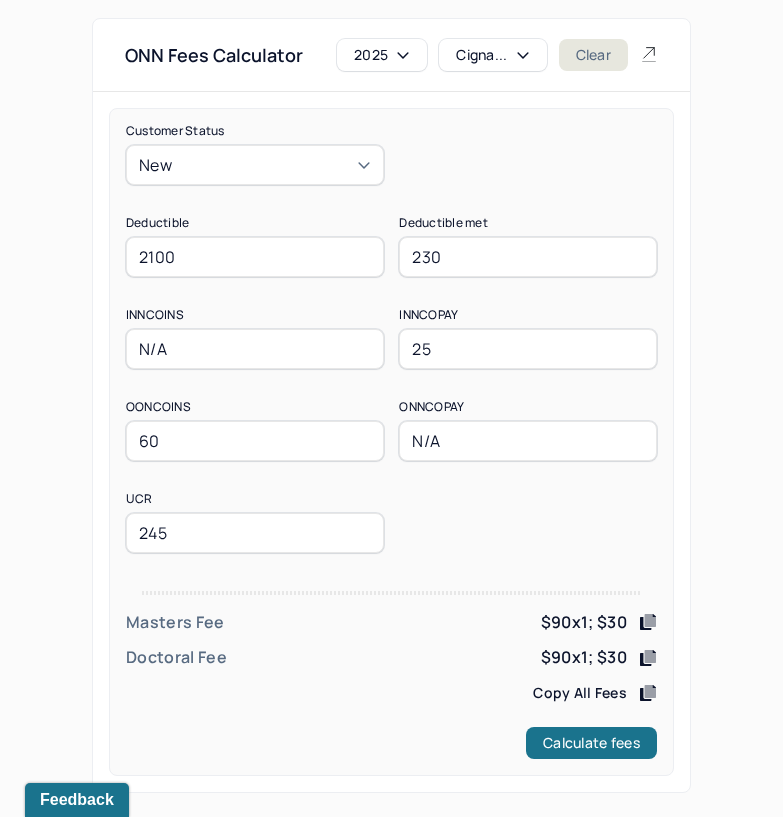type on "2100" 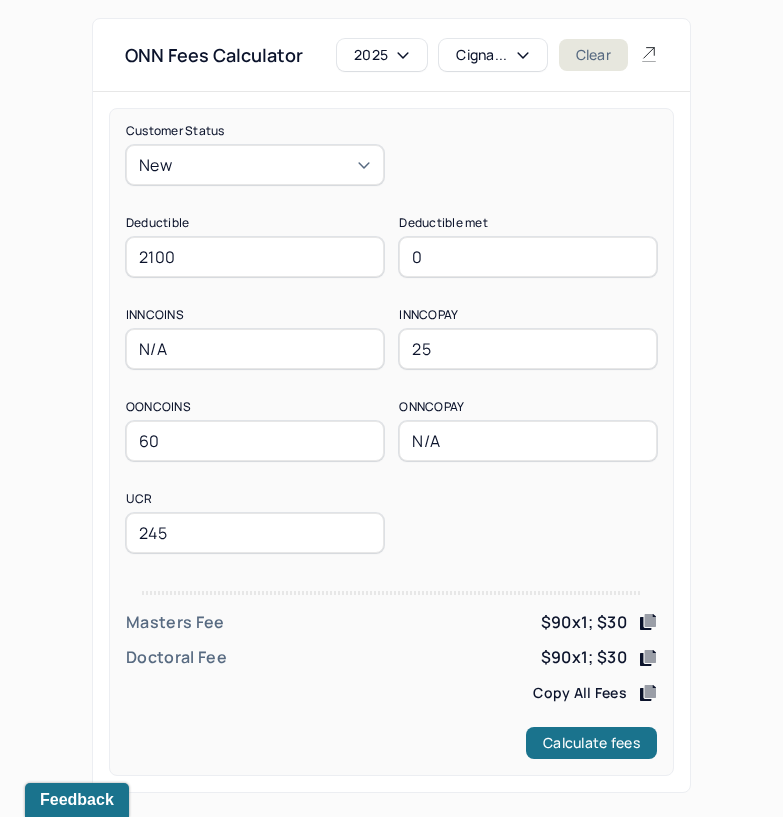 type on "0" 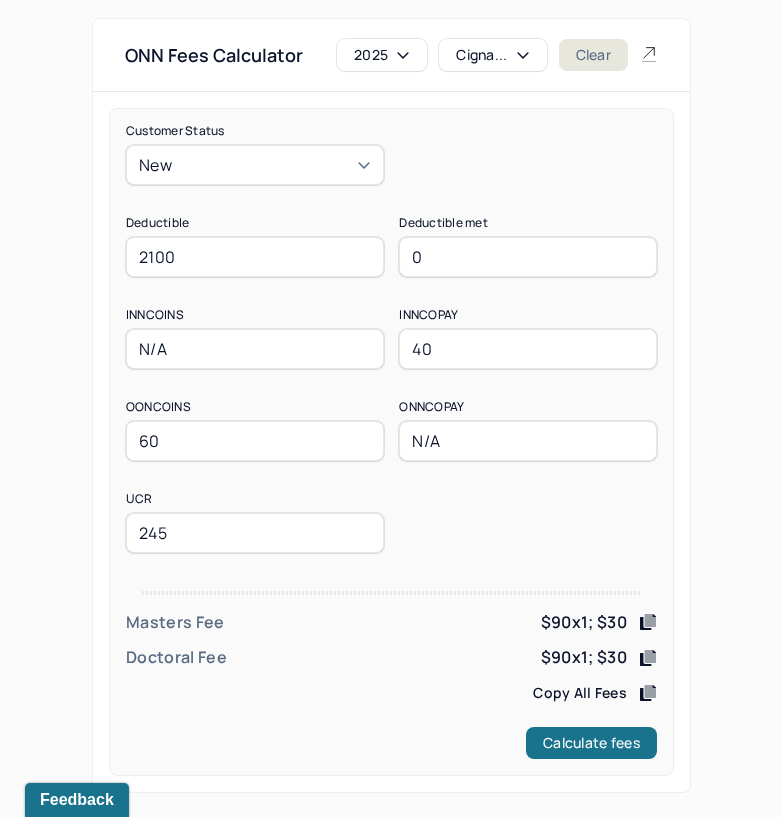 type on "40" 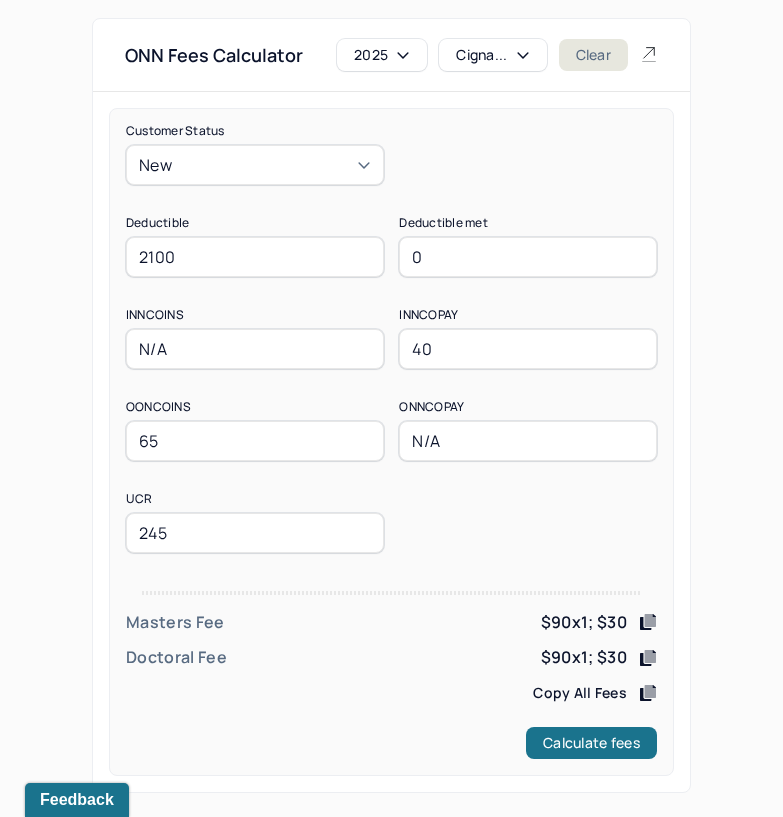 type on "65" 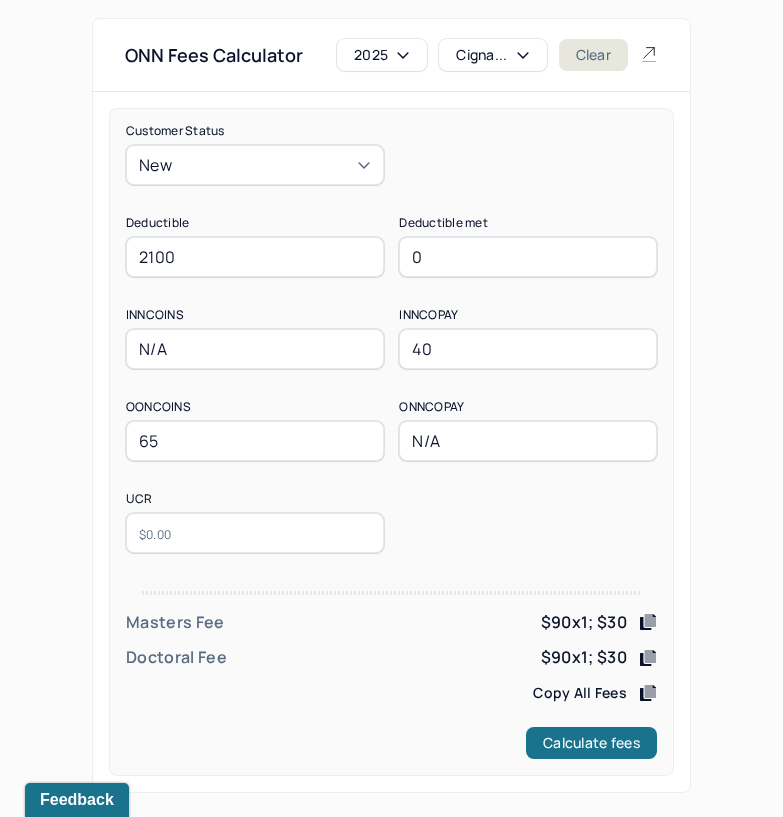 click at bounding box center [255, 533] 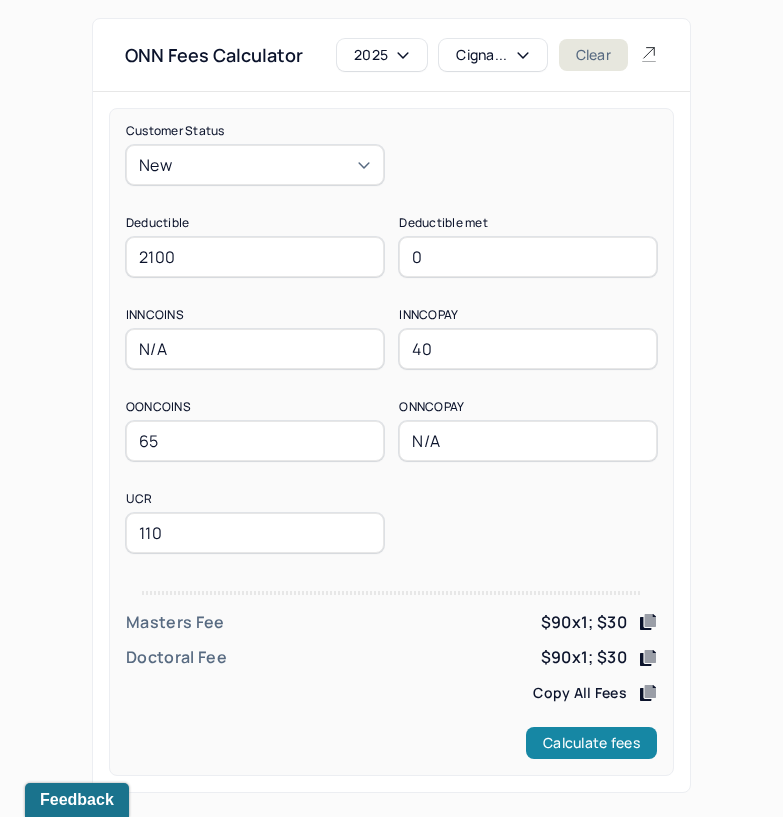 type on "110" 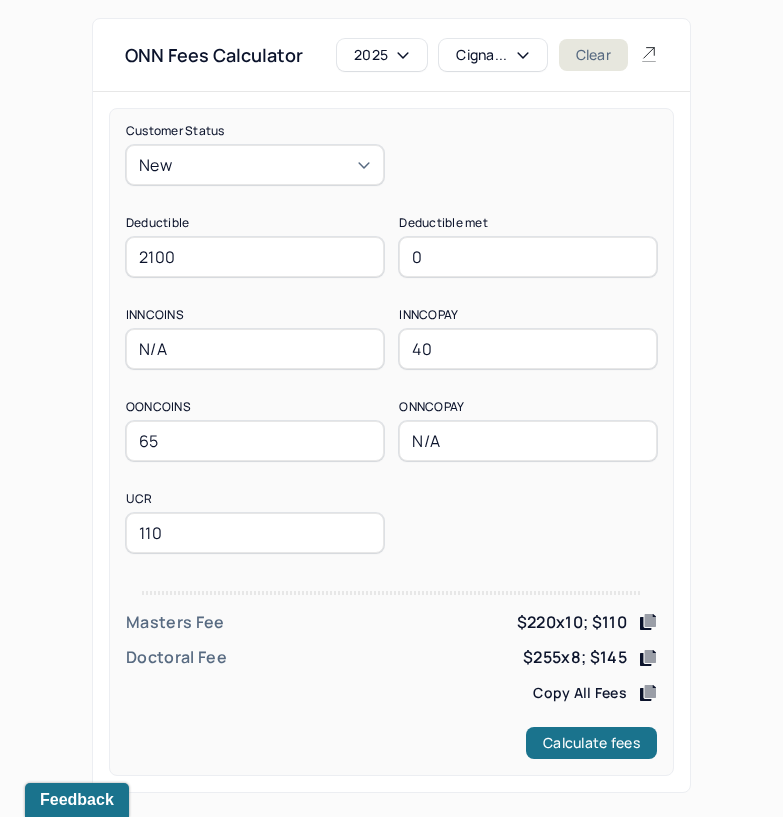 click on "$220x10; $110" at bounding box center (572, 622) 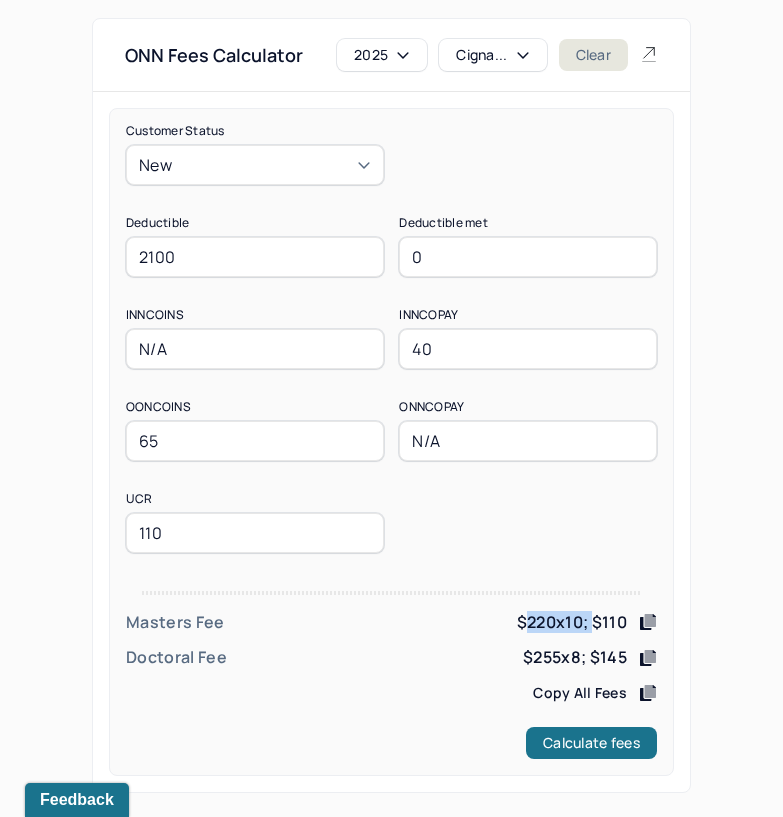 drag, startPoint x: 535, startPoint y: 622, endPoint x: 590, endPoint y: 624, distance: 55.03635 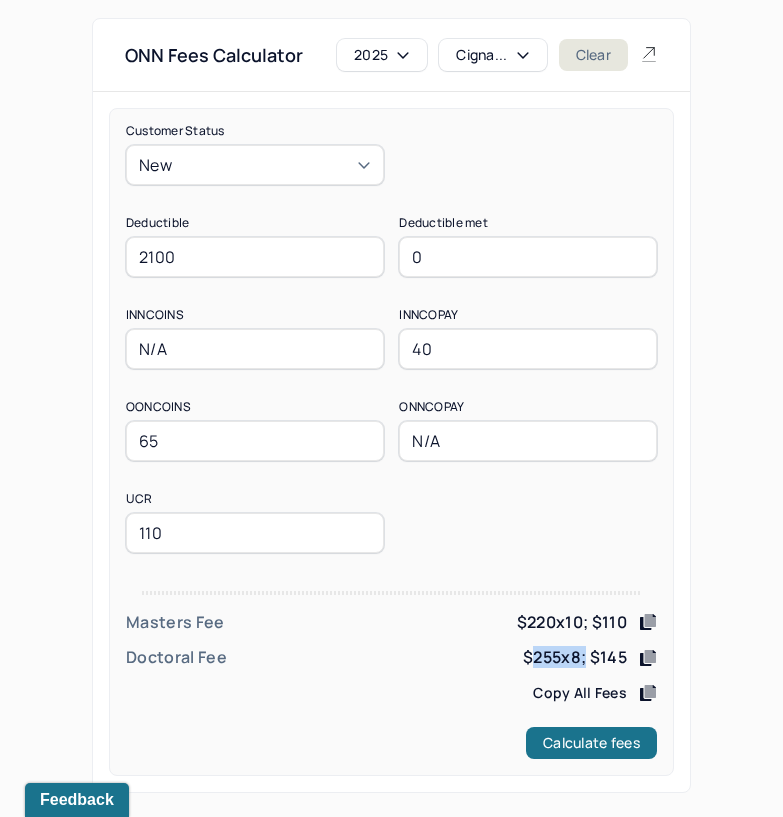 drag, startPoint x: 544, startPoint y: 660, endPoint x: 577, endPoint y: 664, distance: 33.24154 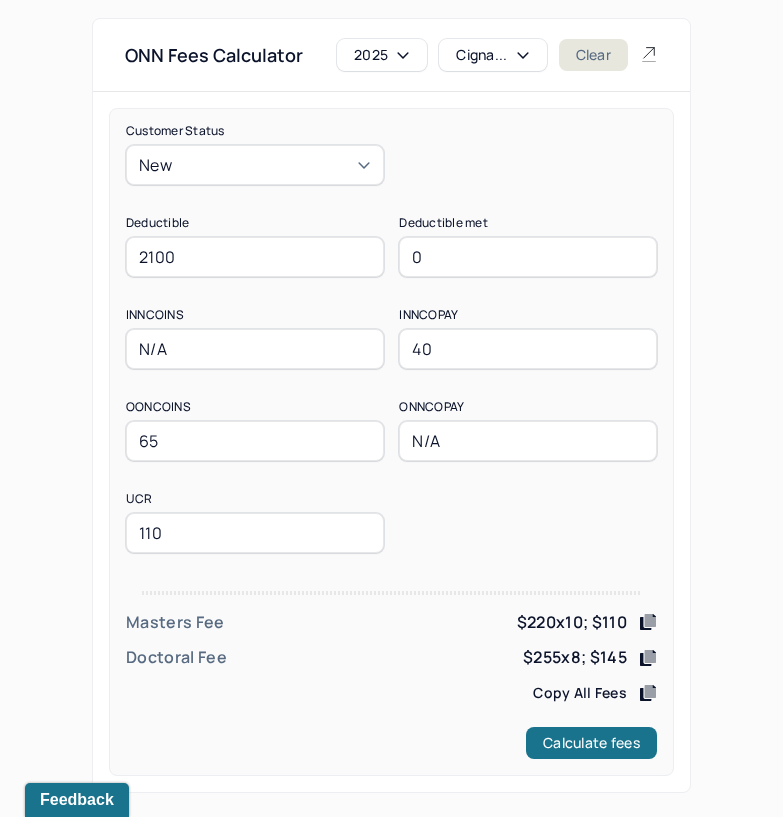 click 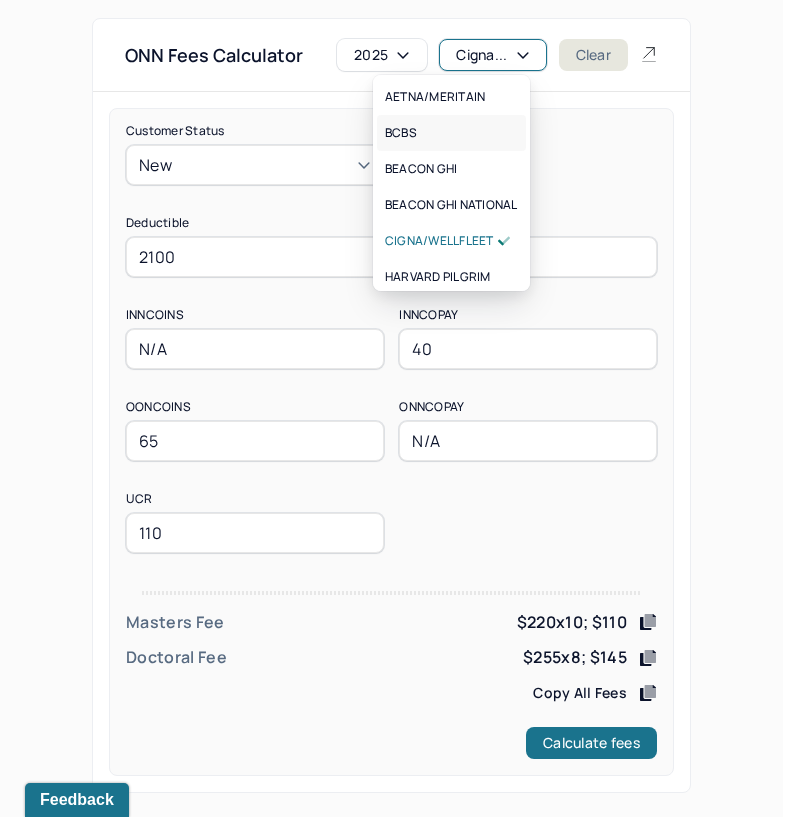 click on "BCBS" at bounding box center (451, 133) 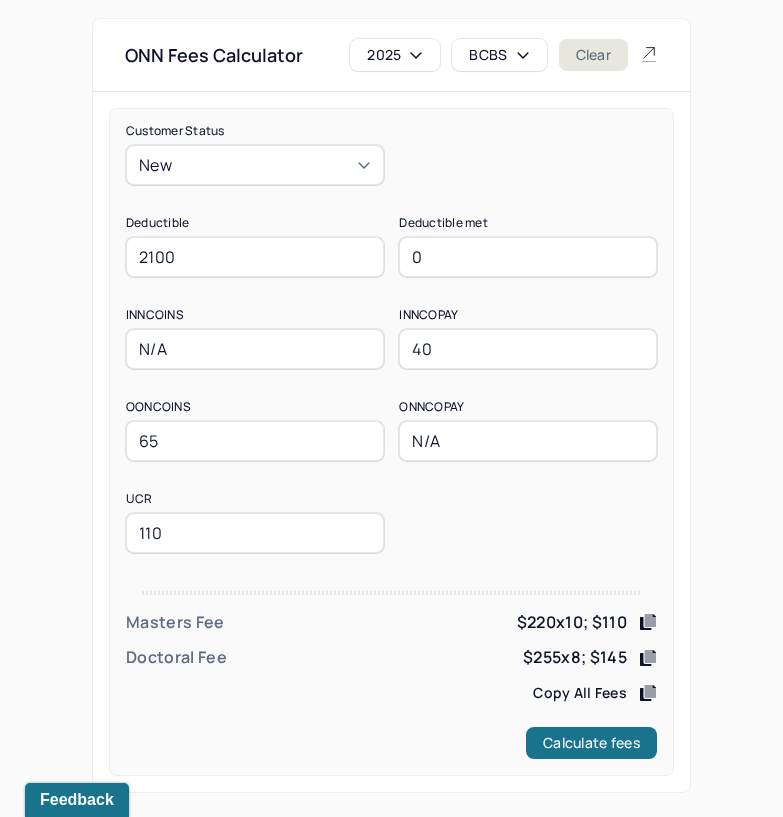 drag, startPoint x: 238, startPoint y: 246, endPoint x: 46, endPoint y: 270, distance: 193.49419 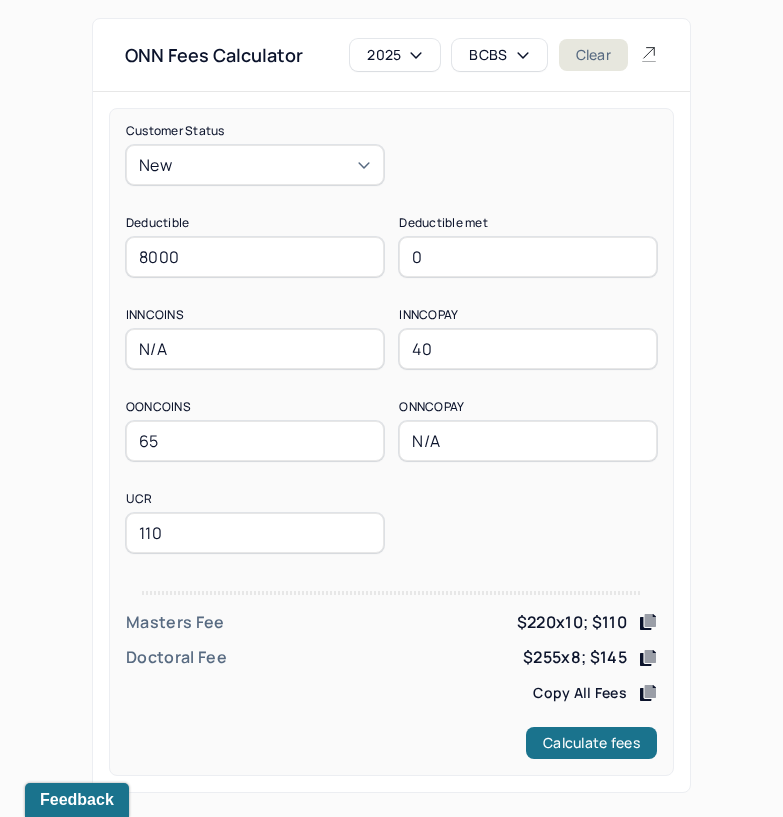 type on "8000" 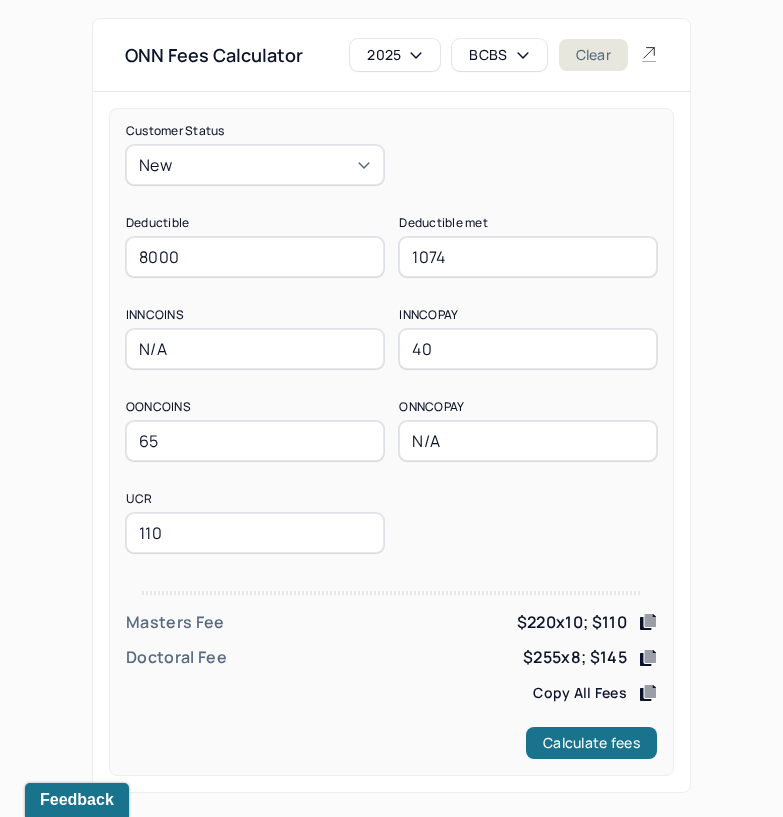 type on "1074" 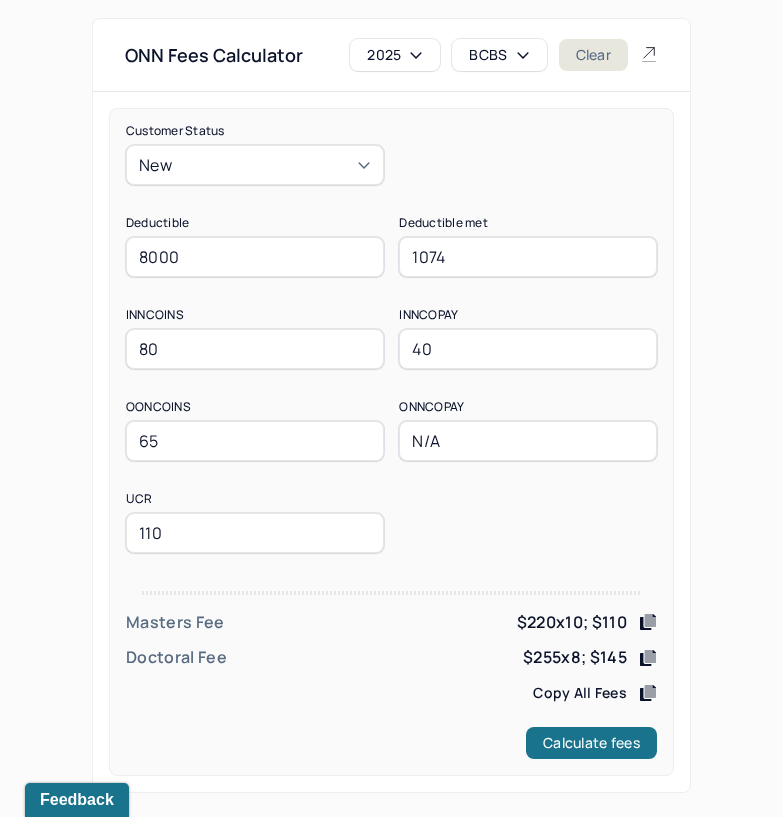 type on "80" 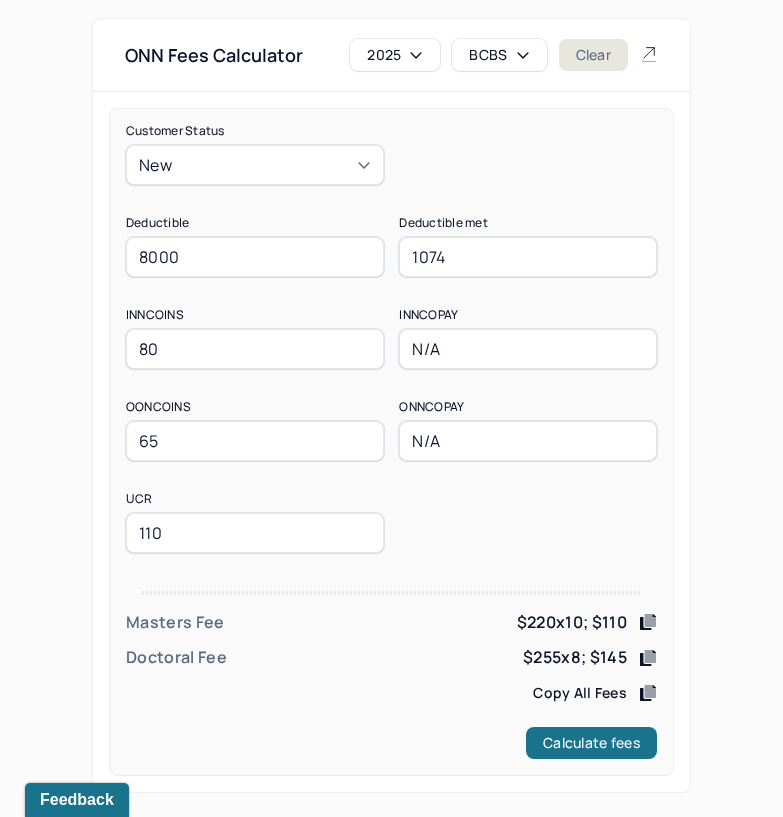type on "N/A" 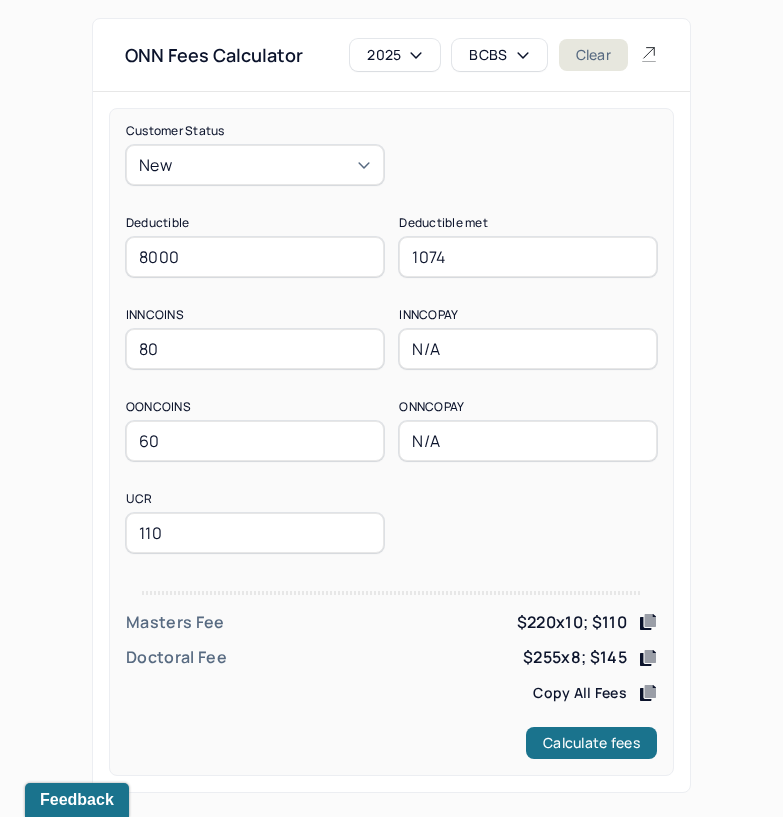 type on "60" 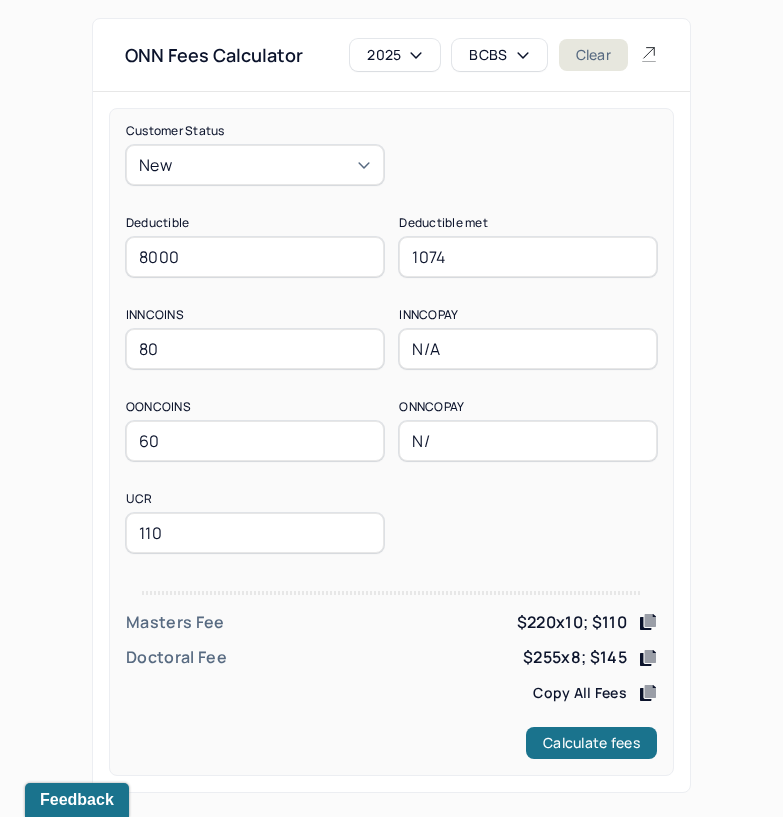 type on "N/A" 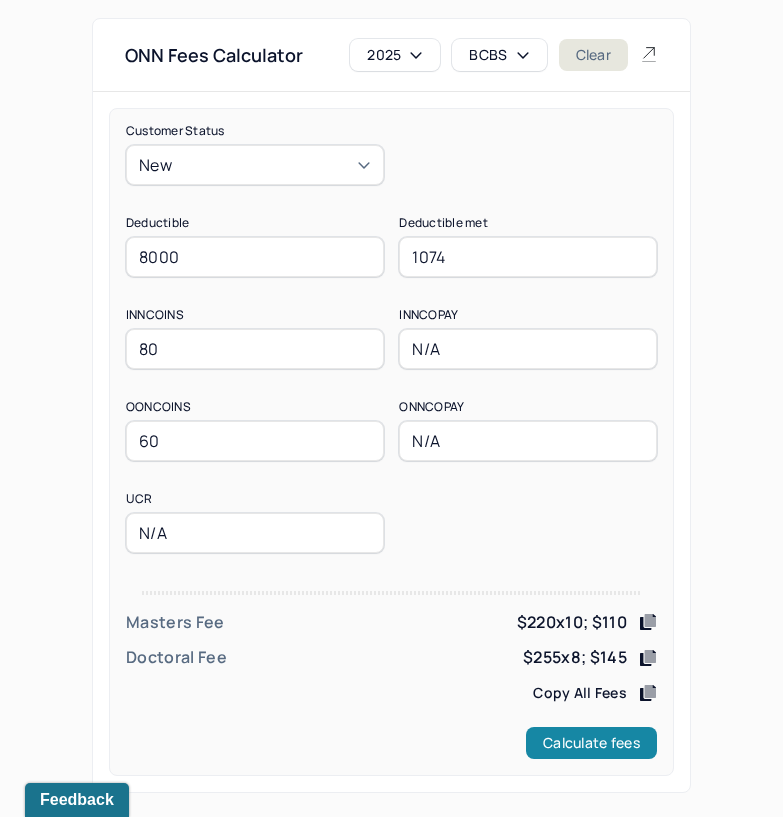type on "N/A" 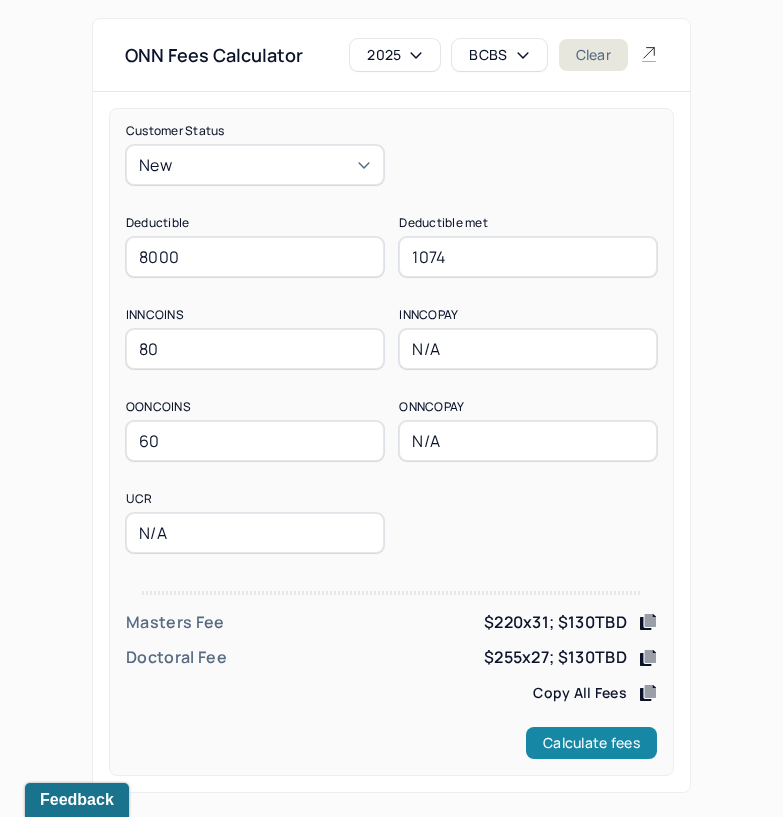 click on "Calculate fees" at bounding box center (591, 743) 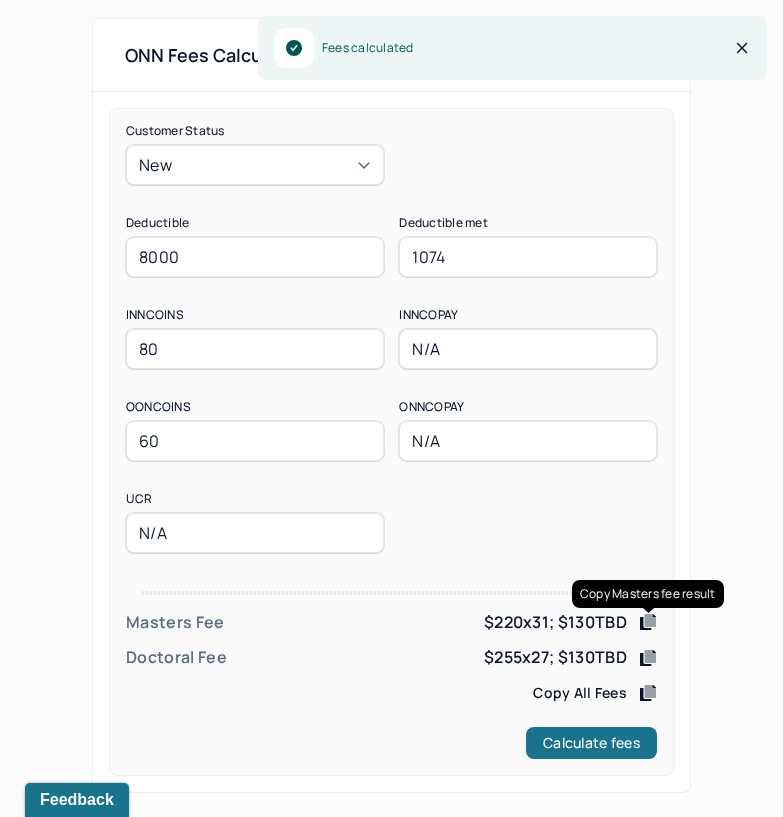 click 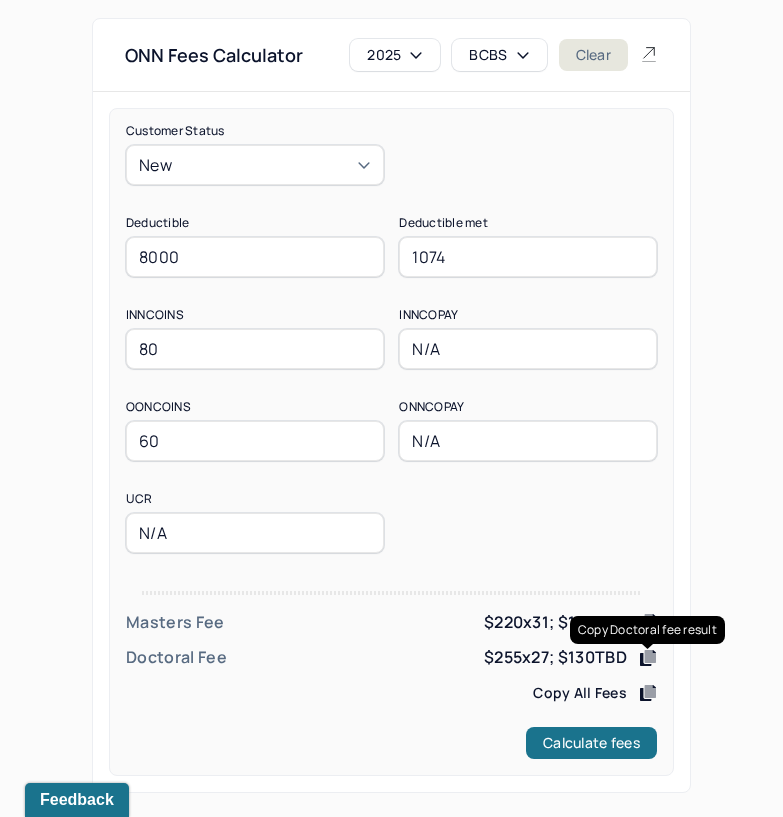 click 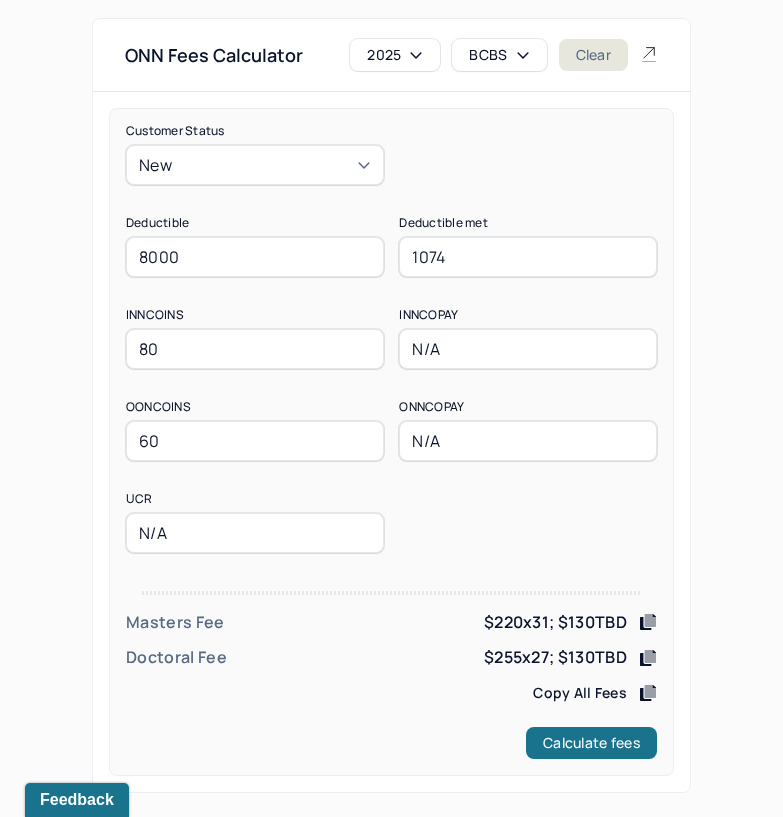 click 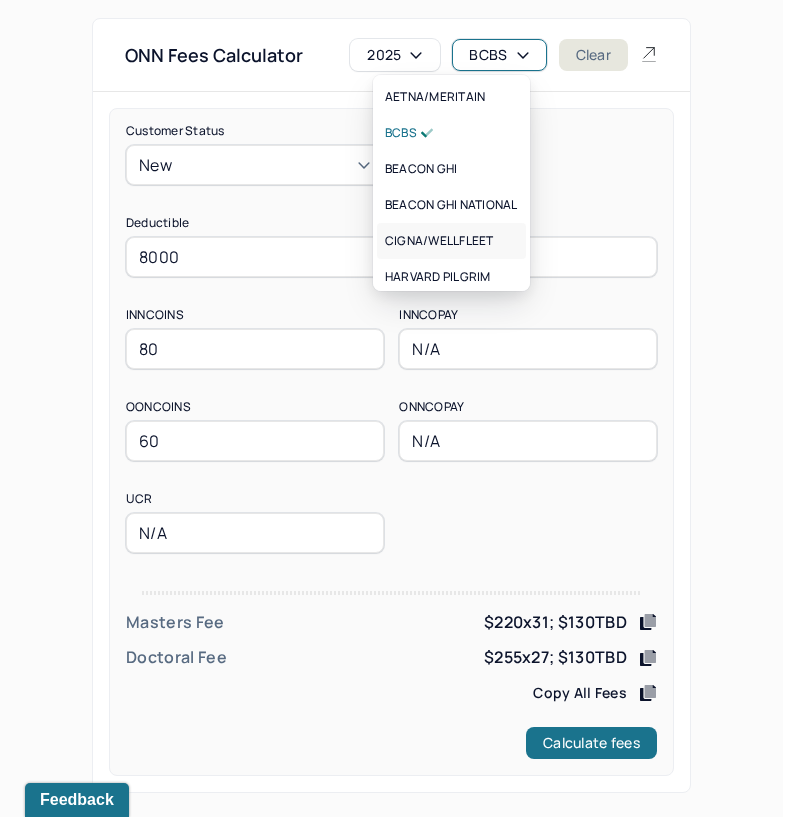 click on "CIGNA/WELLFLEET" at bounding box center [439, 241] 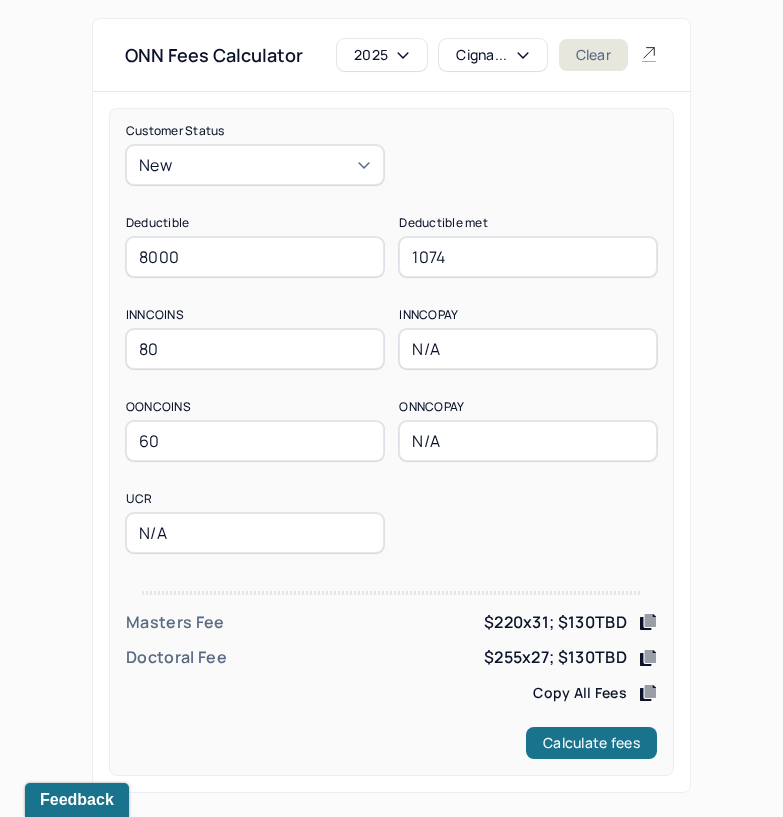 drag, startPoint x: 238, startPoint y: 268, endPoint x: 63, endPoint y: 260, distance: 175.18275 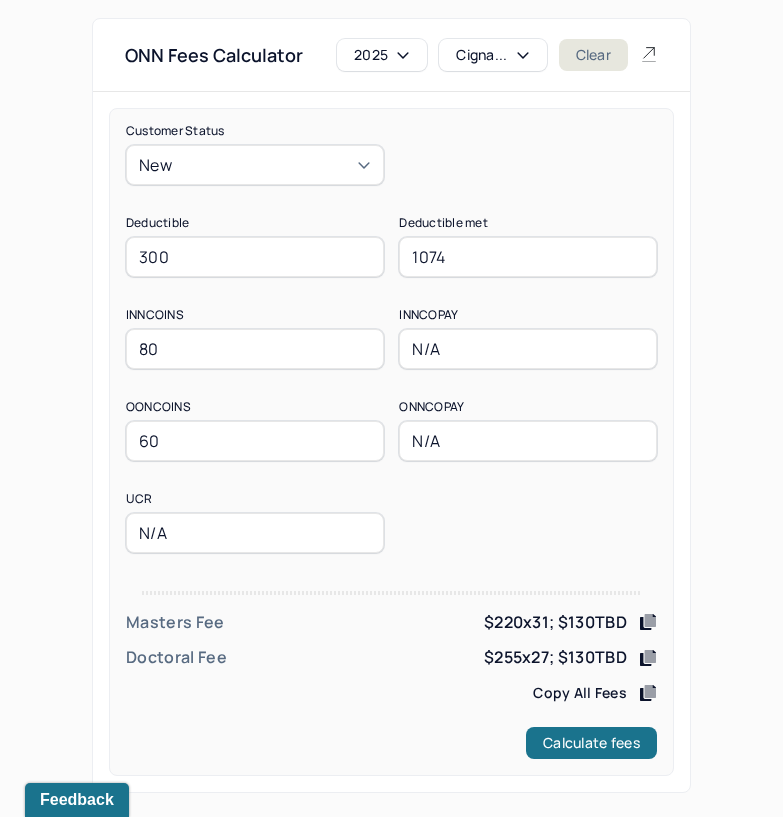 type on "300" 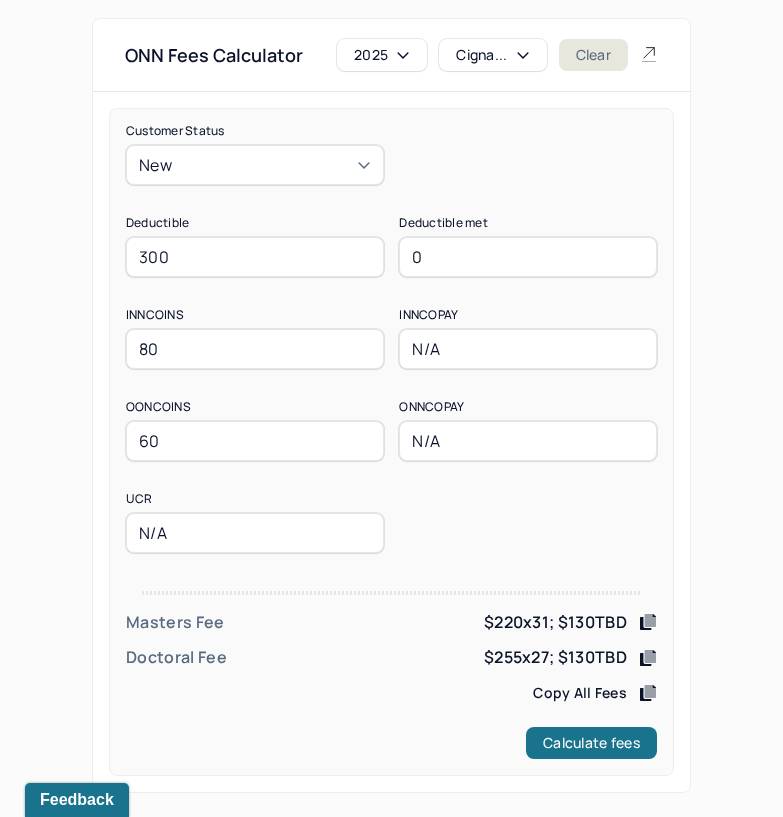 type on "0" 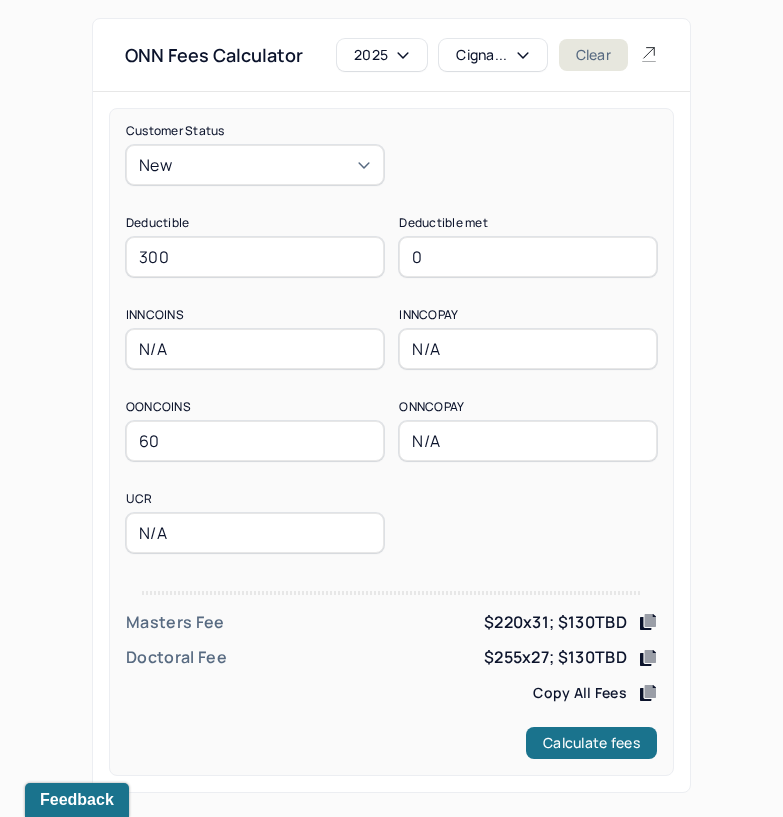 type on "N/A" 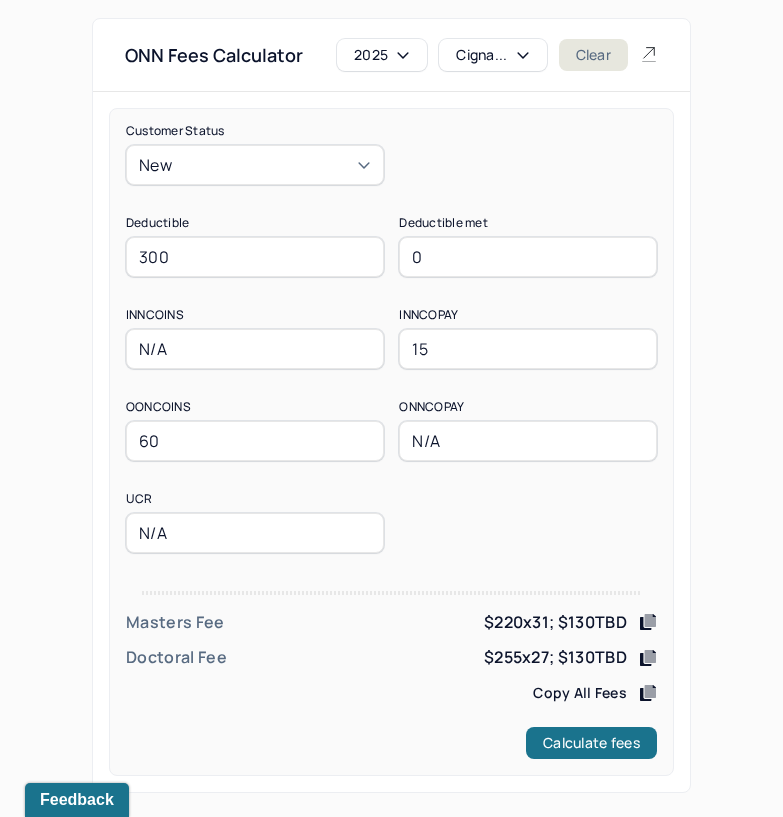 type on "15" 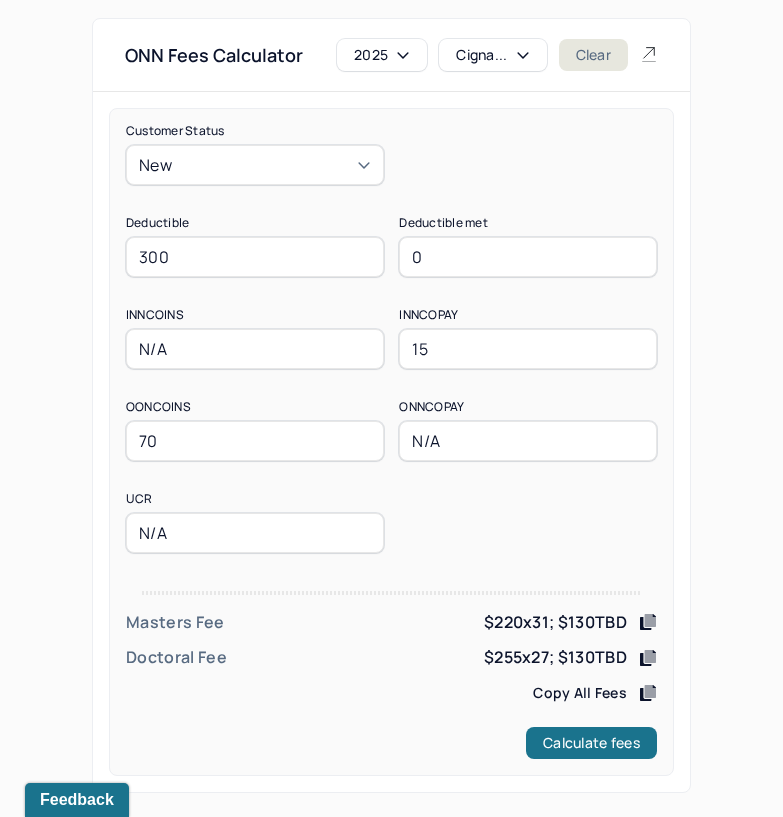 type on "70" 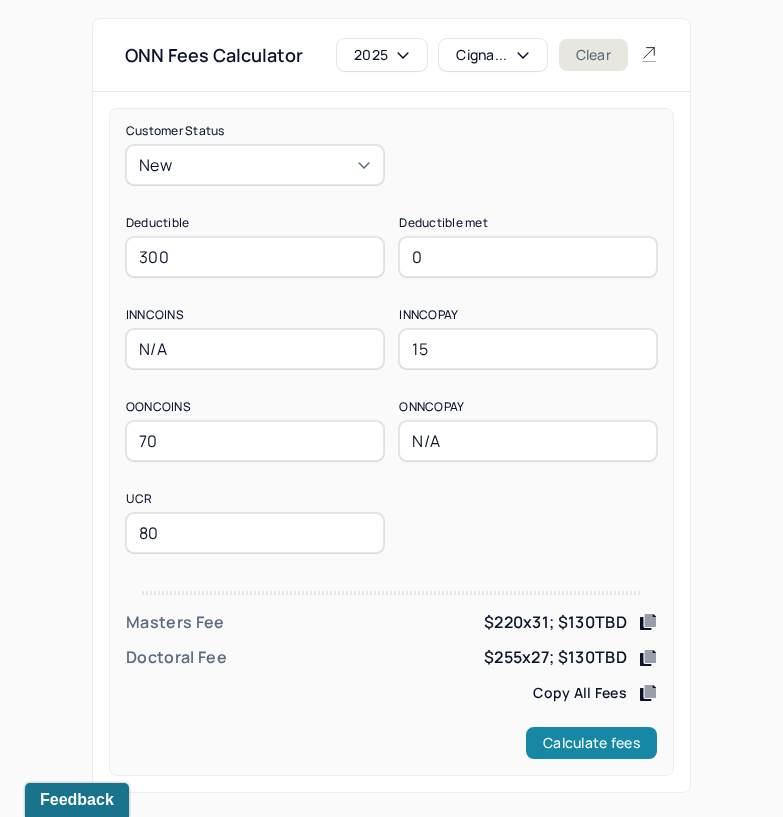 type on "80" 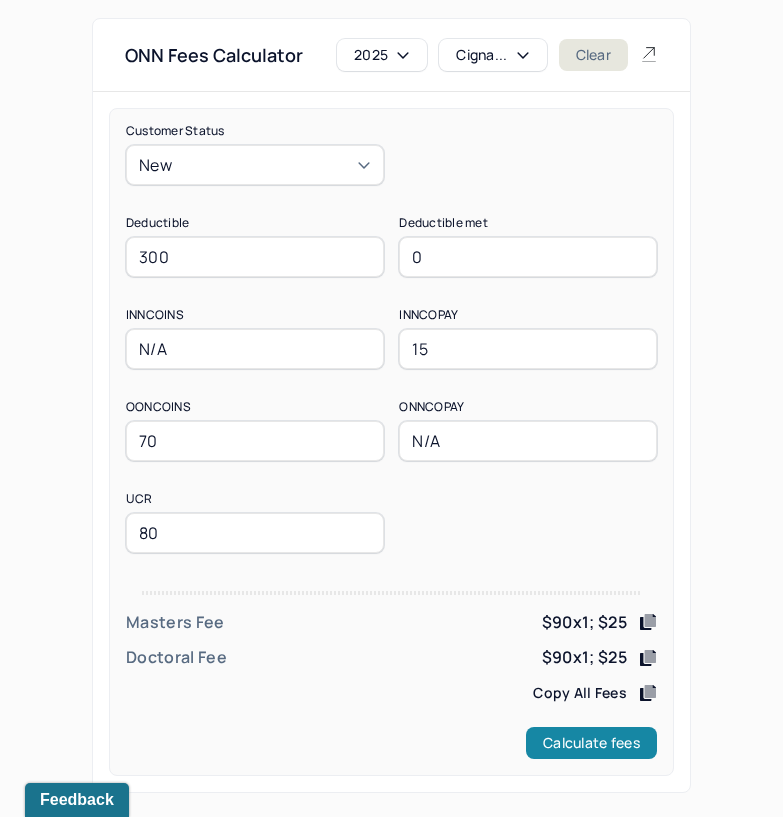 click on "Calculate fees" at bounding box center (591, 743) 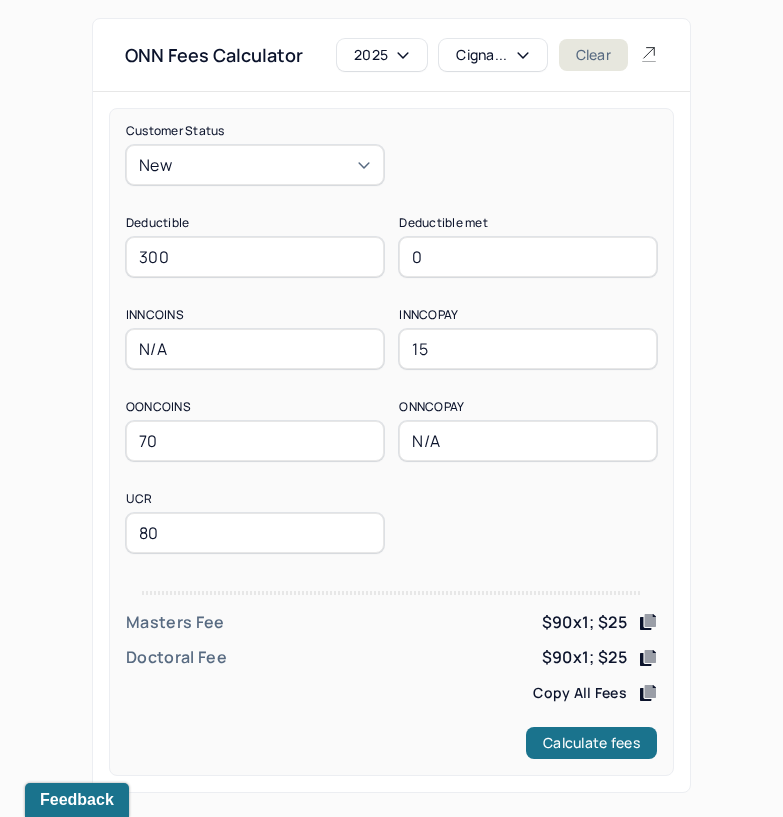 drag, startPoint x: 199, startPoint y: 257, endPoint x: -1, endPoint y: 259, distance: 200.01 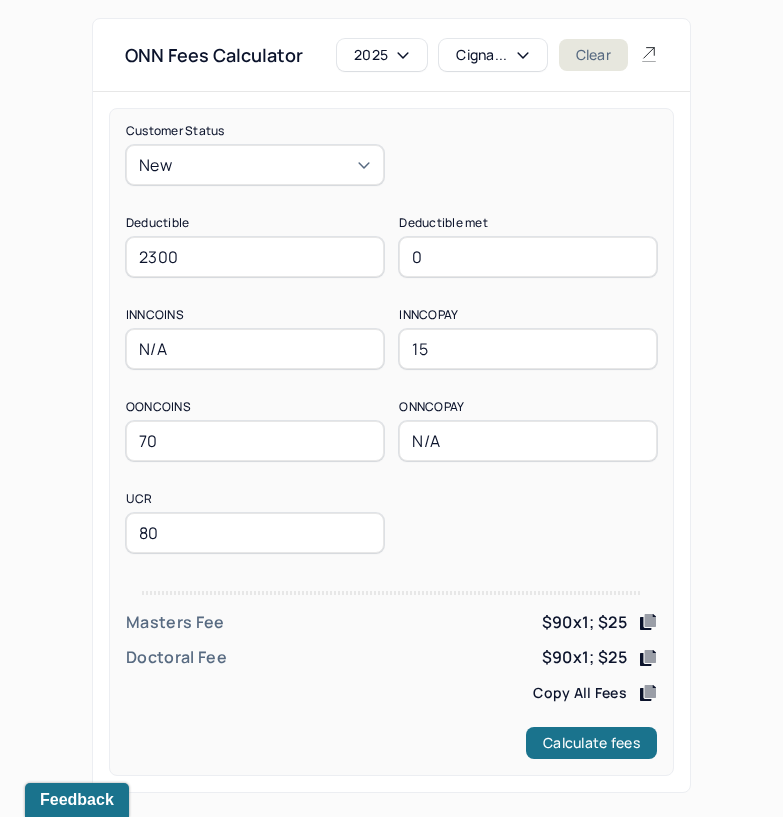 type on "2300" 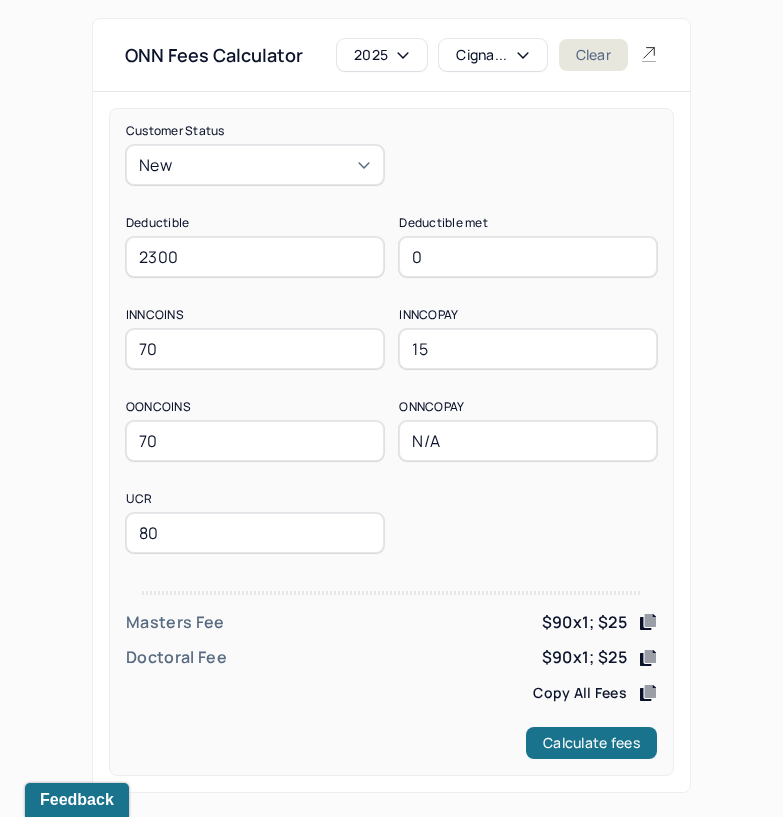 type on "70" 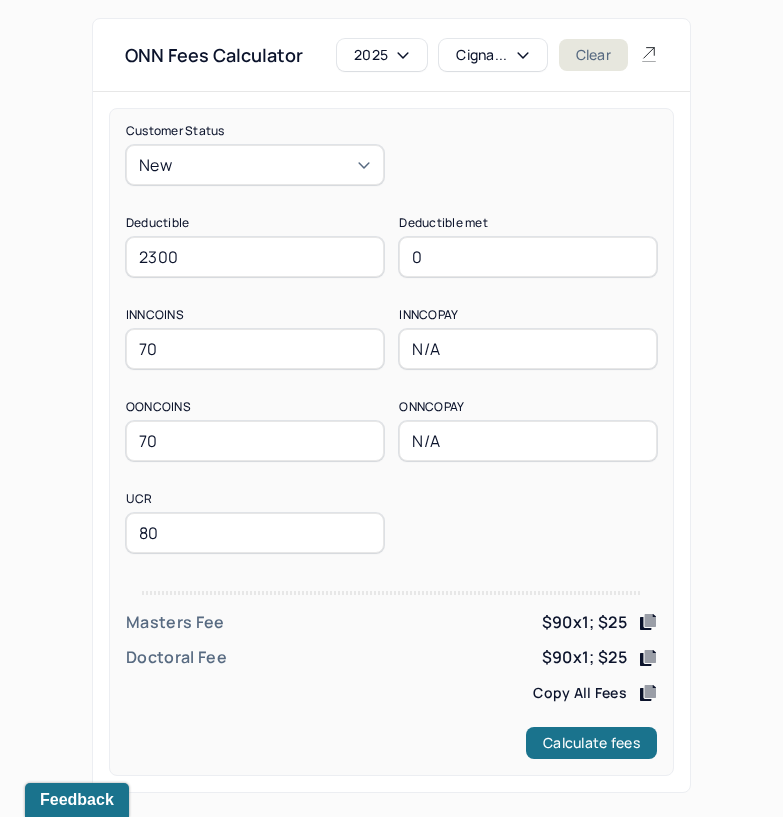 type on "N/A" 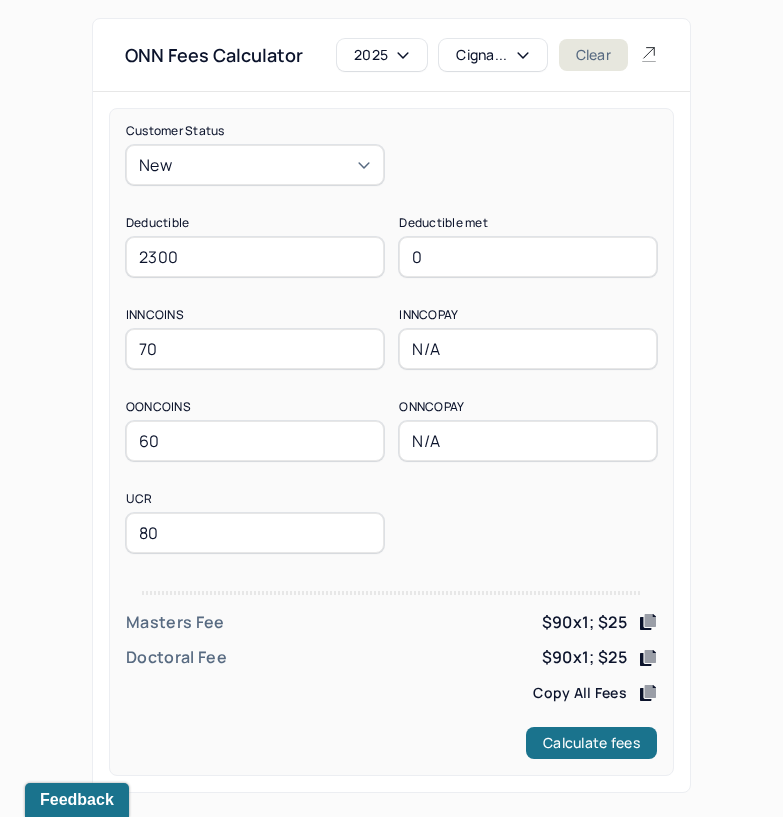 type on "60" 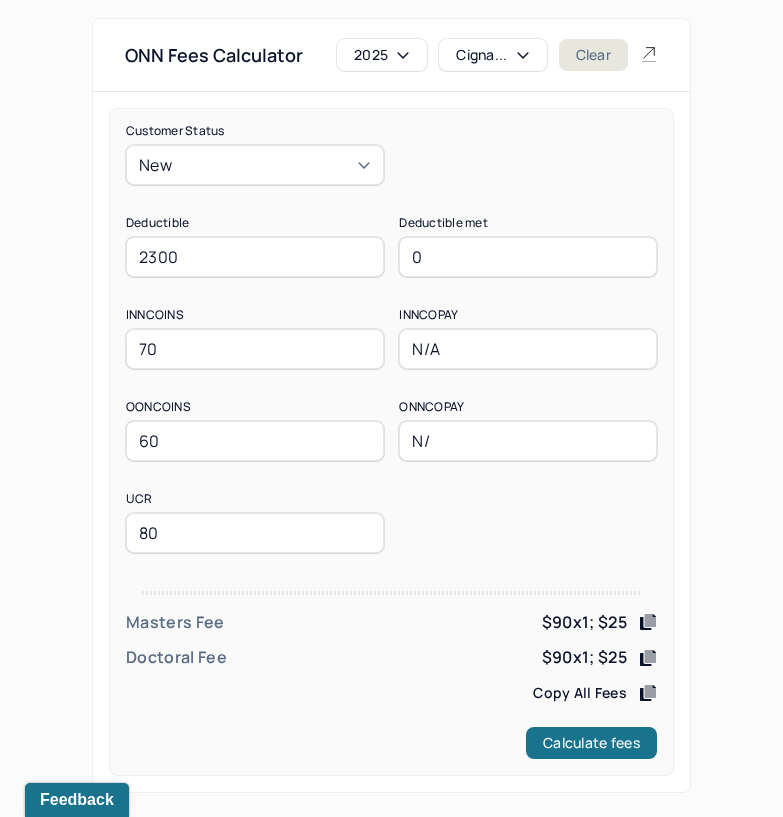 type on "N/A" 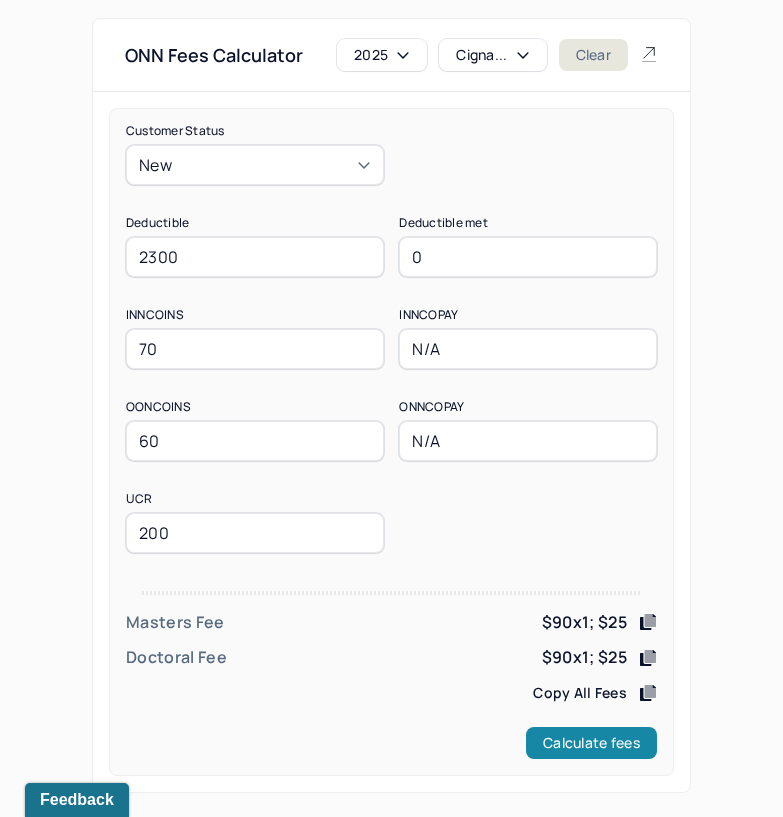 type on "200" 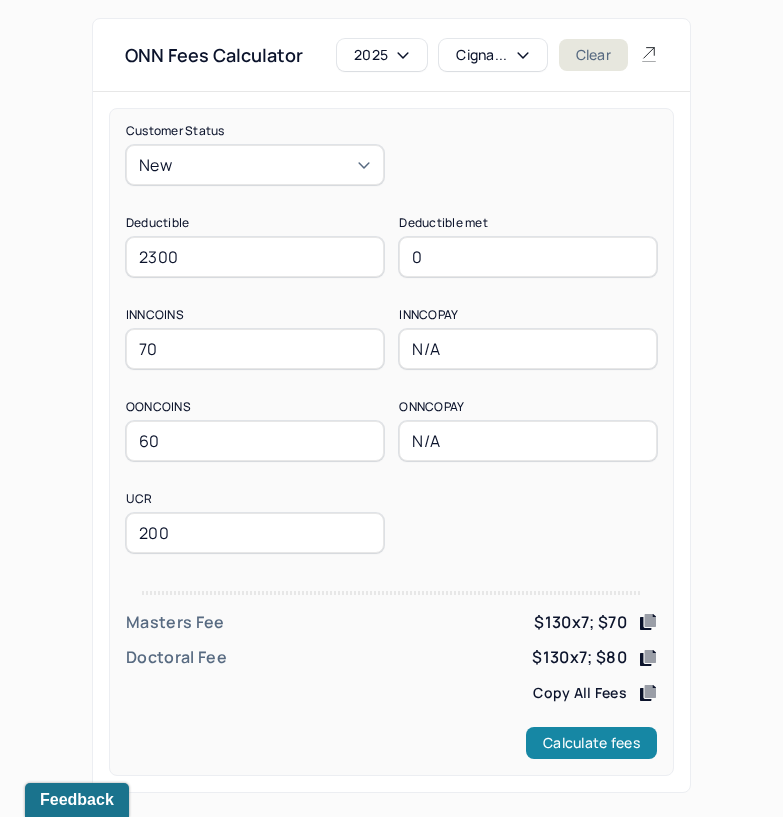 click on "Calculate fees" at bounding box center [591, 743] 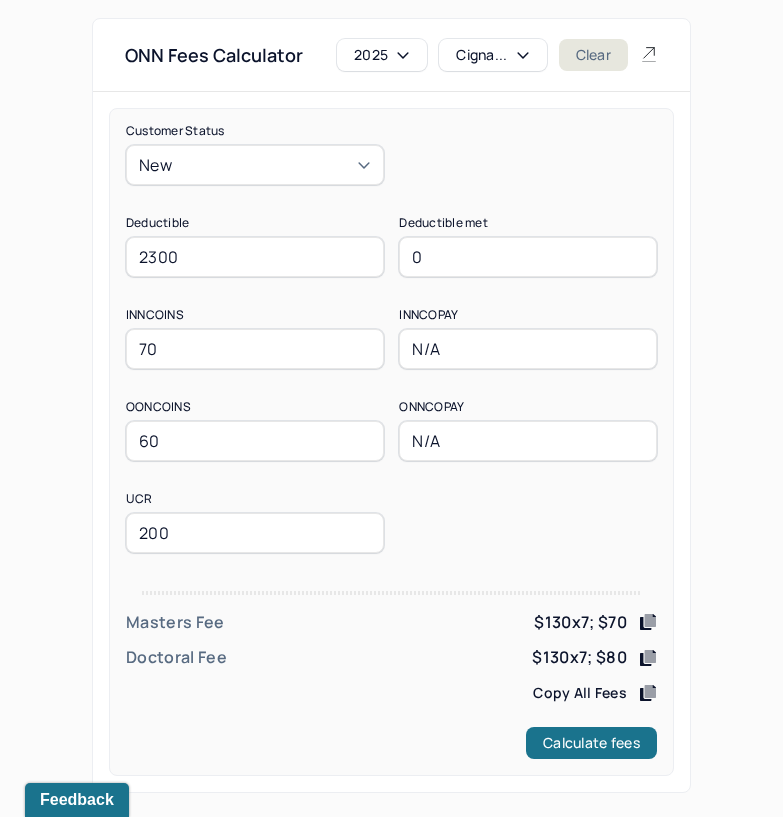 drag, startPoint x: 197, startPoint y: 446, endPoint x: 69, endPoint y: 441, distance: 128.09763 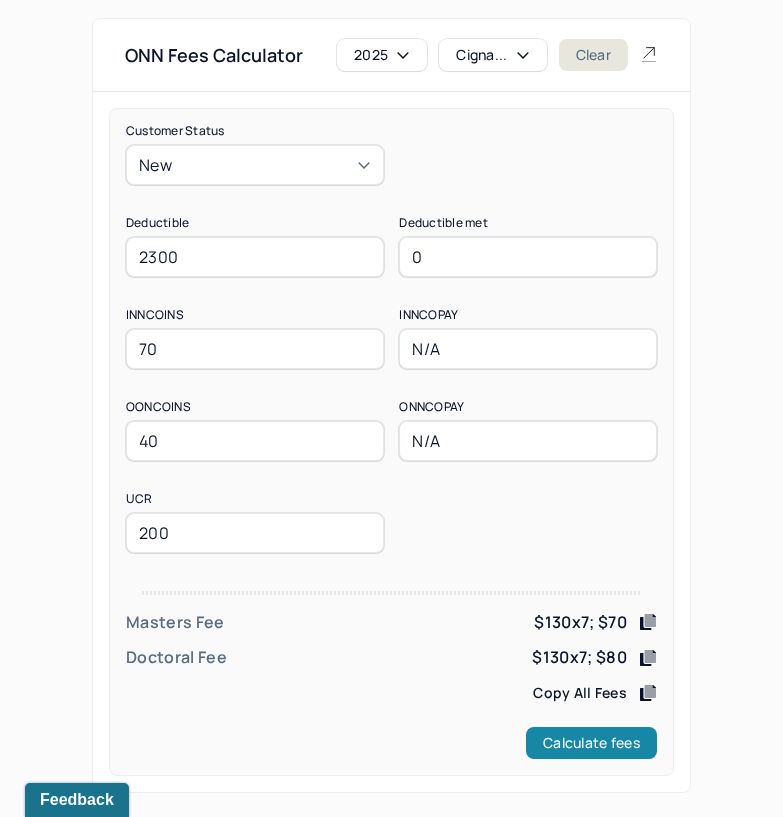 type on "40" 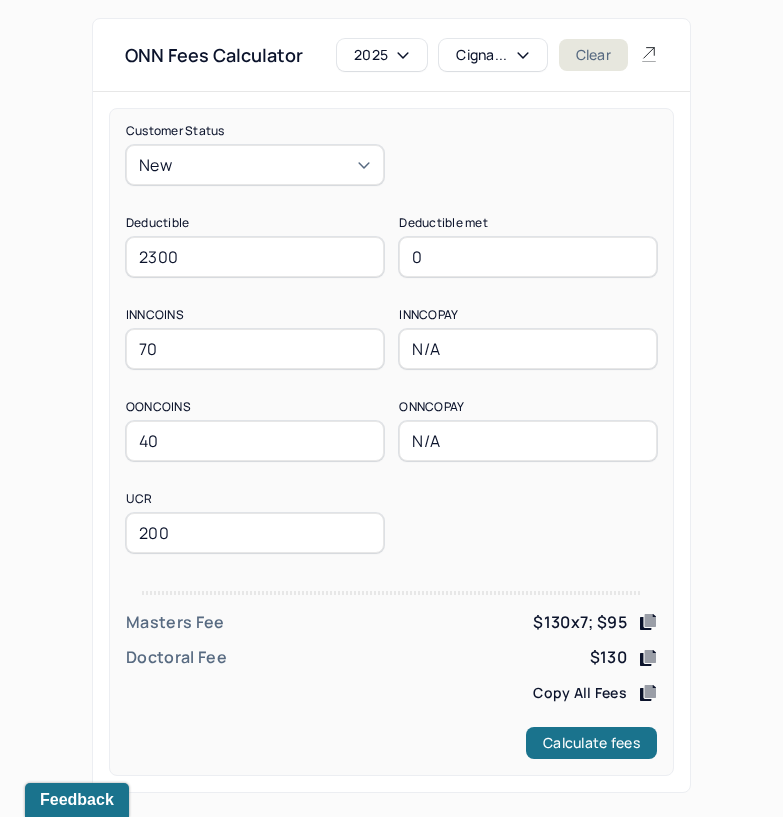 click on "Cigna..." at bounding box center (492, 55) 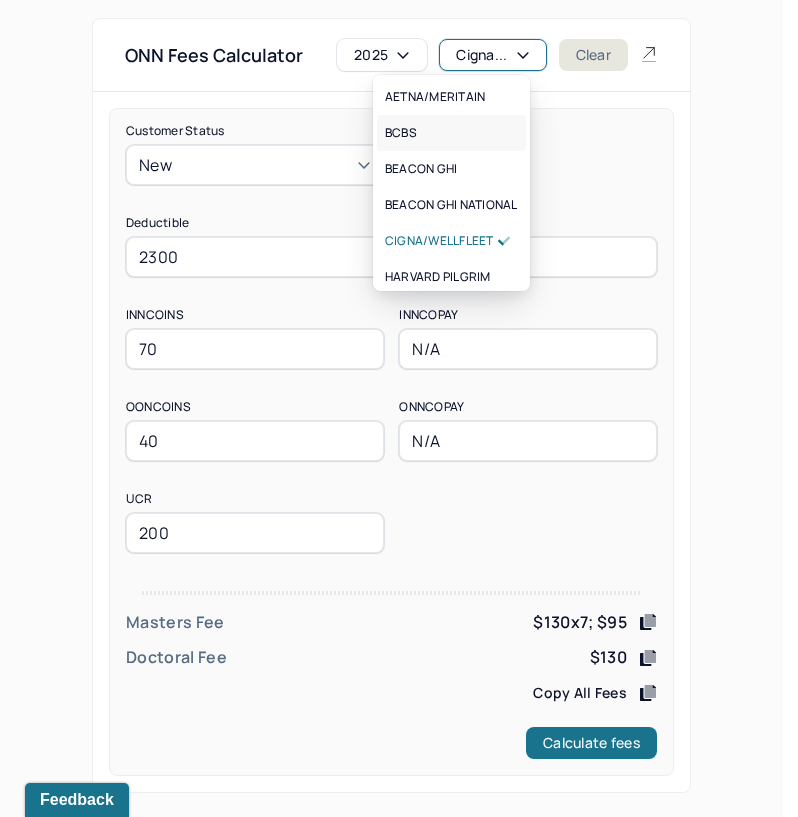 click on "BCBS" at bounding box center (451, 133) 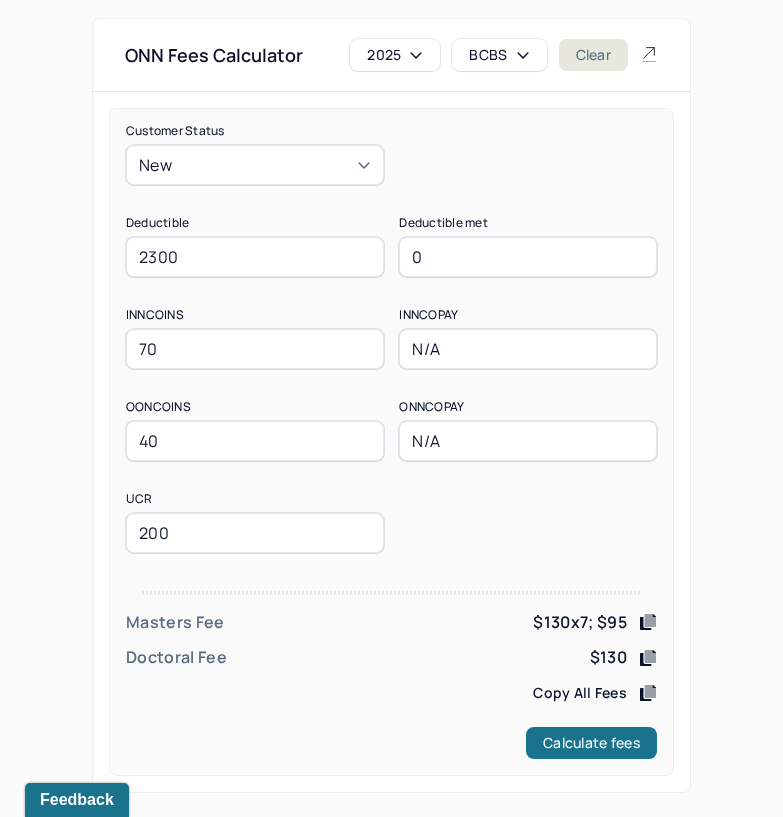 drag, startPoint x: 191, startPoint y: 262, endPoint x: 49, endPoint y: 263, distance: 142.00352 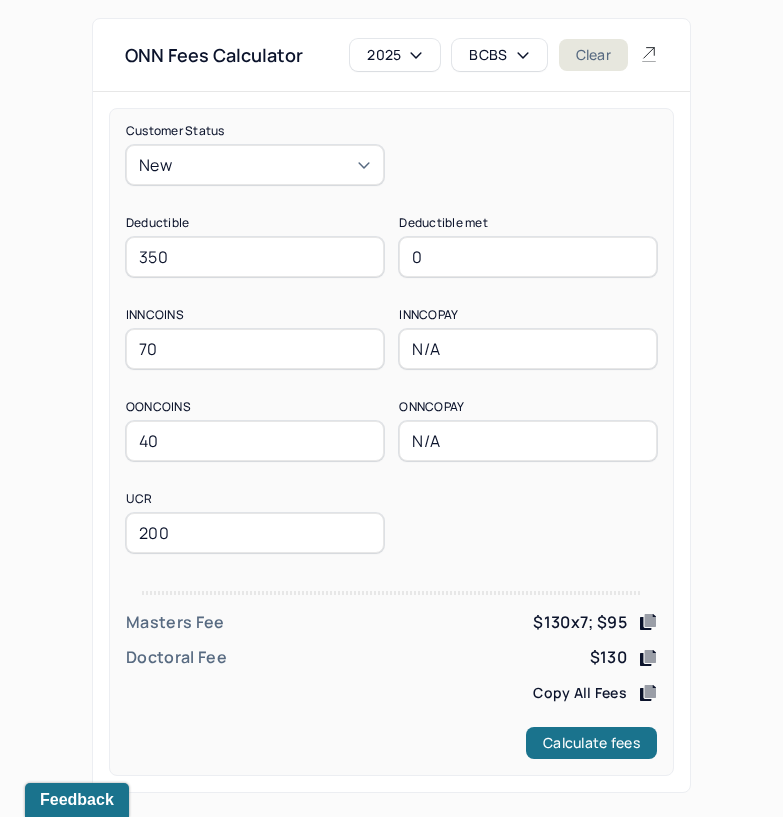 type on "350" 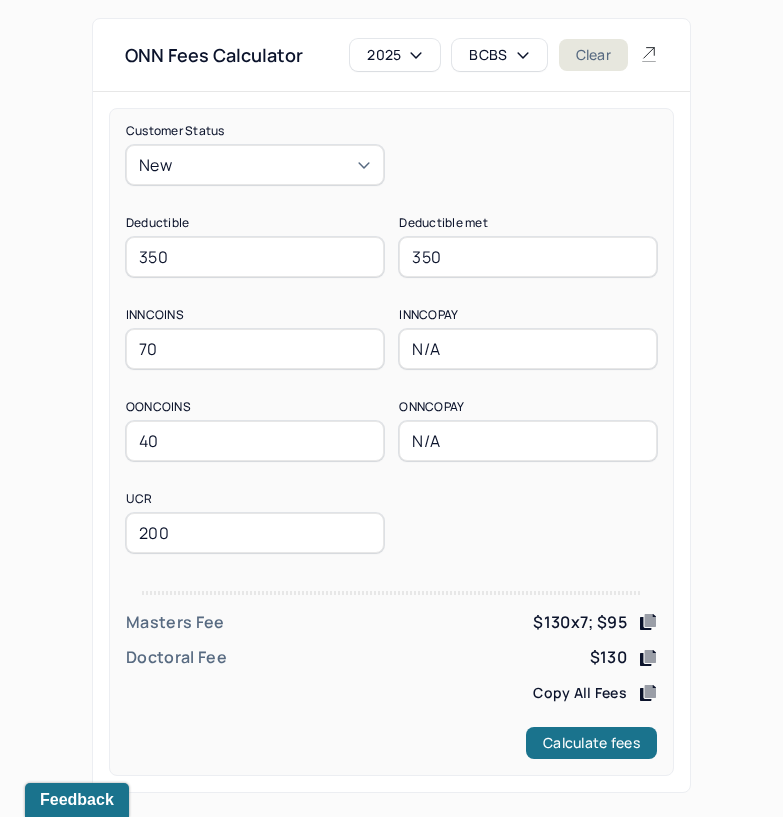 type on "350" 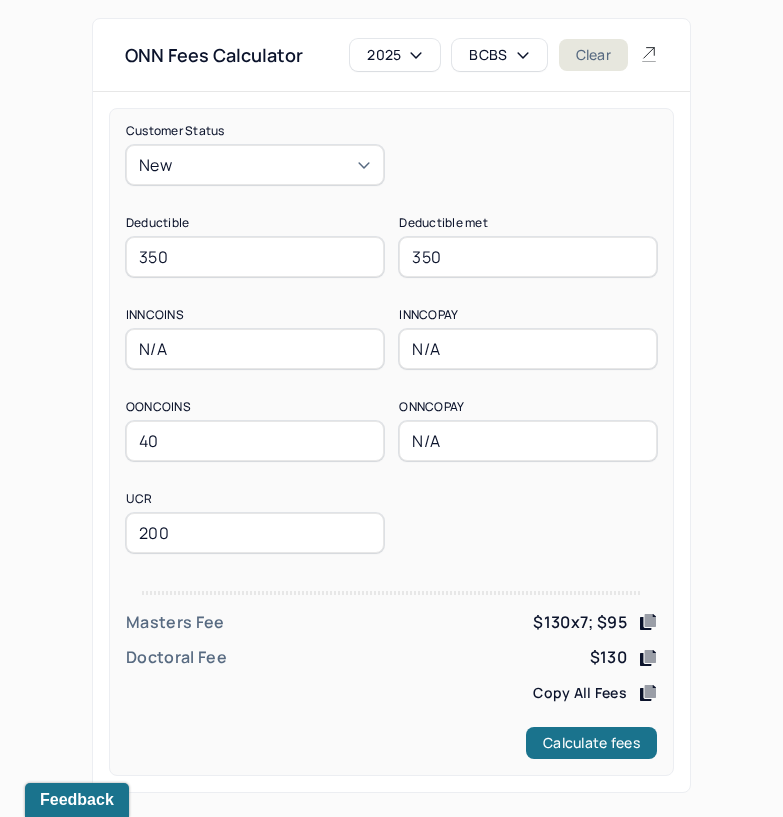 type on "N/A" 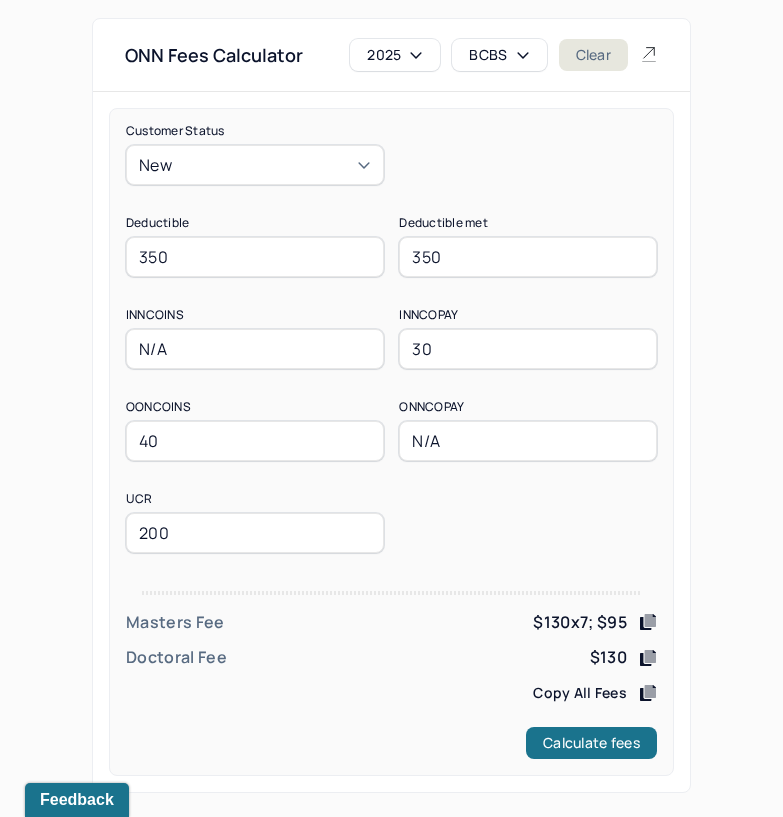 type on "30" 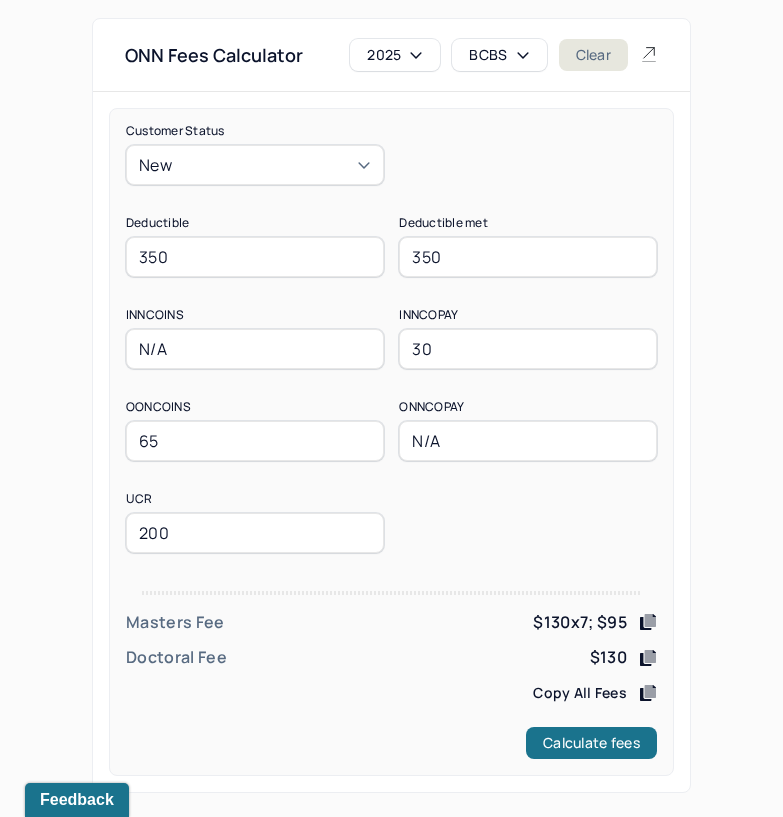 type on "65" 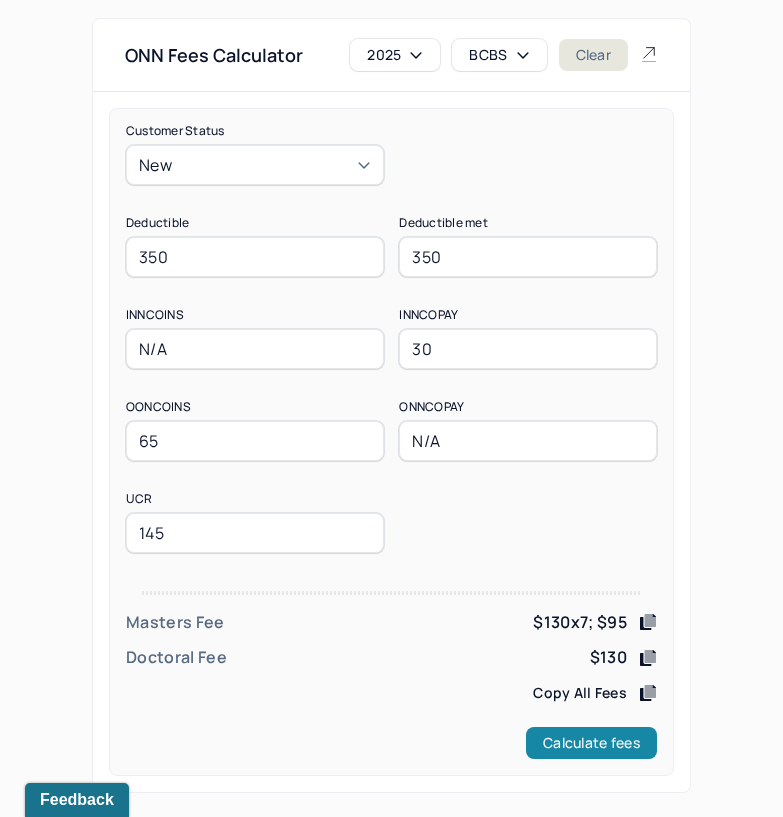 type on "145" 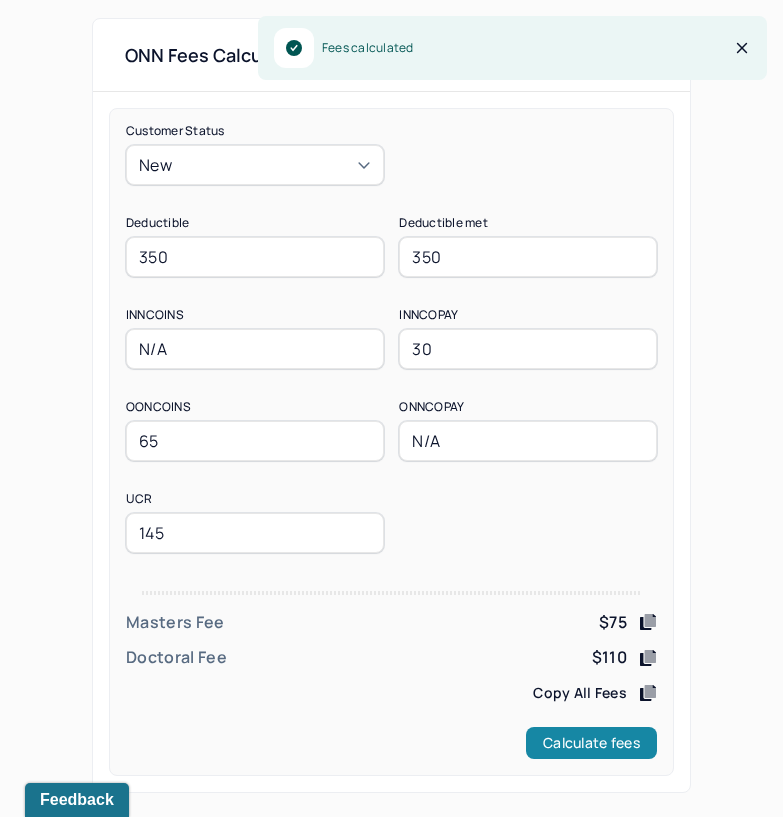 click on "Calculate fees" at bounding box center [591, 743] 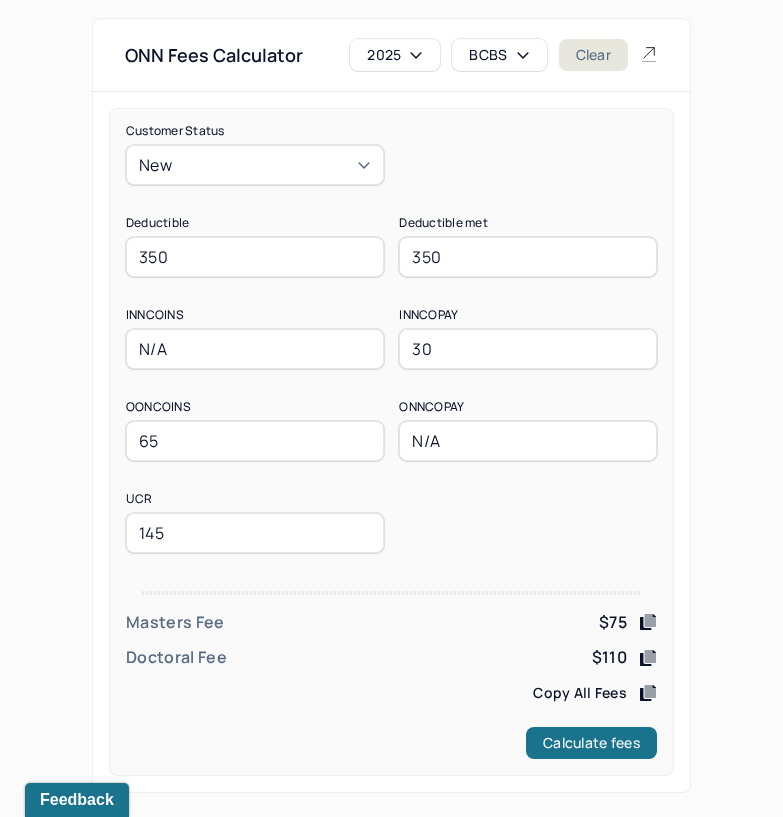 click on "BCBS" at bounding box center [499, 55] 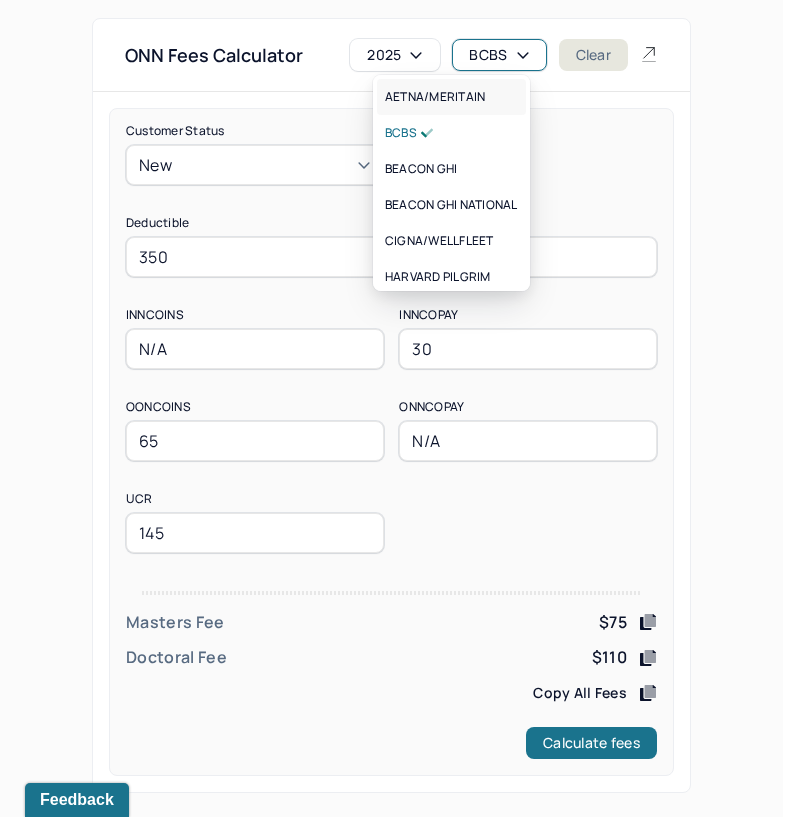 click on "AETNA/MERITAIN" at bounding box center (435, 97) 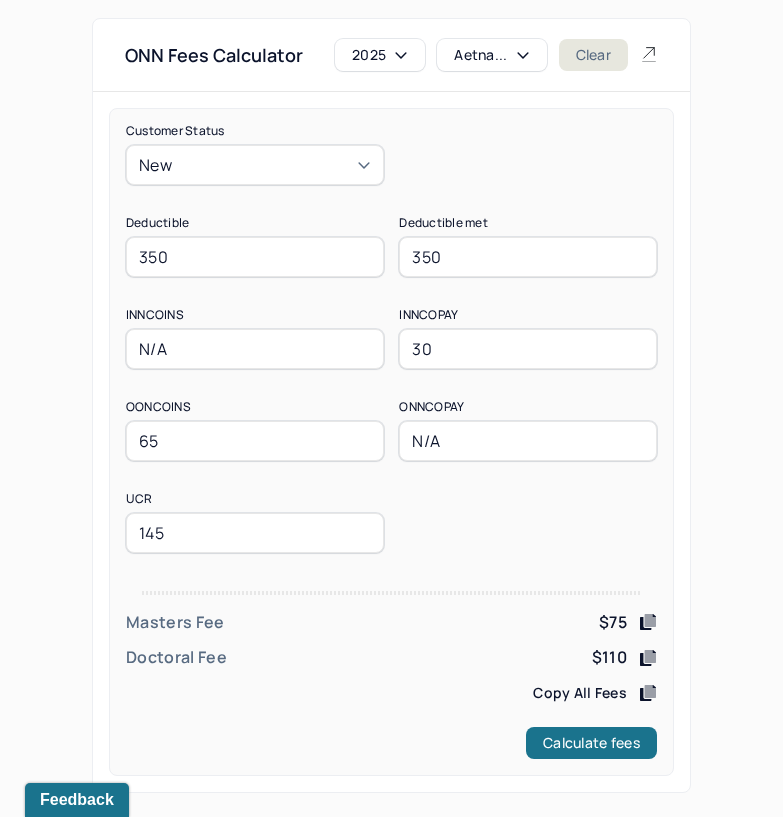 drag, startPoint x: 208, startPoint y: 270, endPoint x: -1, endPoint y: 295, distance: 210.4899 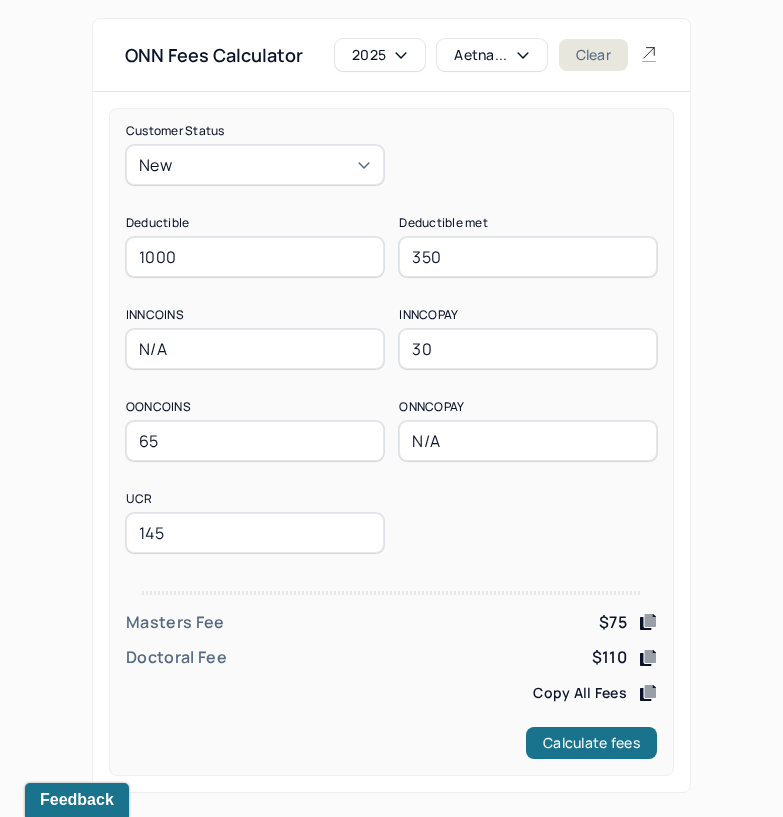type on "1000" 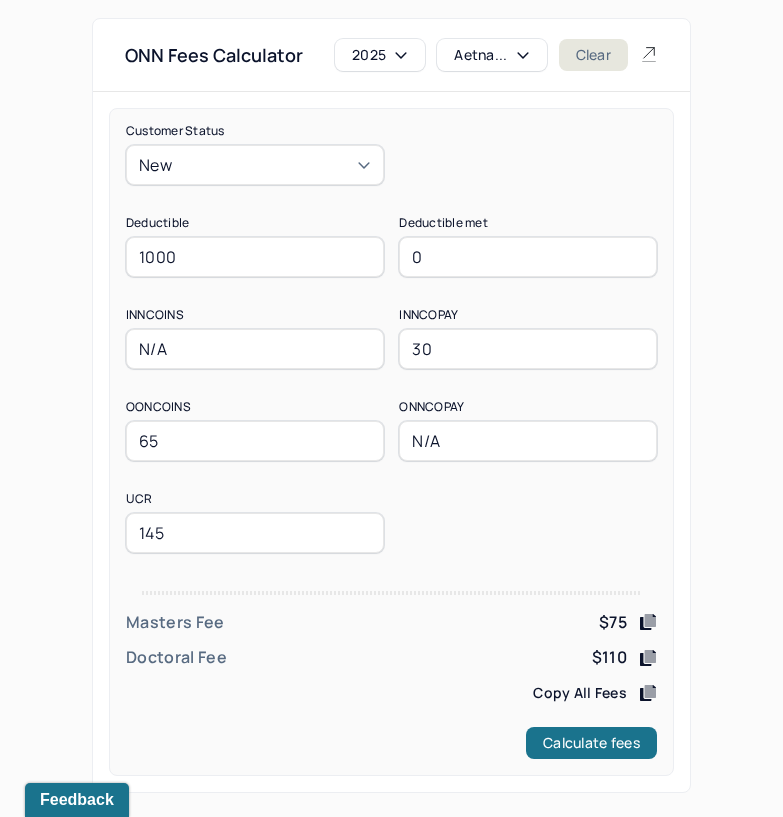 type on "0" 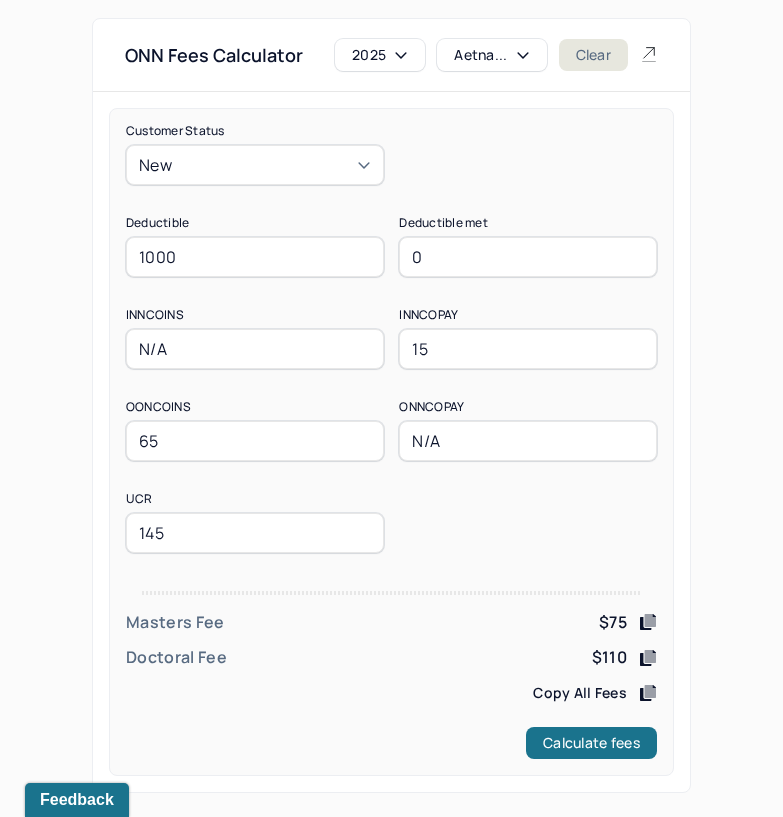 type on "15" 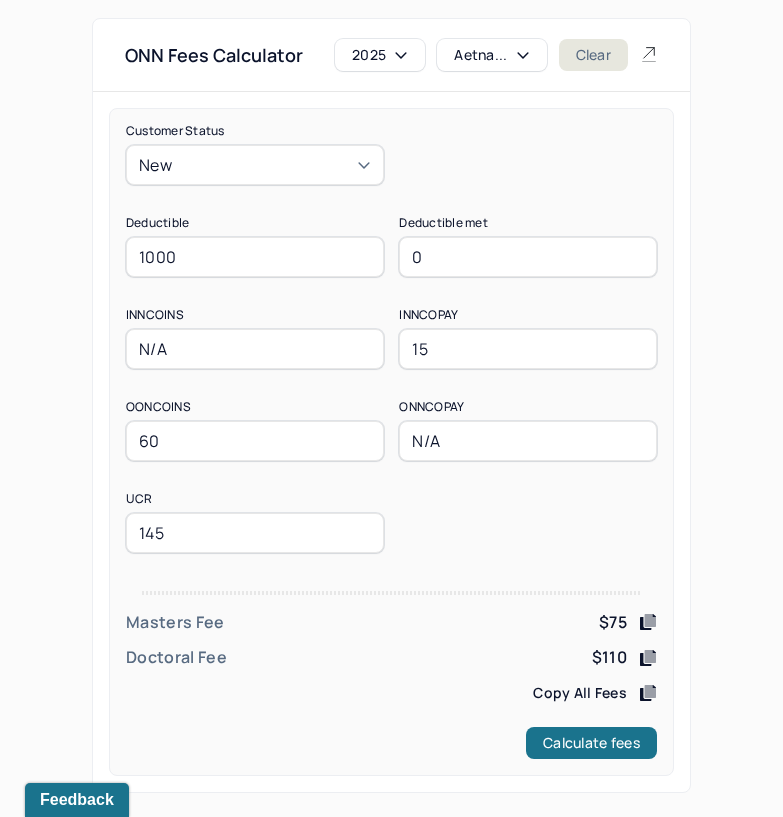 type on "60" 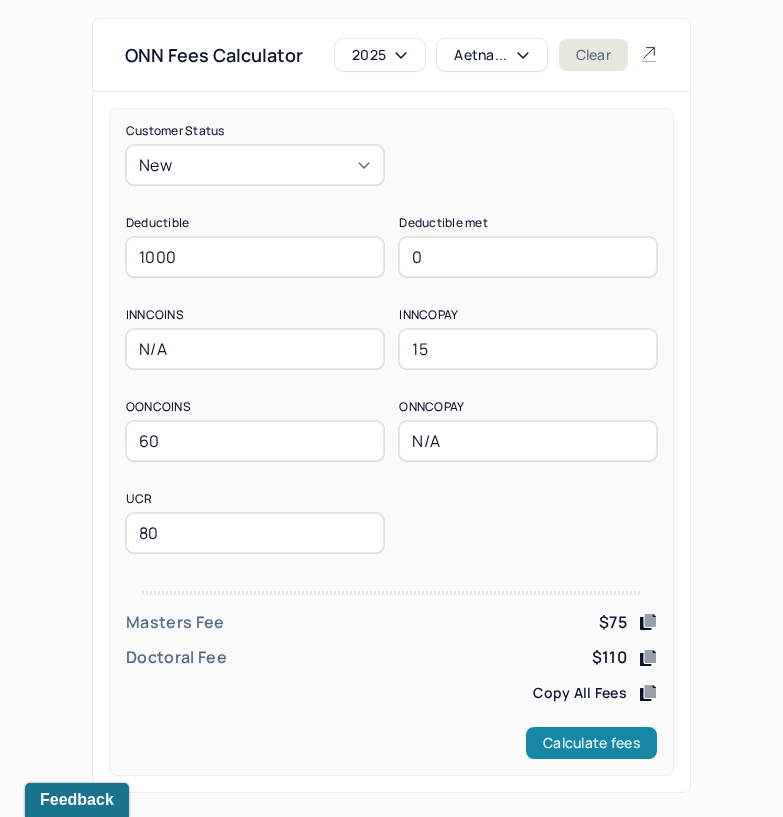type on "80" 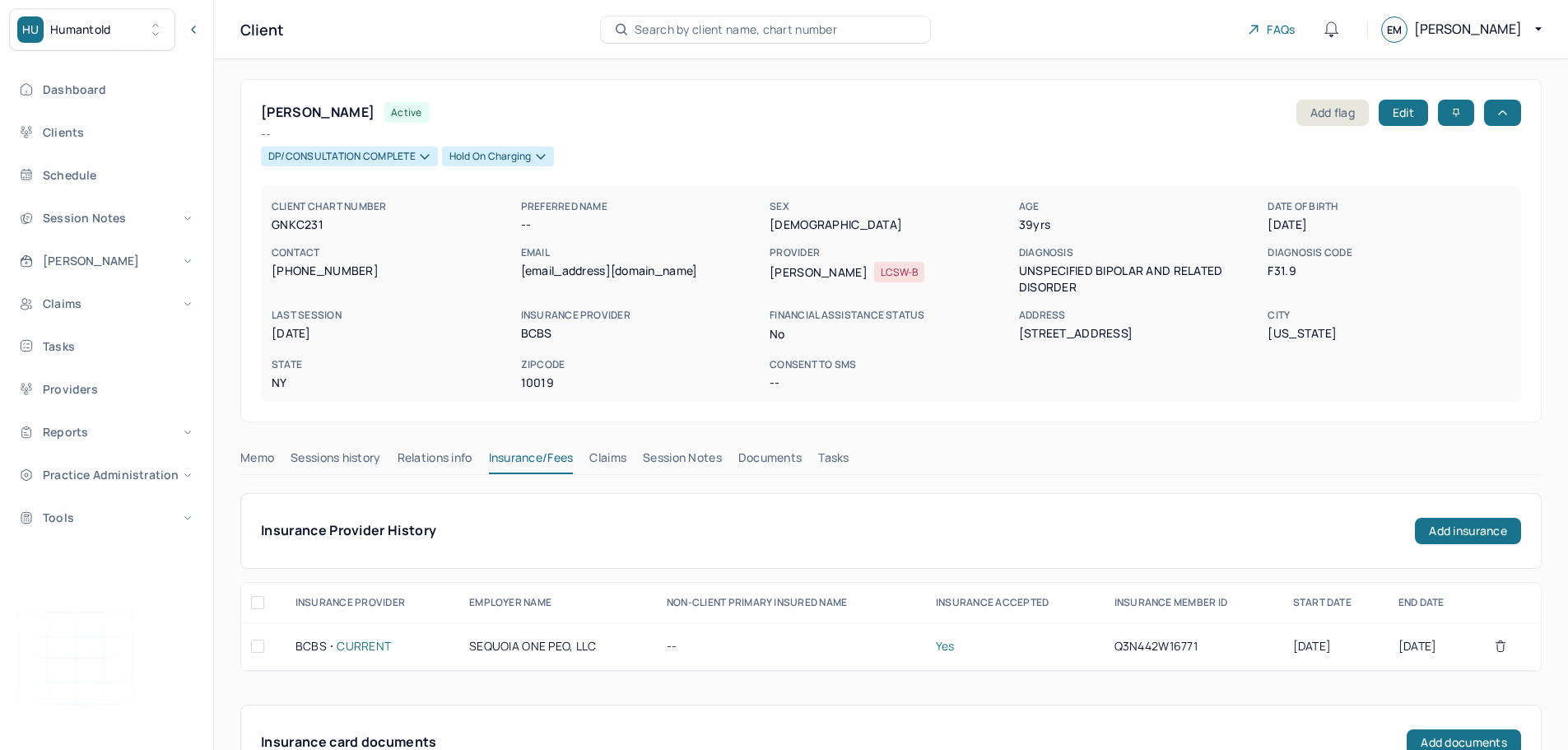 scroll, scrollTop: 0, scrollLeft: 0, axis: both 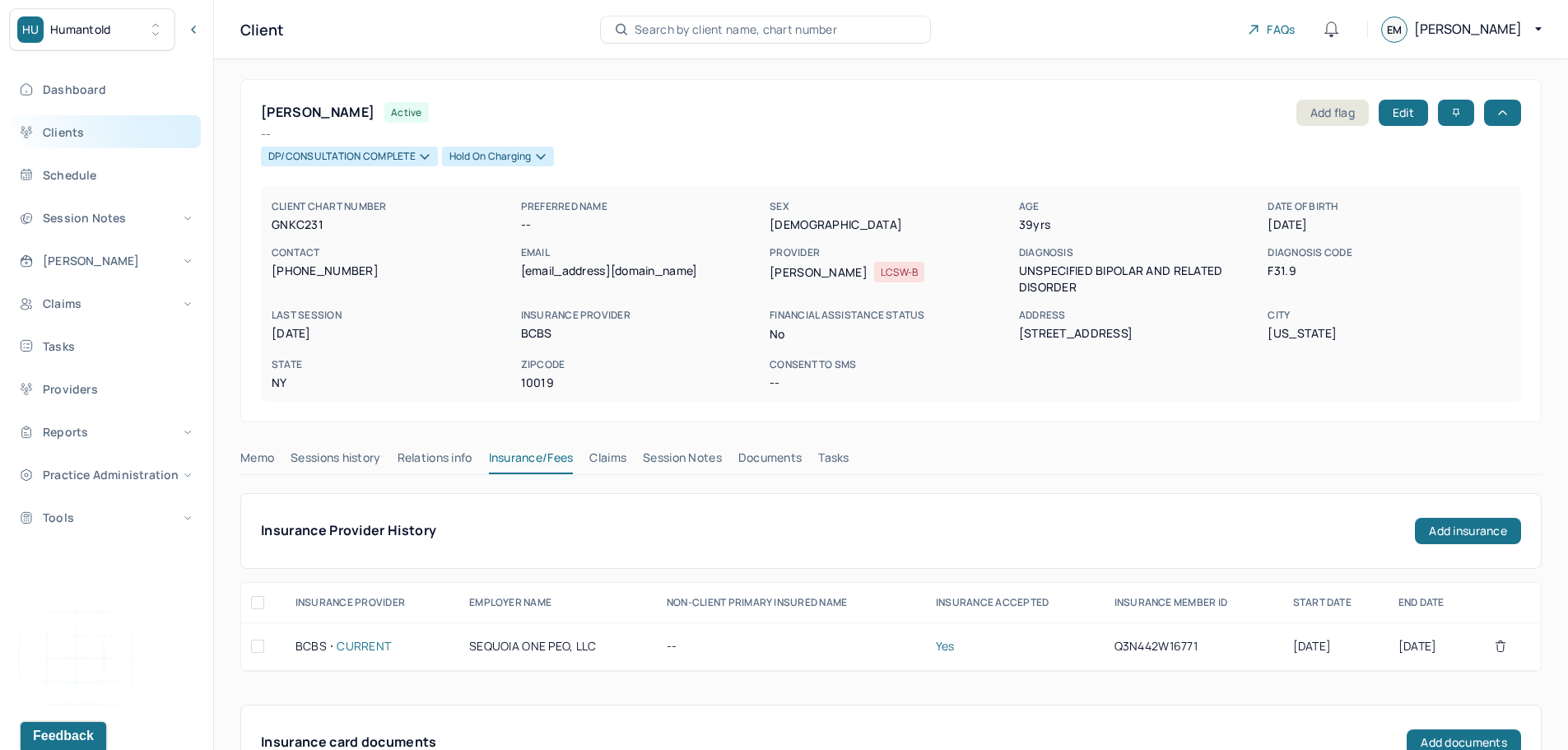 click on "Clients" at bounding box center (105, 132) 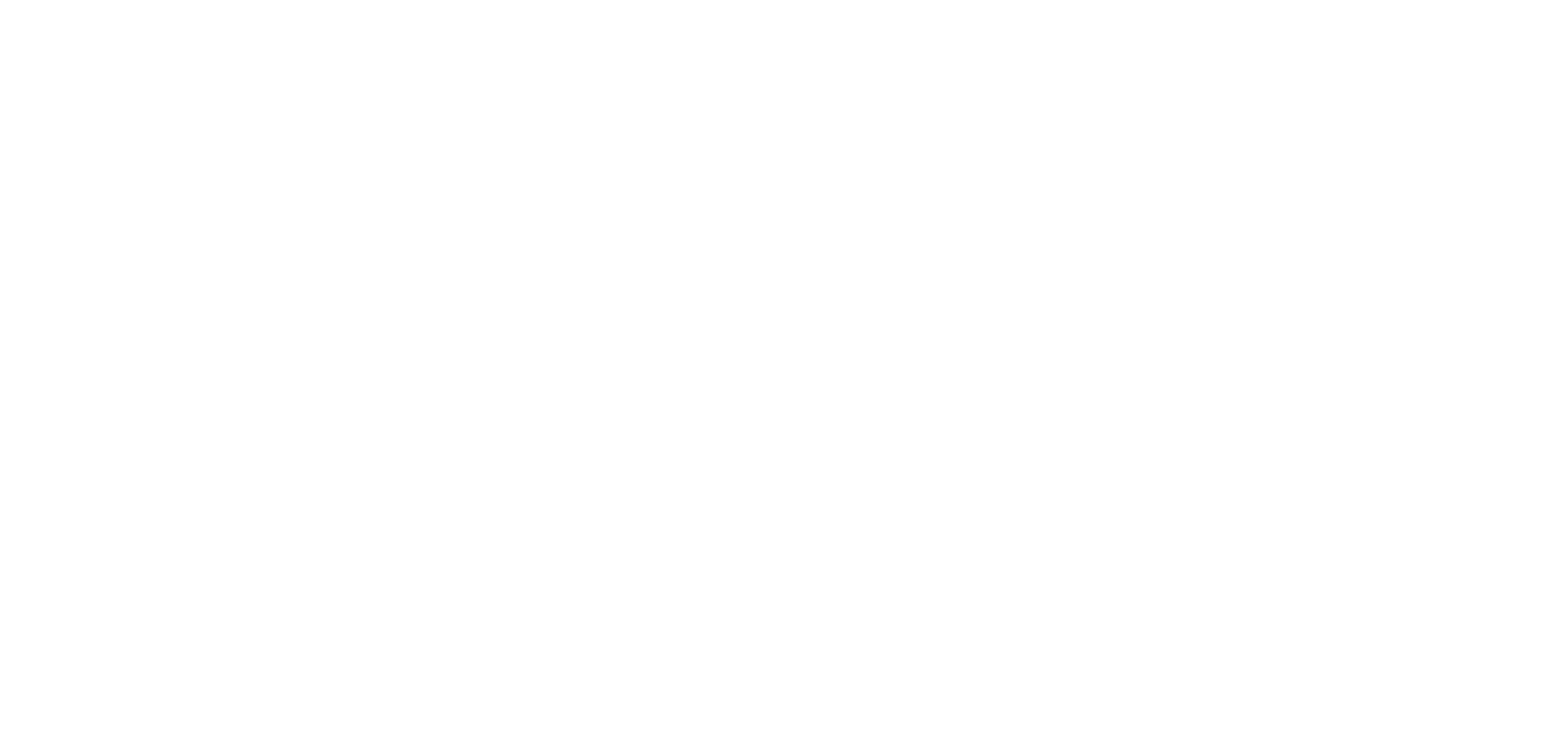 scroll, scrollTop: 0, scrollLeft: 0, axis: both 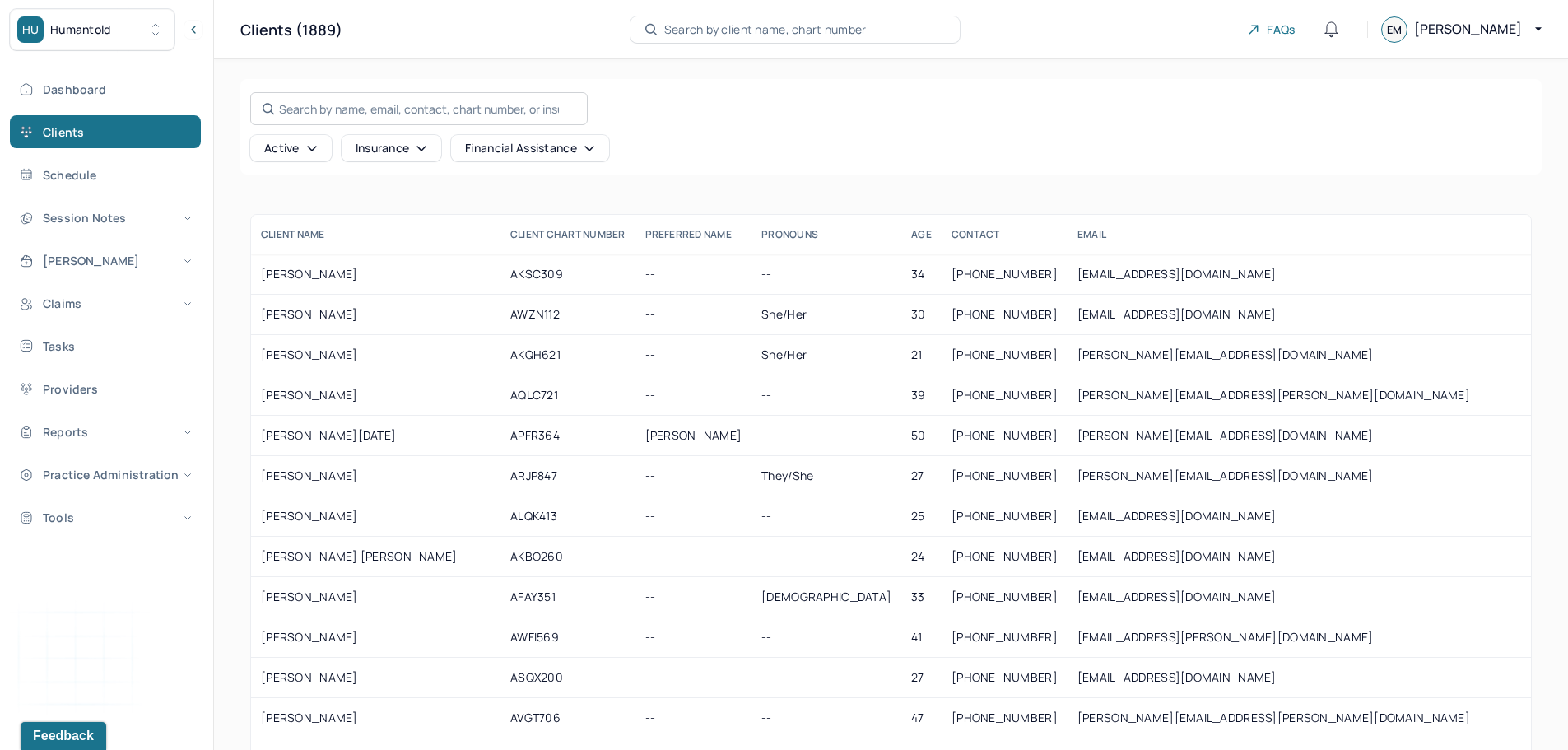 click on "Search by name, email, contact, chart number, or insurance id..." at bounding box center (419, 109) 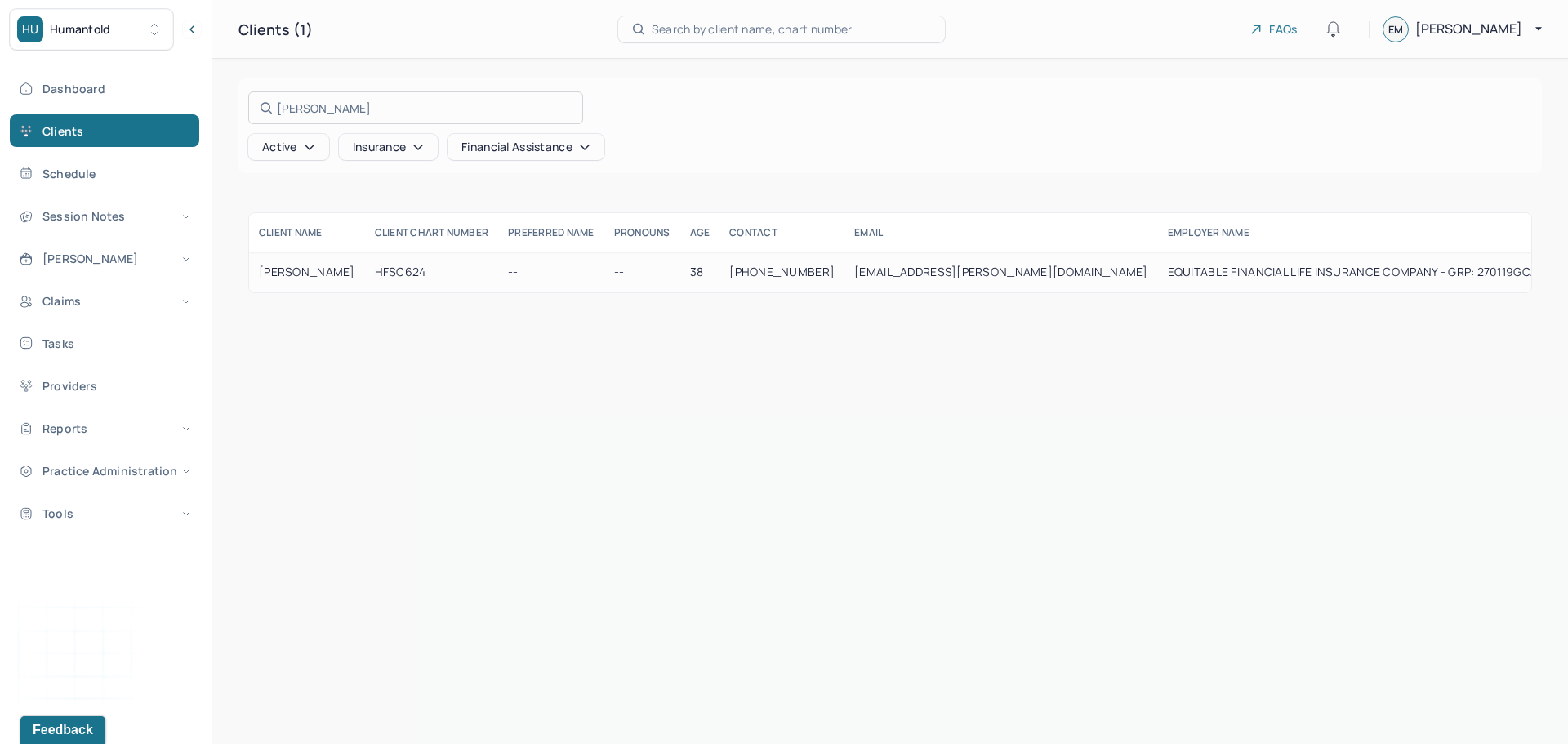 type on "HOTHEM" 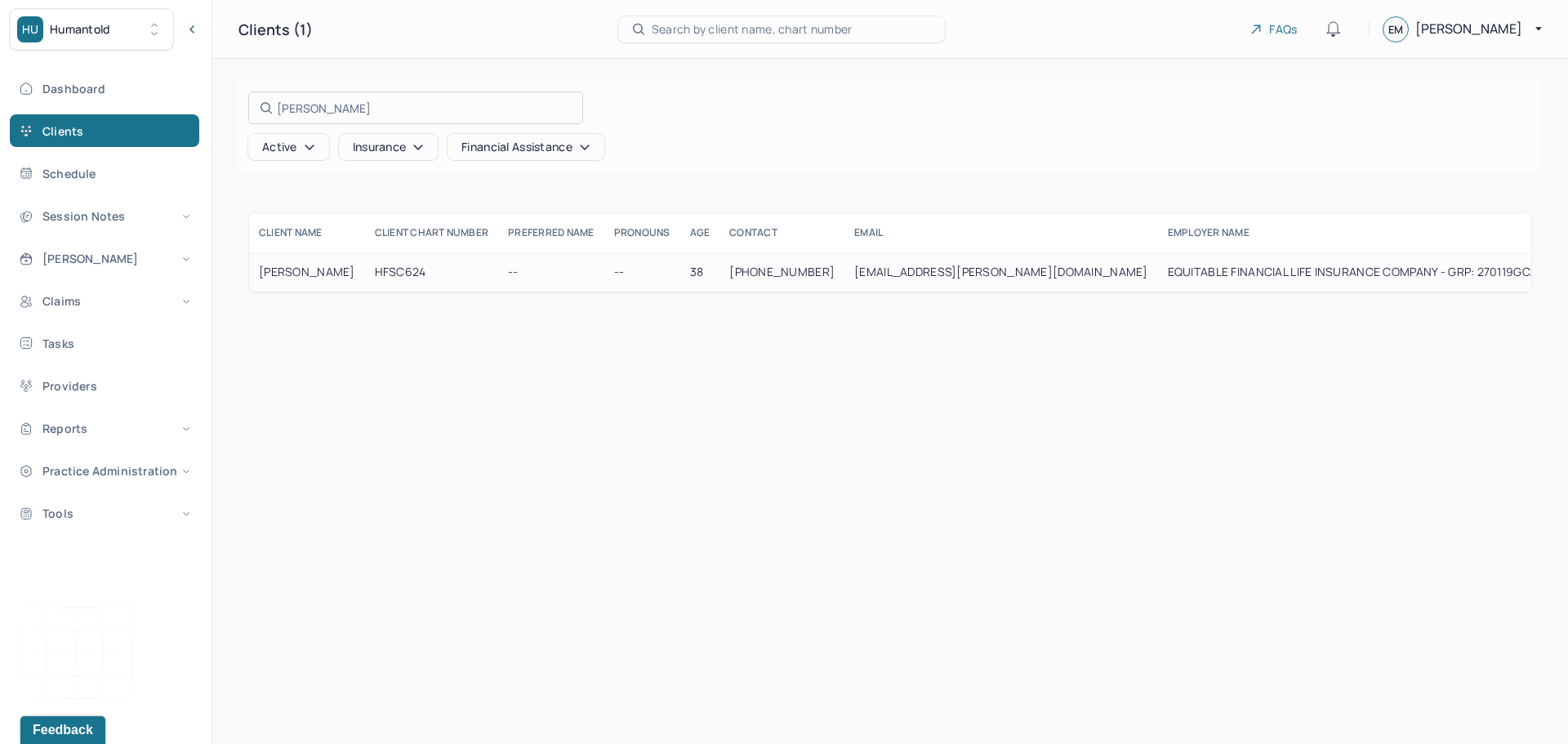 click at bounding box center (784, 372) 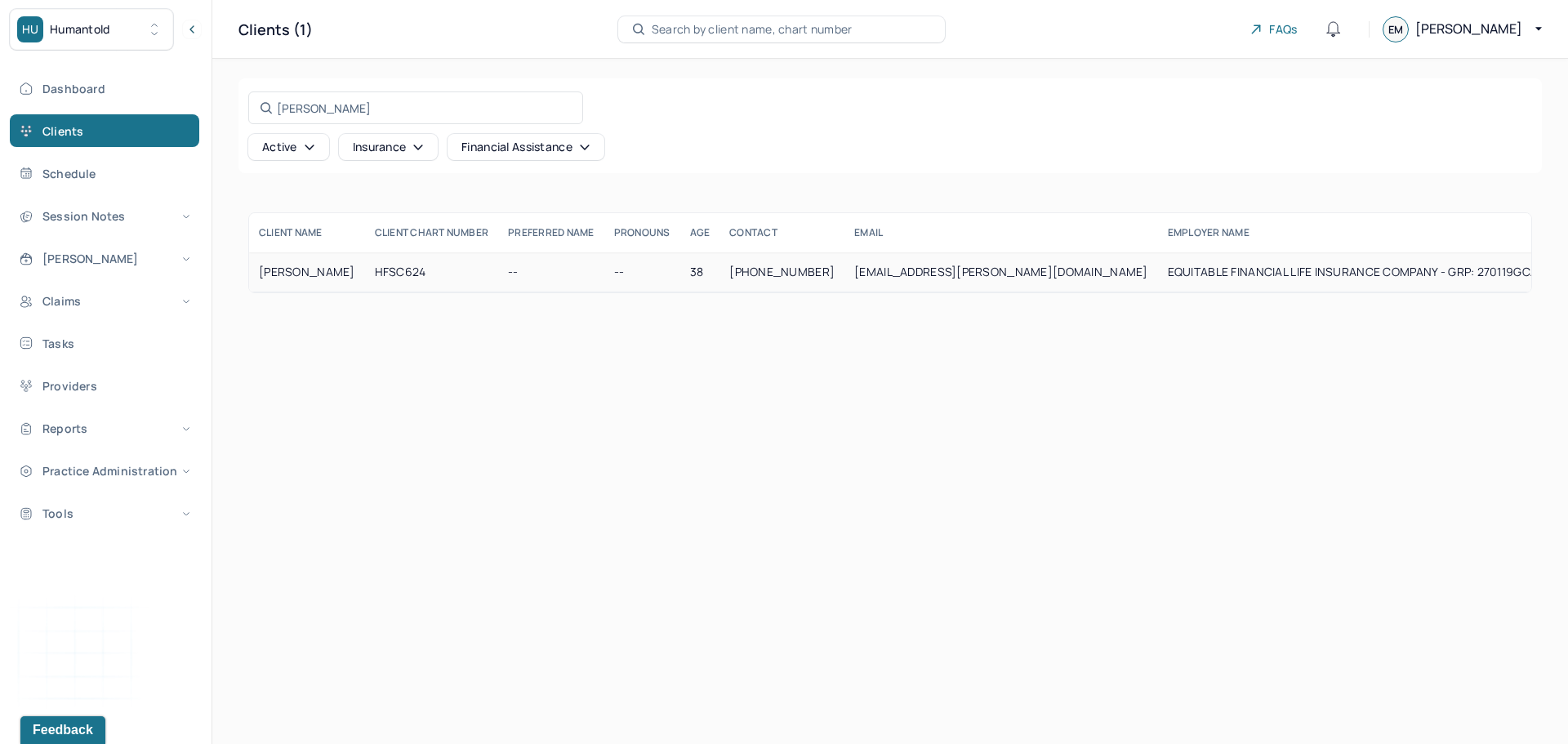 click on "HFSC624" at bounding box center (432, 272) 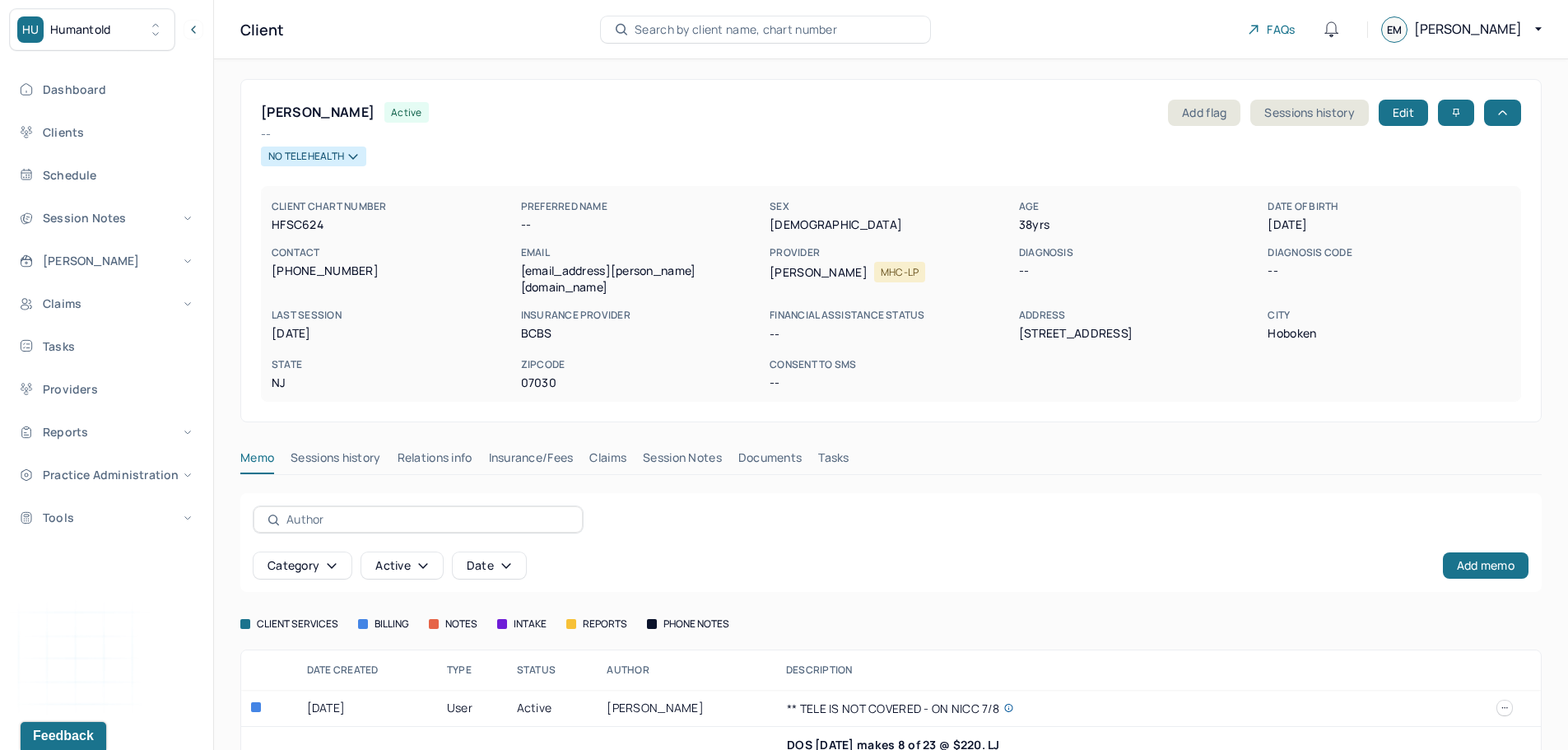 click on "Claims" at bounding box center [607, 461] 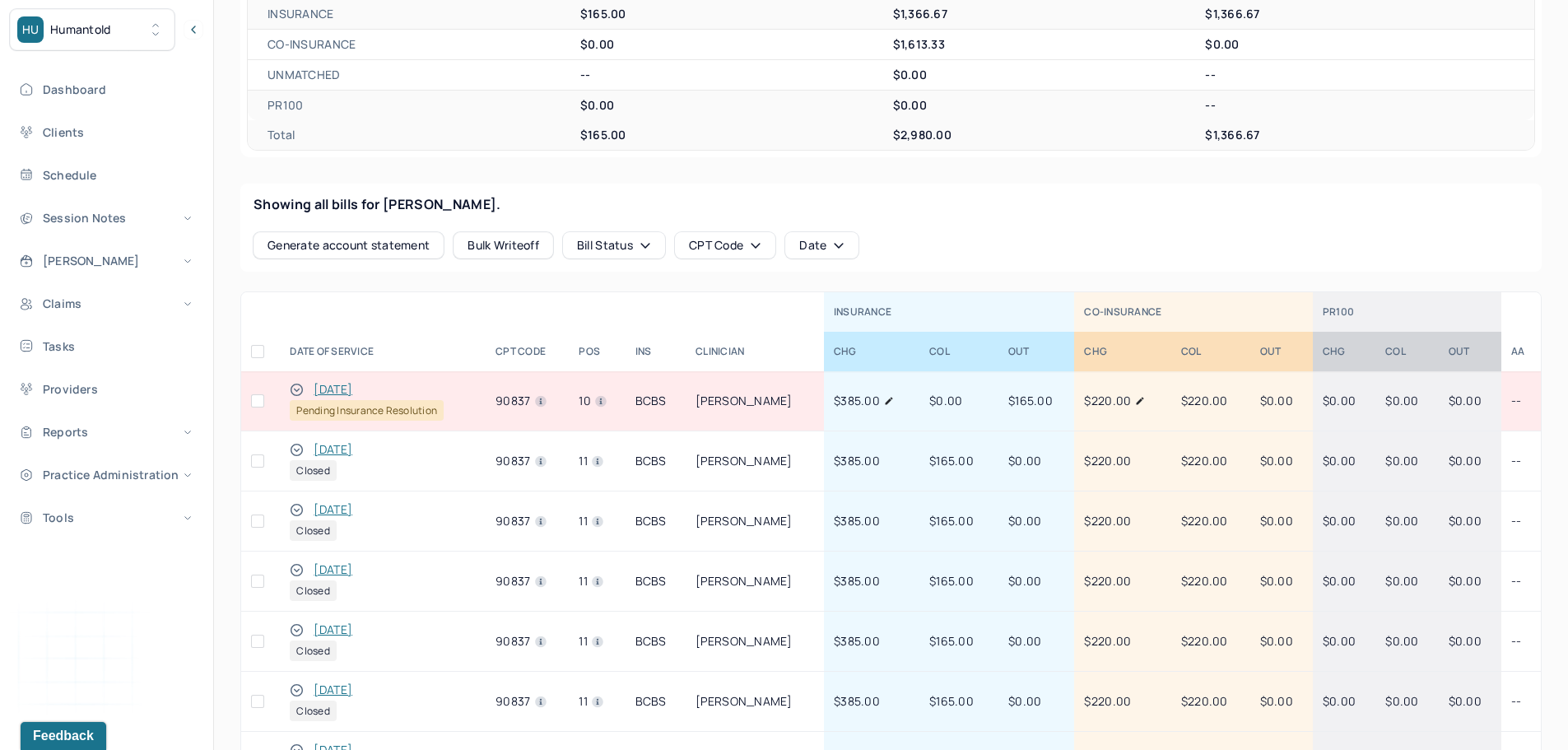 scroll, scrollTop: 741, scrollLeft: 0, axis: vertical 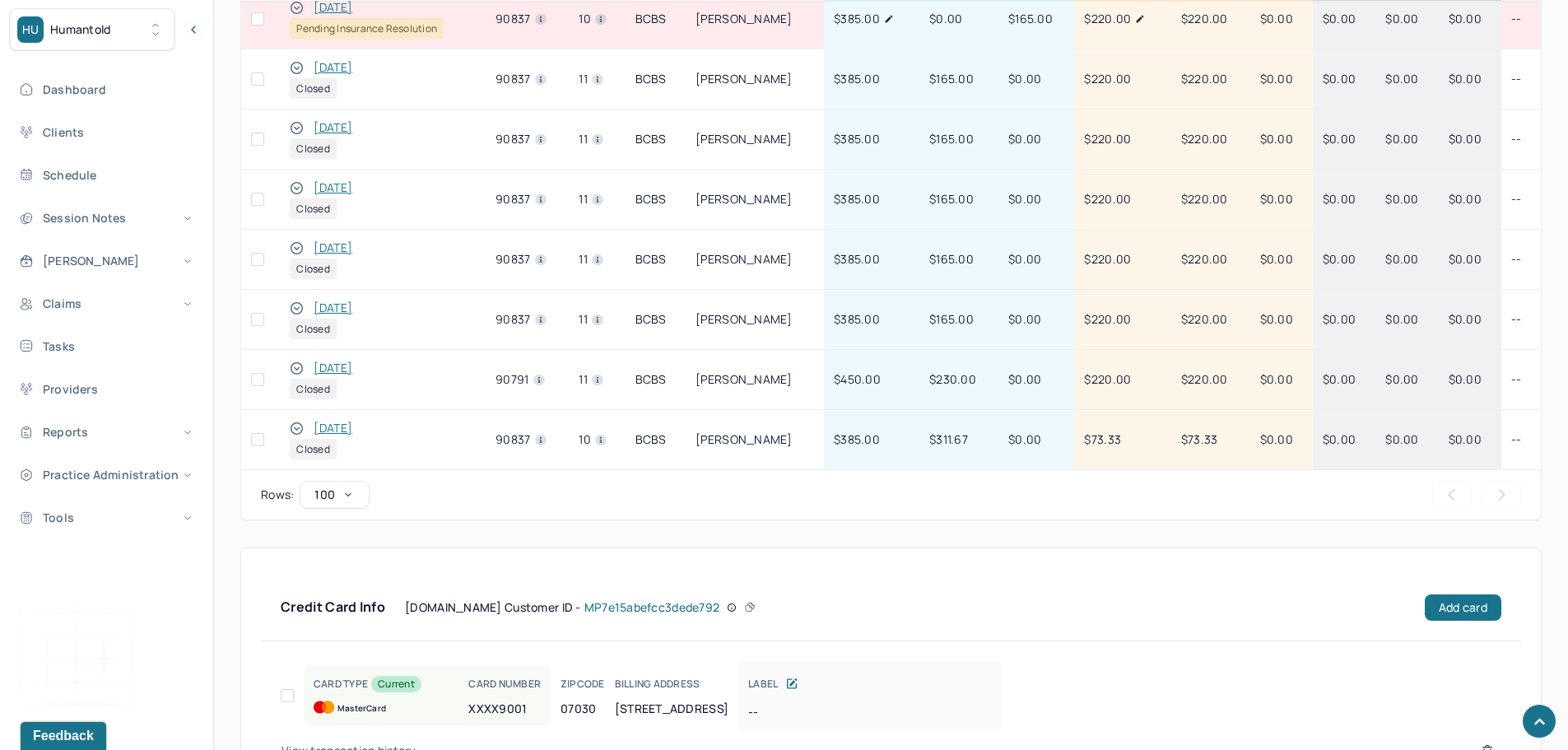 click on "04/14/2025" at bounding box center [333, 428] 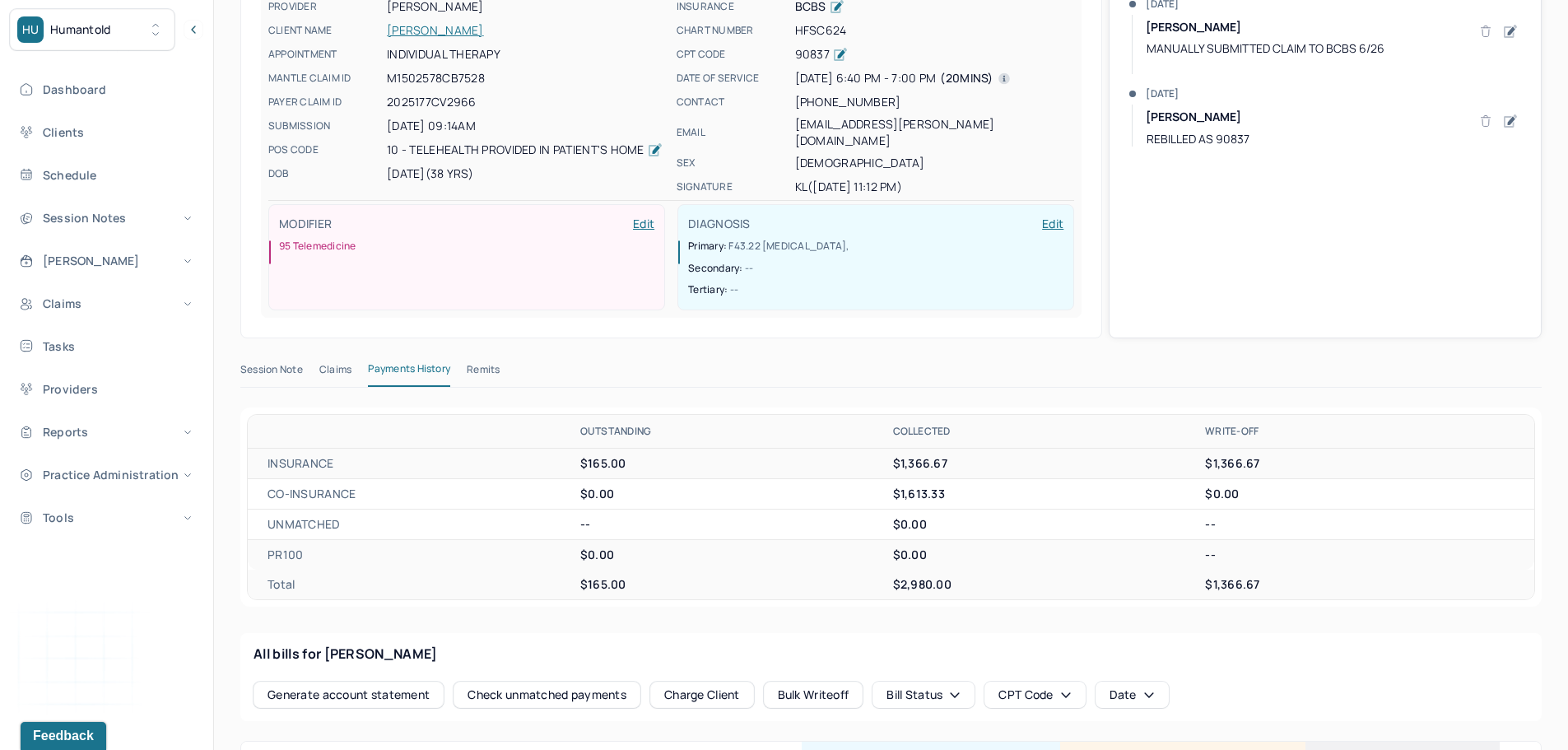 scroll, scrollTop: 247, scrollLeft: 0, axis: vertical 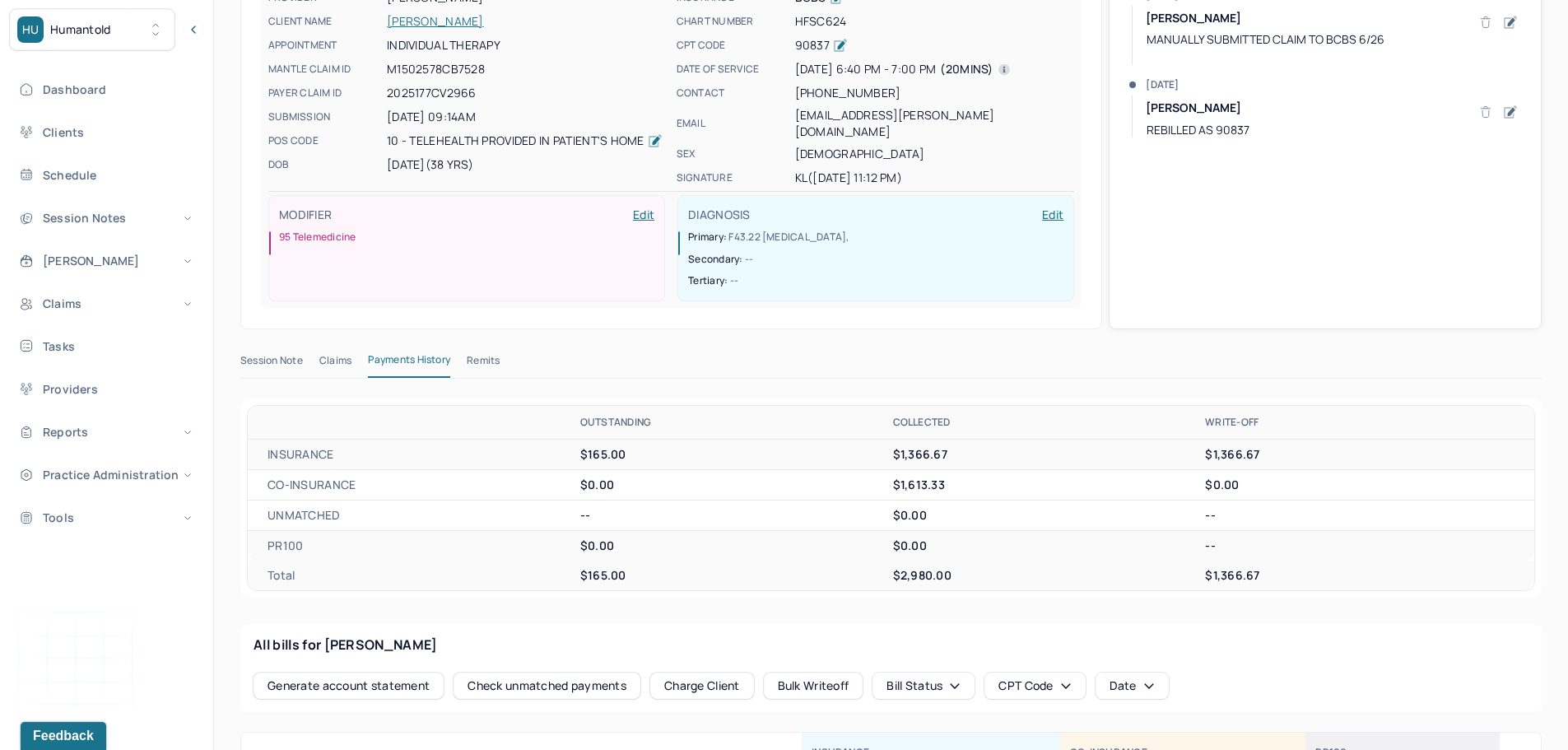click on "Remits" at bounding box center (483, 364) 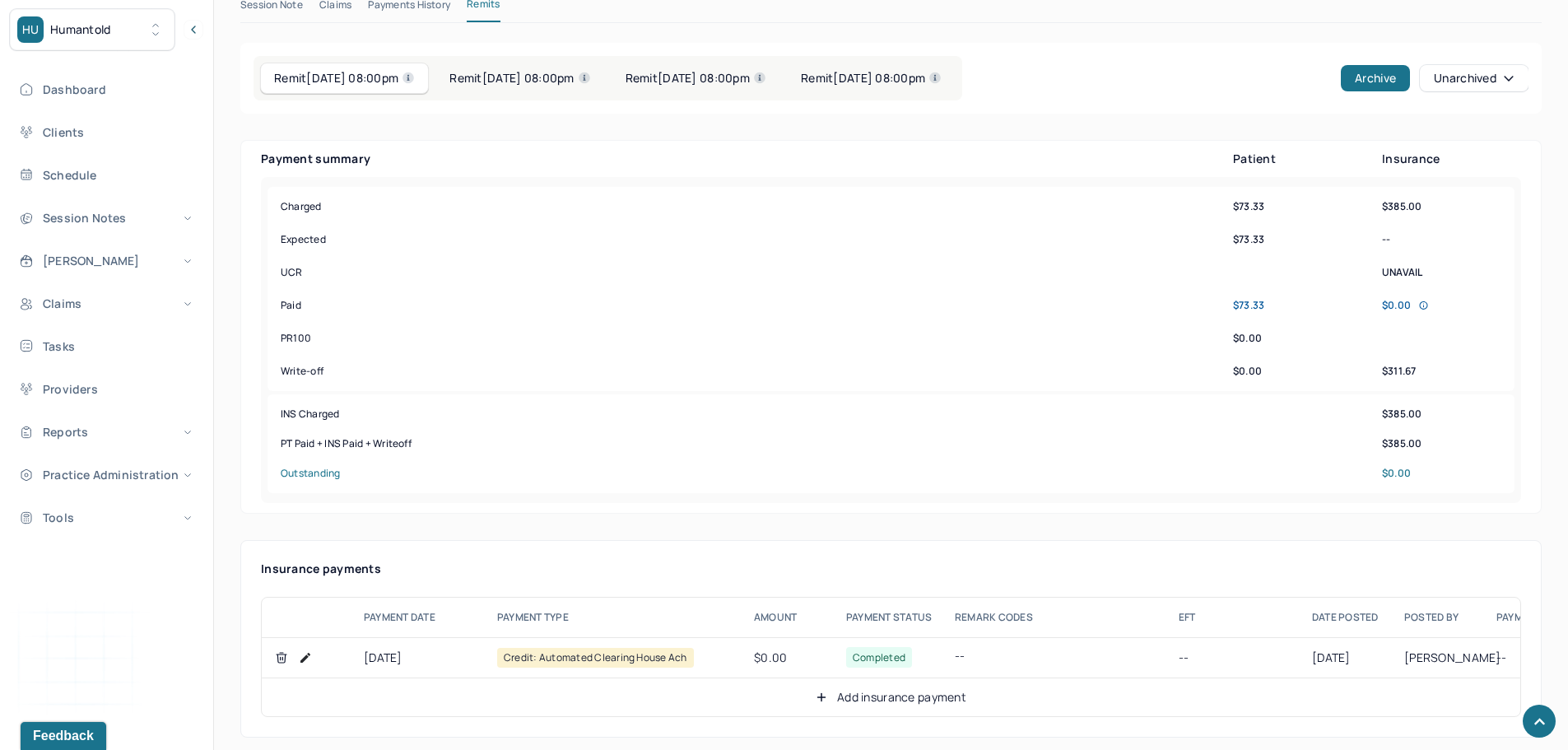 scroll, scrollTop: 496, scrollLeft: 0, axis: vertical 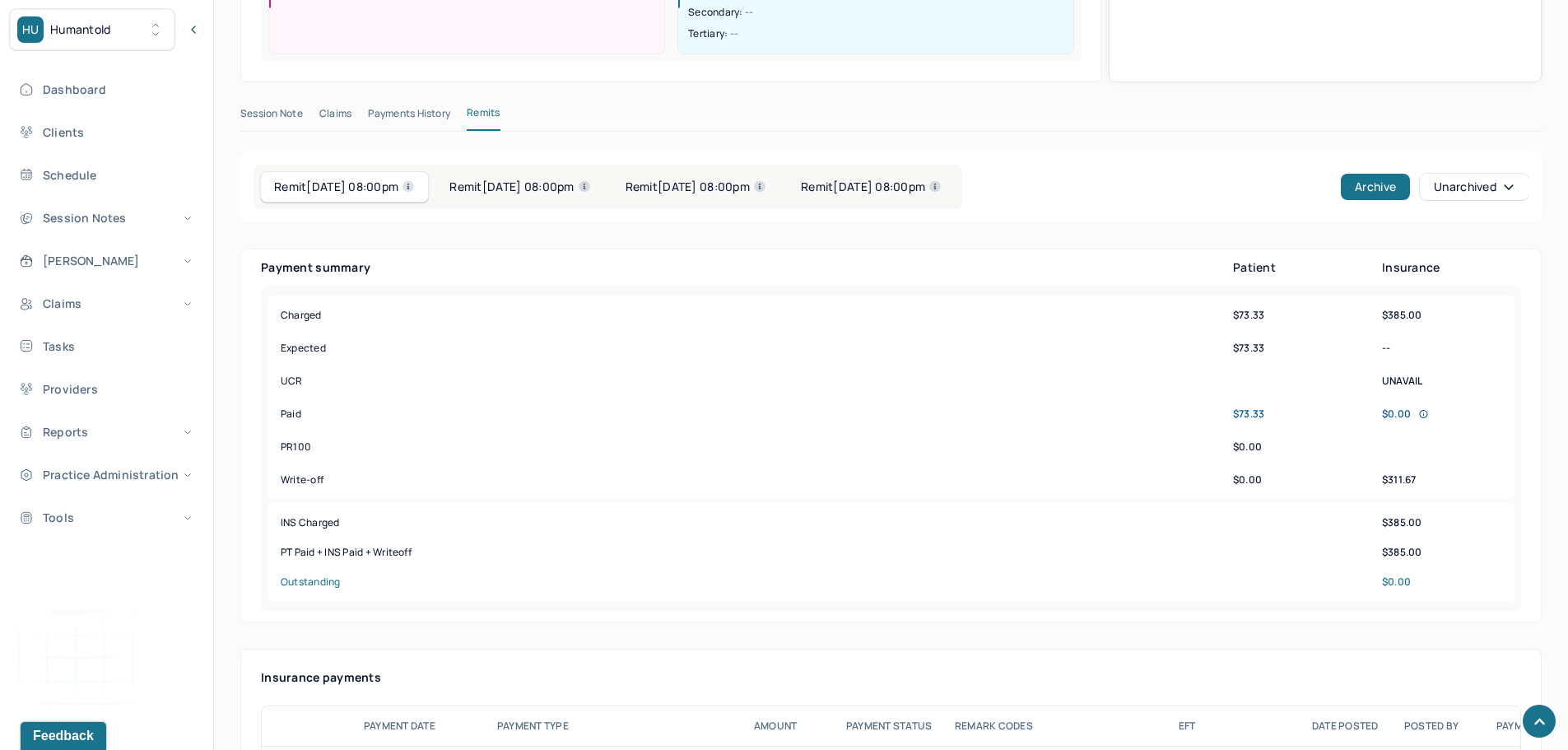 click on "Remit 06/25/2025 08:00pm" at bounding box center [519, 187] 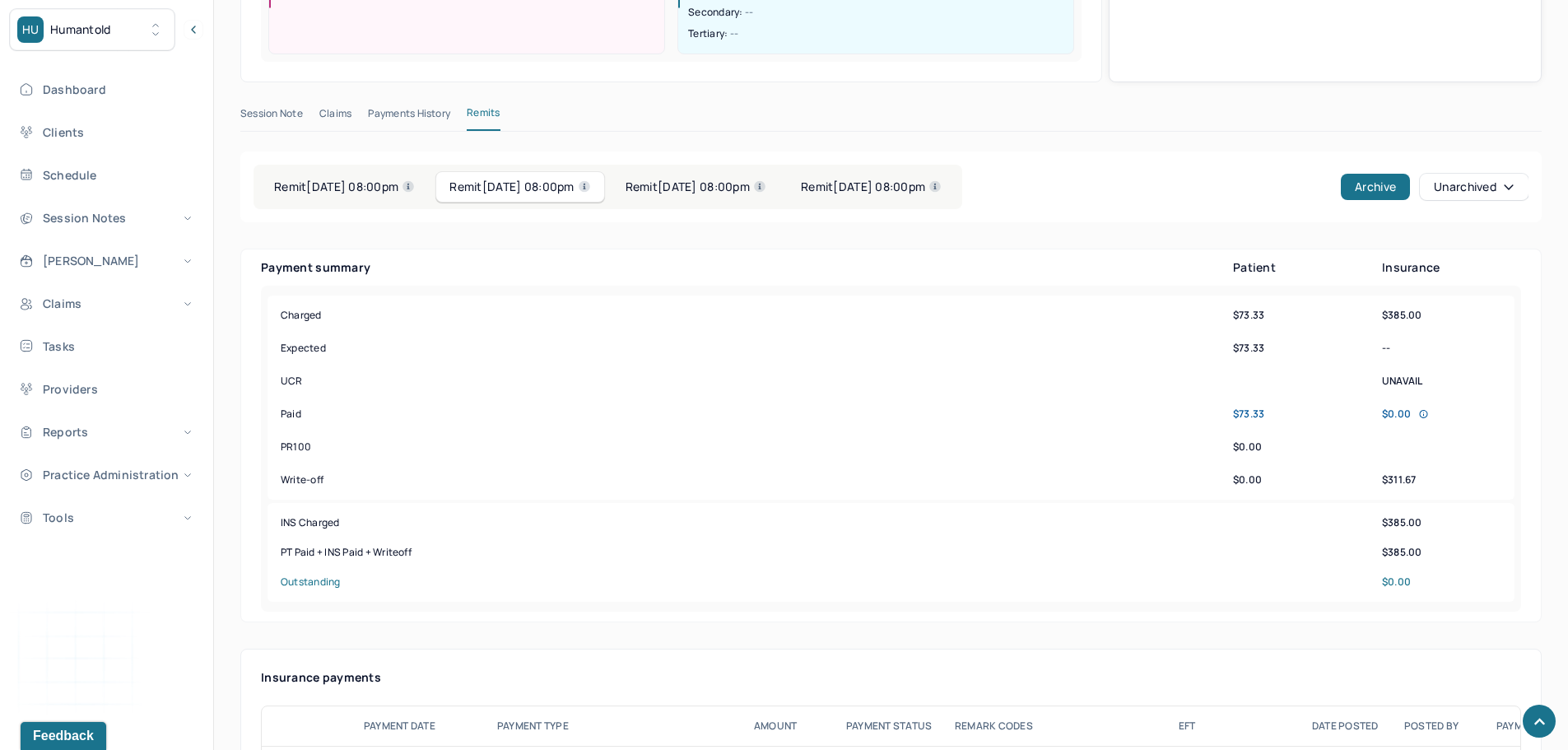click on "Remit 05/02/2025 08:00pm" at bounding box center [696, 187] 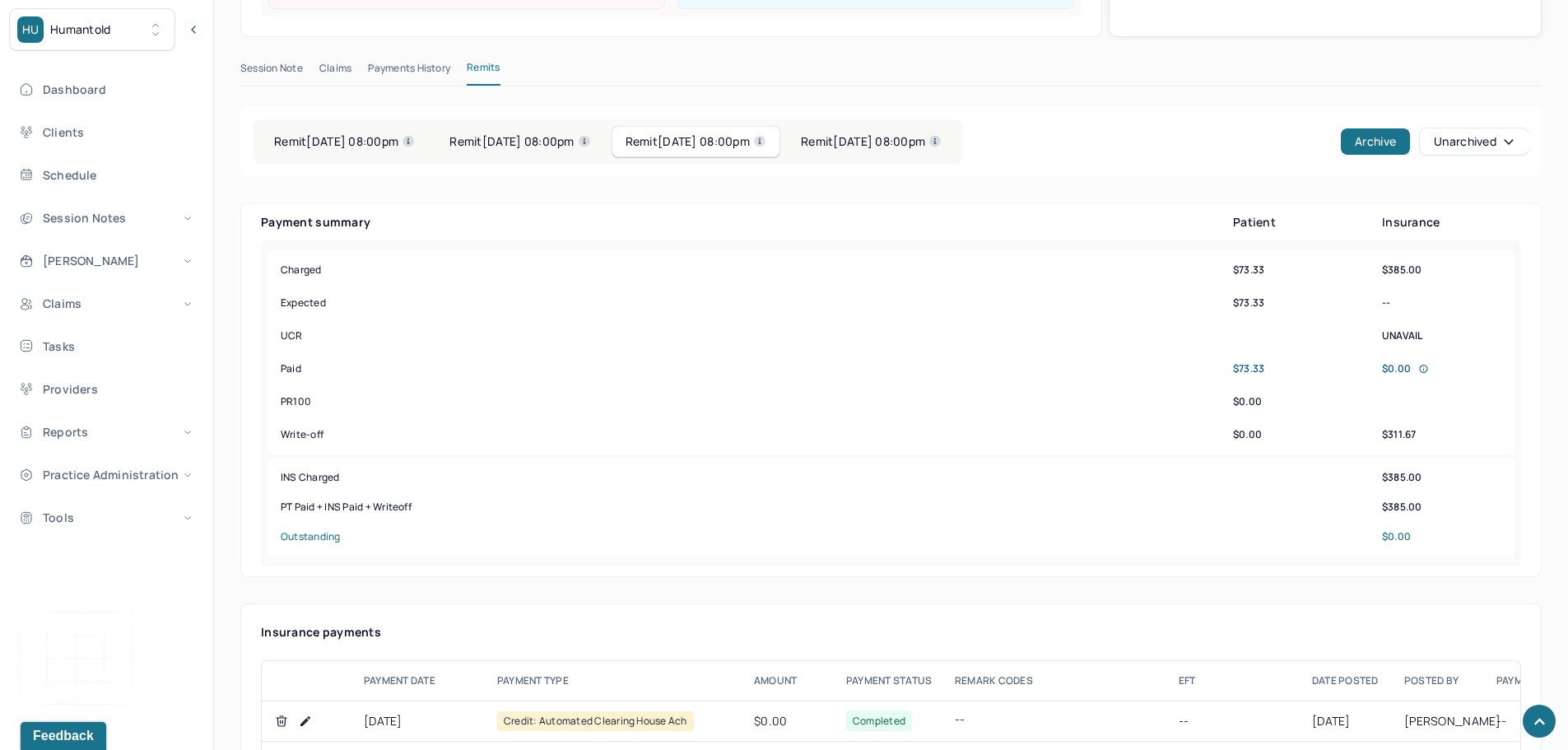 scroll, scrollTop: 496, scrollLeft: 0, axis: vertical 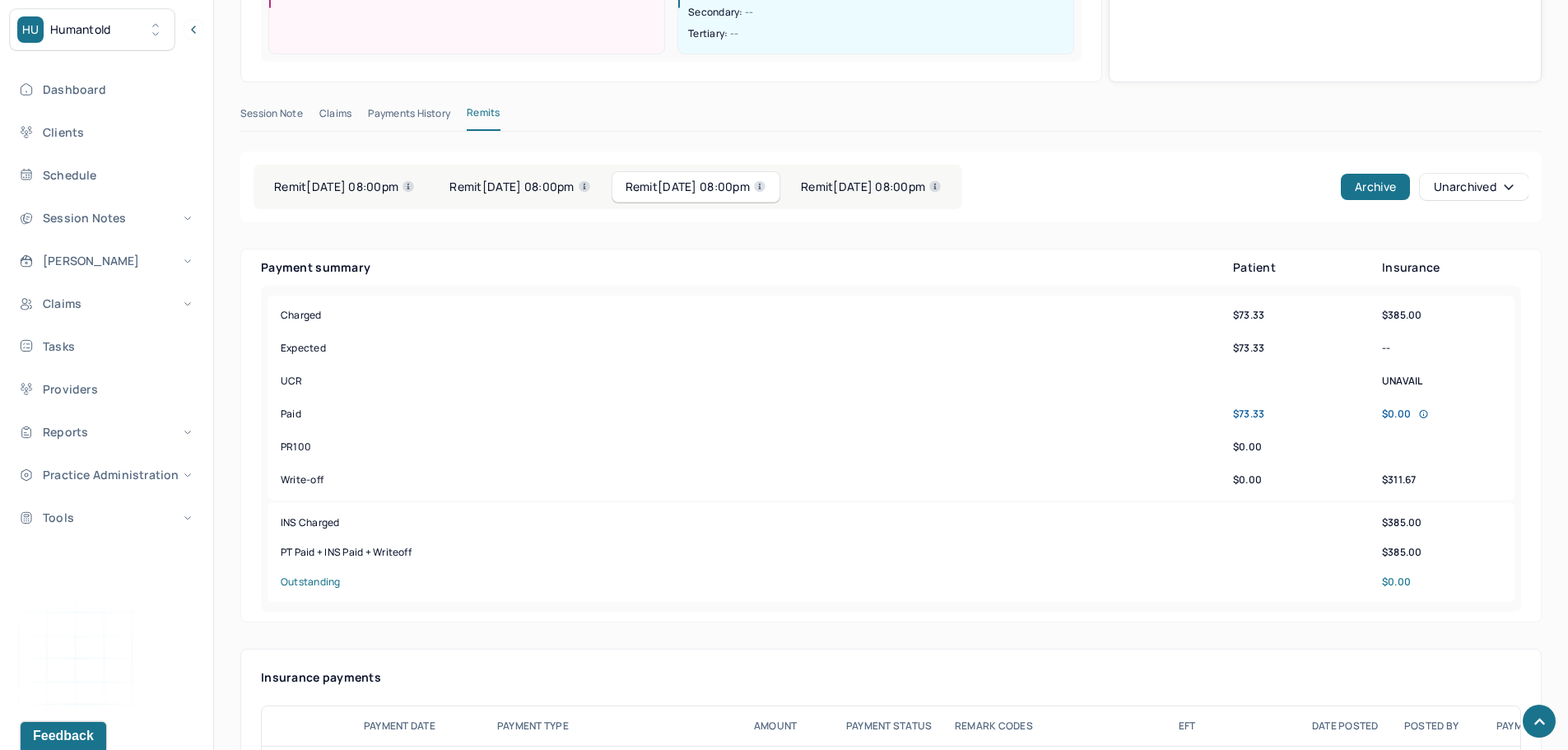 click on "Remit 04/22/2025 08:00pm" at bounding box center (871, 187) 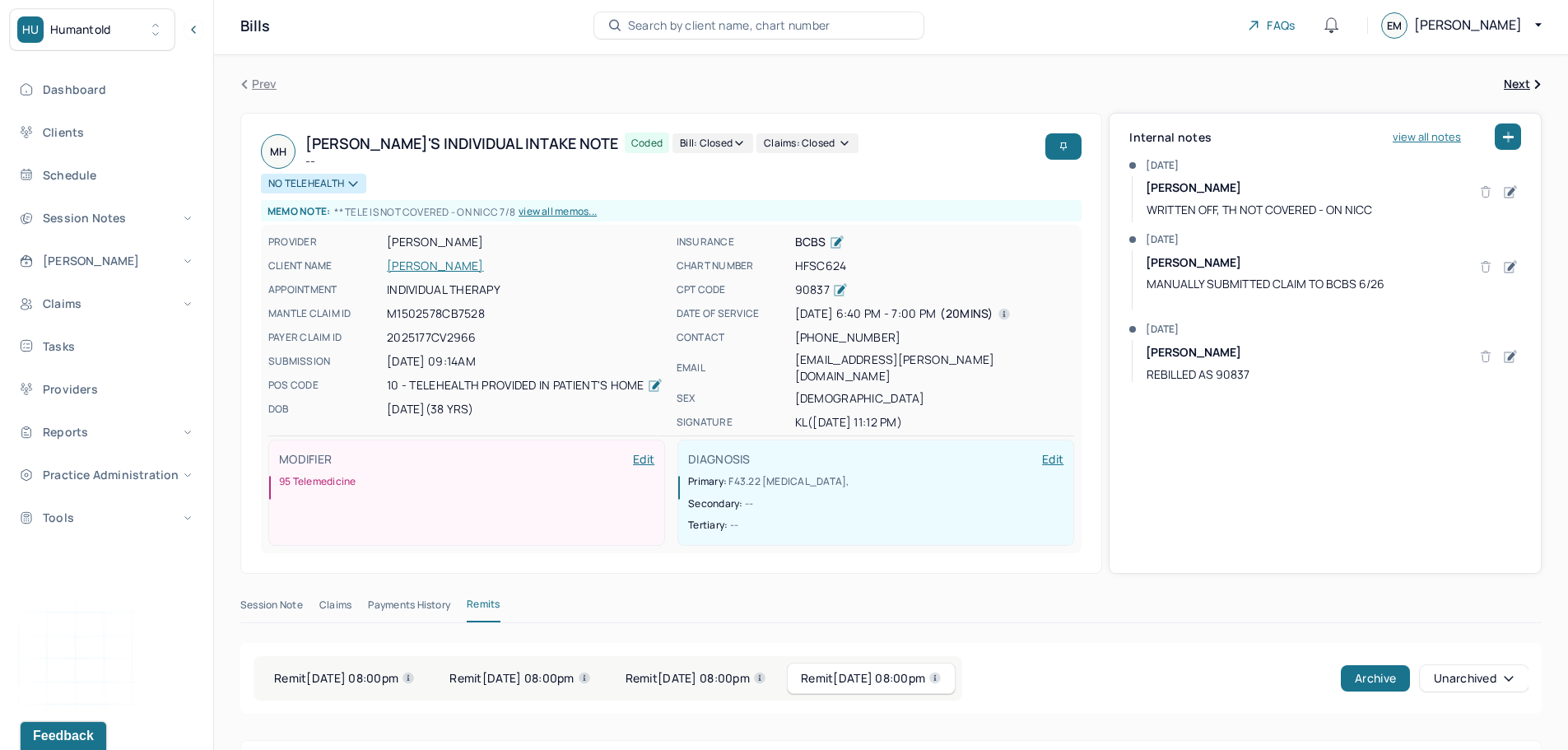 scroll, scrollTop: 0, scrollLeft: 0, axis: both 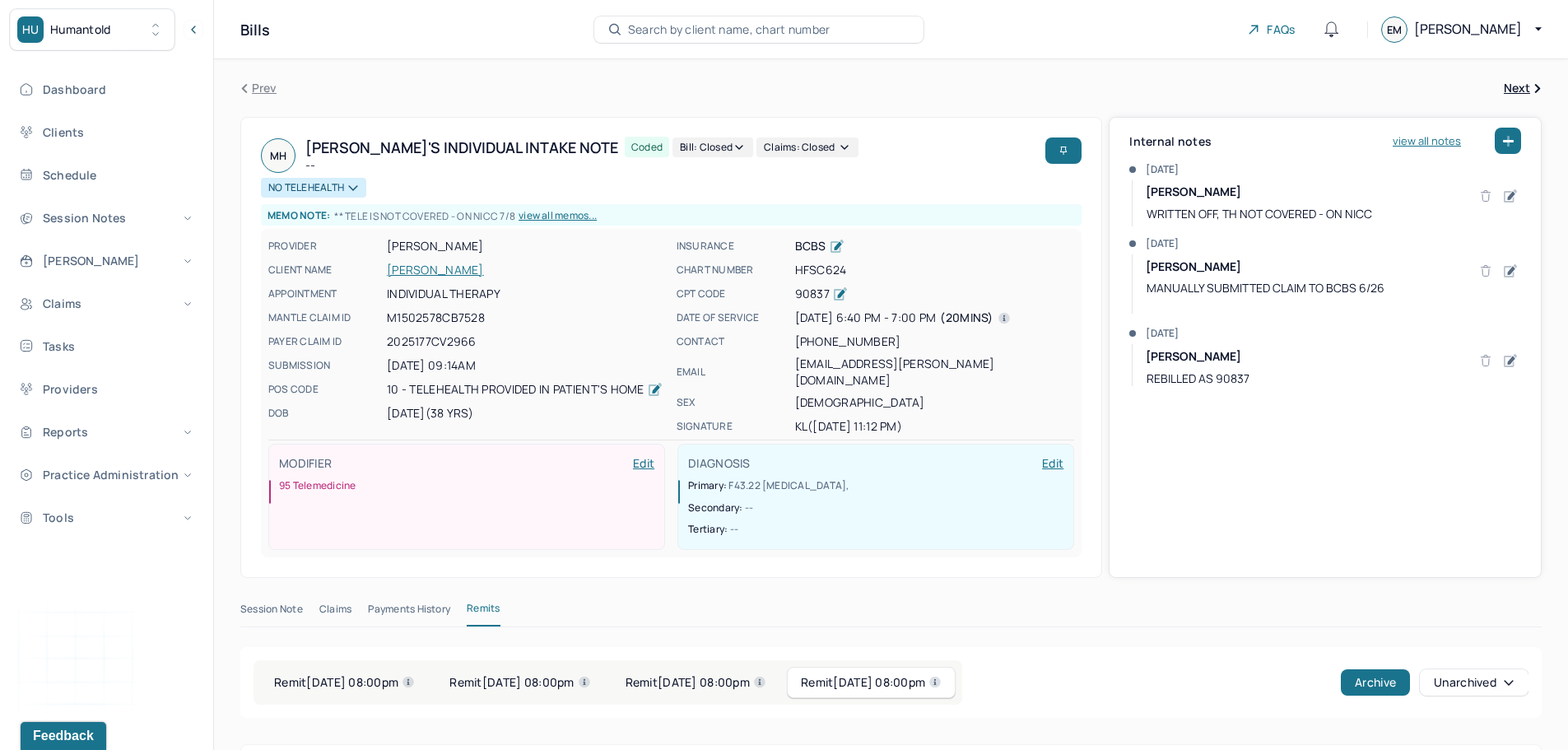 click on "HOTHEM, MARINA" at bounding box center (527, 270) 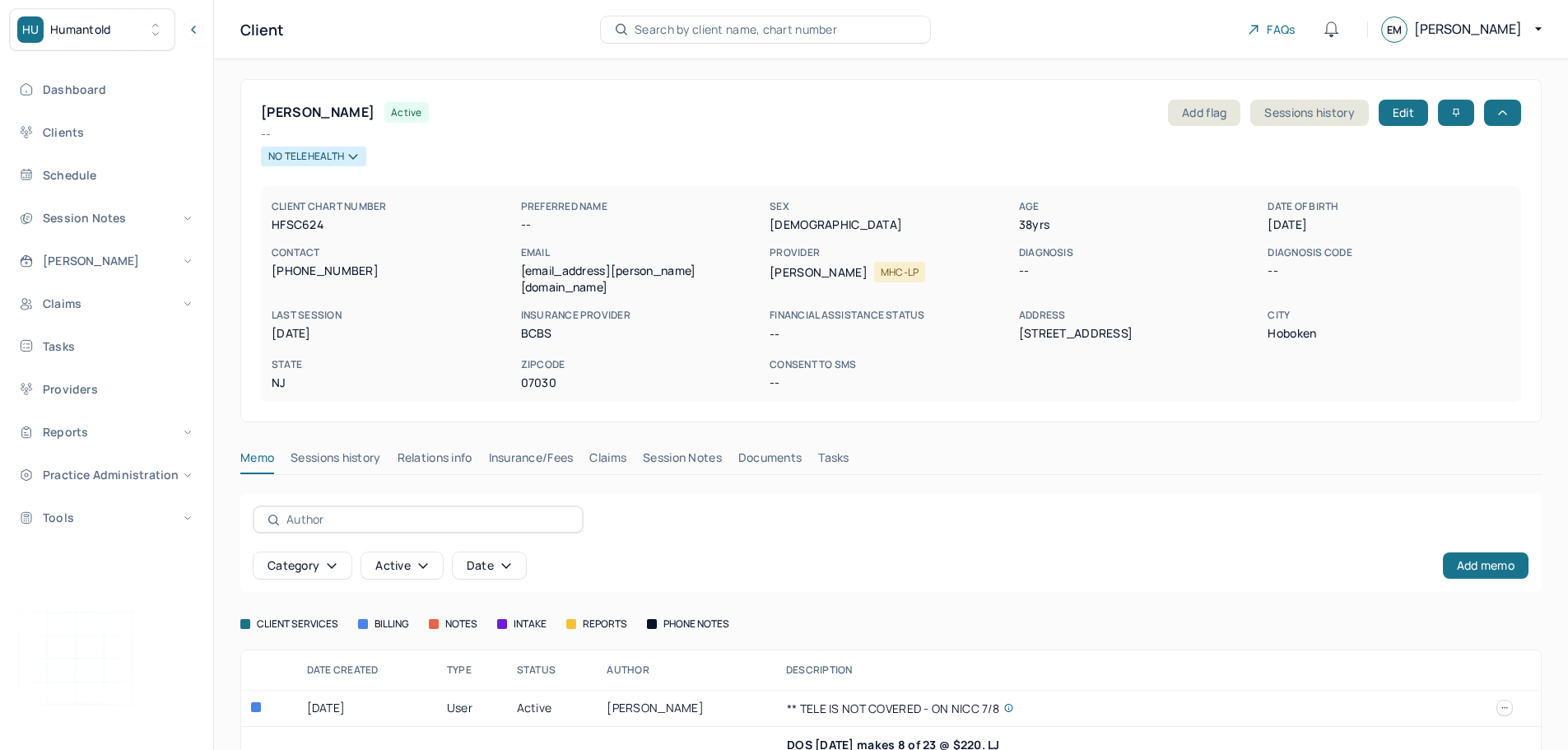 scroll, scrollTop: 0, scrollLeft: 0, axis: both 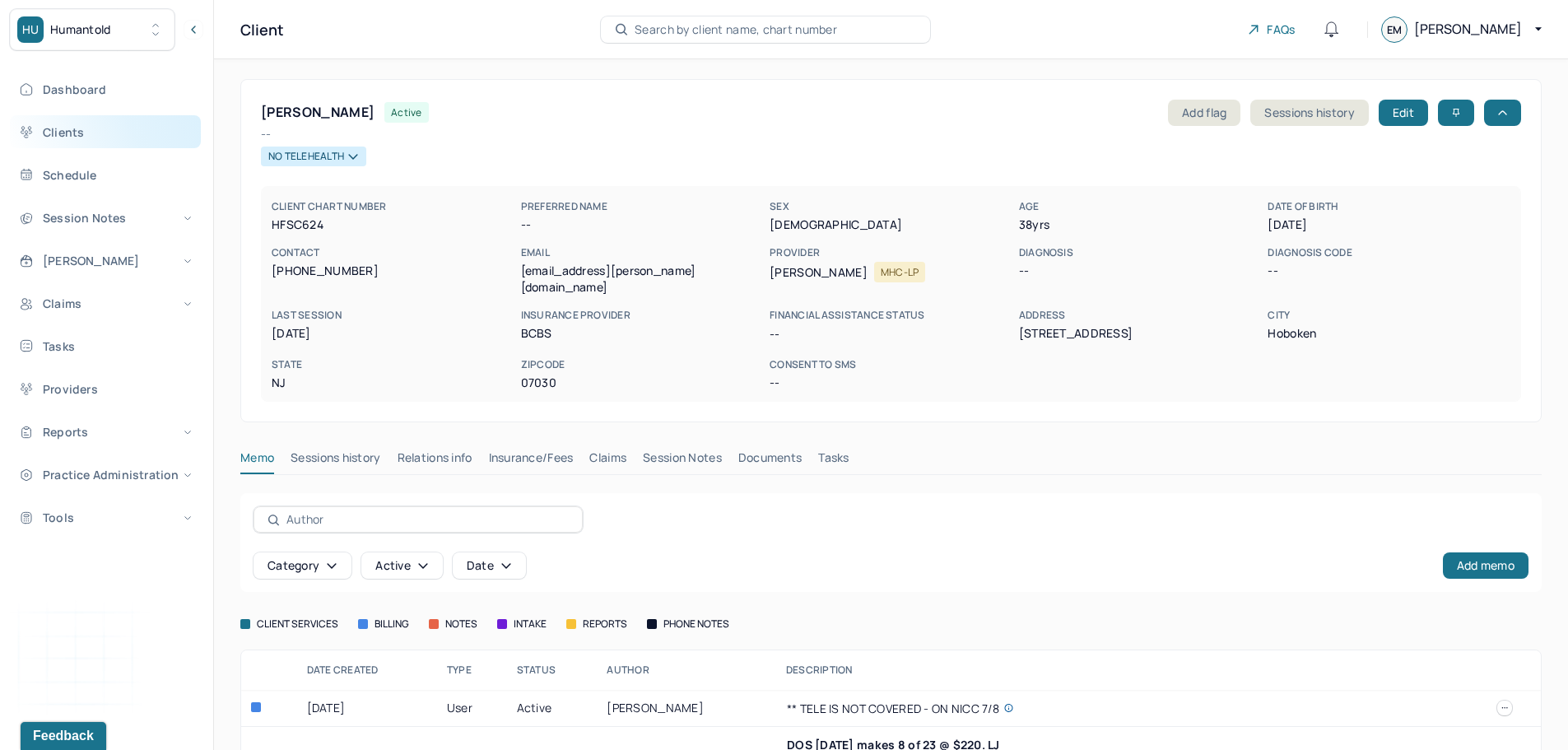 click on "Clients" at bounding box center (105, 132) 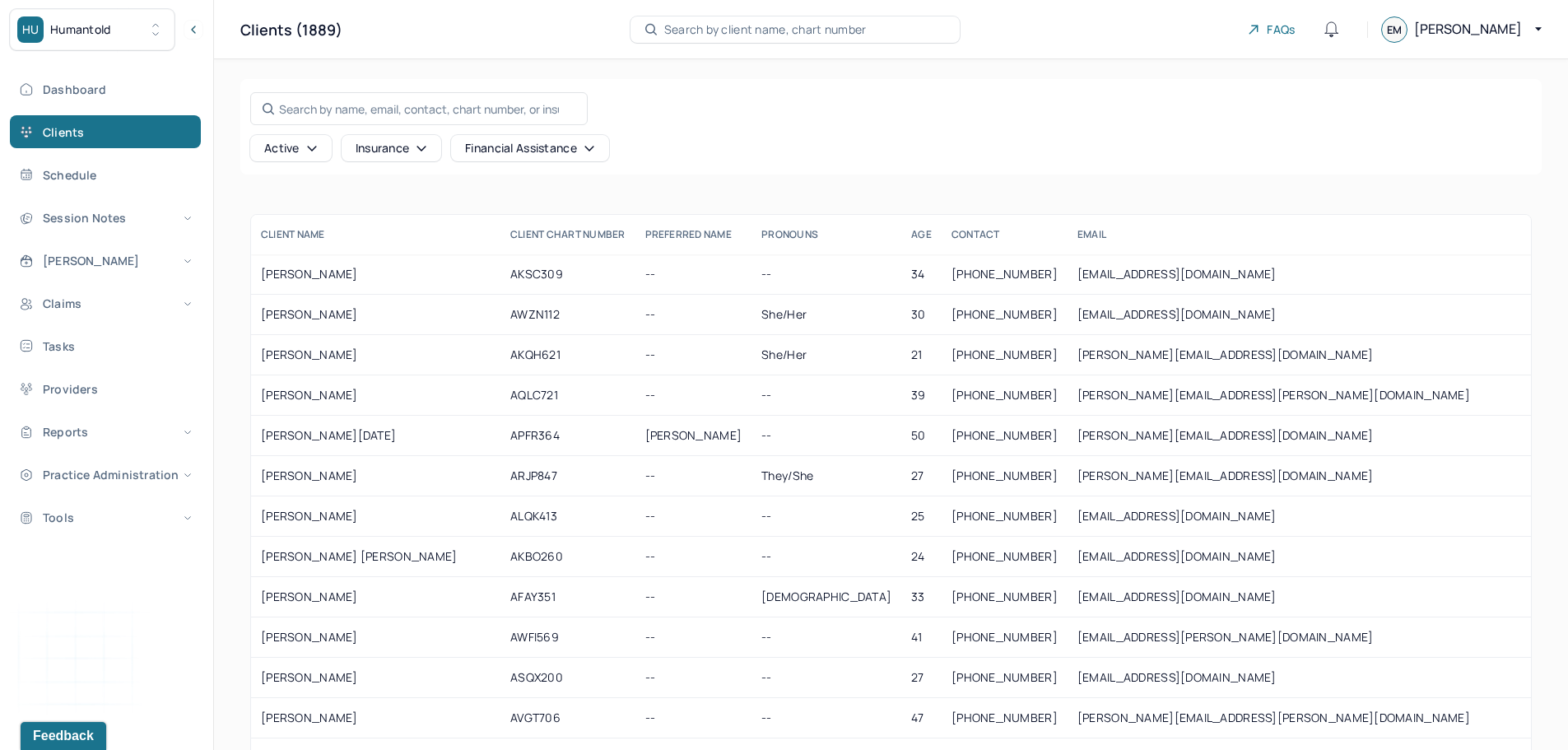 click on "Insurance" at bounding box center (392, 148) 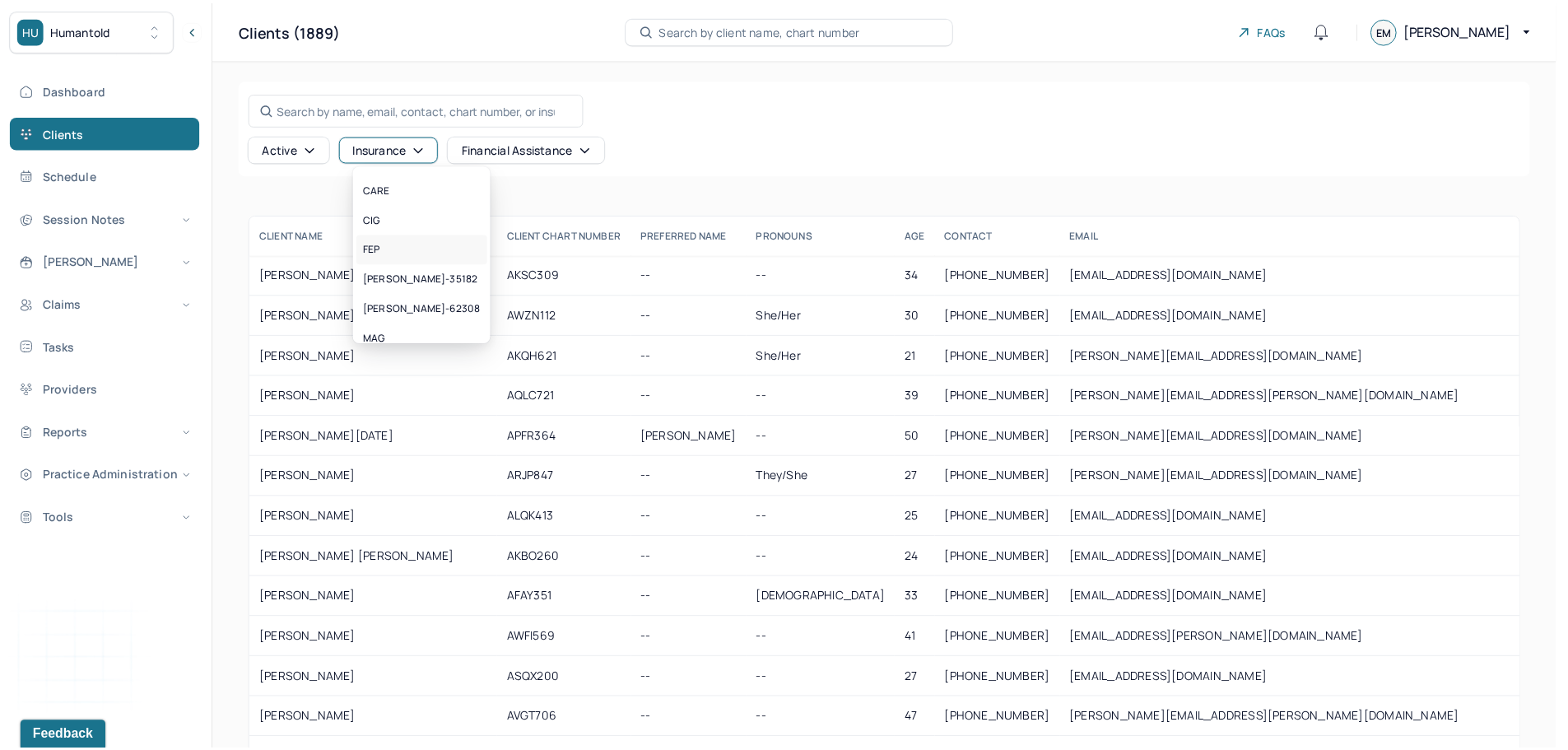 scroll, scrollTop: 165, scrollLeft: 0, axis: vertical 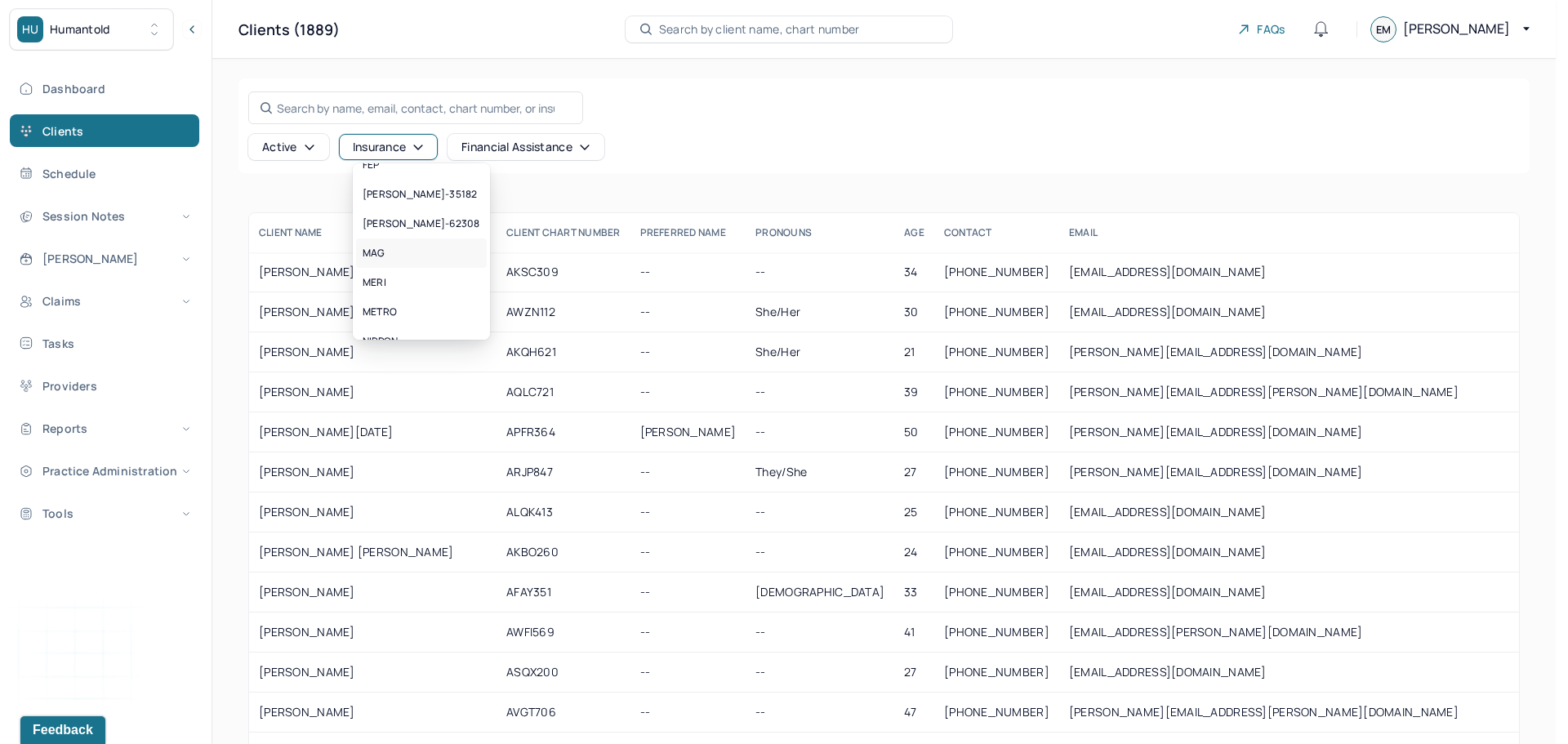 click on "MAG" at bounding box center [421, 253] 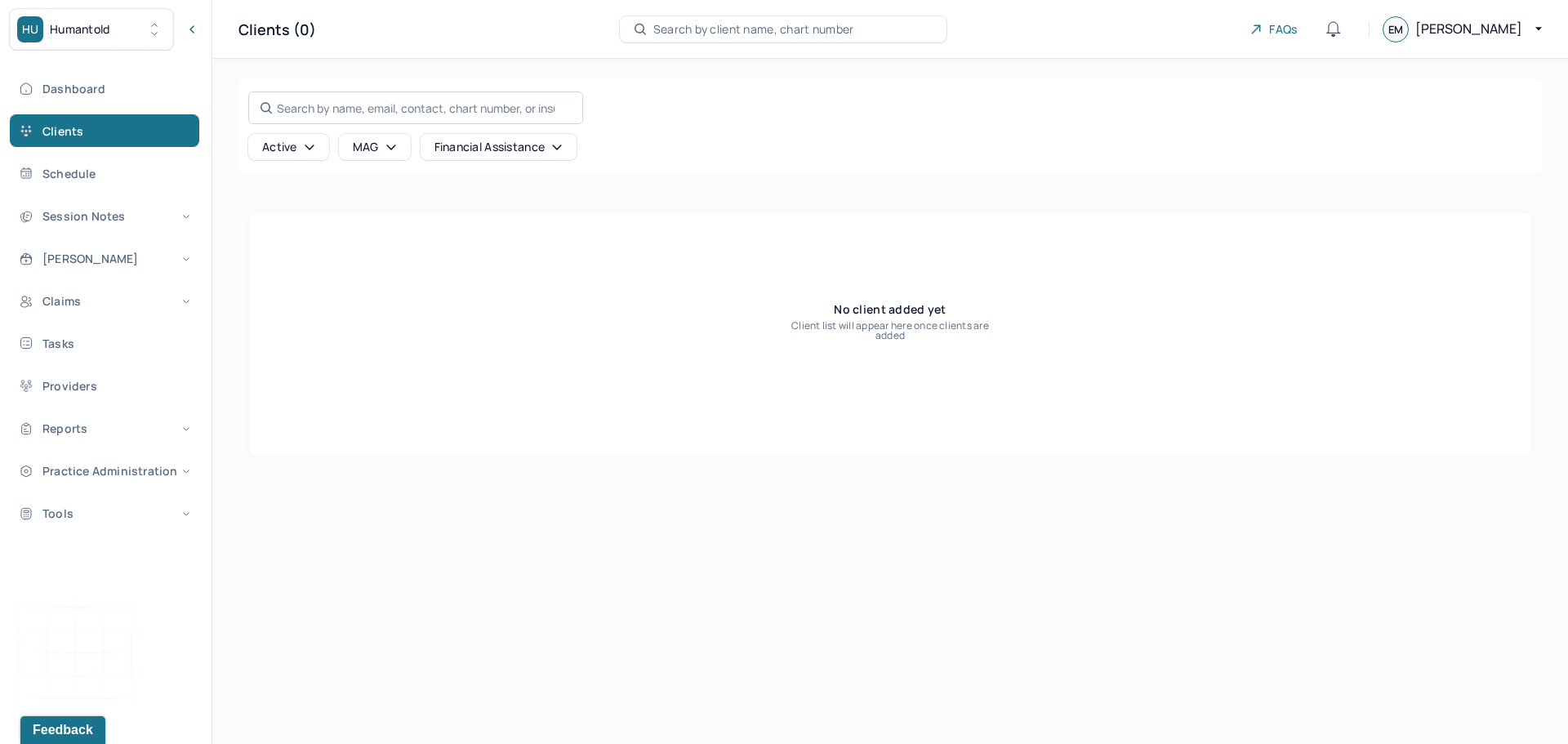 click on "Search by name, email, contact, chart number, or insurance id..." at bounding box center [416, 108] 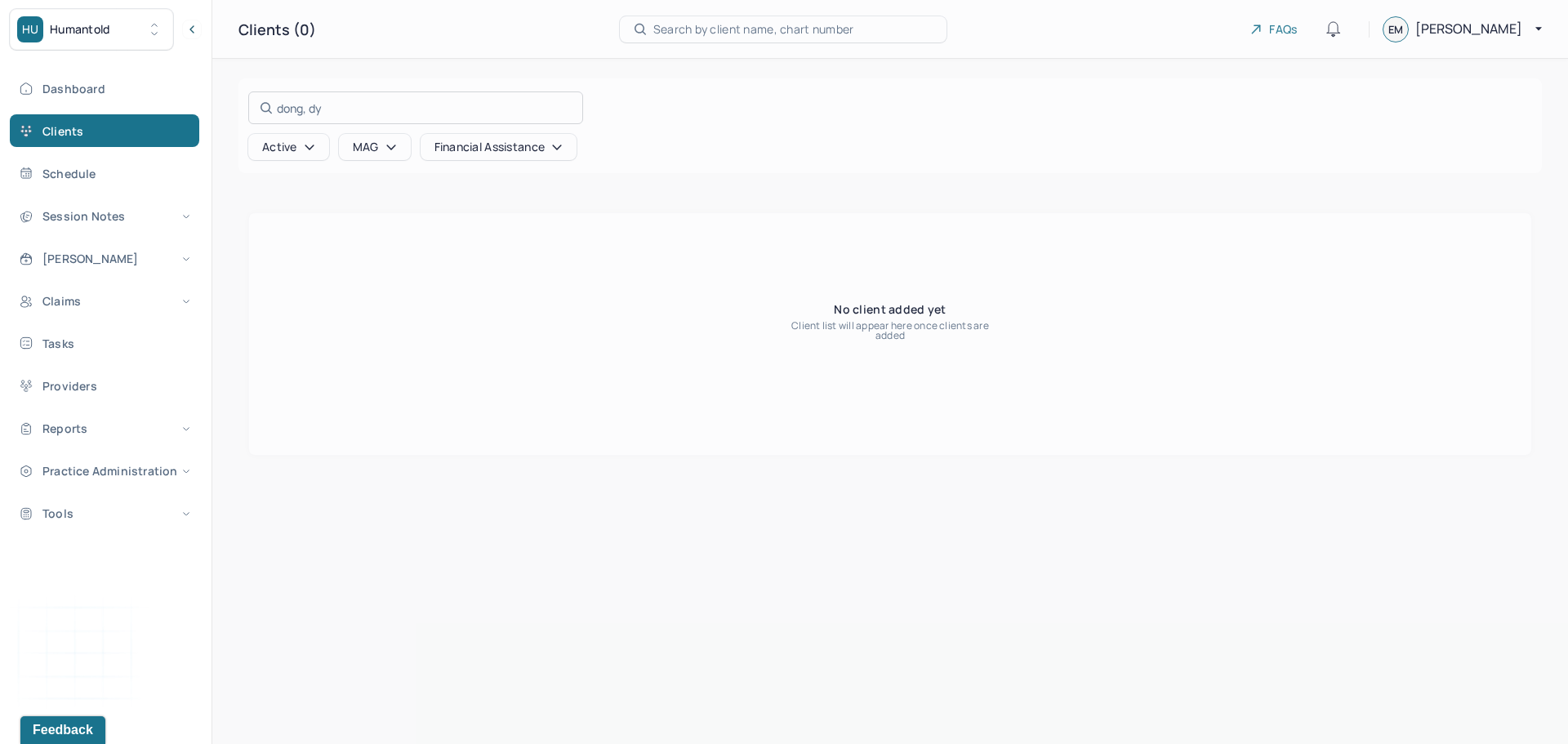 click at bounding box center [784, 372] 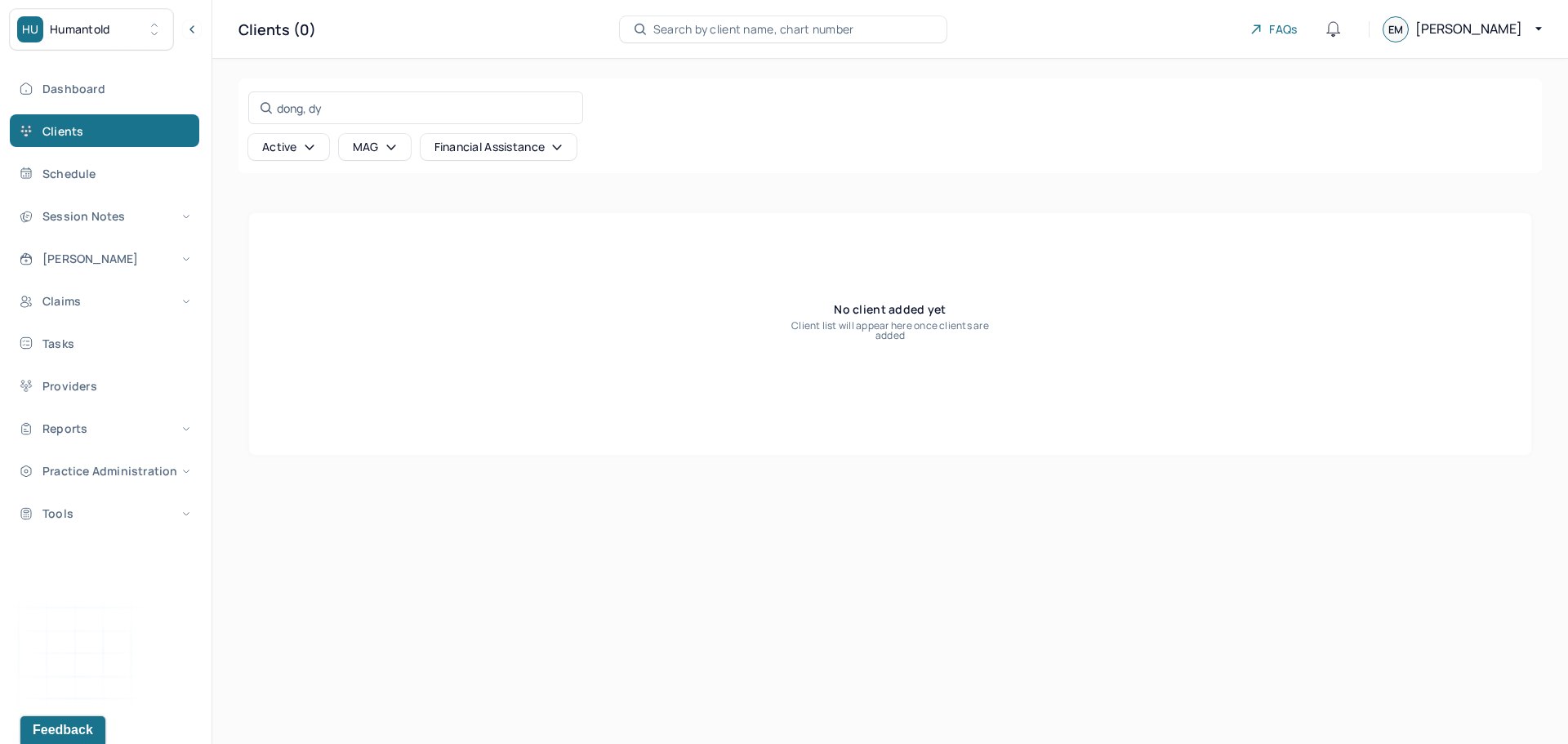 click on "Active" at bounding box center (288, 147) 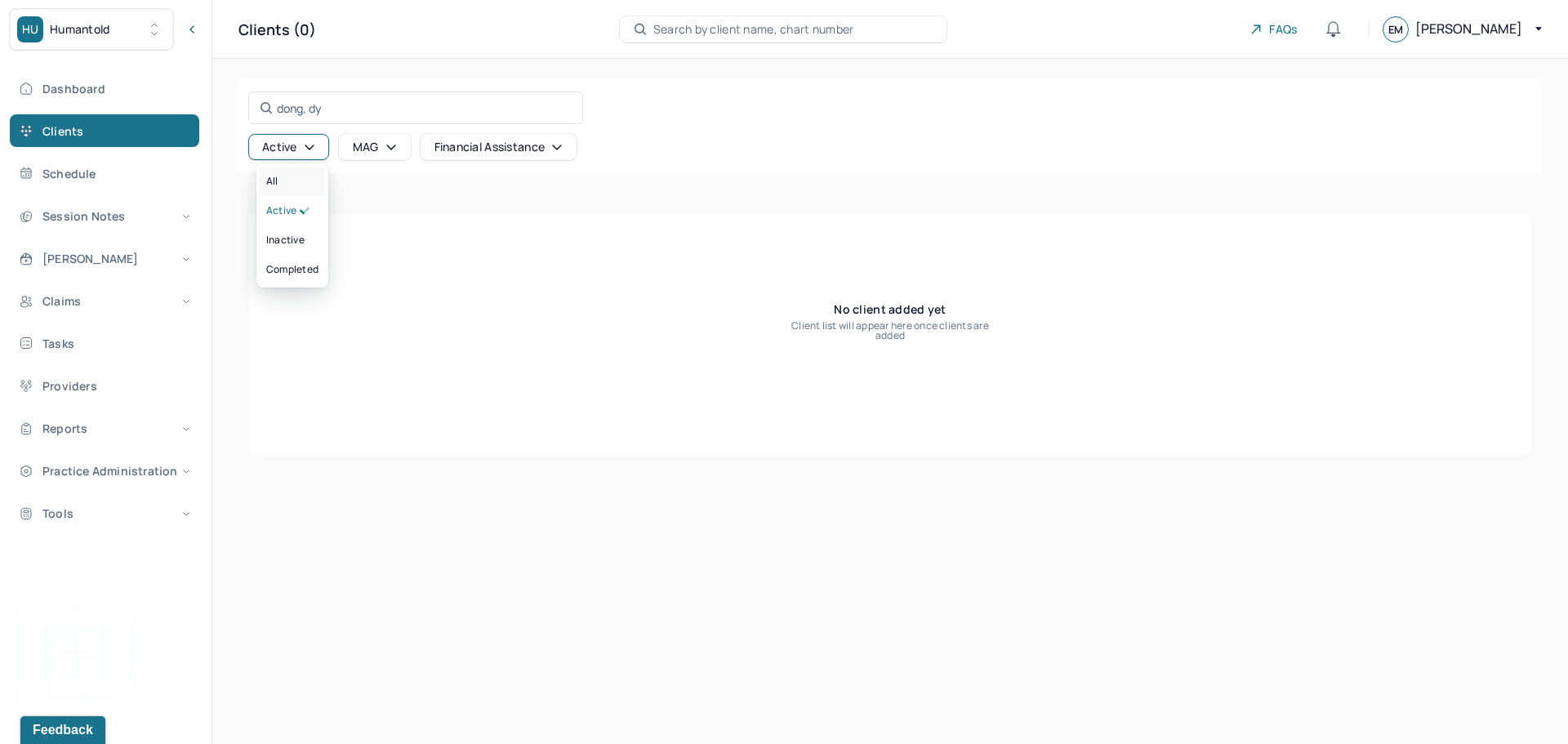 click on "All" at bounding box center [292, 181] 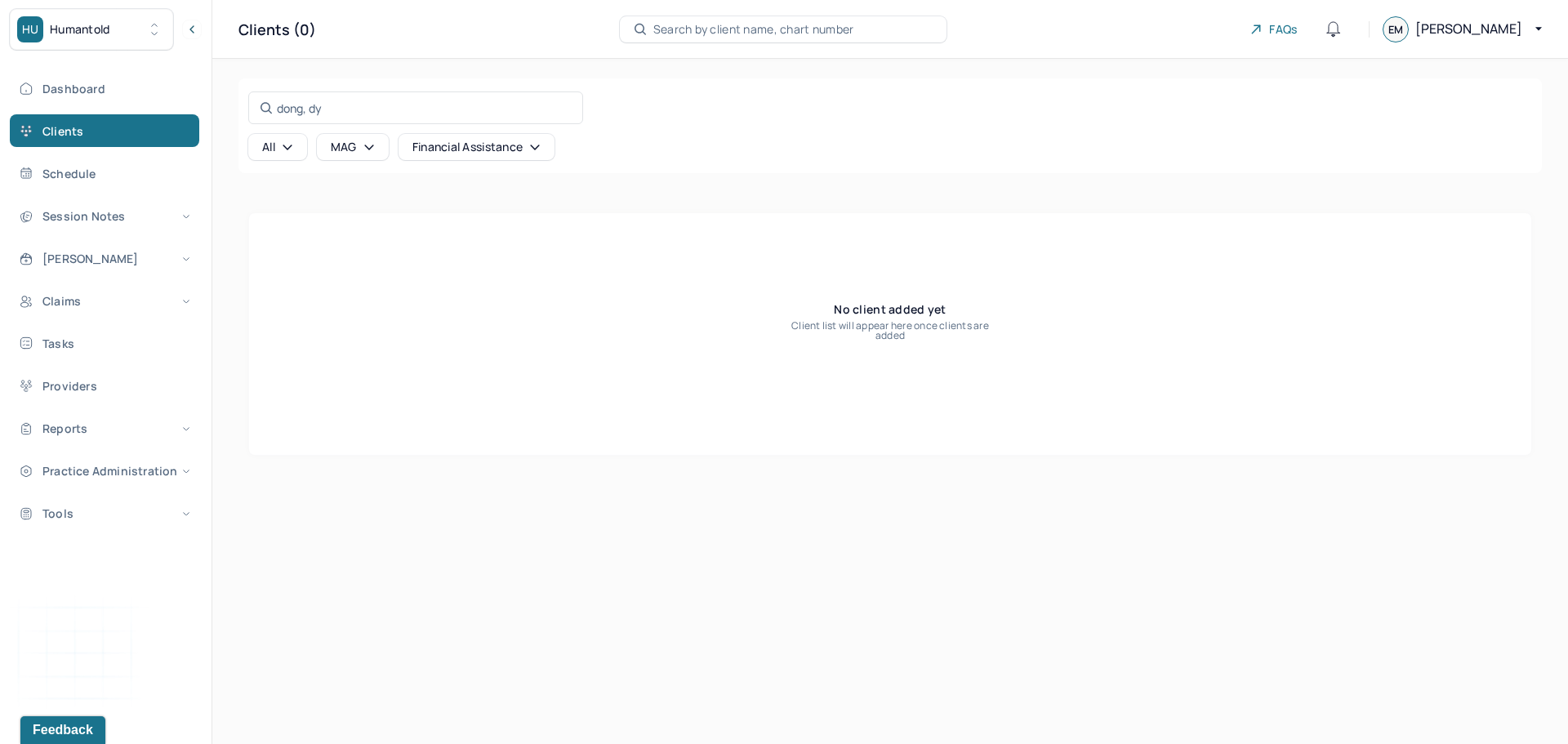 click on "All" at bounding box center [278, 147] 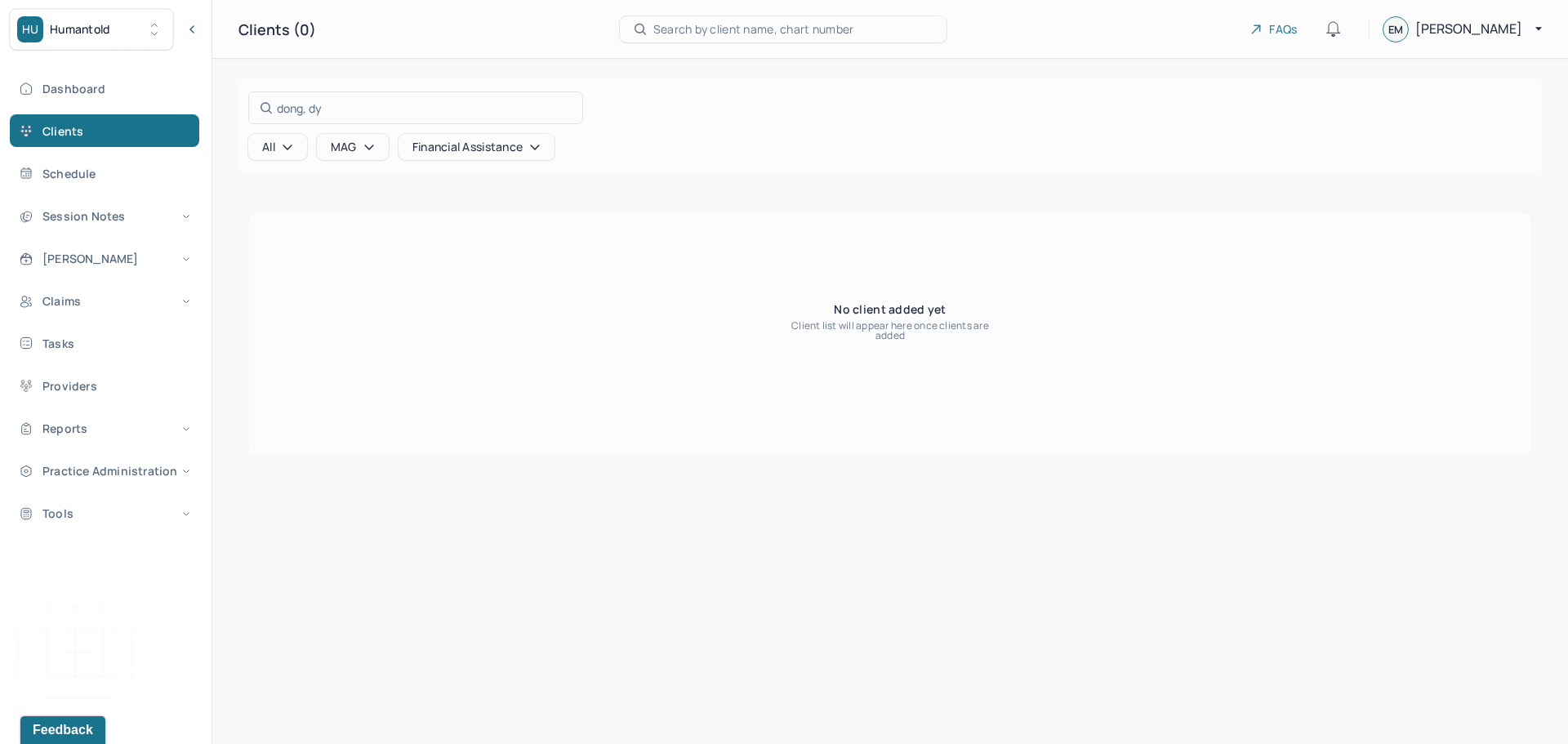 drag, startPoint x: 334, startPoint y: 105, endPoint x: 182, endPoint y: 106, distance: 152.00329 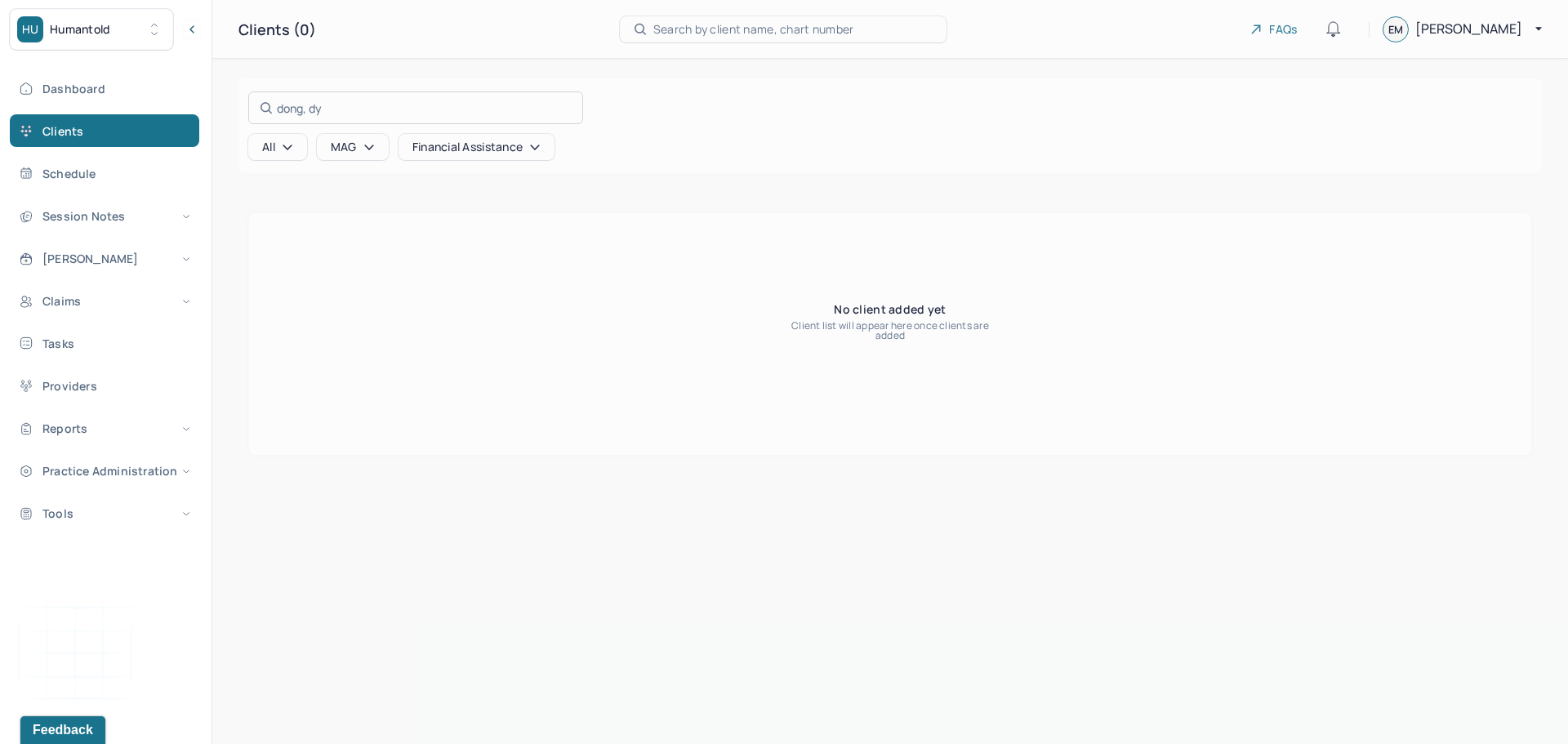 click at bounding box center (784, 372) 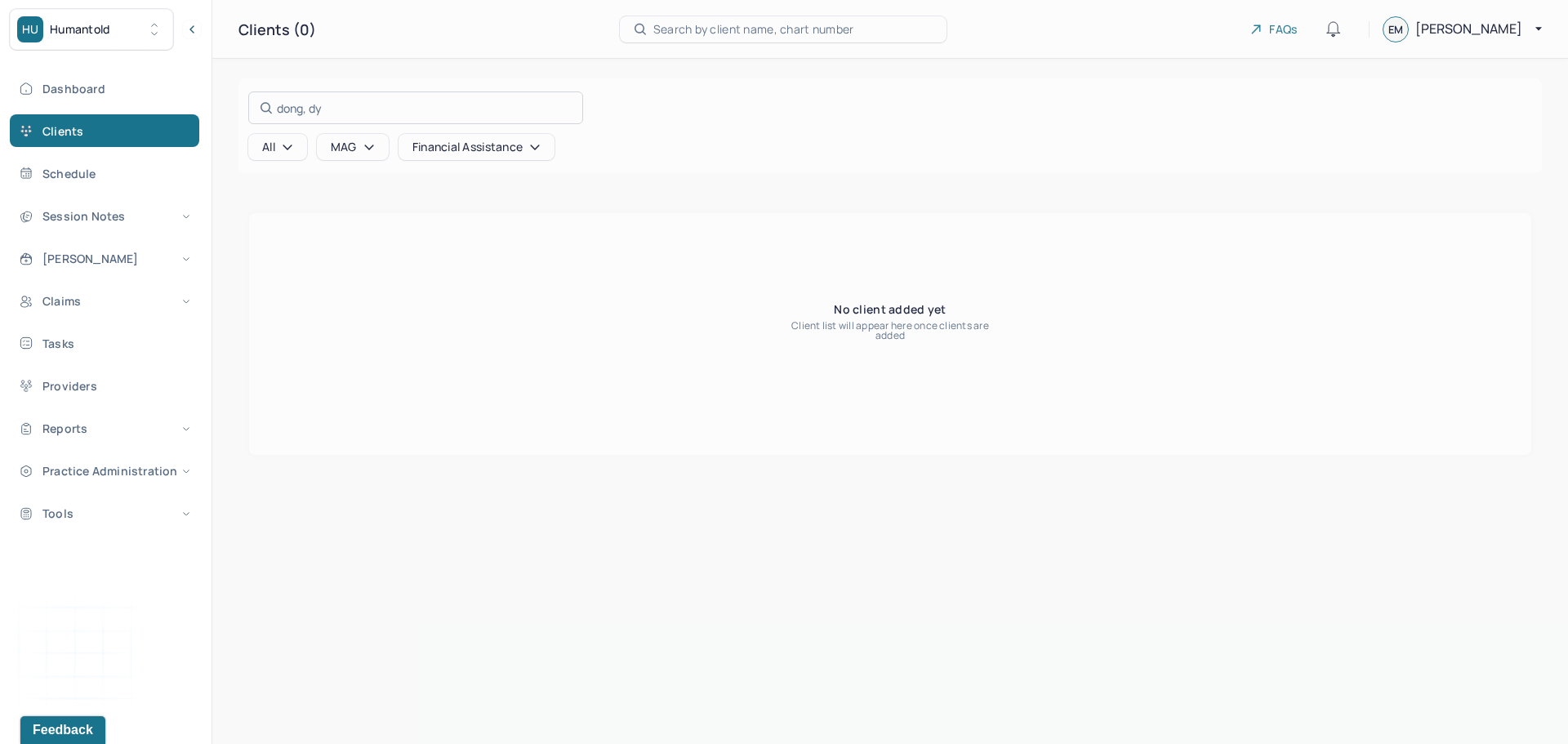 drag, startPoint x: 291, startPoint y: 112, endPoint x: 345, endPoint y: 114, distance: 54.037024 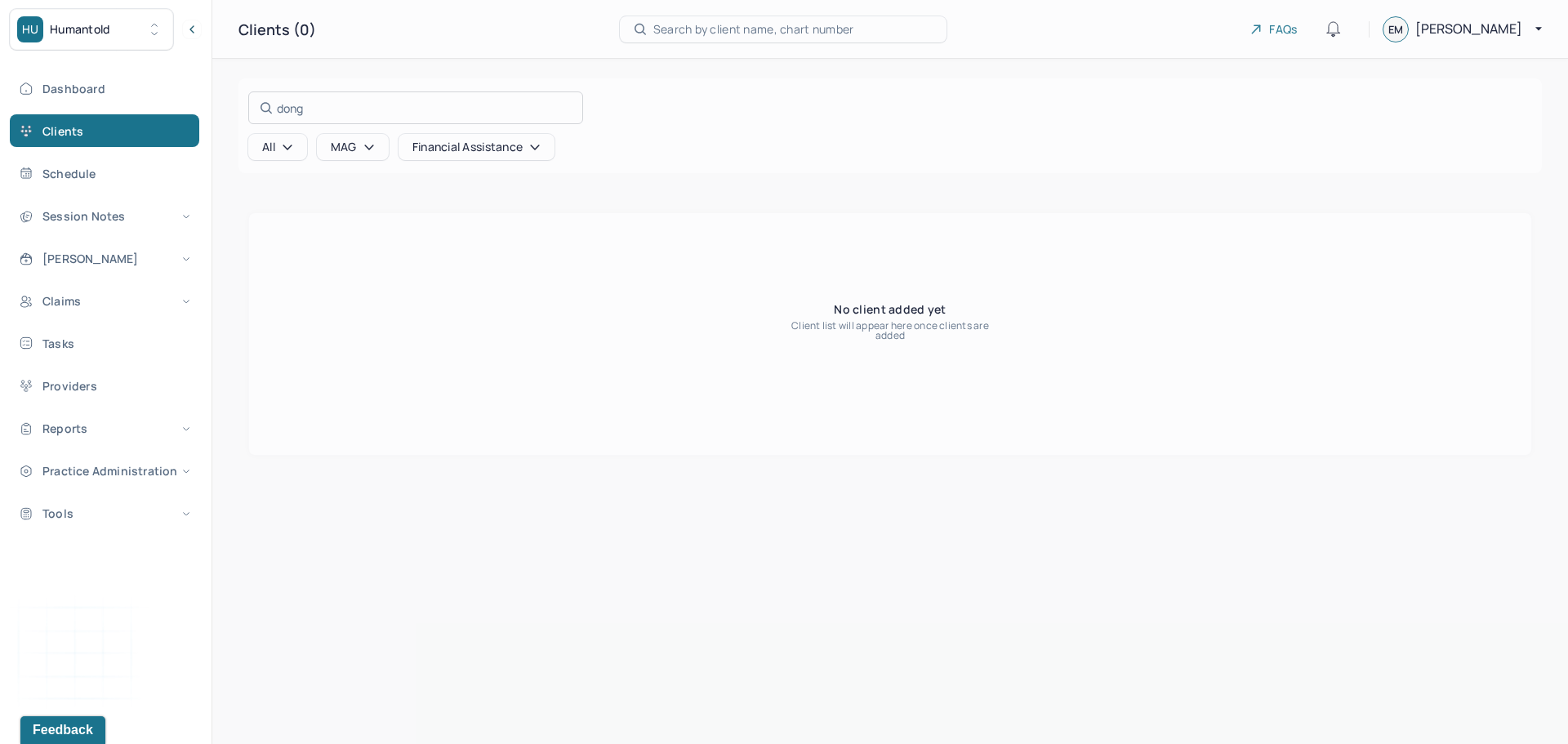 type on "dong" 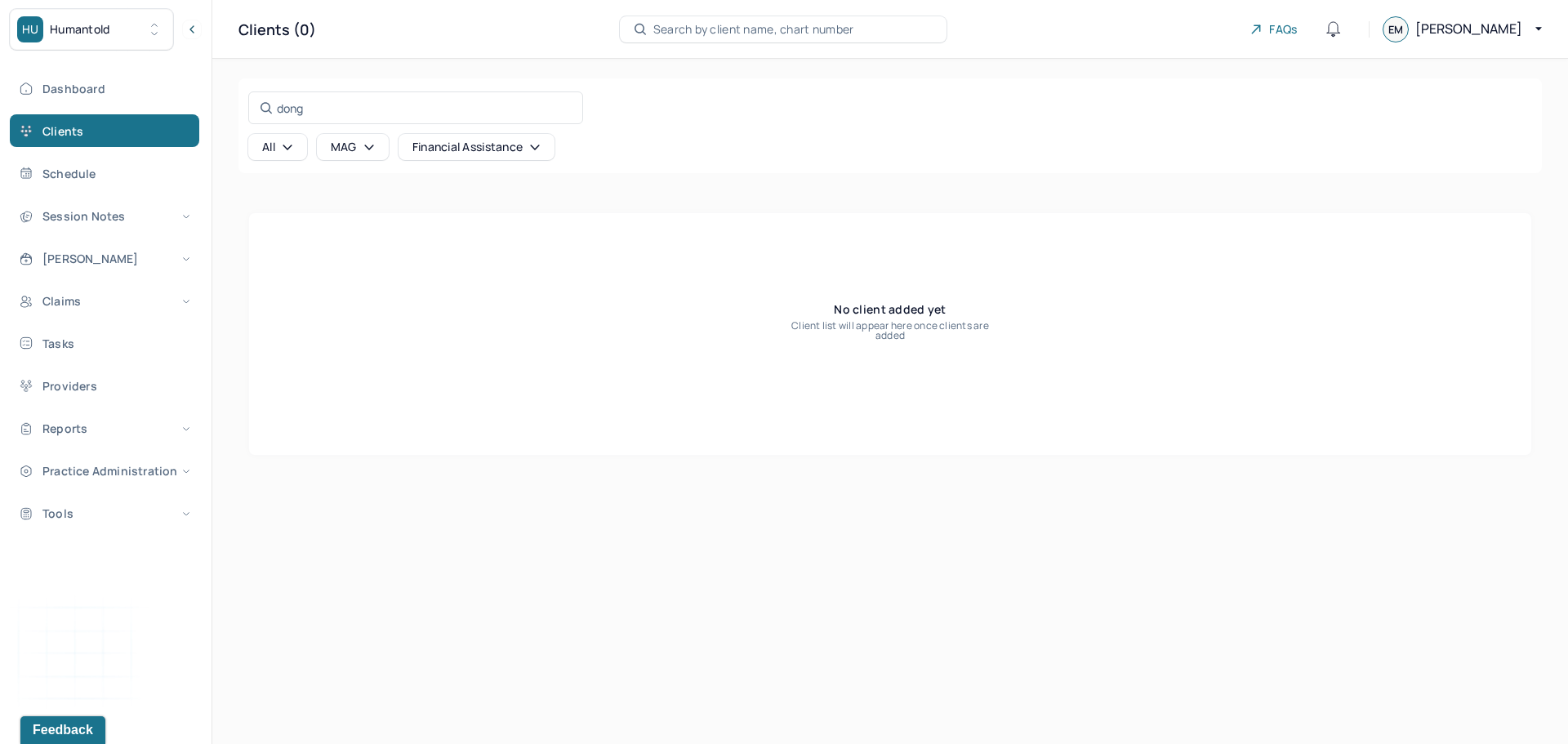 click on "All" at bounding box center (278, 147) 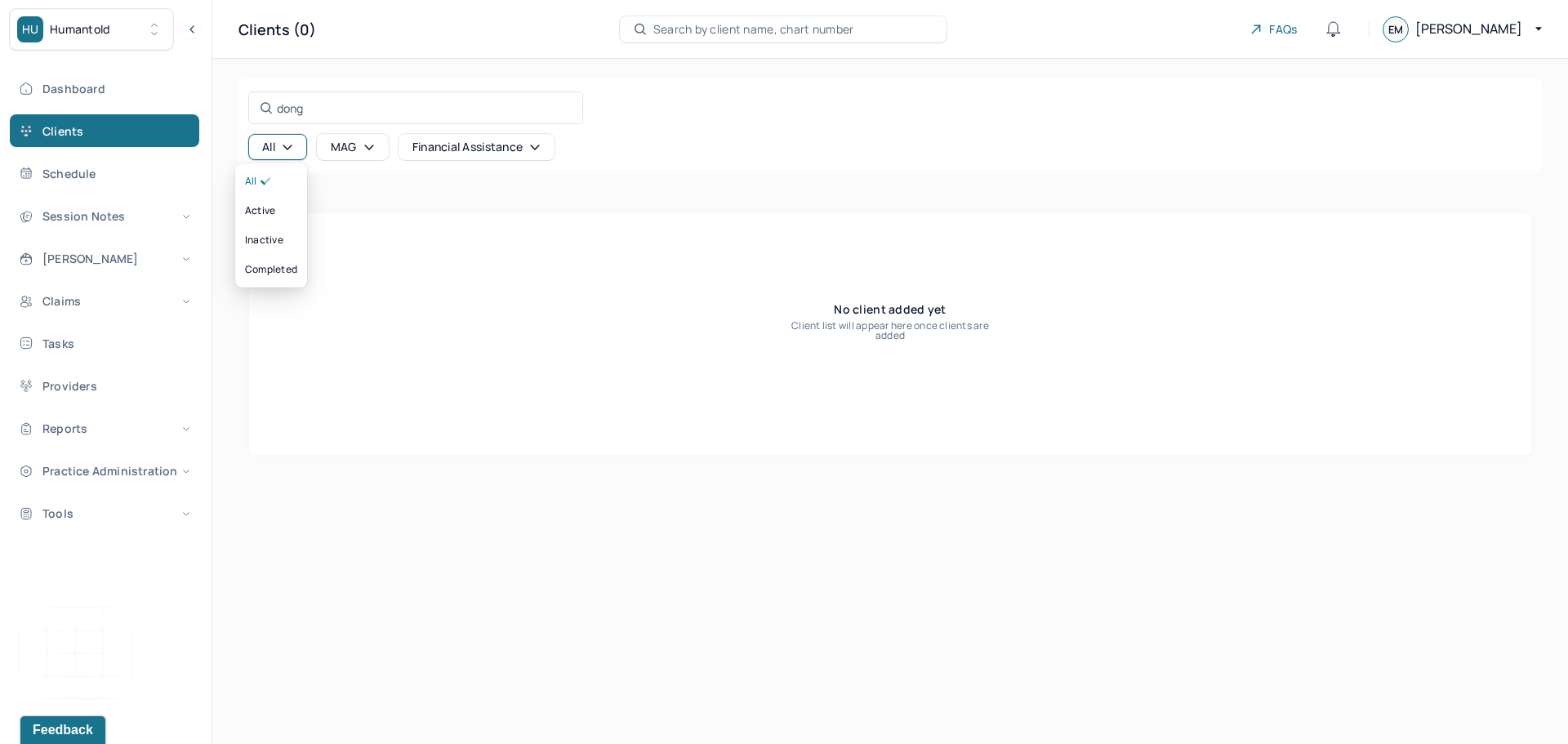 click on "MAG" at bounding box center [353, 147] 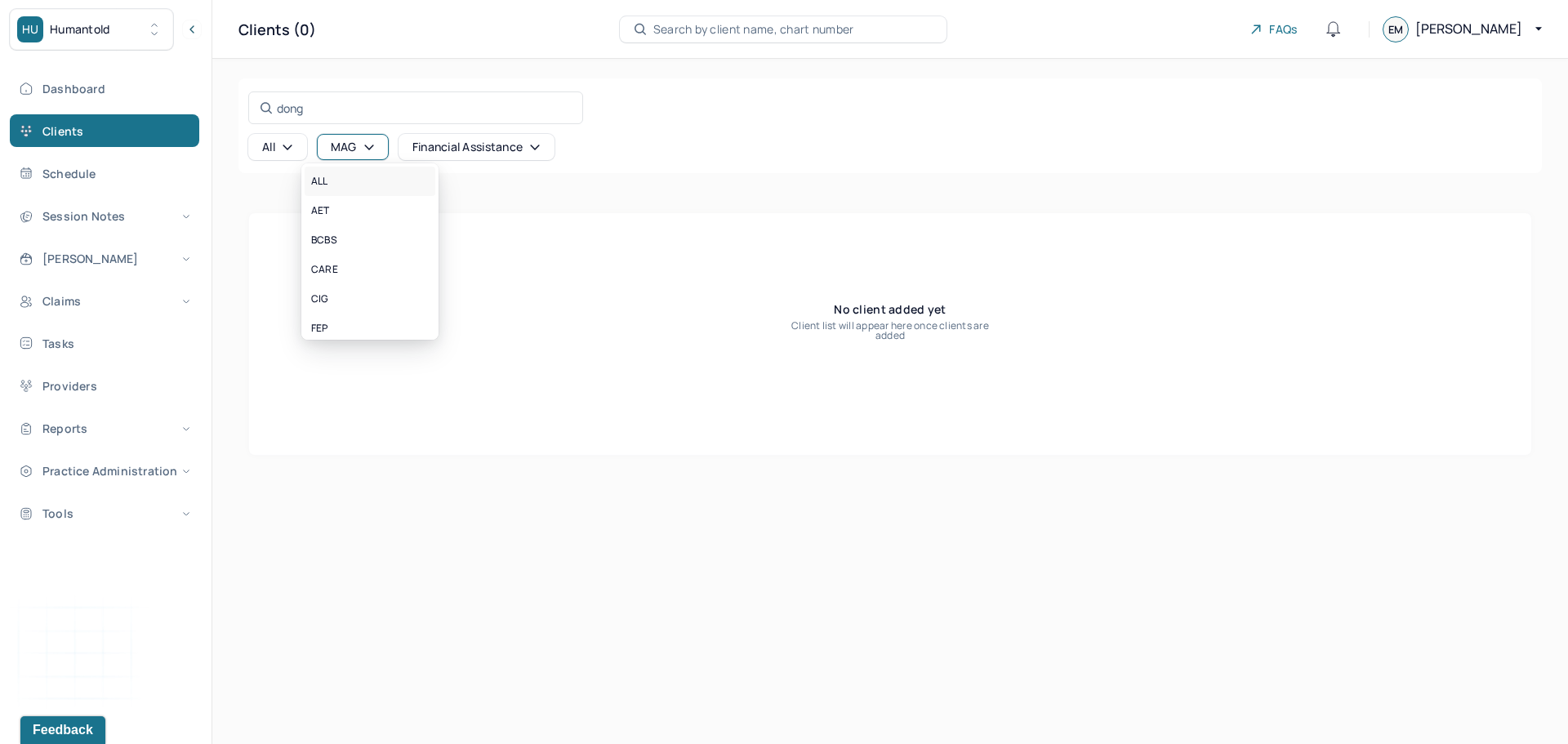 click on "All" at bounding box center (370, 181) 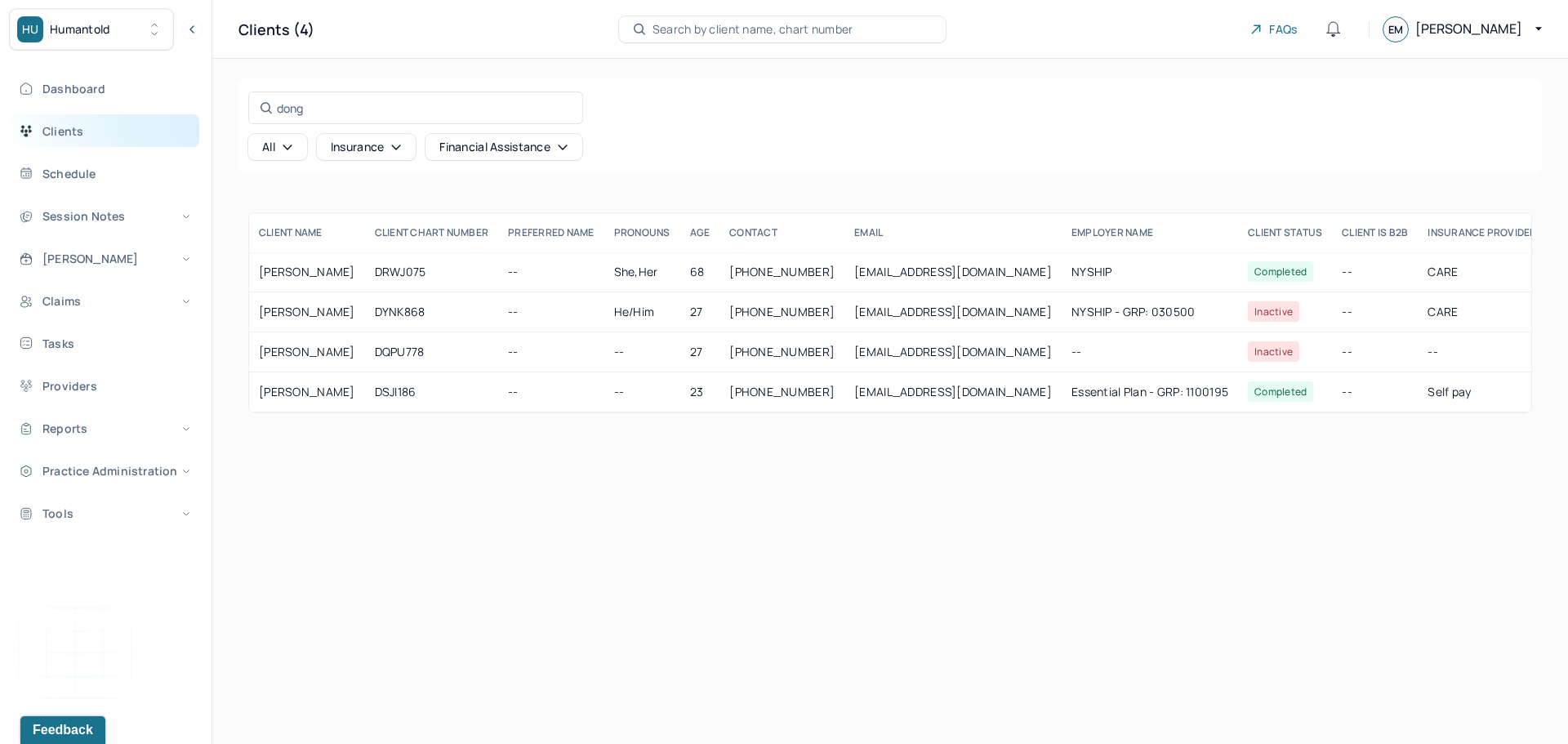 click on "Clients" at bounding box center (105, 131) 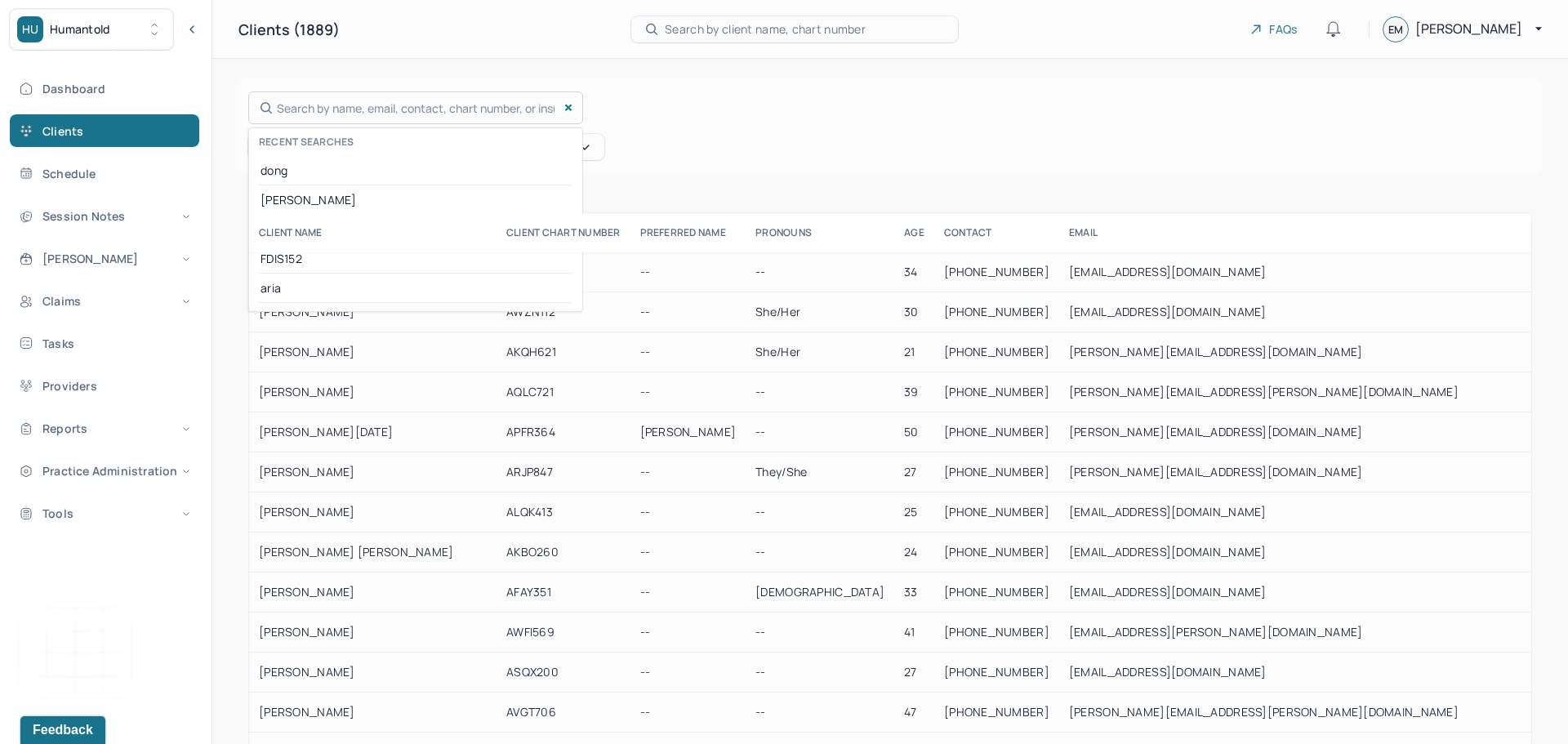 click on "Search by name, email, contact, chart number, or insurance id... Recent searches dong HOTHEM ARIAS-GONZALEZ FDIS152 aria" at bounding box center [416, 108] 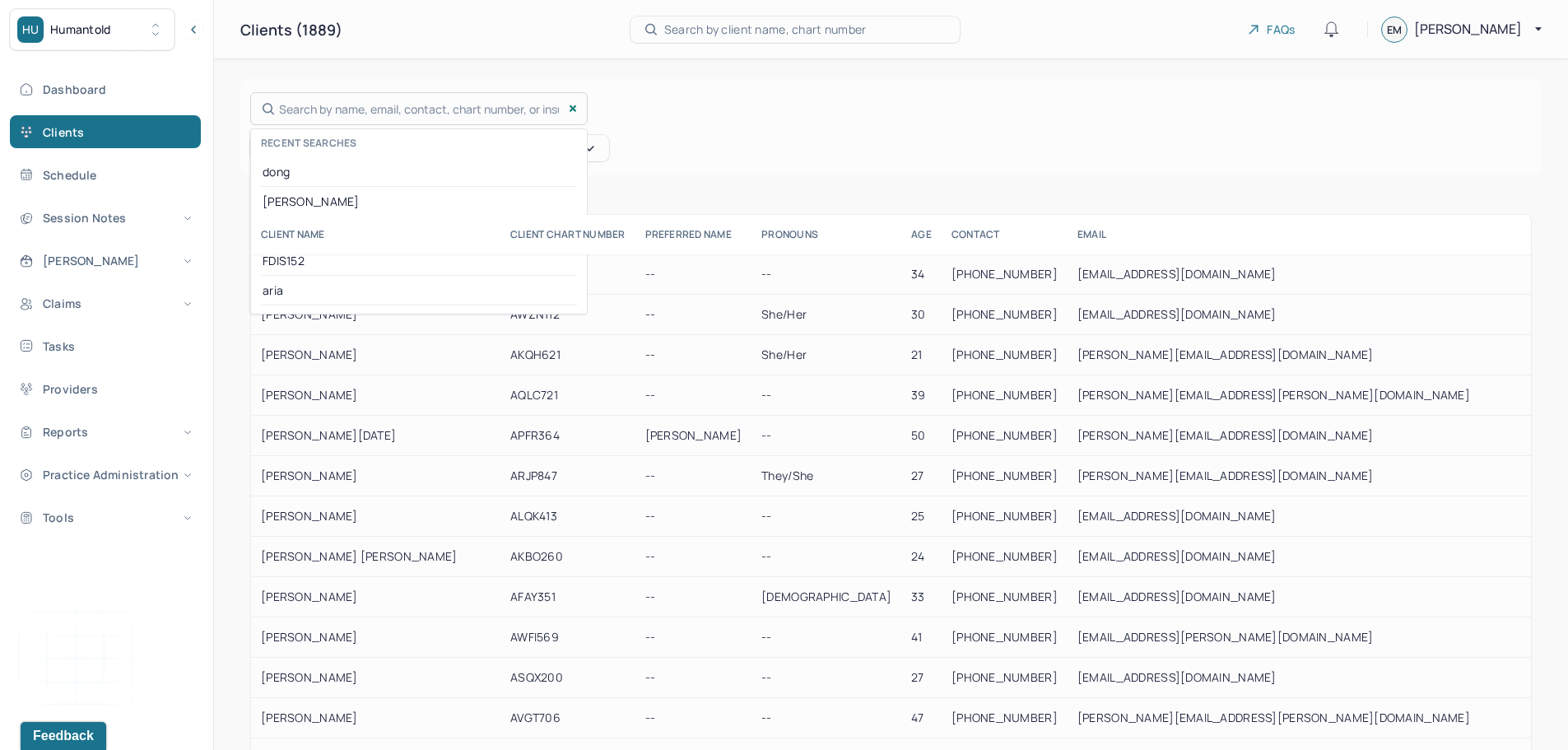 click at bounding box center [784, 375] 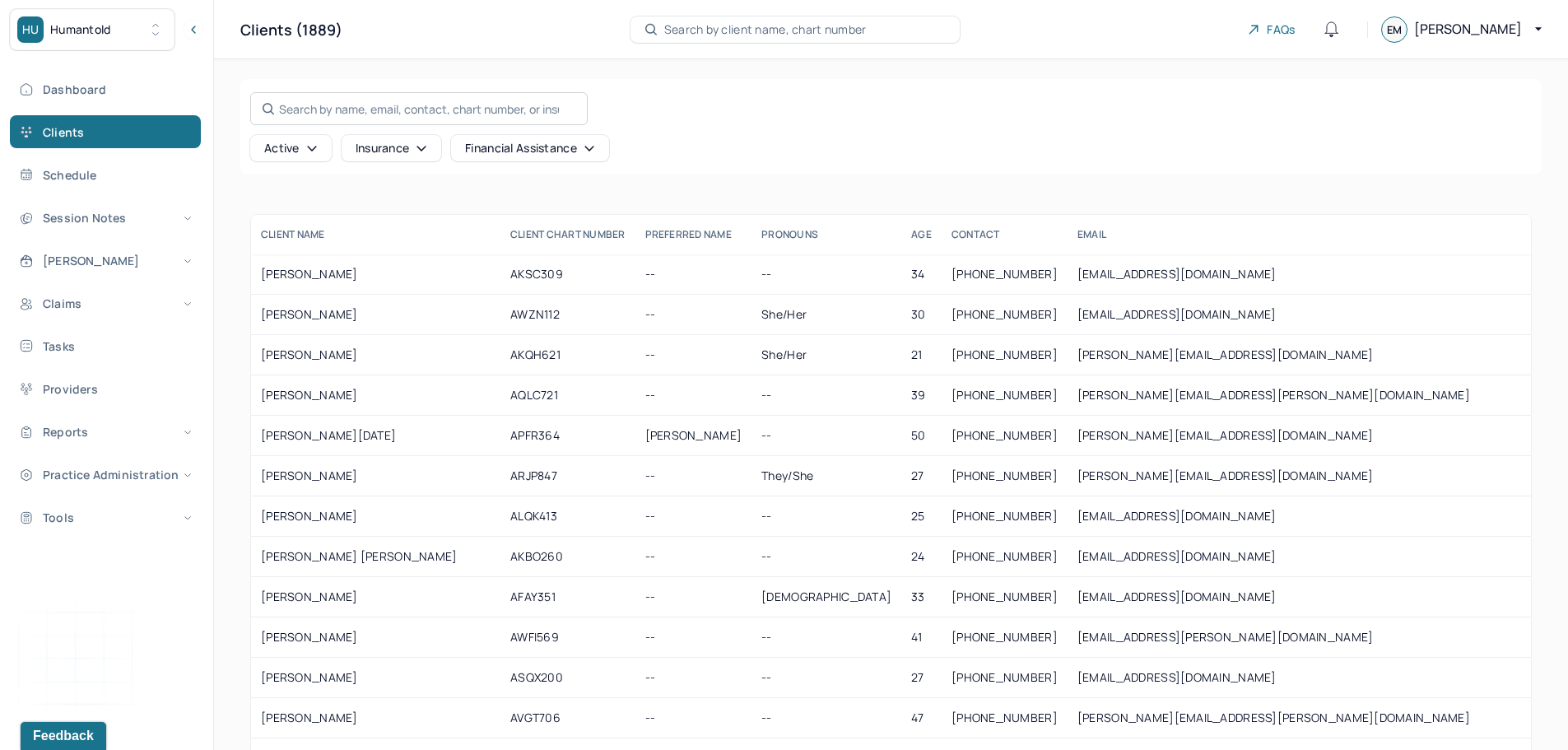 click on "Search by name, email, contact, chart number, or insurance id..." at bounding box center (419, 109) 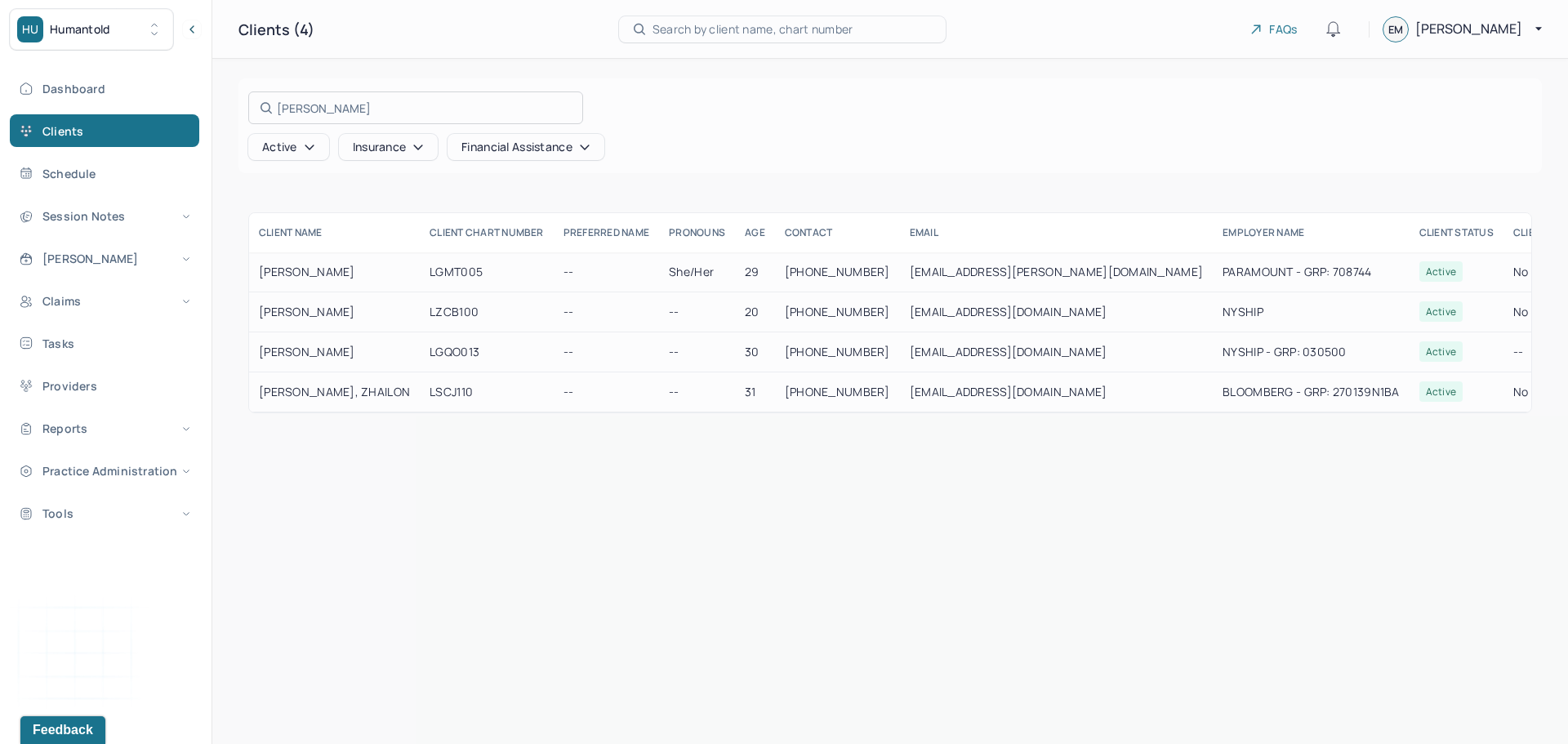 type on "levin" 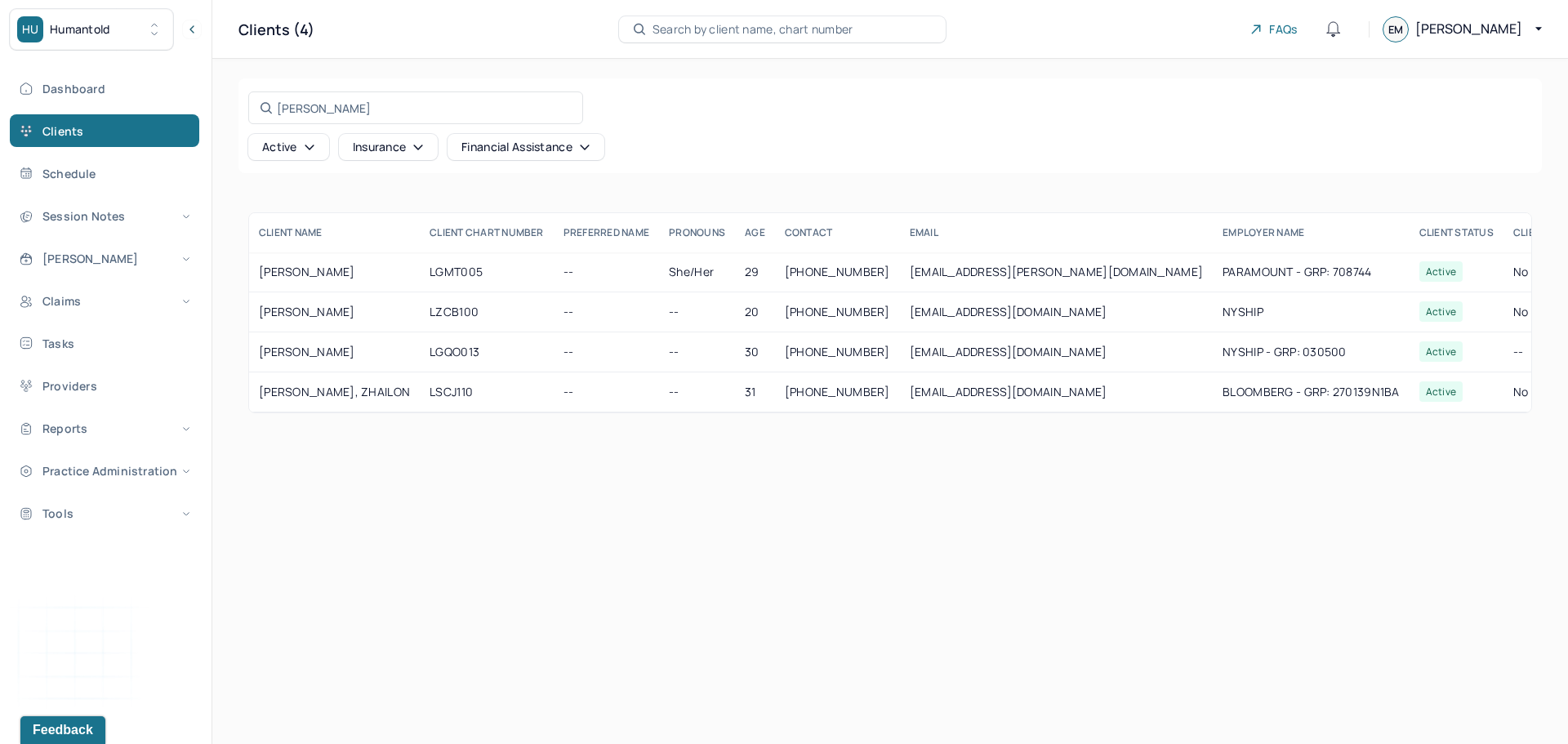 click on "LEVIN, CHLOE" at bounding box center [334, 272] 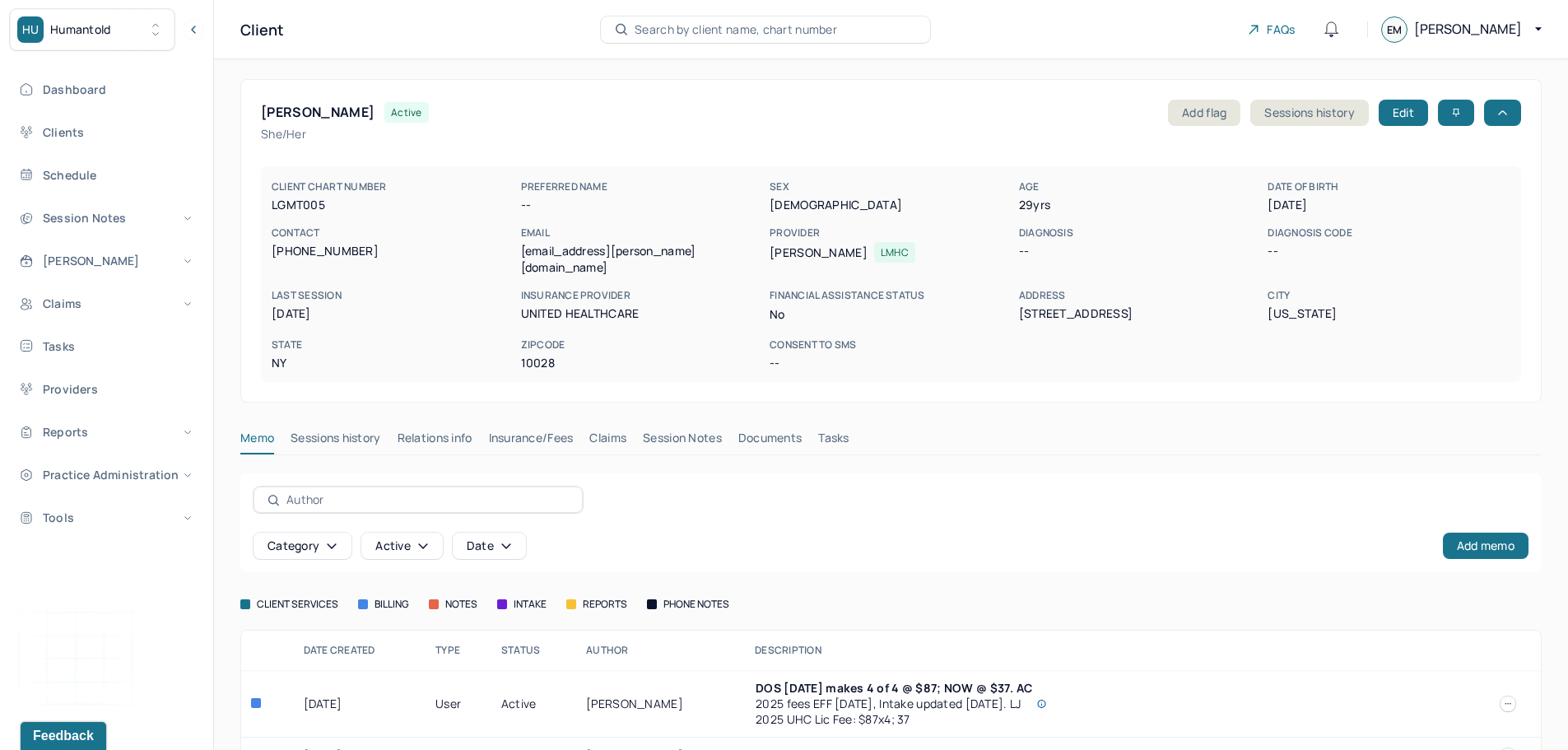 click on "Claims" at bounding box center [607, 441] 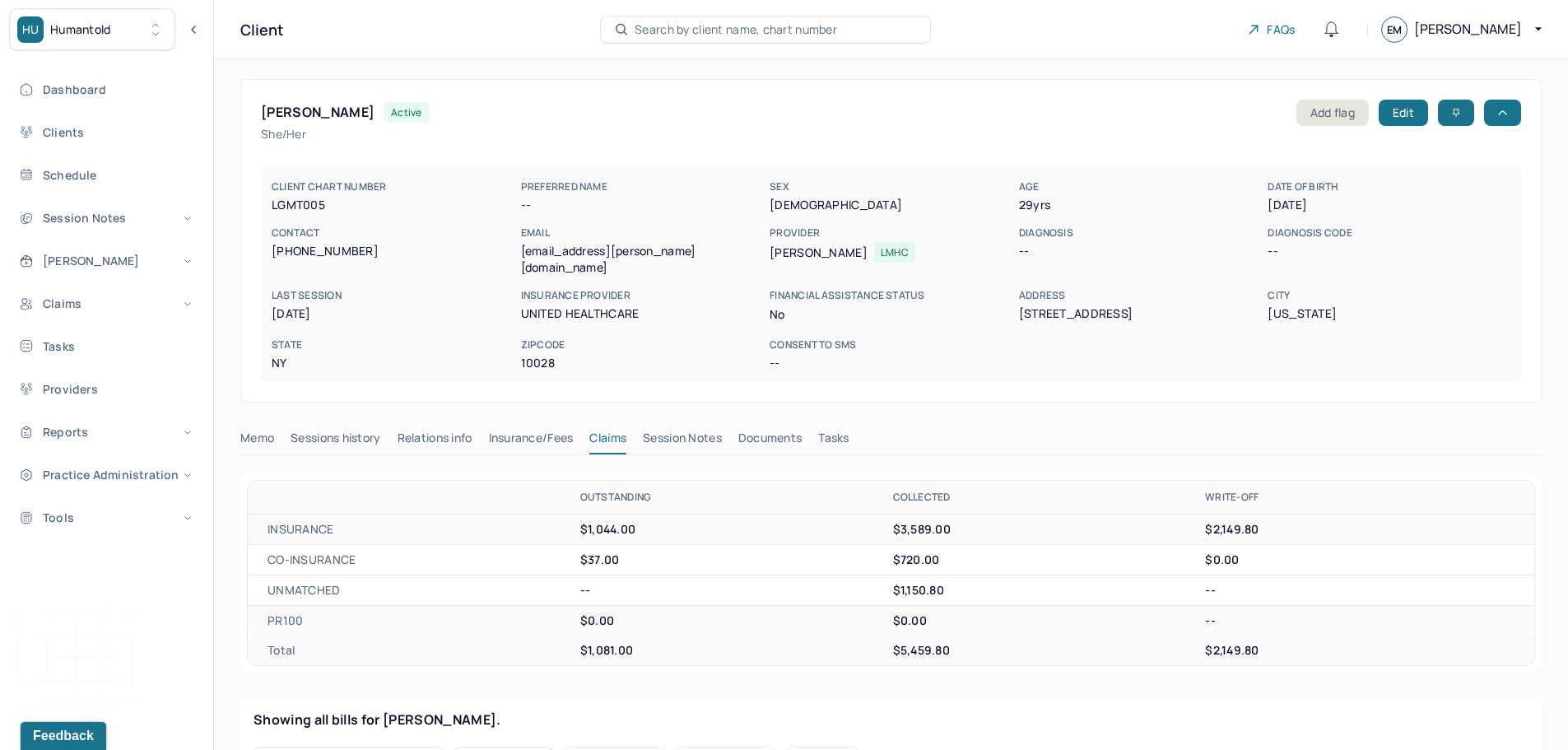 click on "Session Notes" at bounding box center [682, 441] 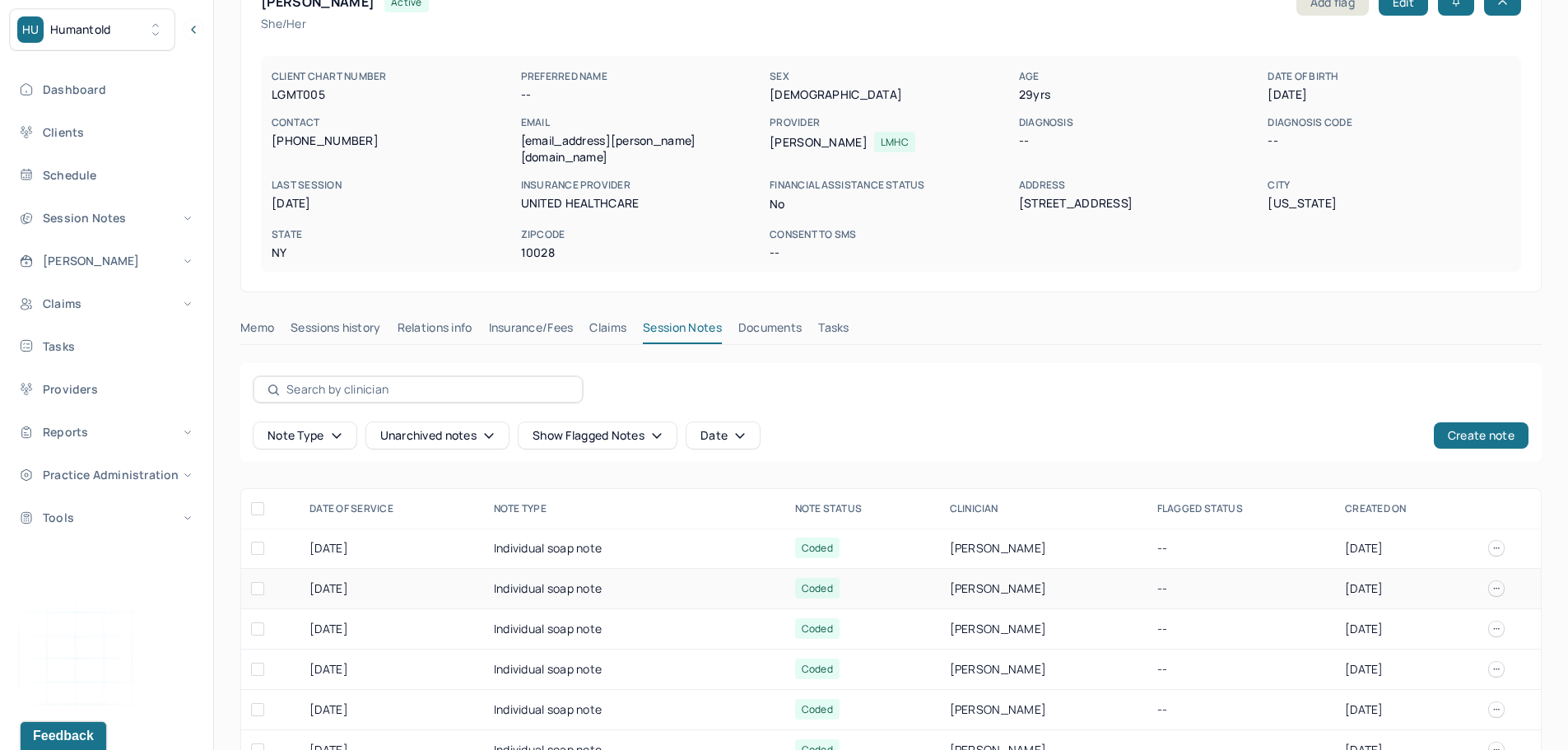 scroll, scrollTop: 165, scrollLeft: 0, axis: vertical 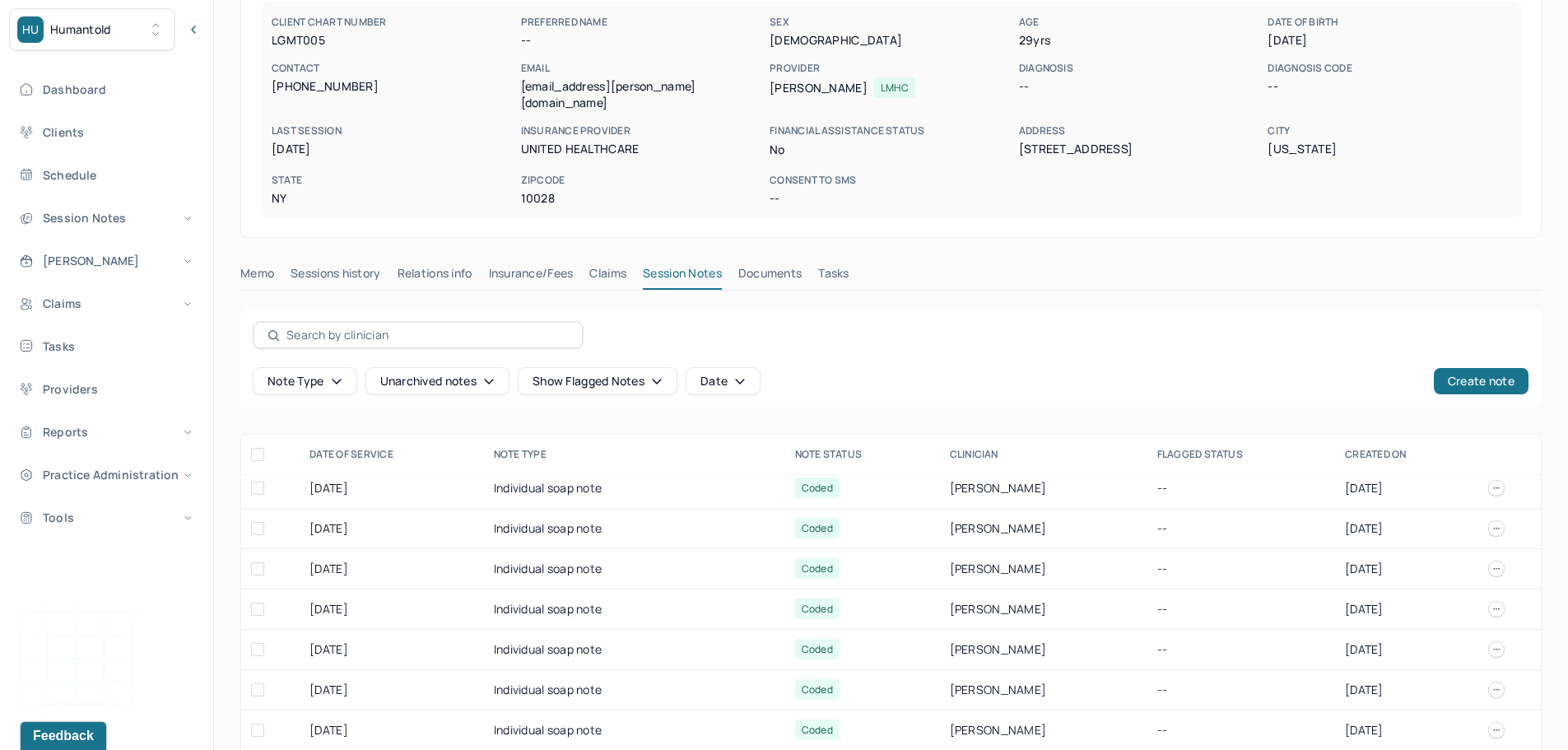 click on "Claims" at bounding box center (607, 277) 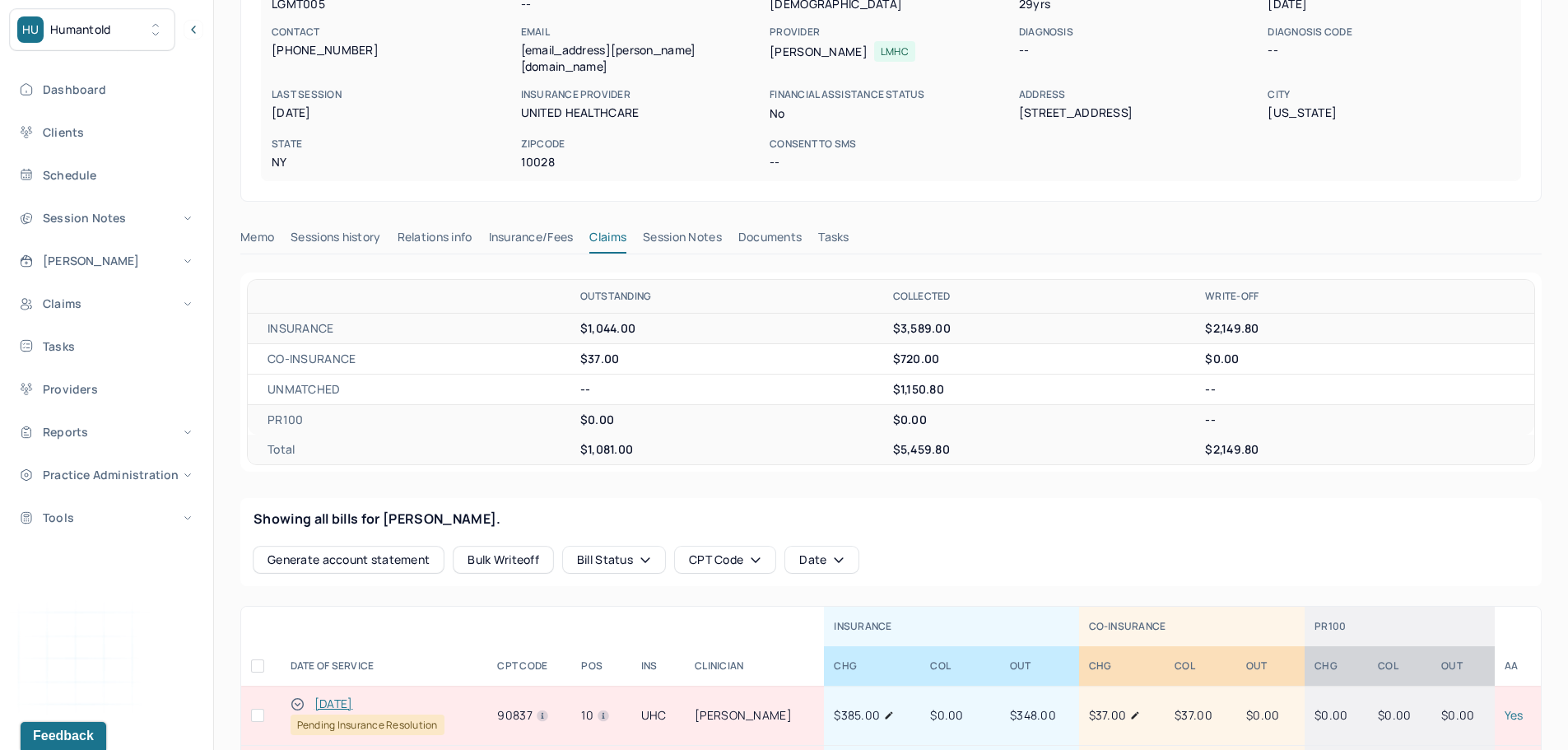 scroll, scrollTop: 165, scrollLeft: 0, axis: vertical 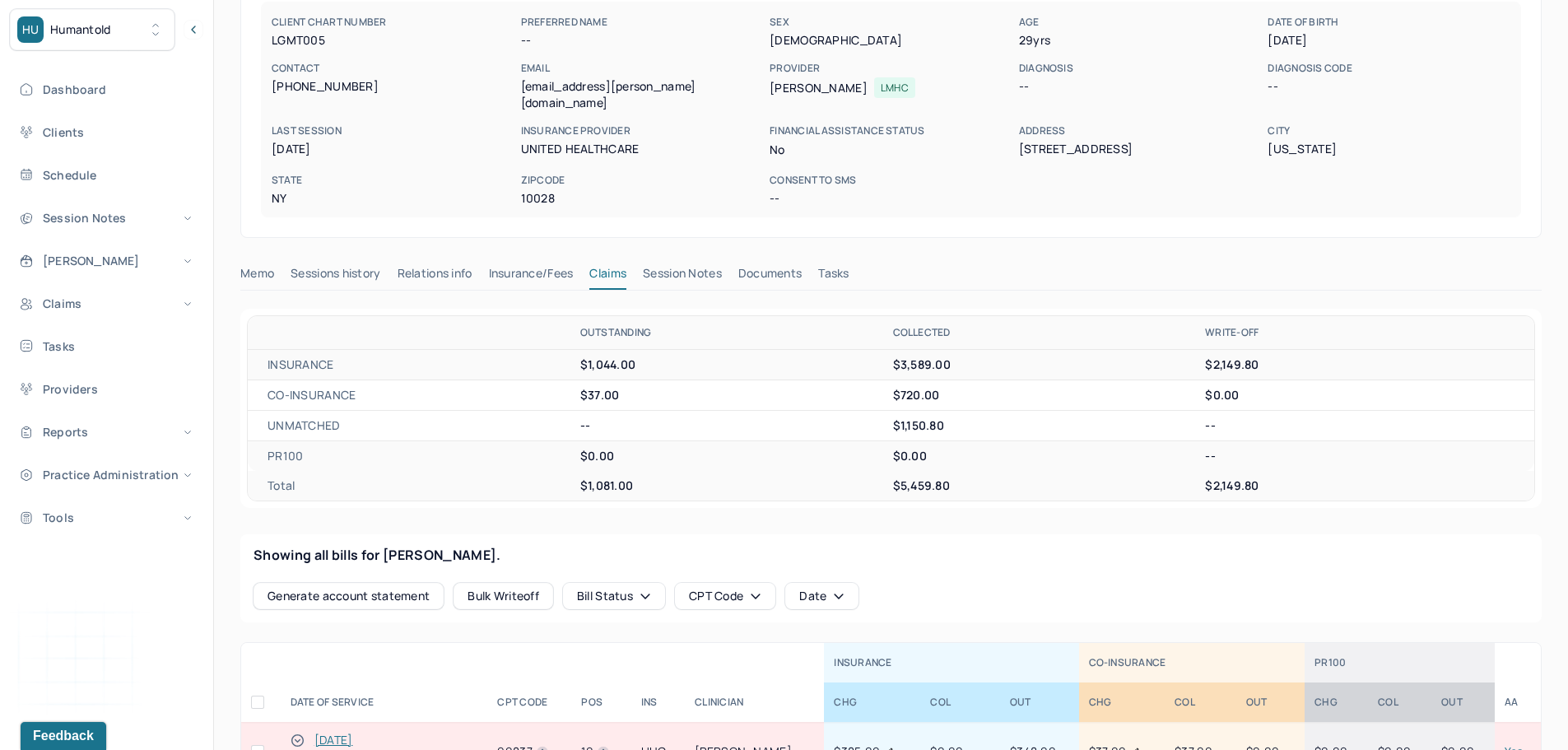 click on "Session Notes" at bounding box center (682, 277) 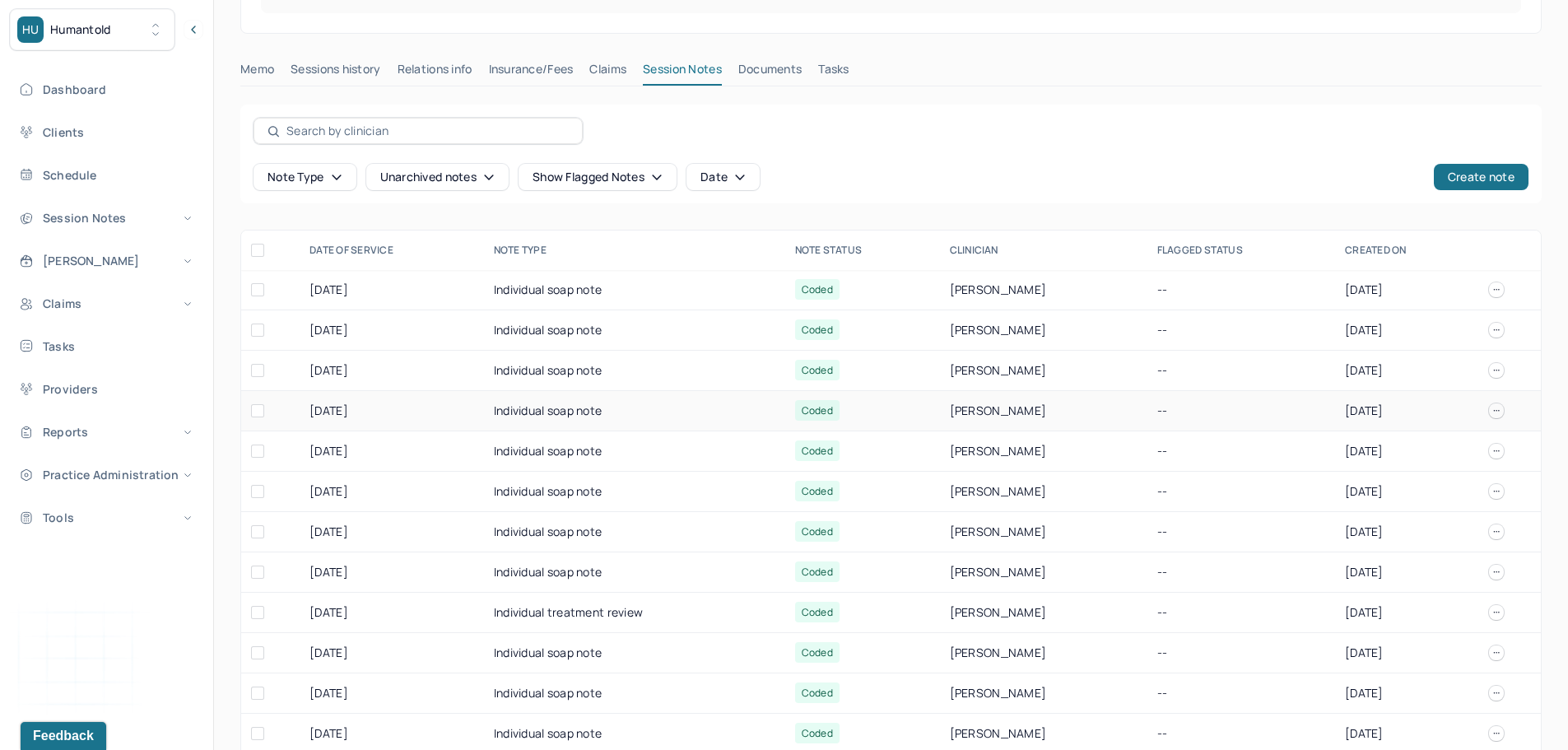 scroll, scrollTop: 412, scrollLeft: 0, axis: vertical 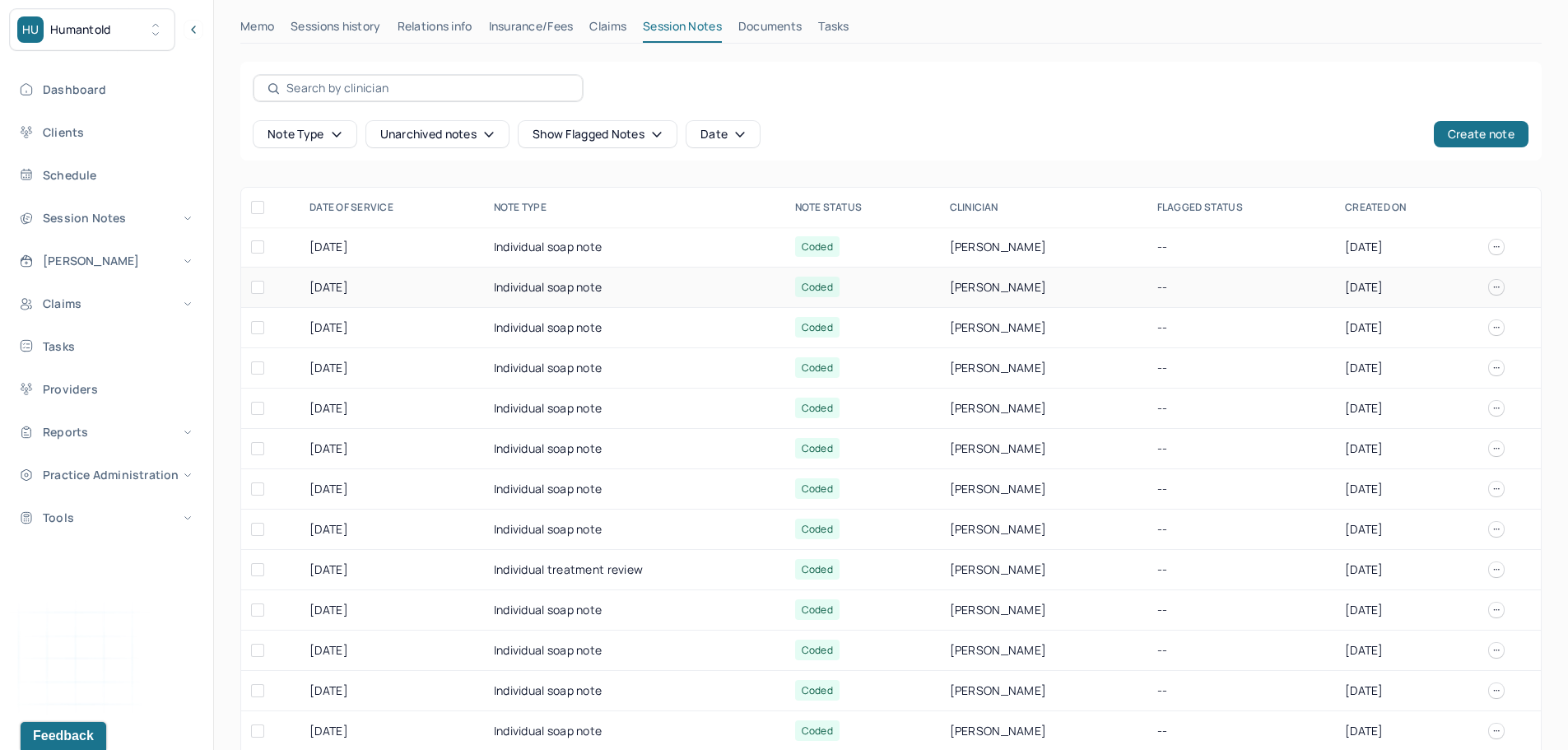 click on "Individual soap note" at bounding box center [635, 287] 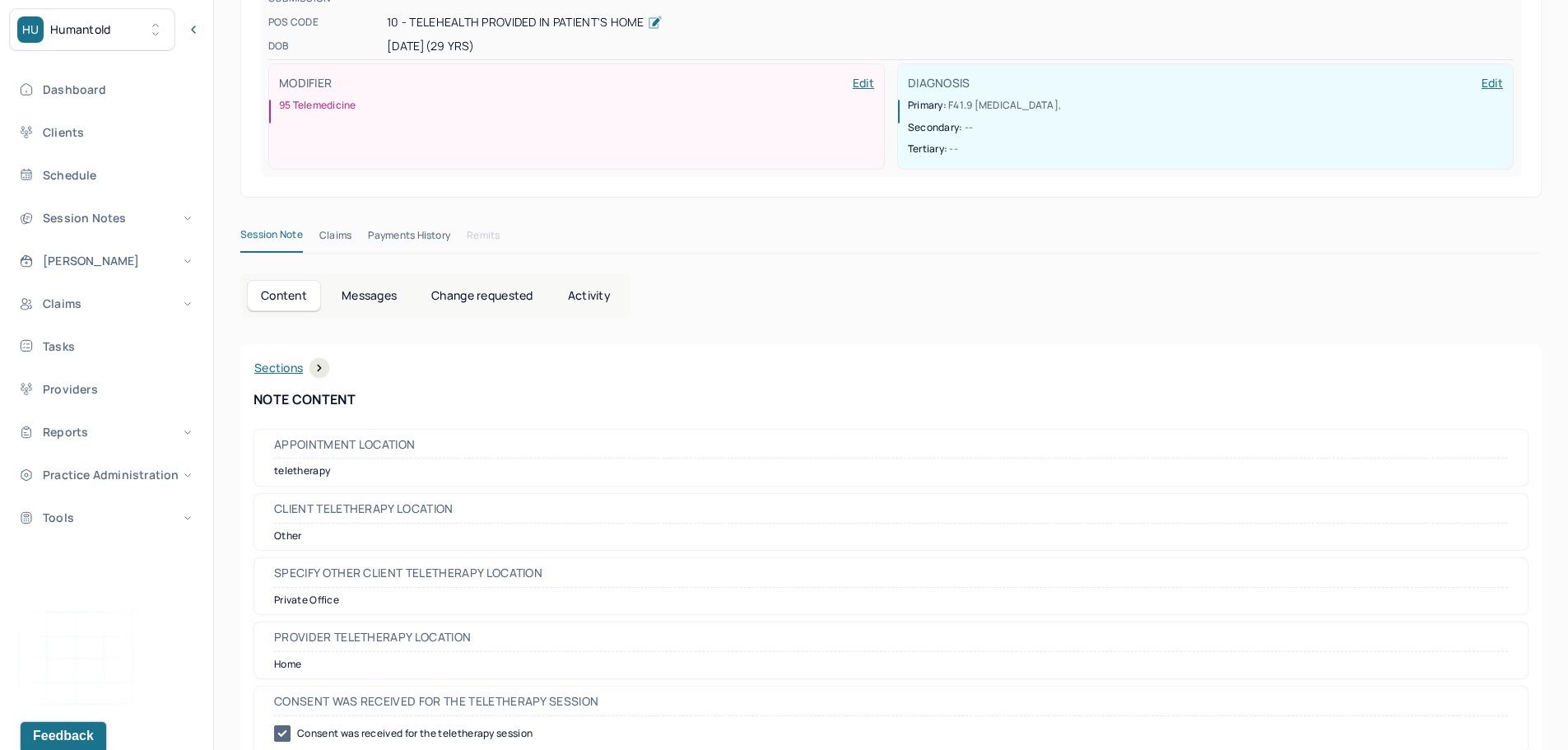 scroll, scrollTop: 412, scrollLeft: 0, axis: vertical 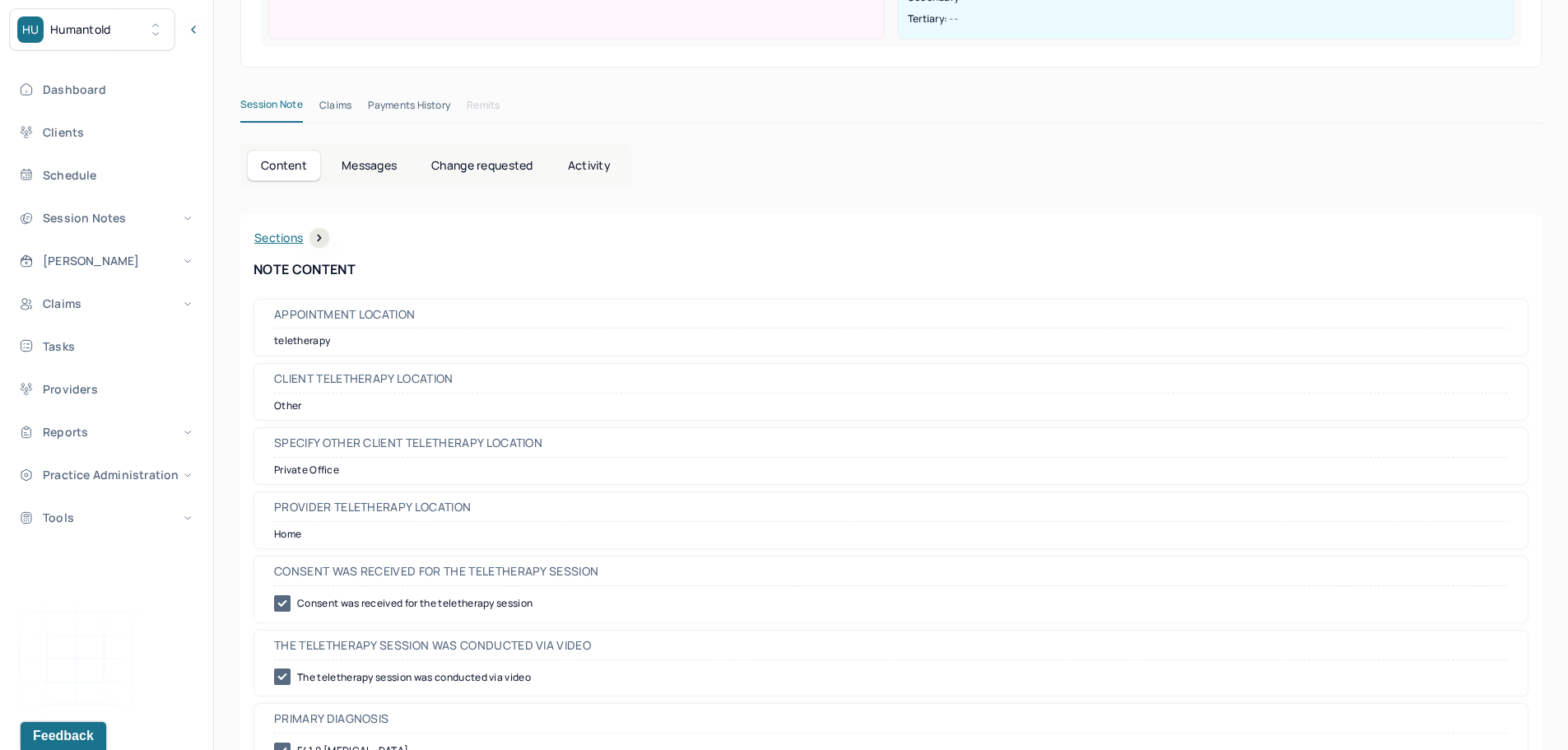 click on "Claims" at bounding box center [335, 109] 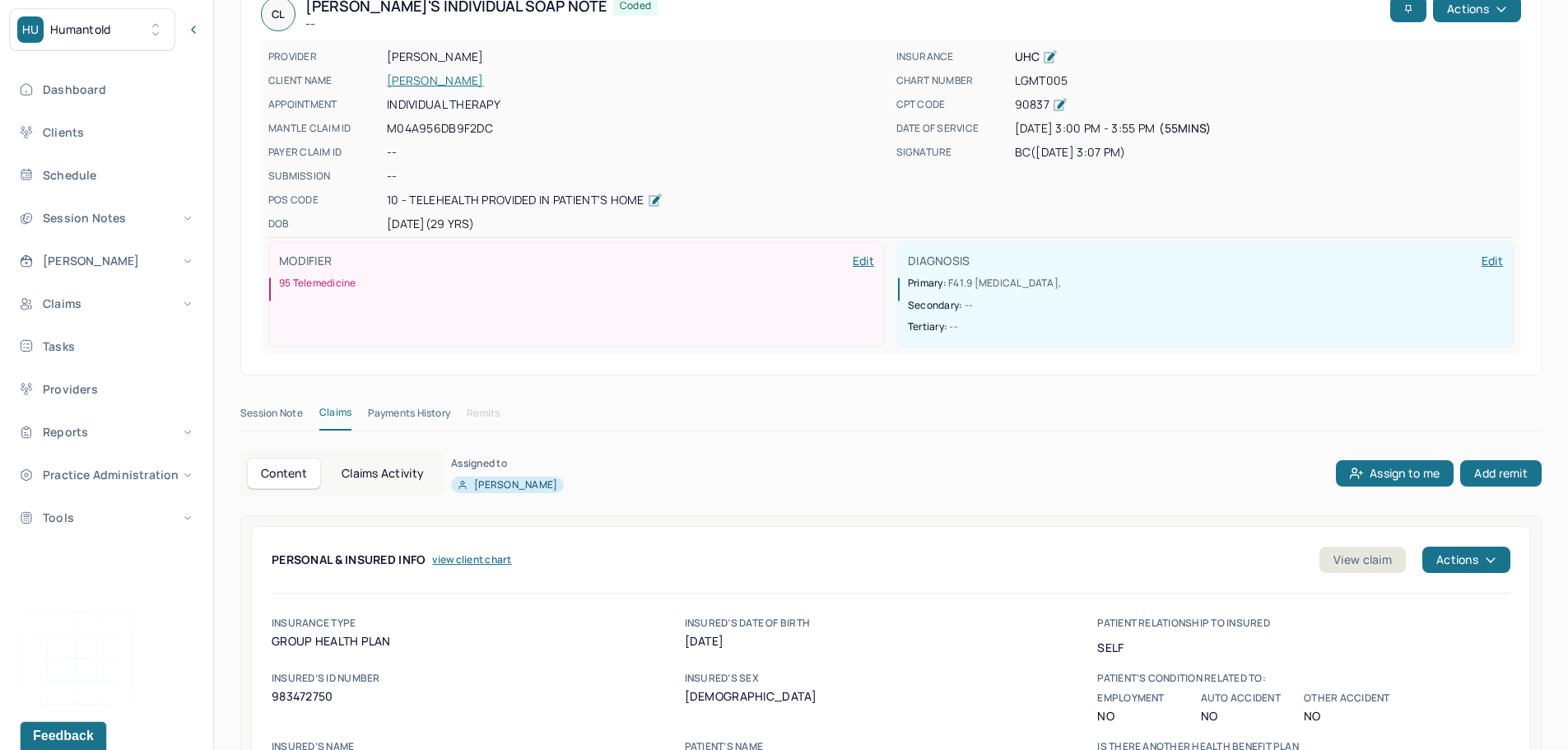 scroll, scrollTop: 82, scrollLeft: 0, axis: vertical 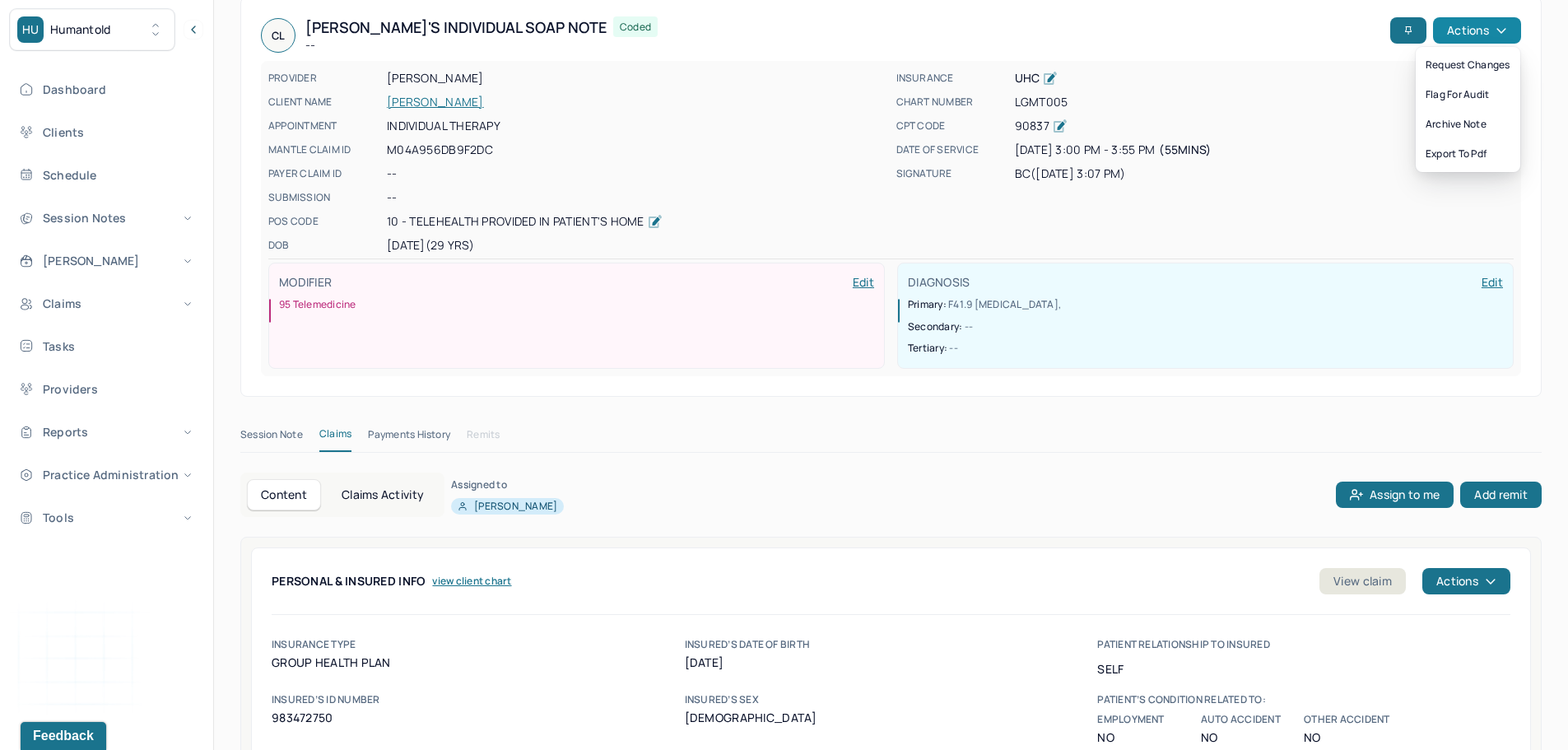 click on "Actions" at bounding box center [1477, 30] 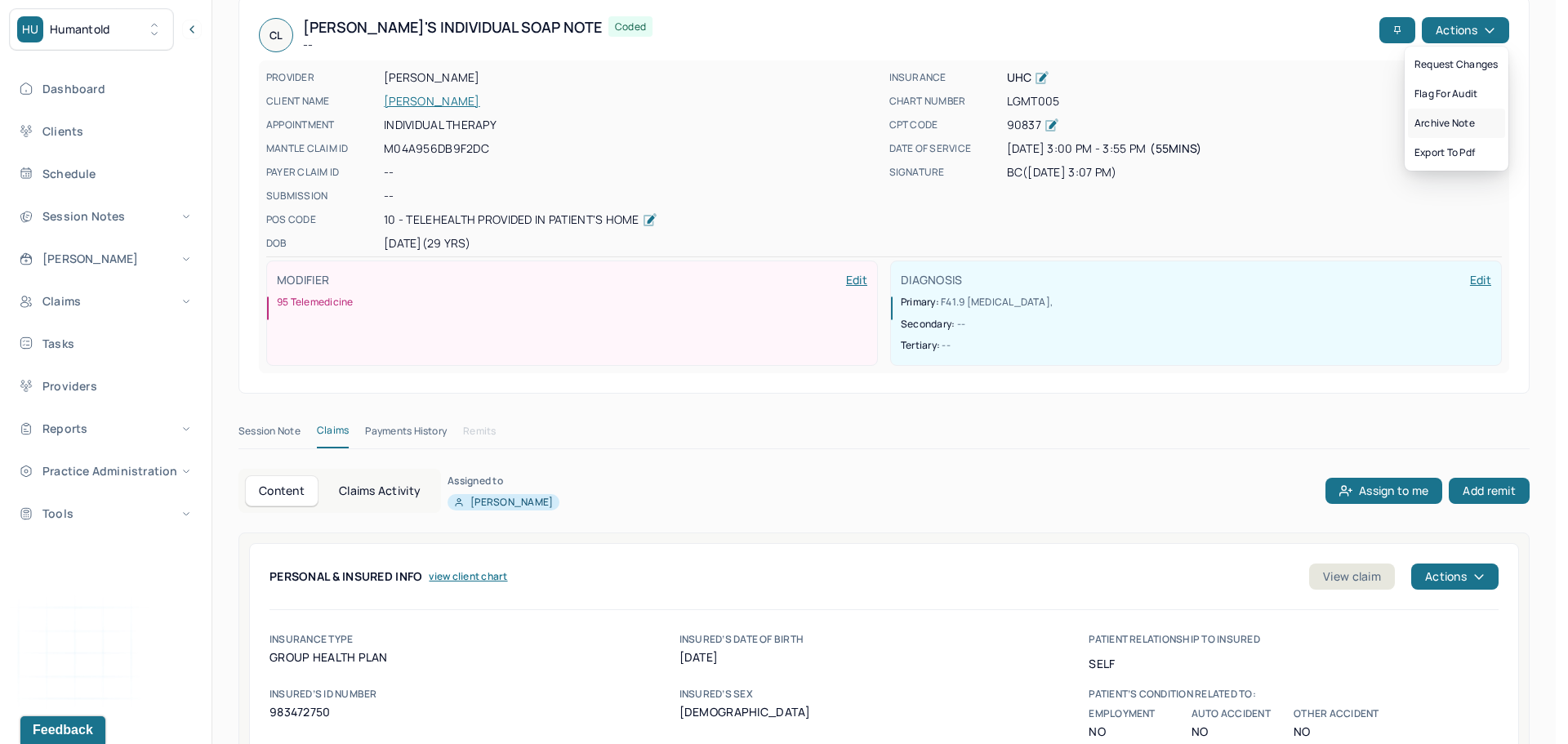click on "Archive note" at bounding box center (1456, 123) 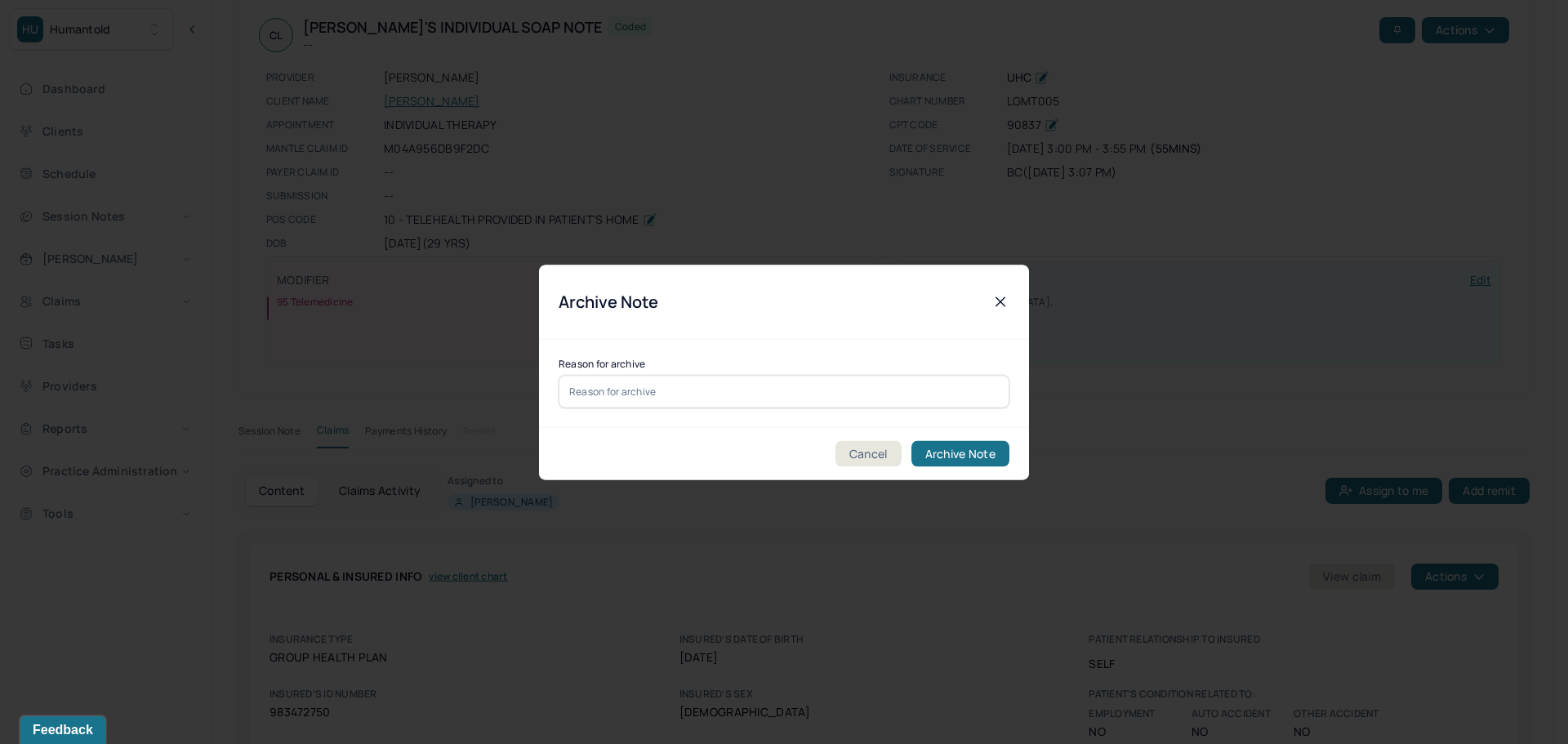 click at bounding box center [784, 391] 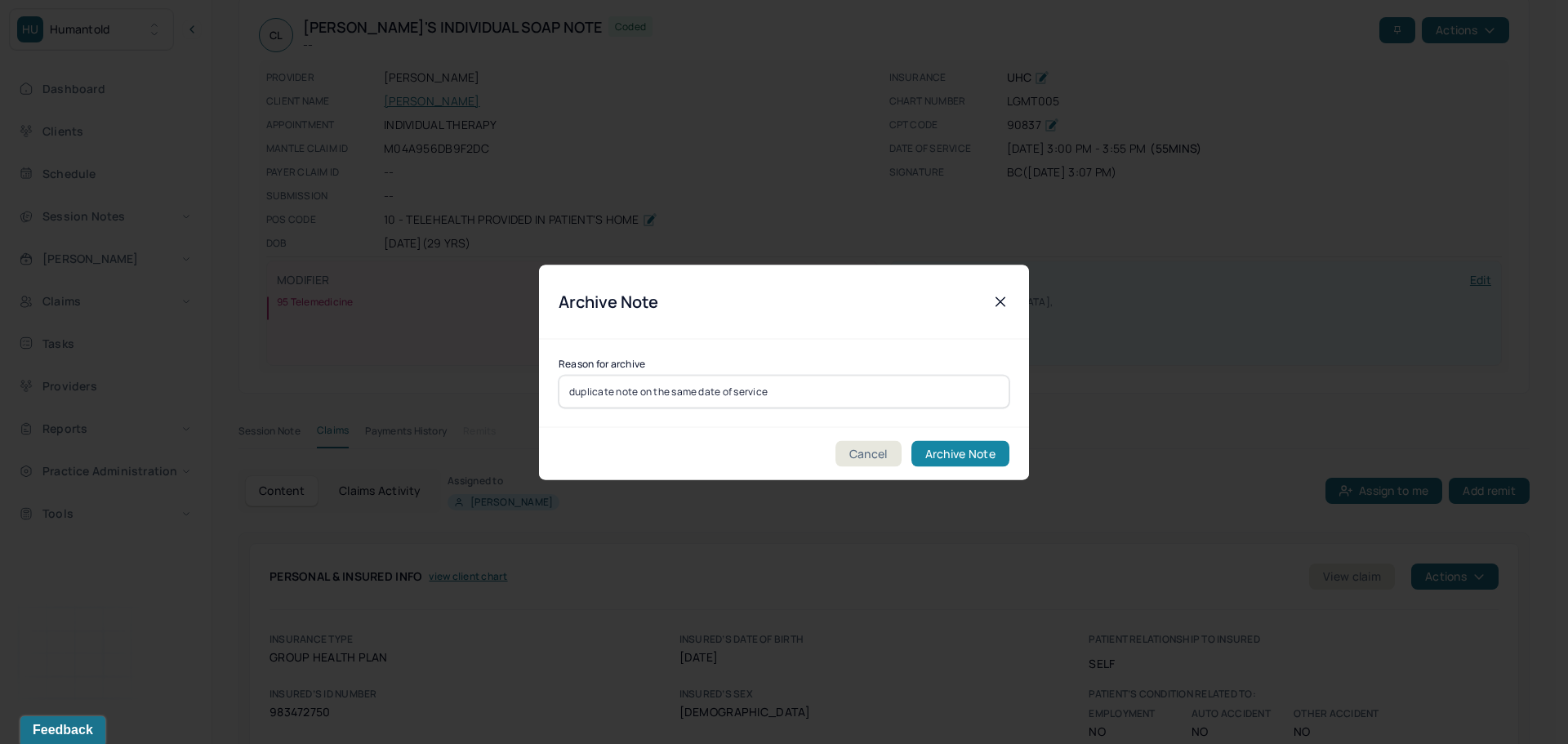 type on "duplicate note on the same date of service" 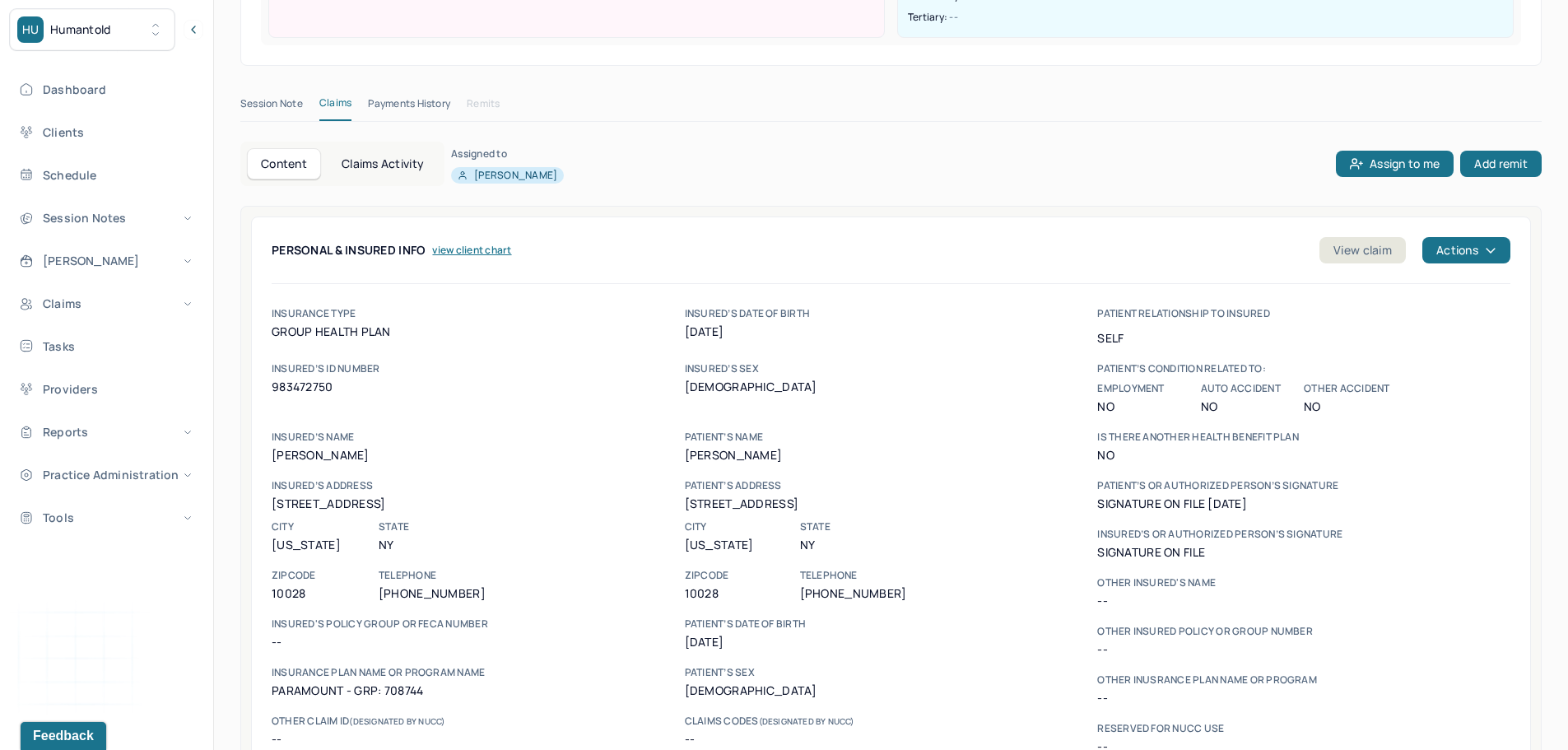 scroll, scrollTop: 494, scrollLeft: 0, axis: vertical 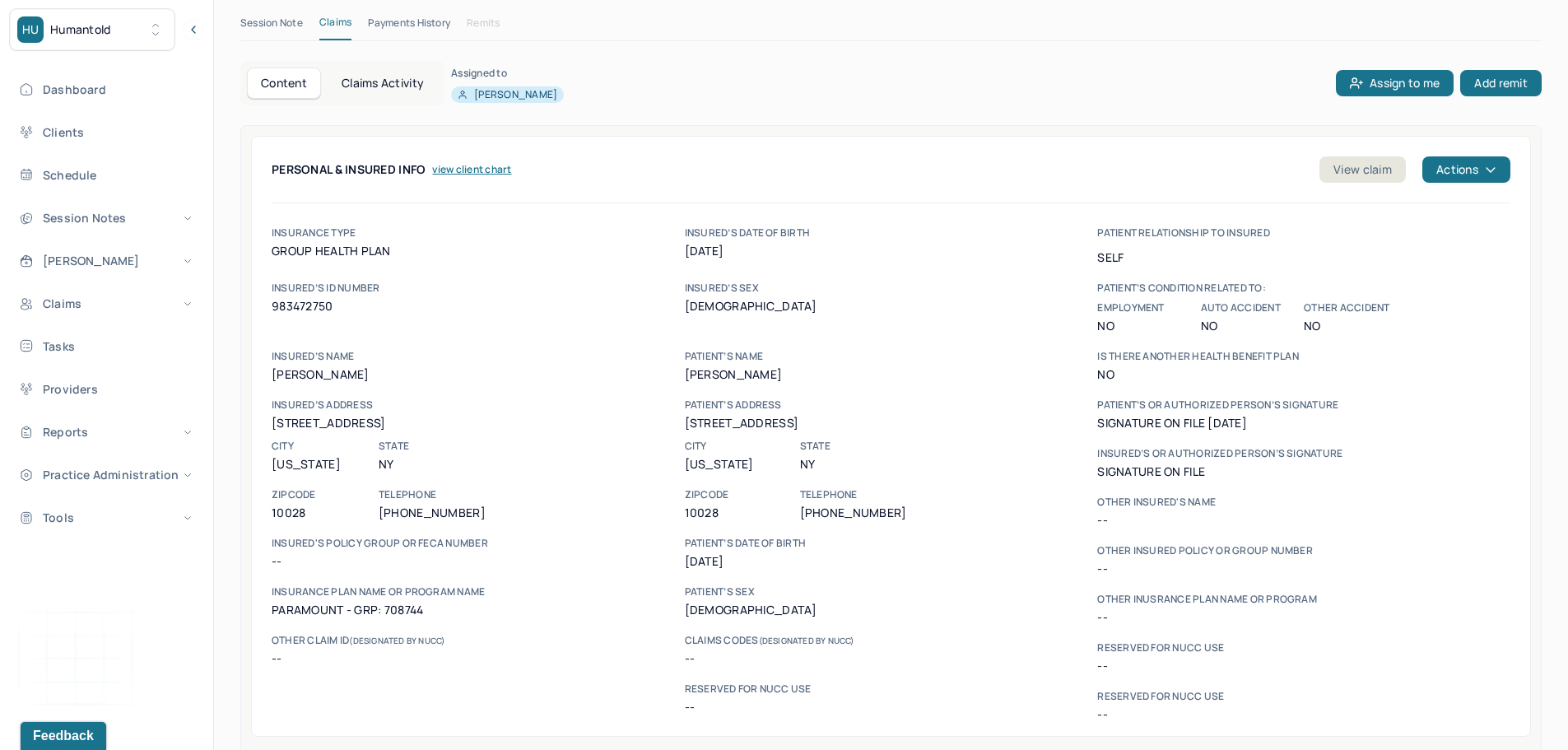 click on "Payments History" at bounding box center [409, 26] 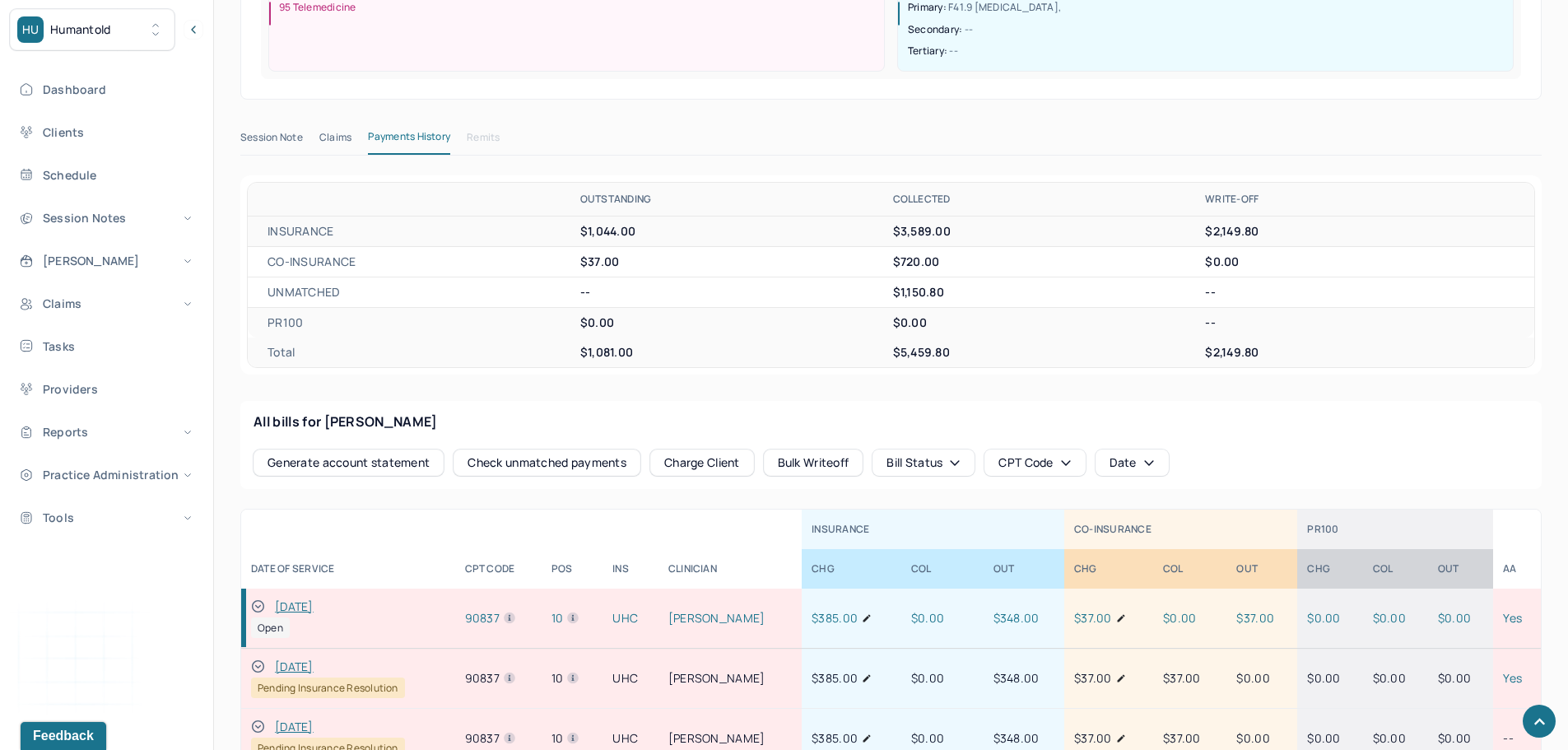 scroll, scrollTop: 659, scrollLeft: 0, axis: vertical 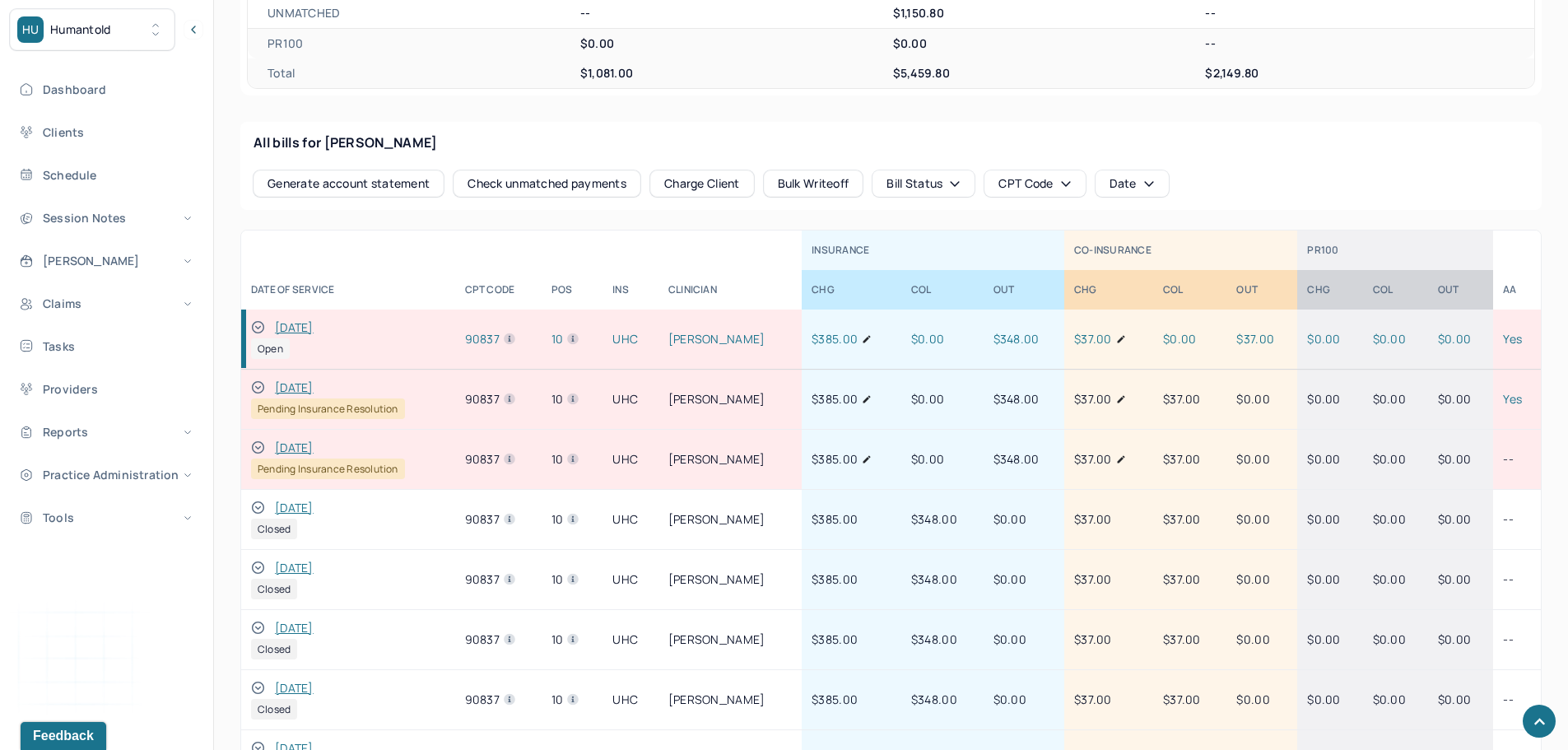 click 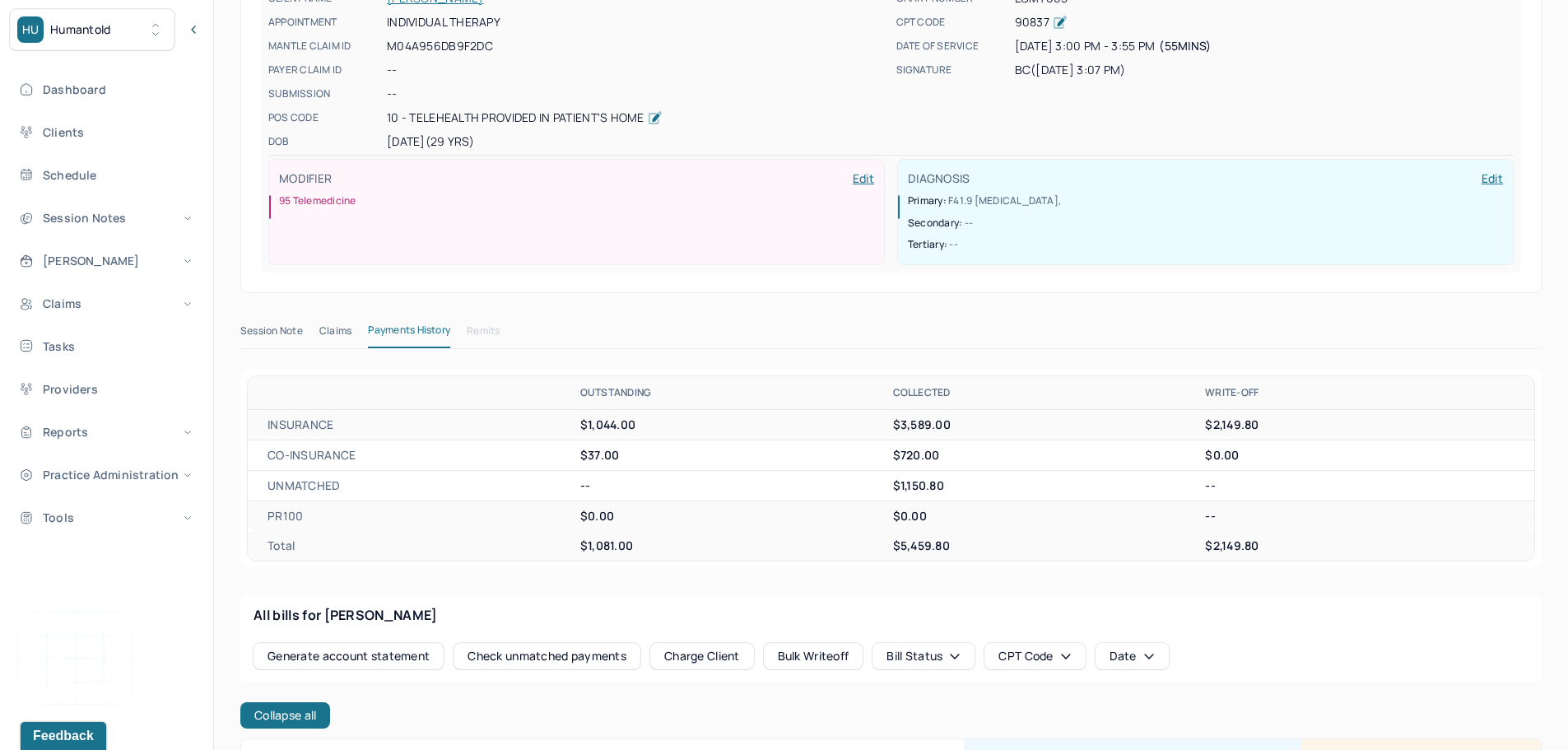 scroll, scrollTop: 0, scrollLeft: 0, axis: both 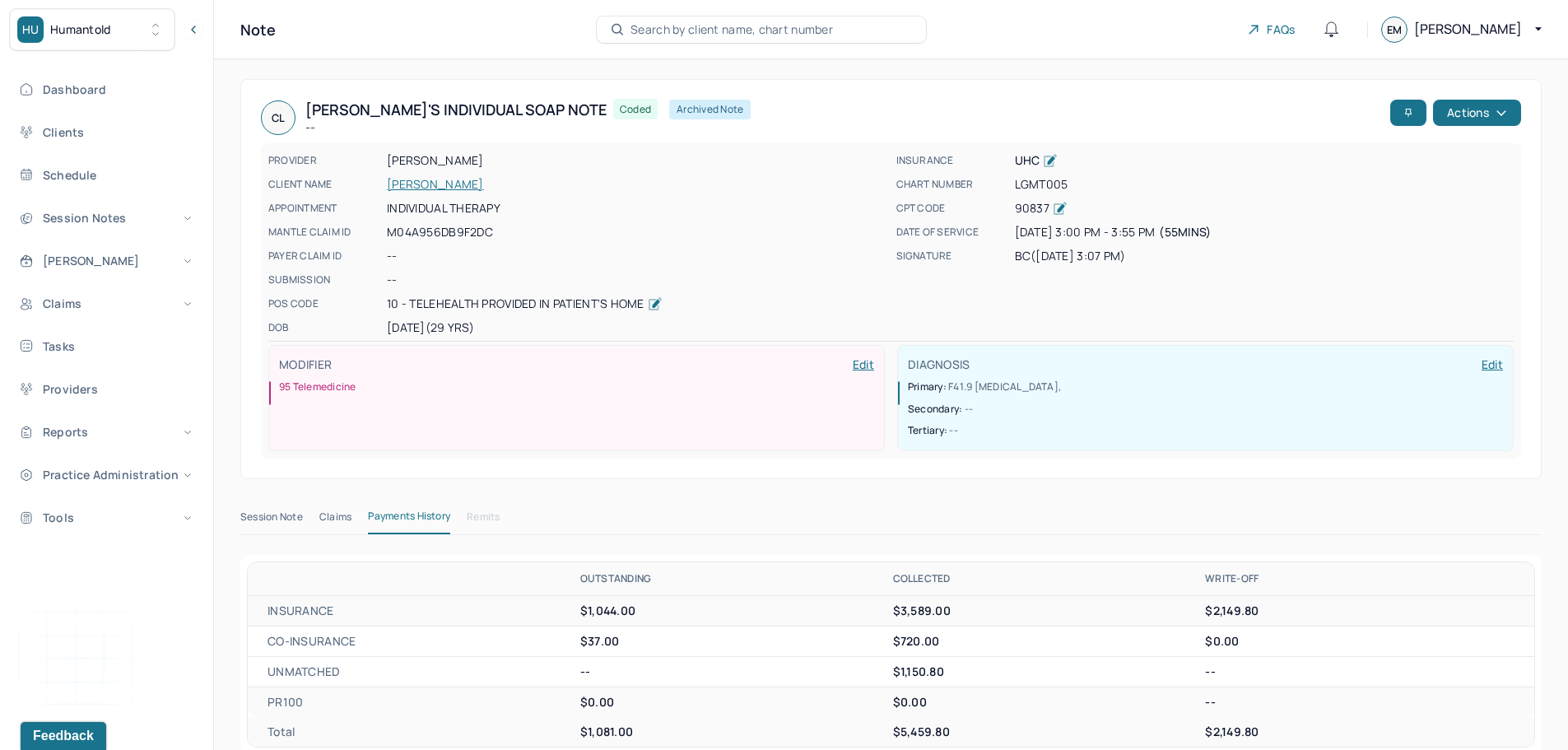 click on "LEVIN, CHLOE" at bounding box center (636, 184) 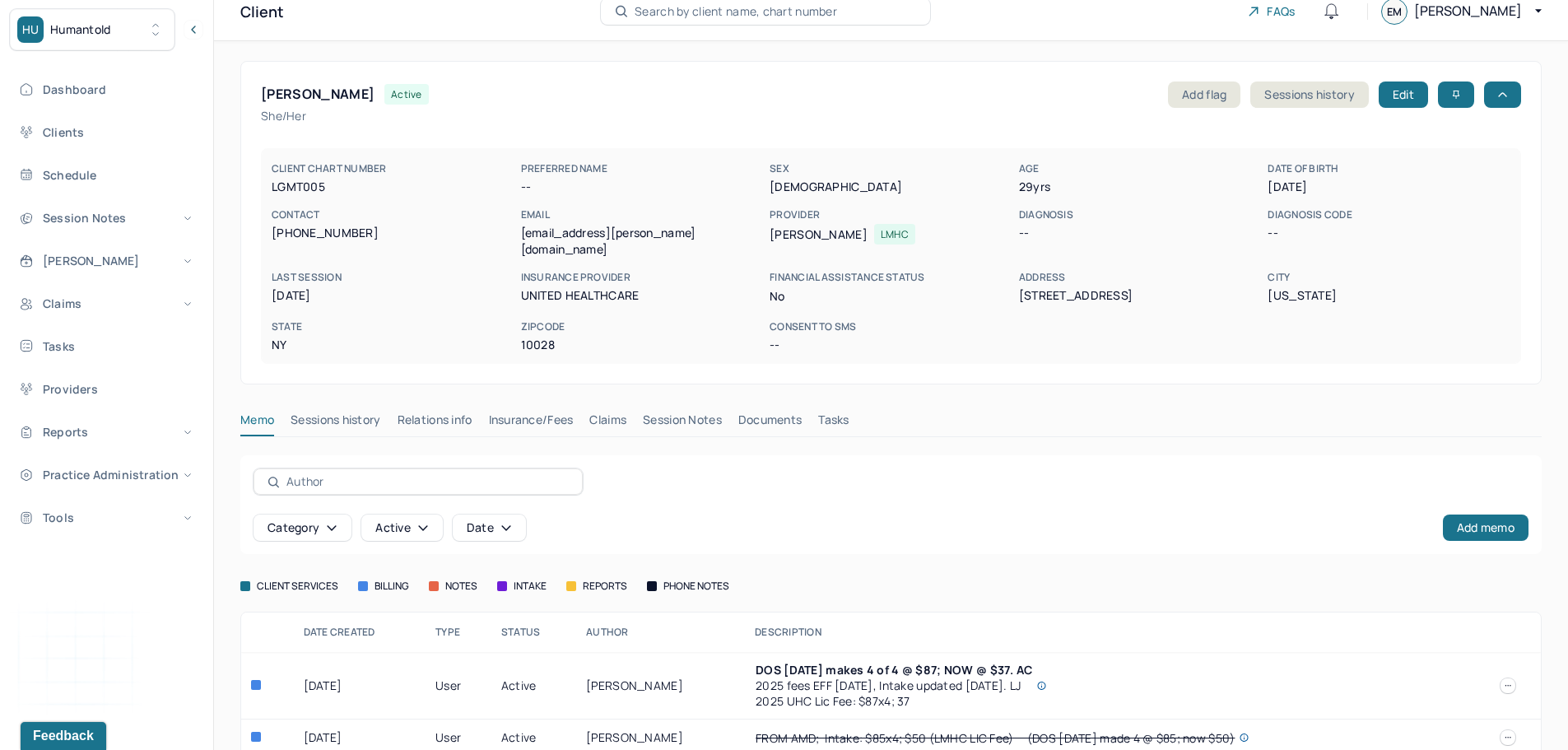 scroll, scrollTop: 32, scrollLeft: 0, axis: vertical 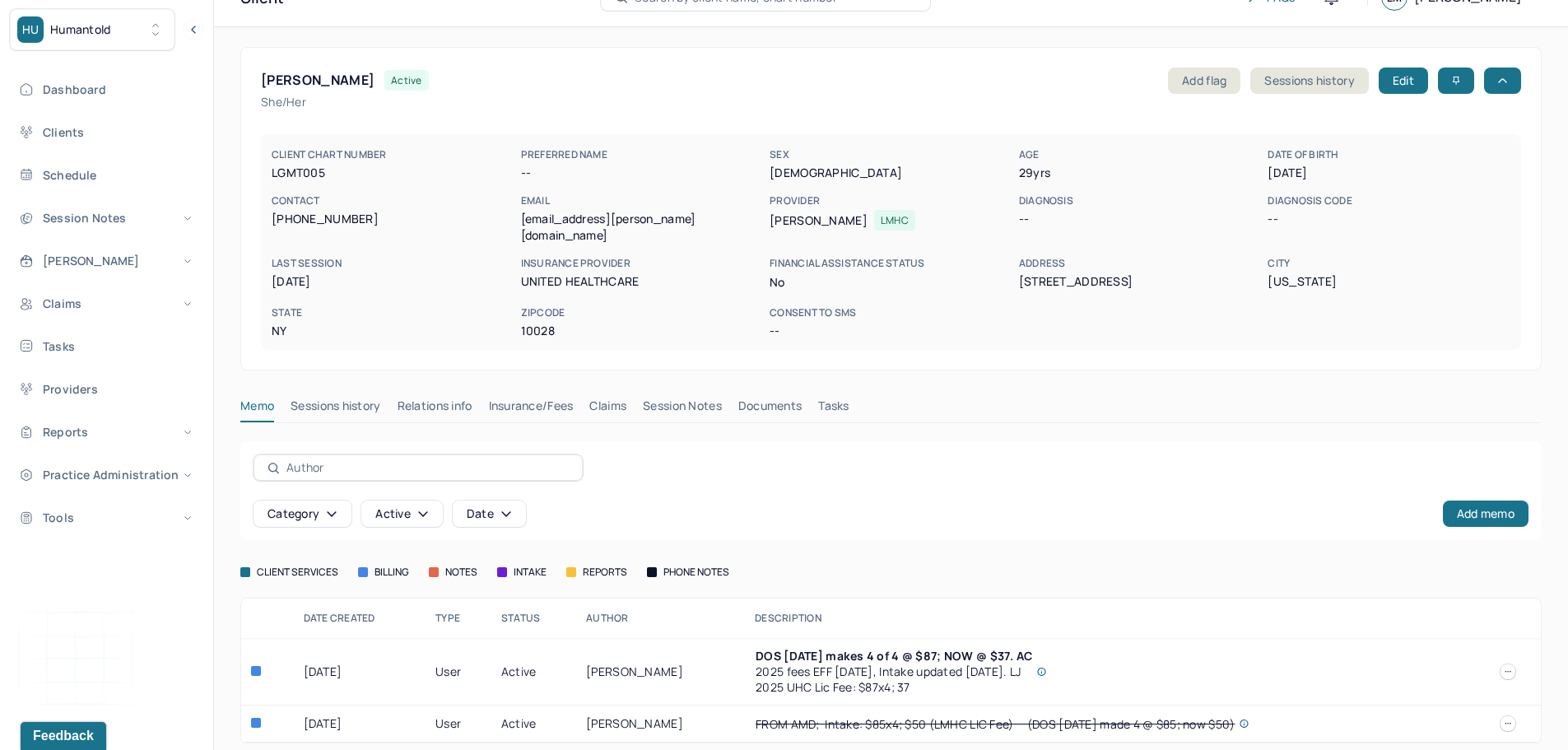 click on "Claims" at bounding box center [607, 409] 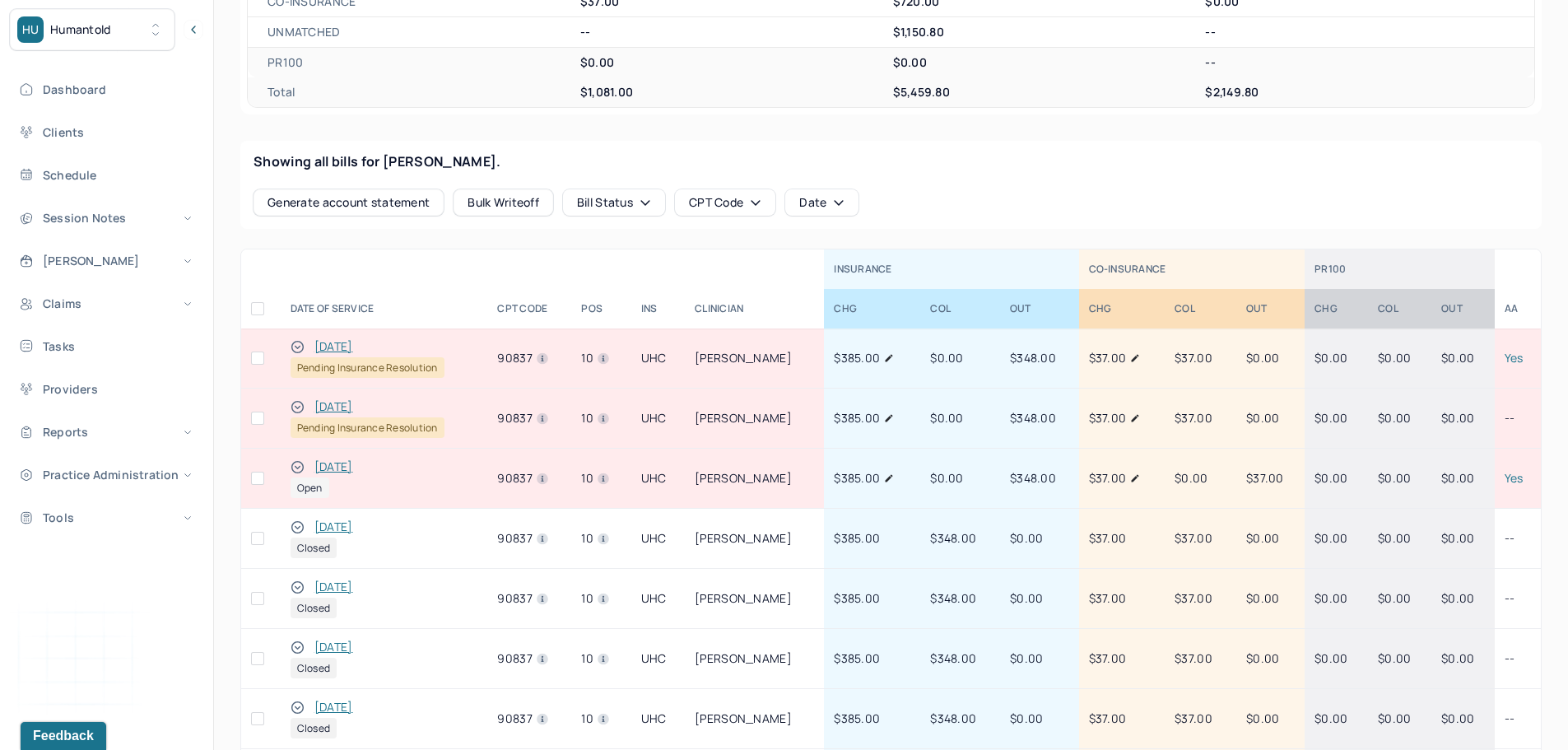scroll, scrollTop: 608, scrollLeft: 0, axis: vertical 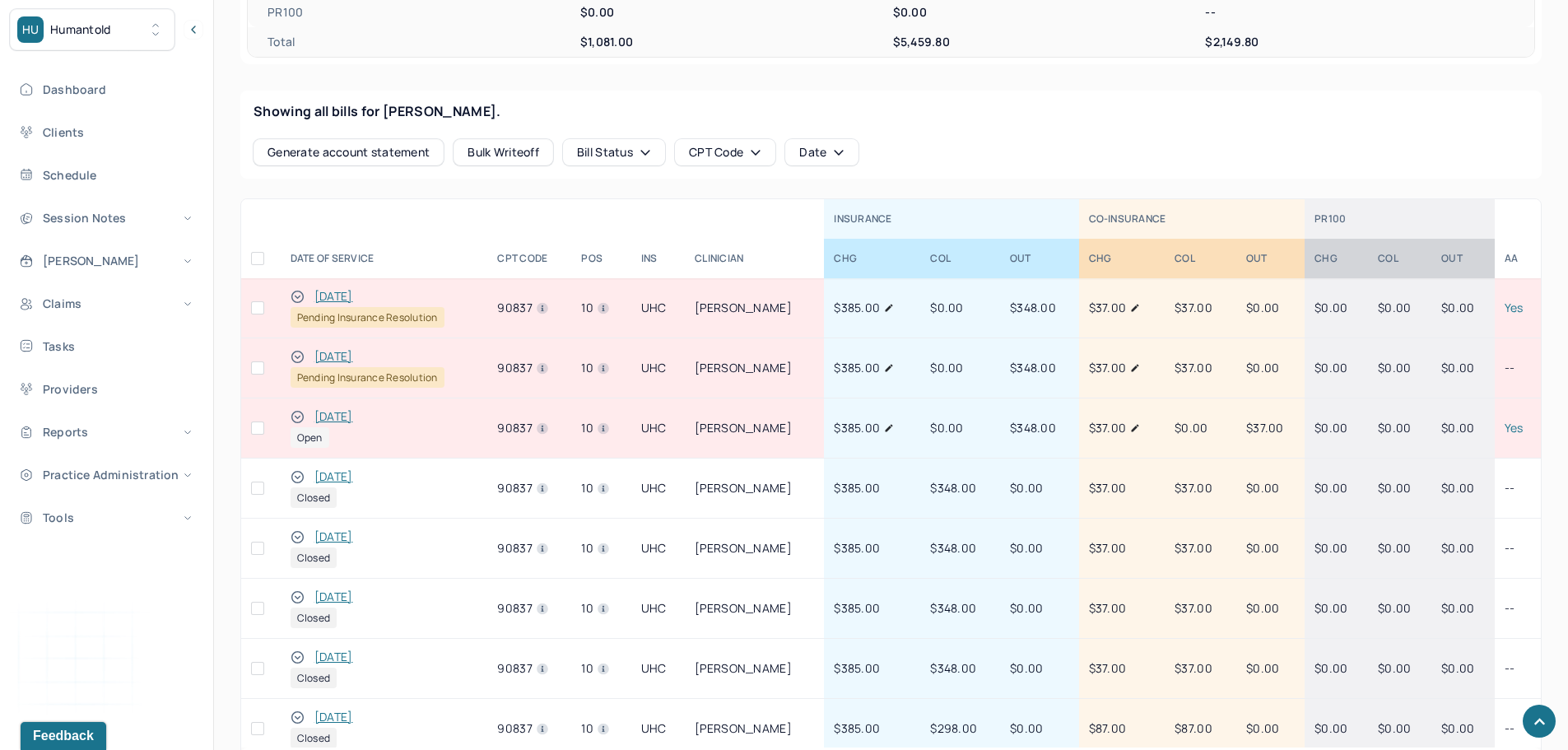 click on "06/18/2025" at bounding box center (333, 417) 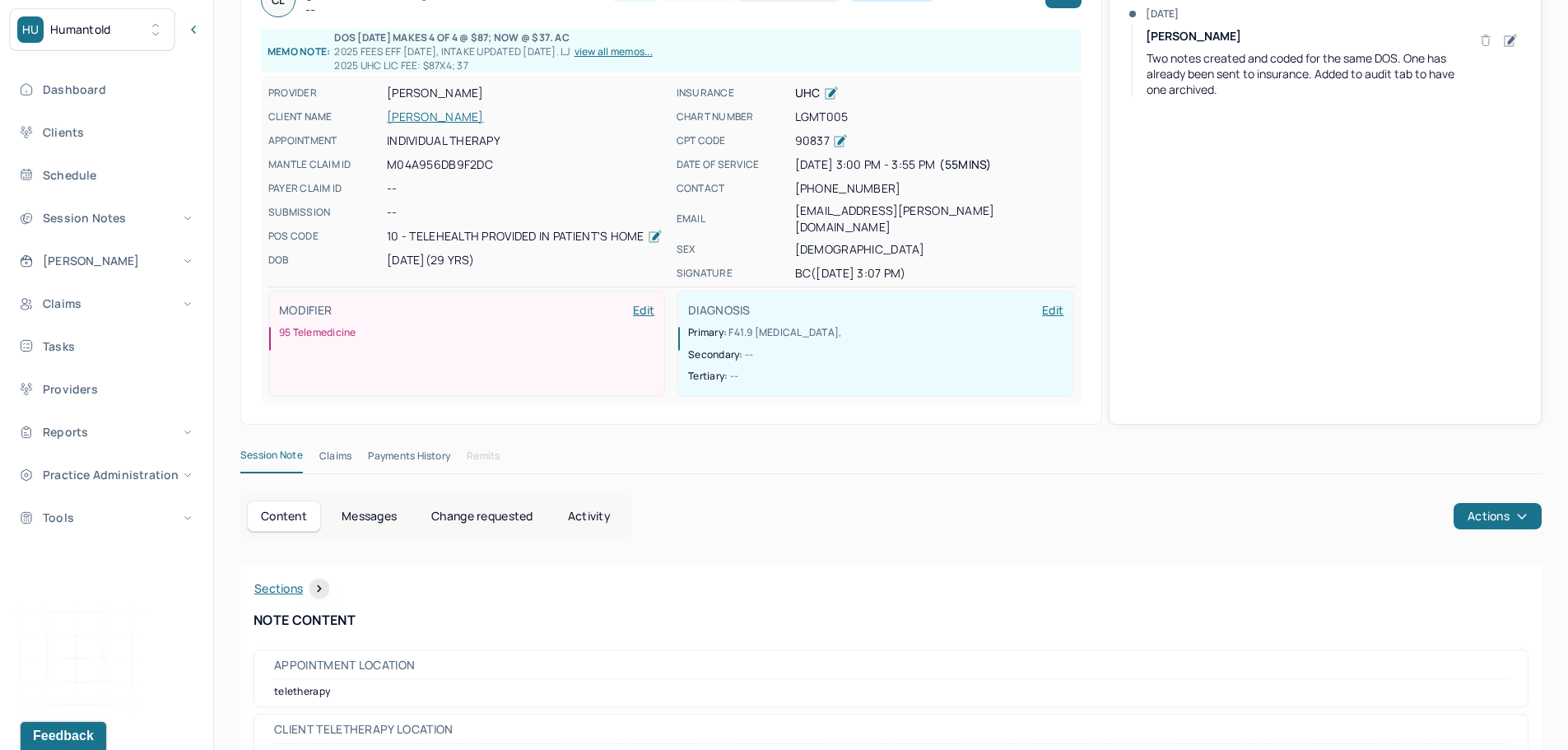 scroll, scrollTop: 0, scrollLeft: 0, axis: both 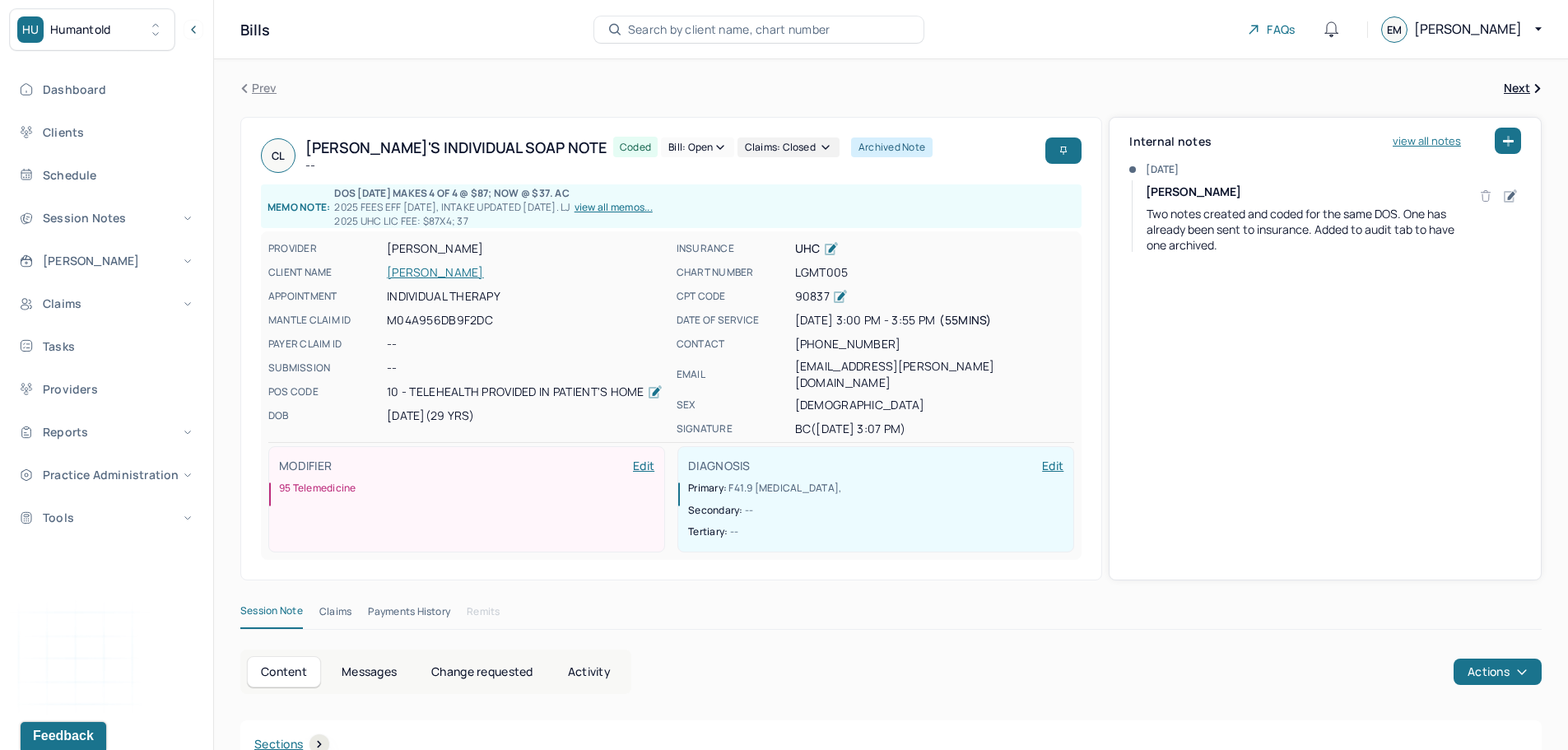 click on "LEVIN, CHLOE" at bounding box center [527, 273] 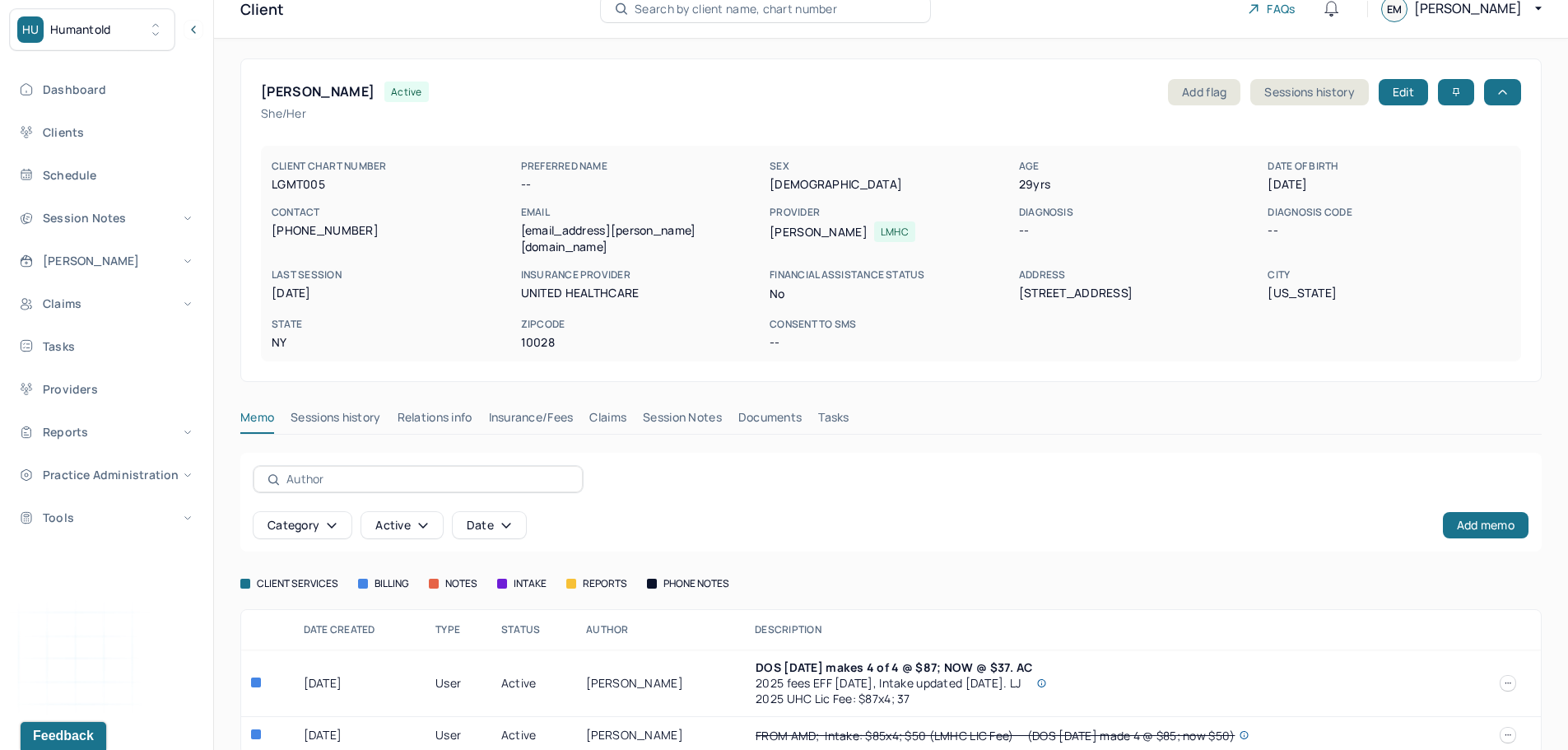 scroll, scrollTop: 32, scrollLeft: 0, axis: vertical 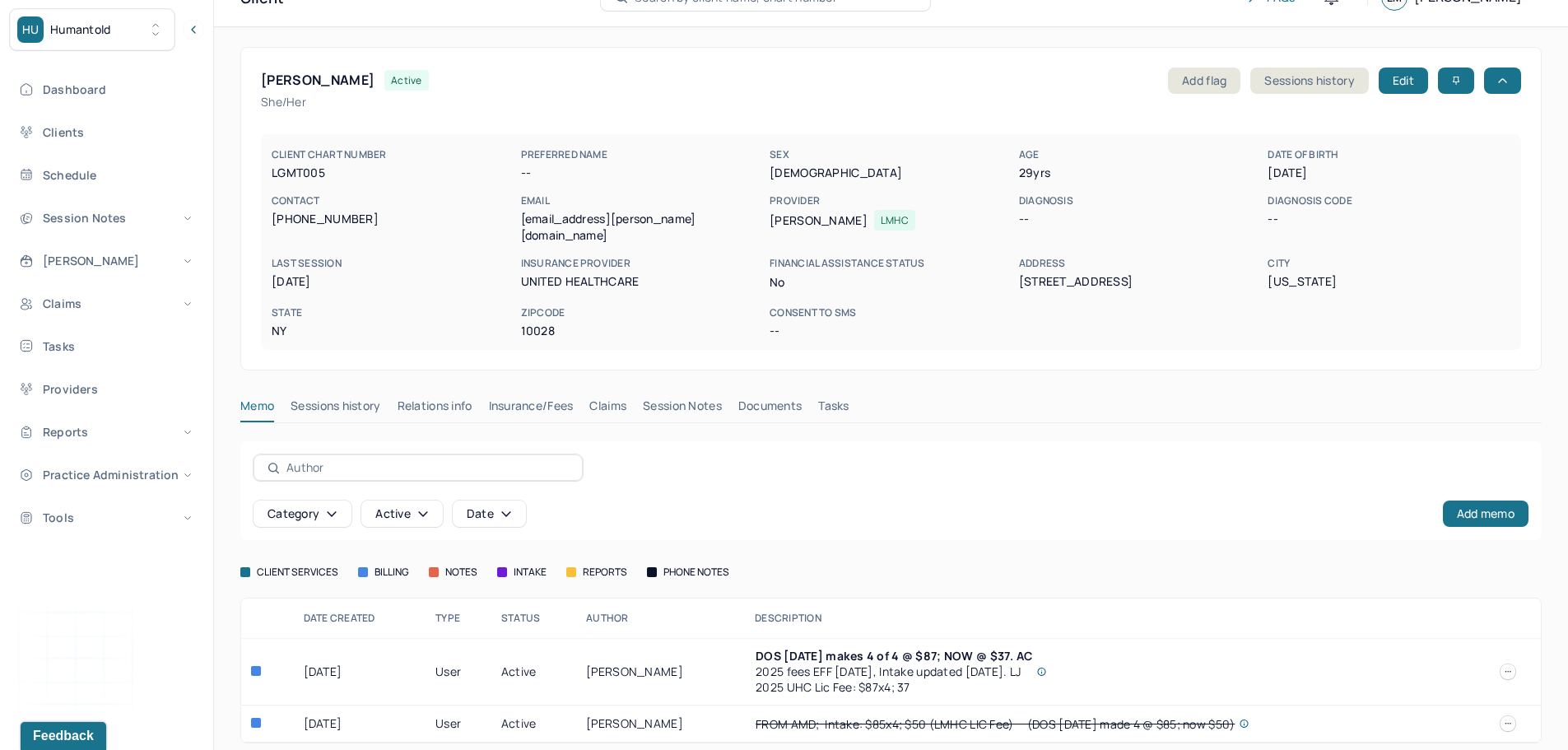 click on "Session Notes" at bounding box center [682, 409] 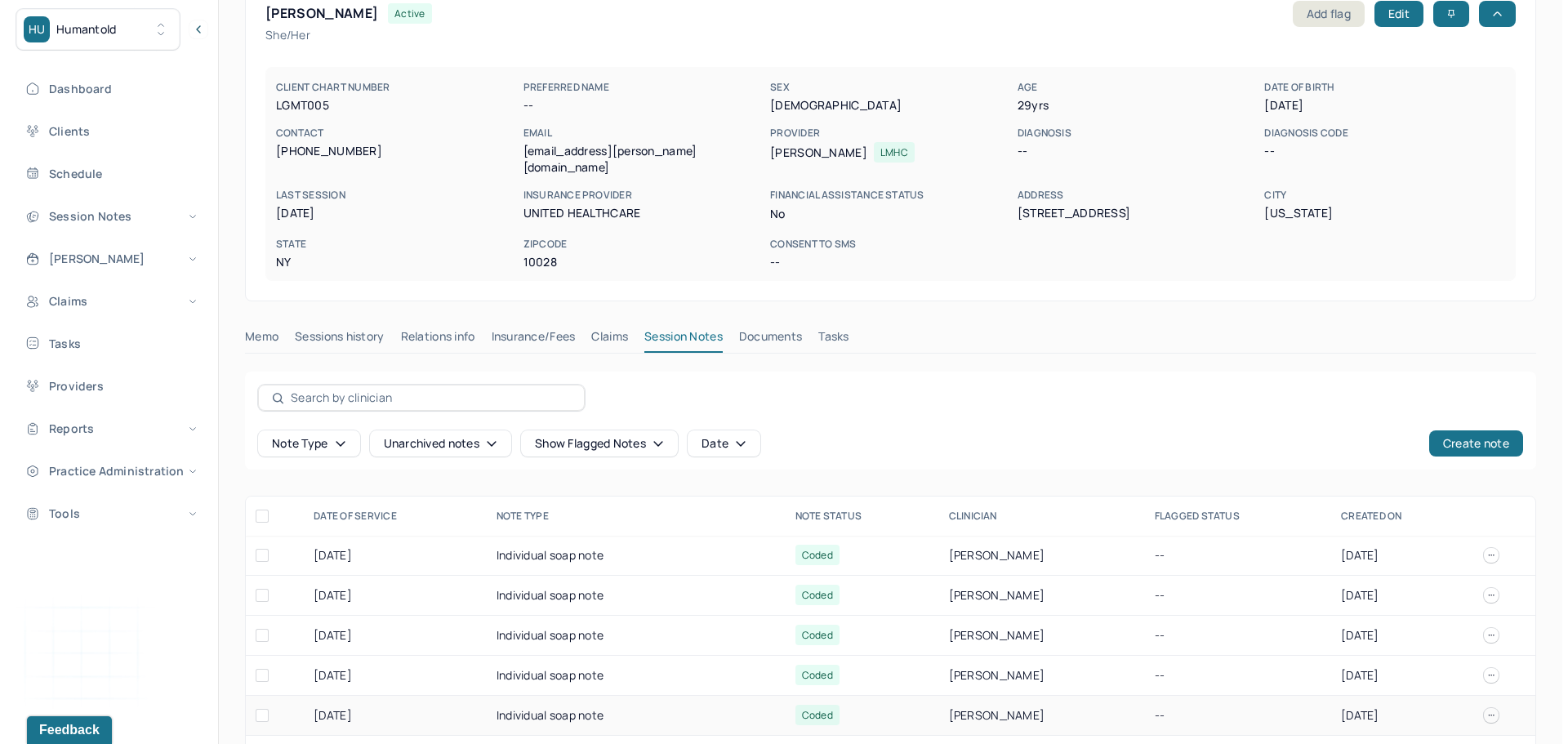 scroll, scrollTop: 359, scrollLeft: 0, axis: vertical 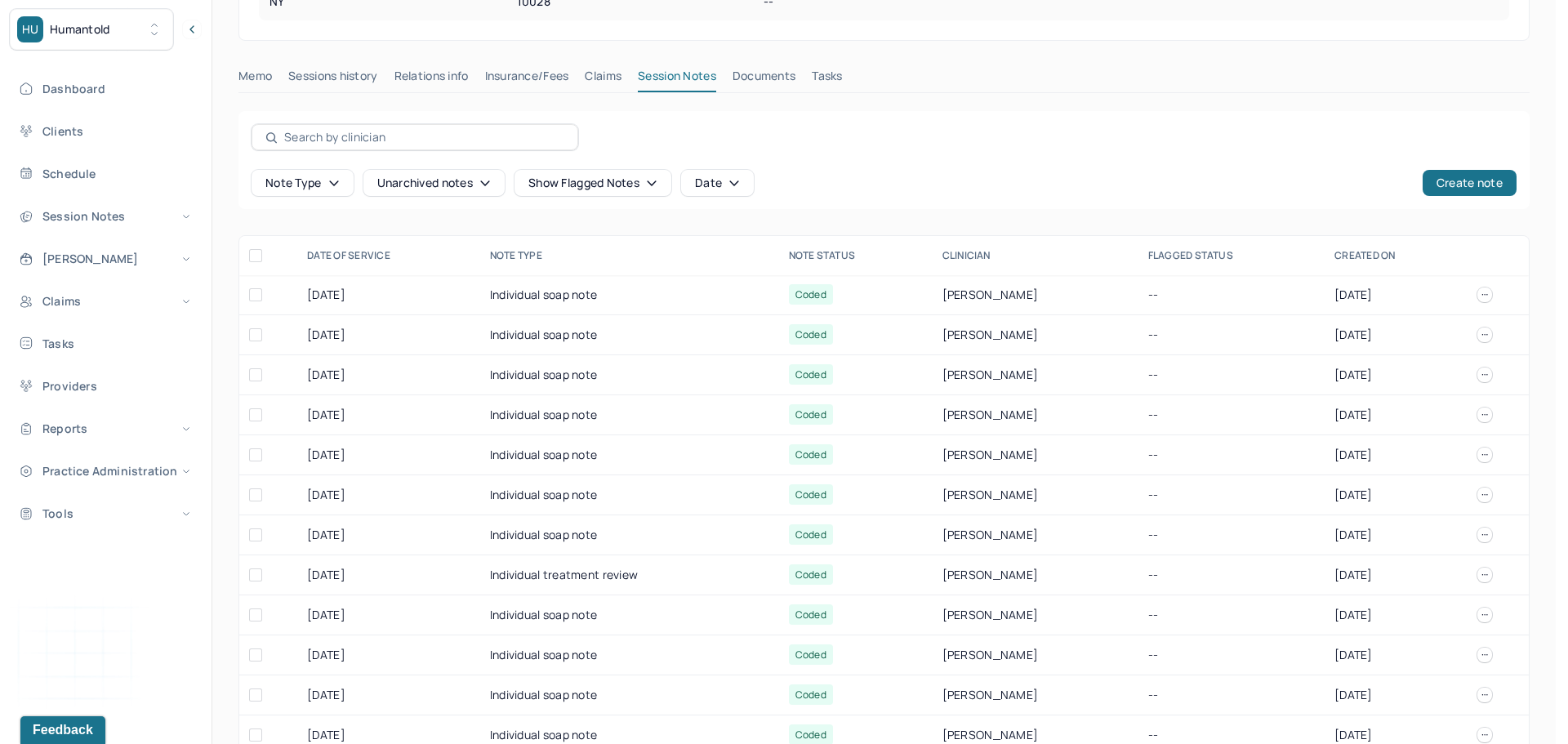 click on "Unarchived notes" at bounding box center [434, 183] 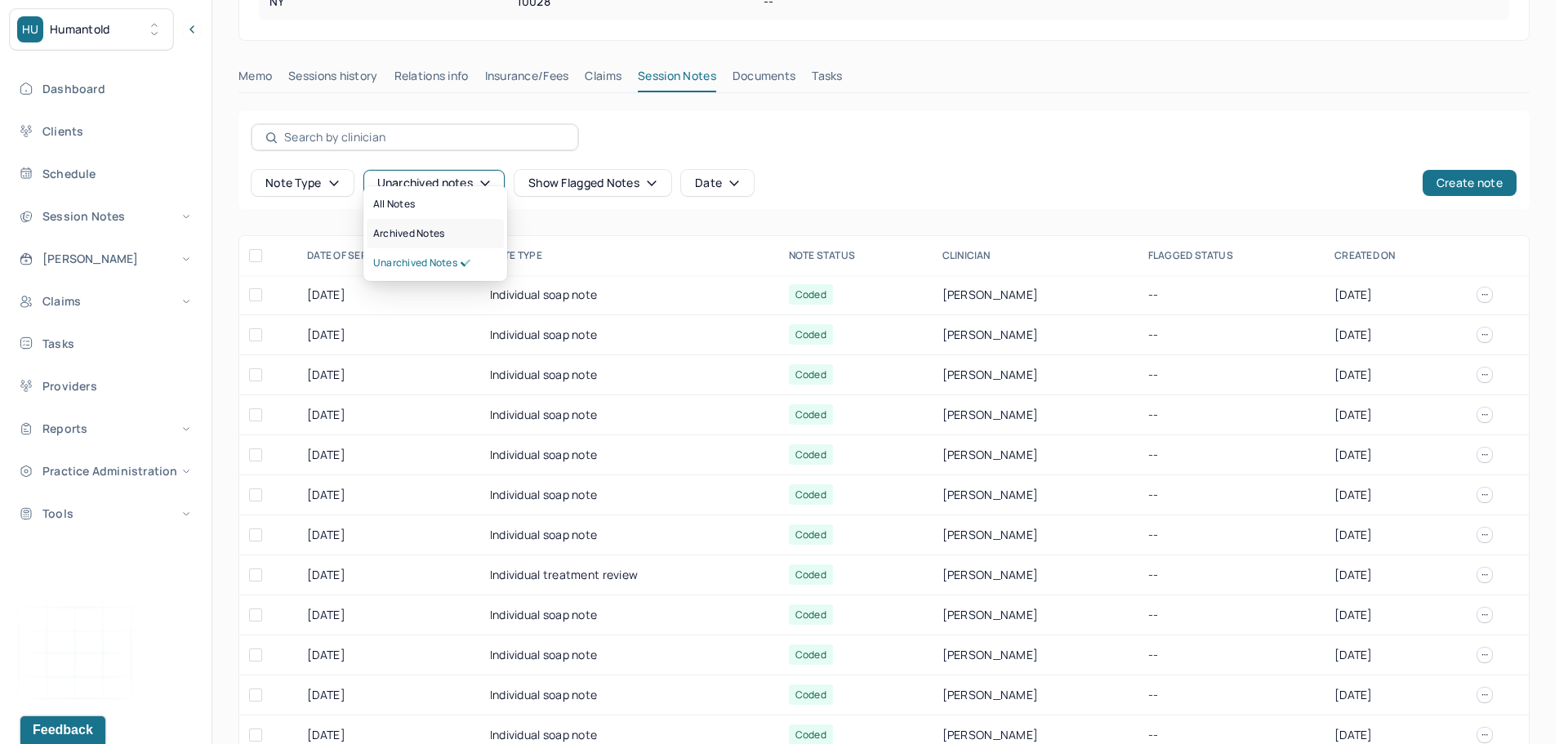 click on "Archived notes" at bounding box center [408, 234] 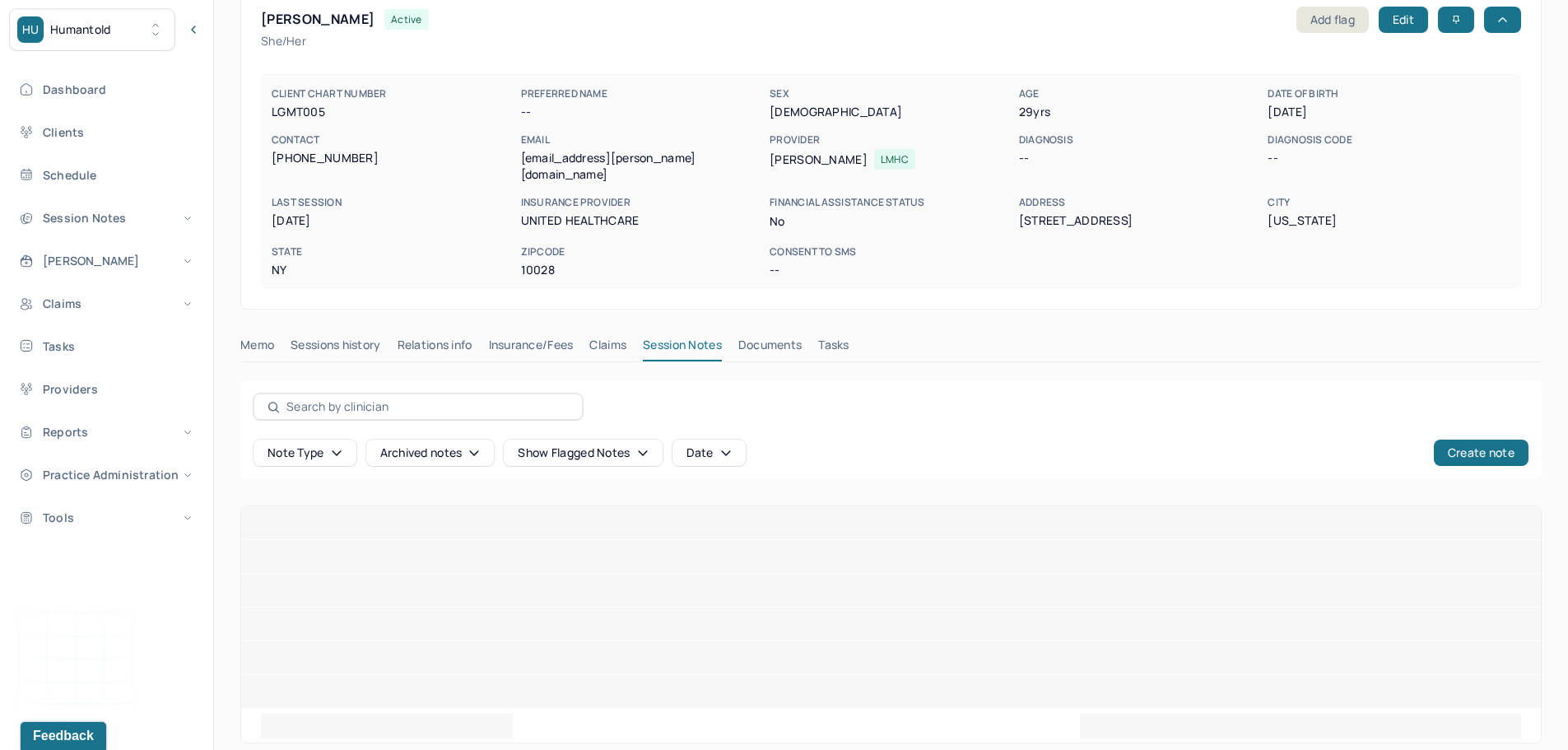 scroll, scrollTop: 0, scrollLeft: 0, axis: both 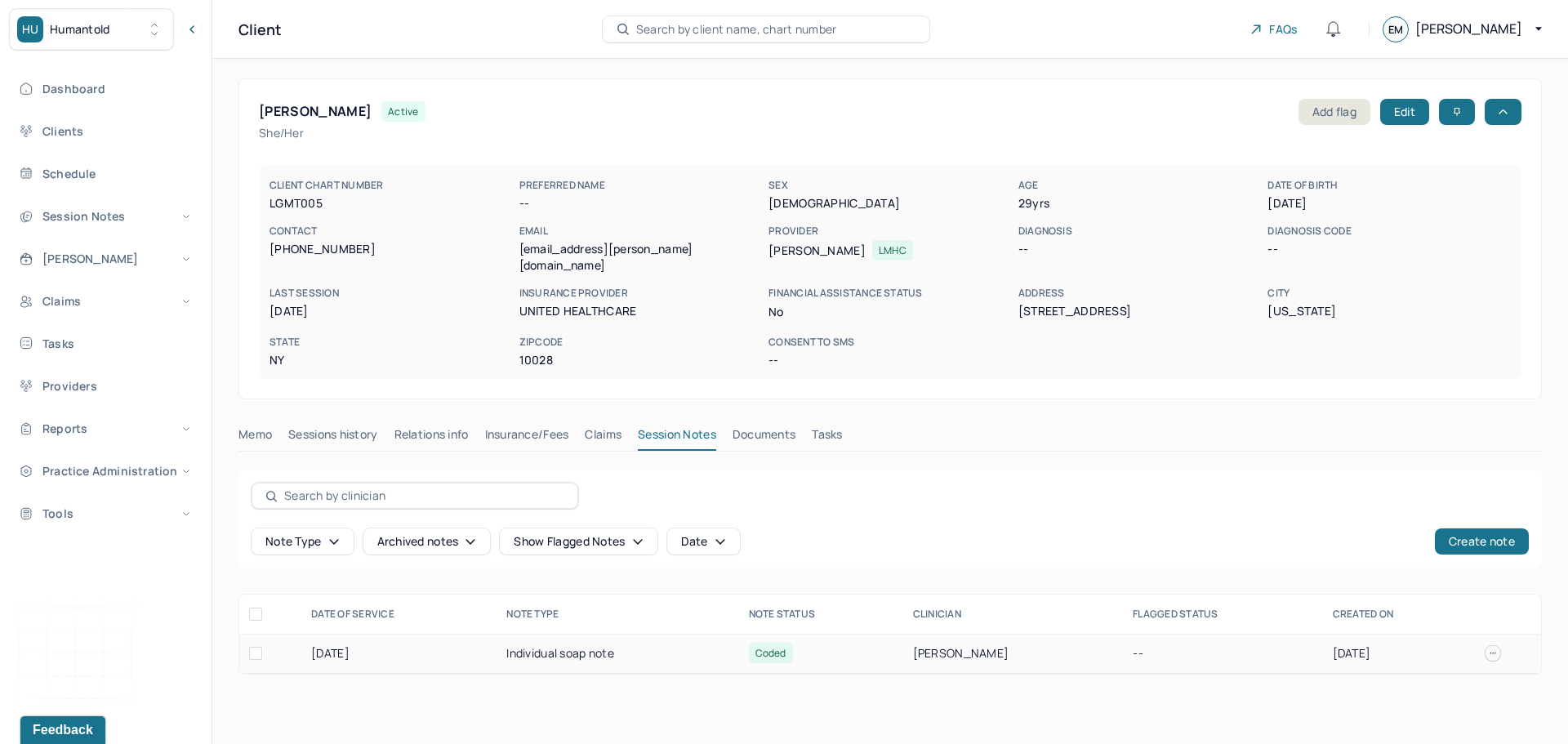 click on "Individual soap note" at bounding box center (617, 653) 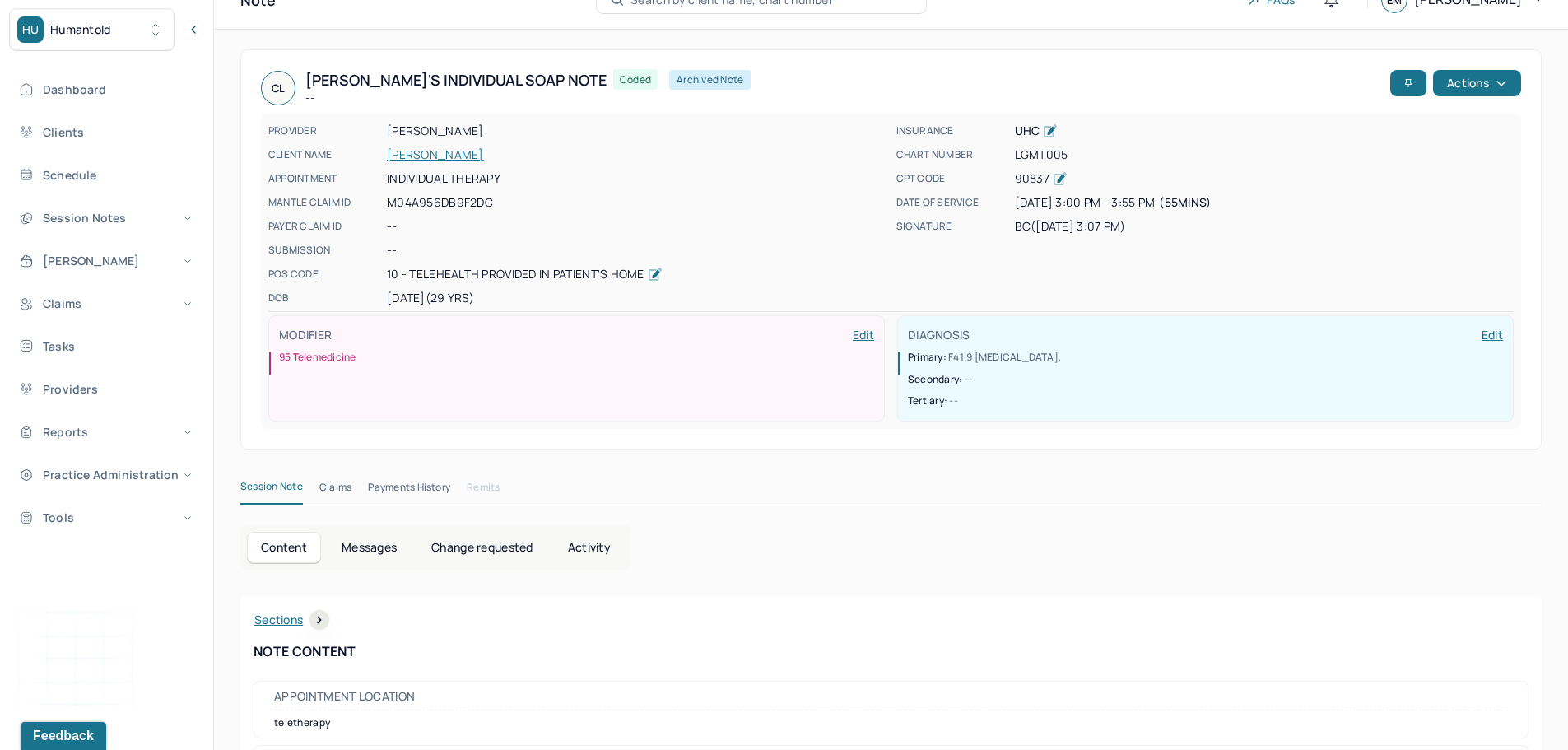 scroll, scrollTop: 0, scrollLeft: 0, axis: both 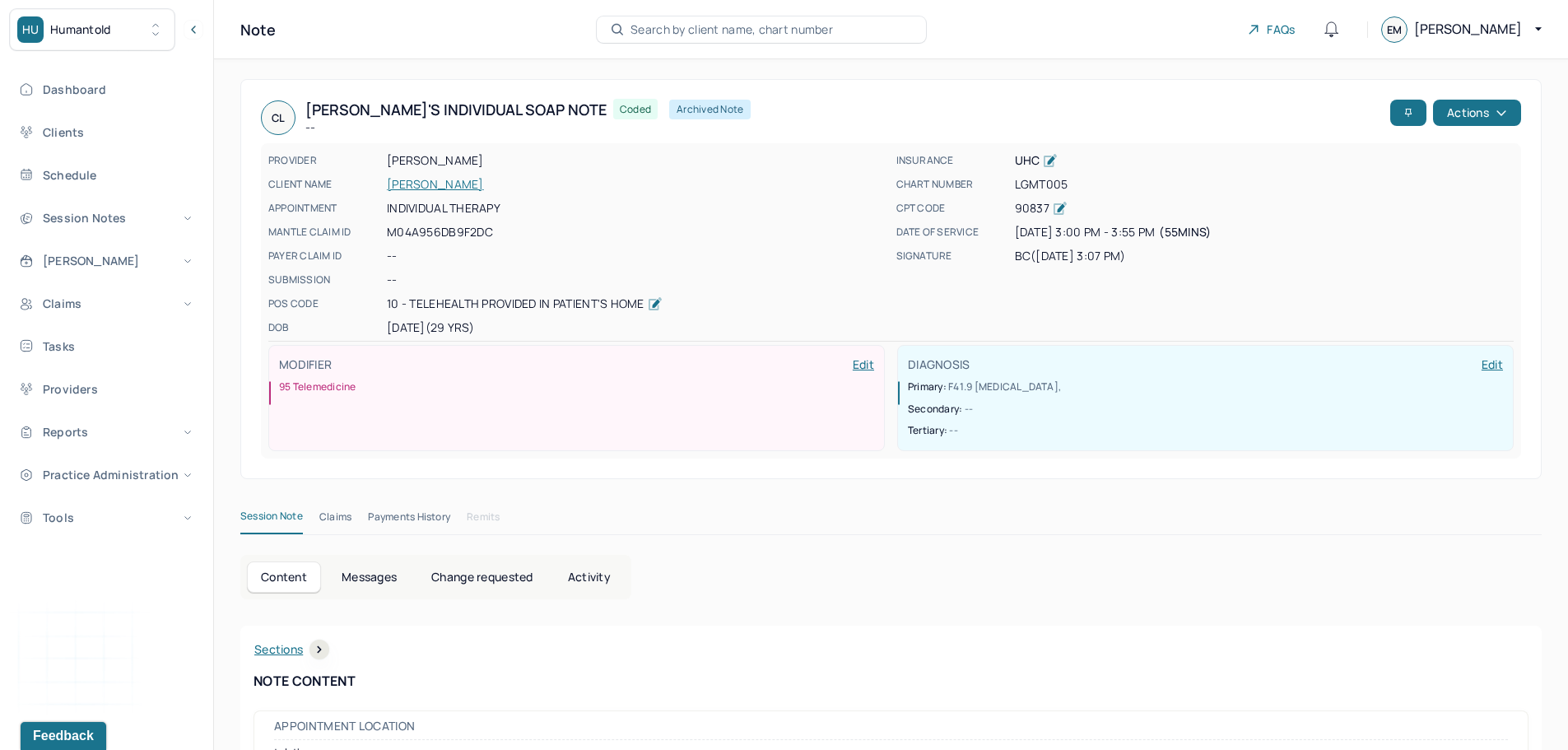 click on "LEVIN, CHLOE" at bounding box center (636, 184) 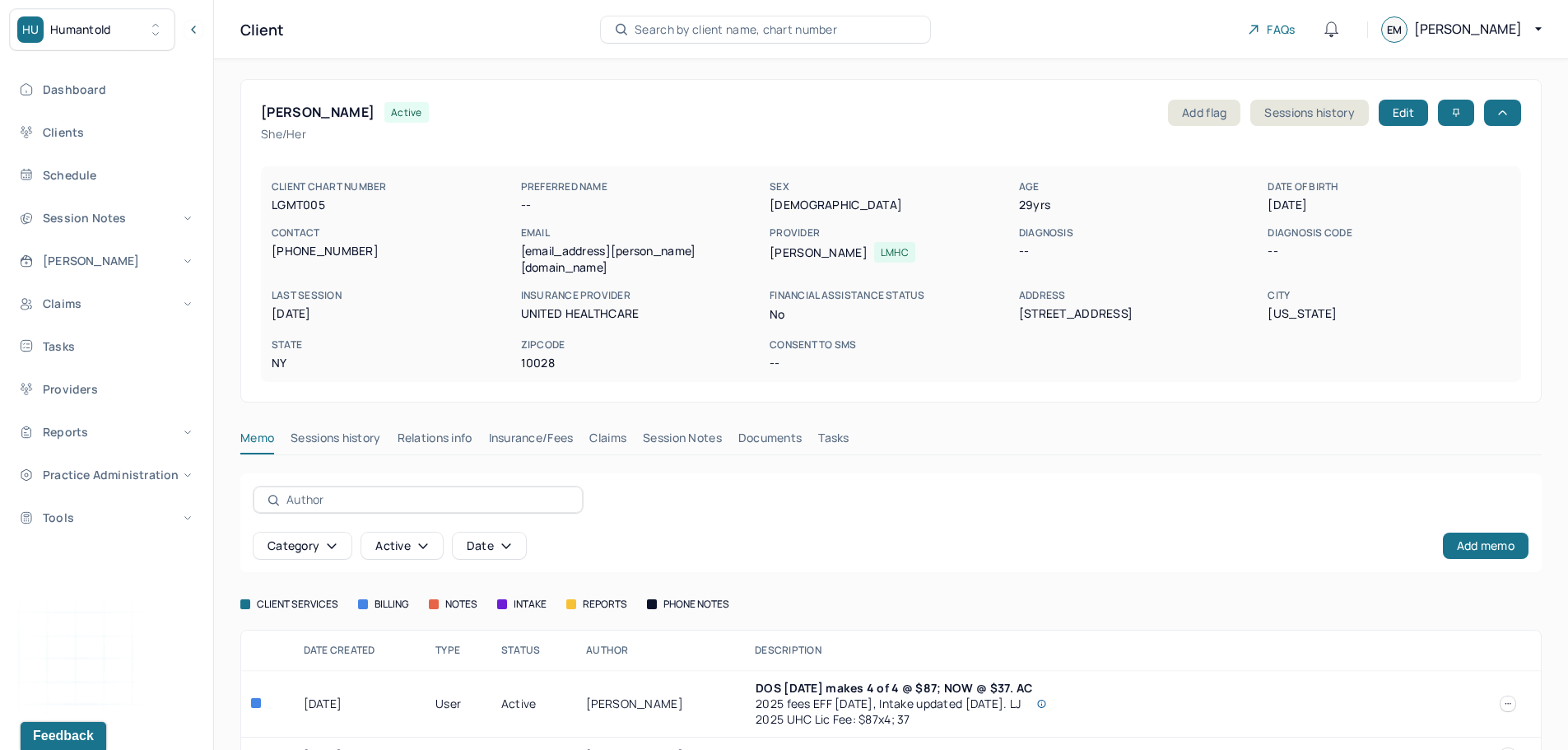 click on "Session Notes" at bounding box center (682, 441) 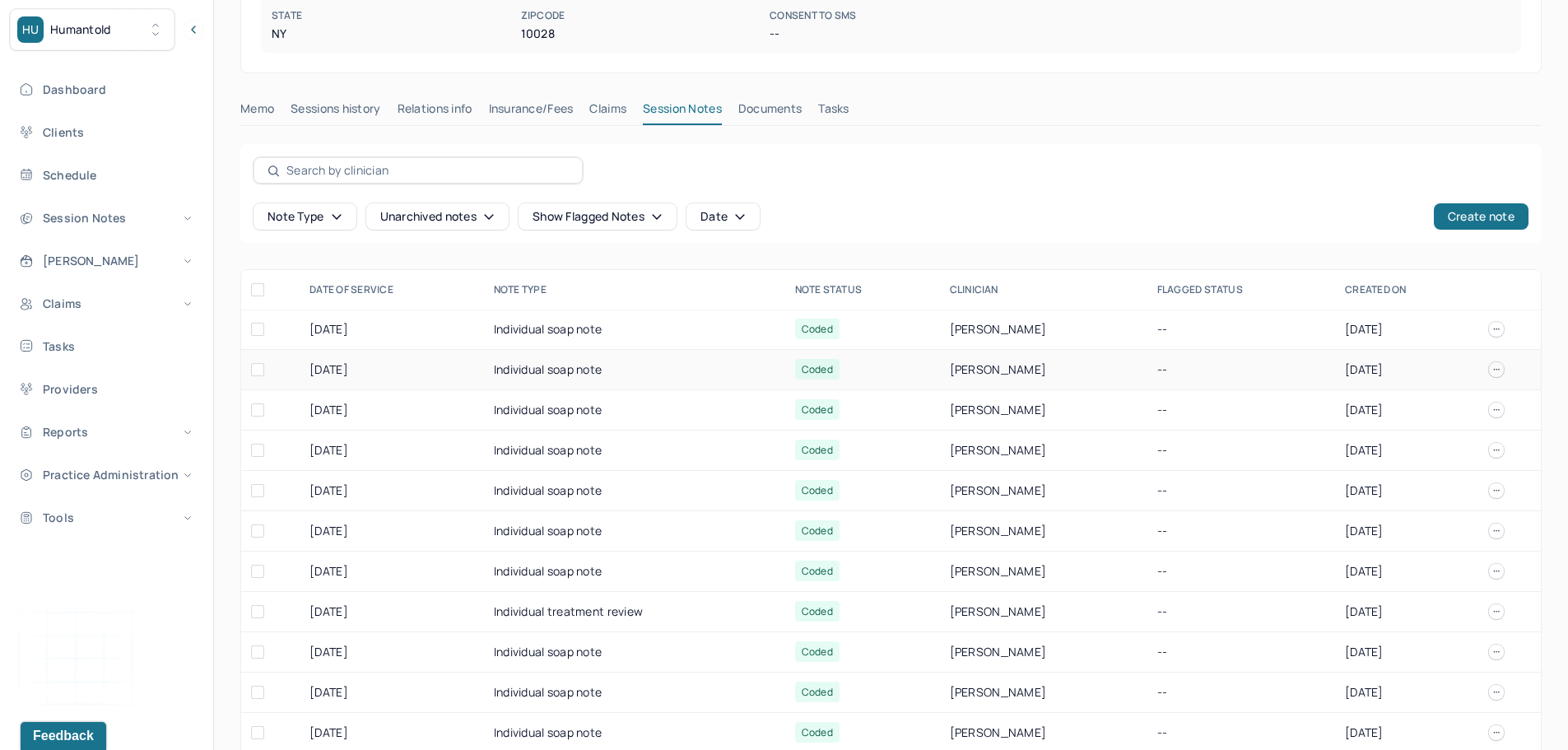 click on "06/18/2025" at bounding box center [392, 370] 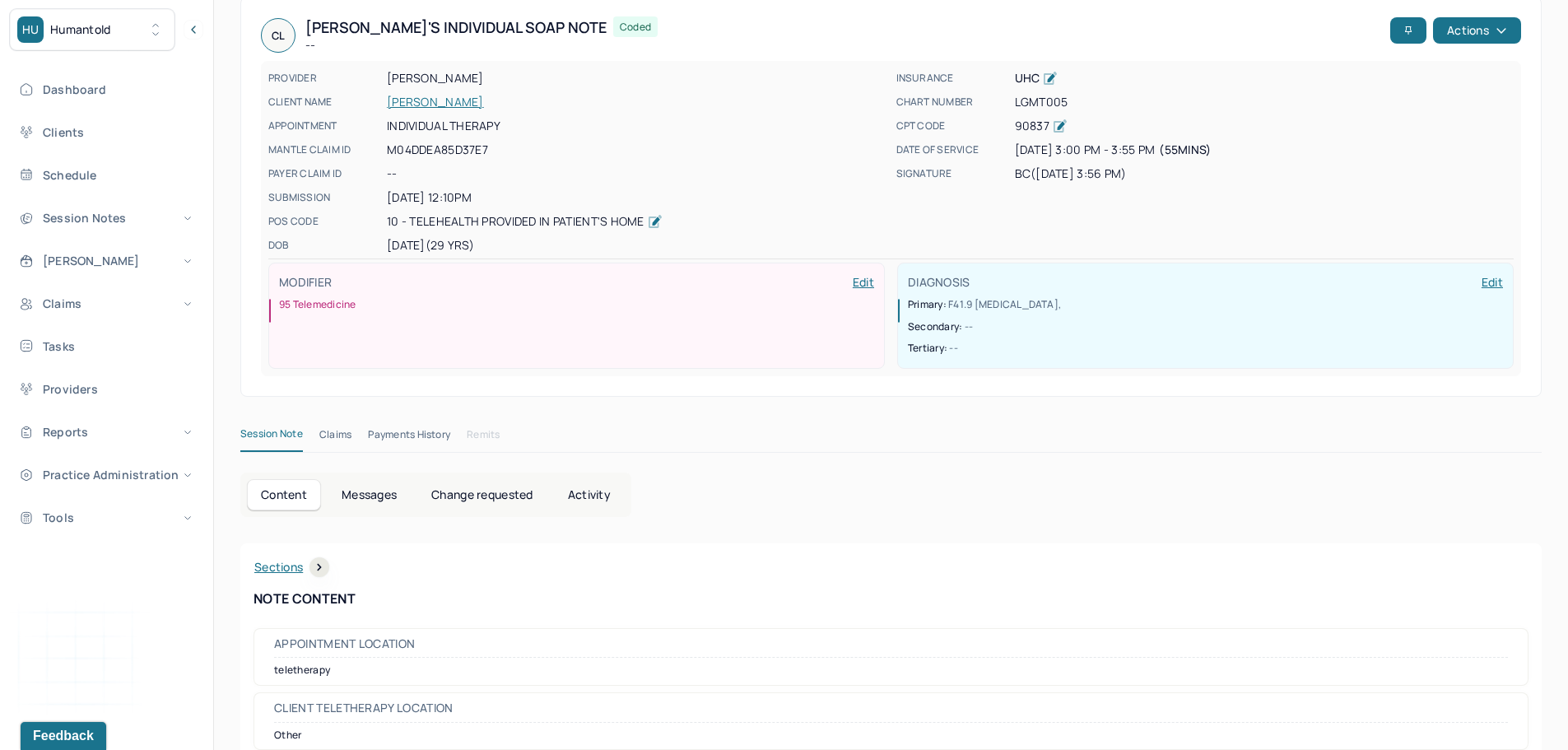 scroll, scrollTop: 0, scrollLeft: 0, axis: both 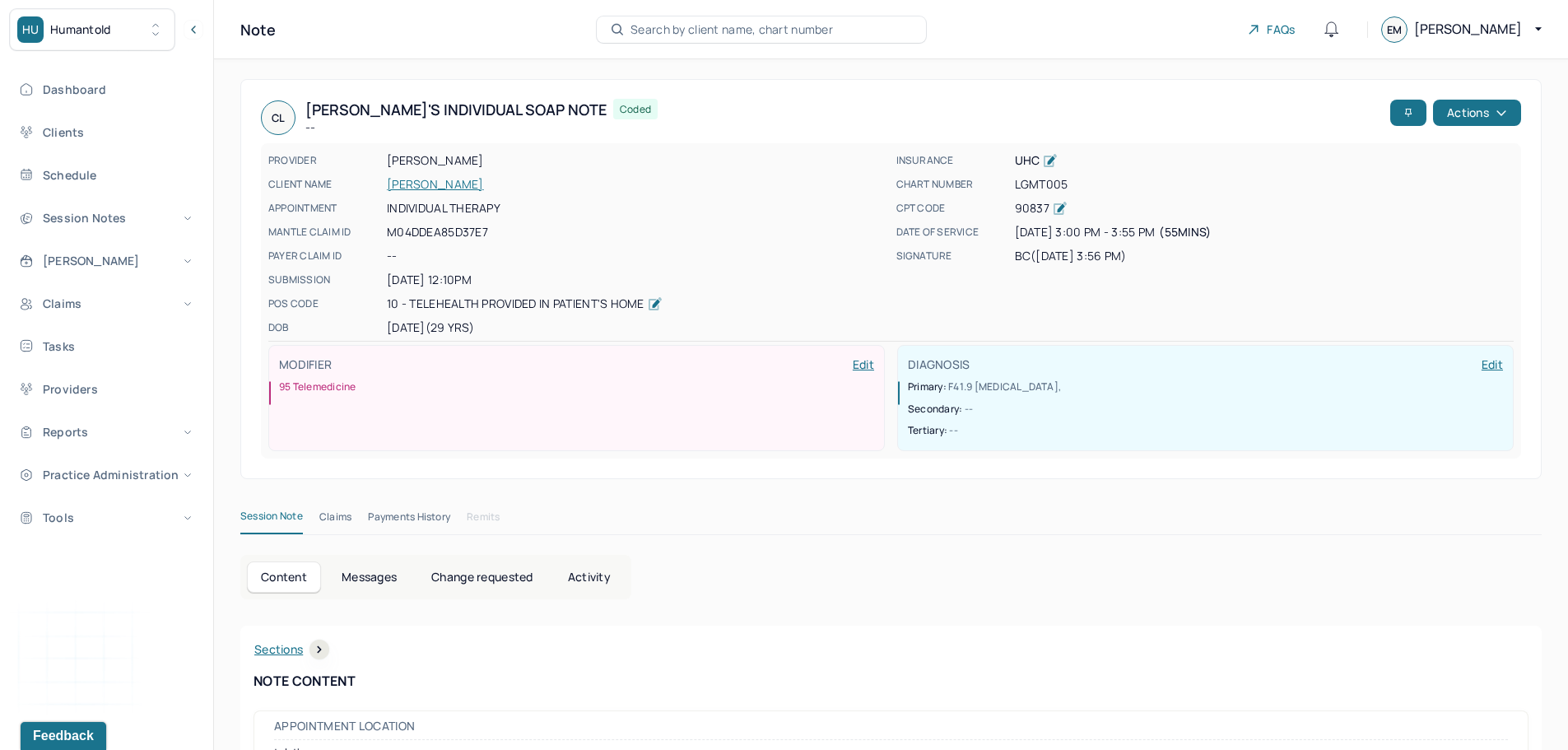click on "LEVIN, CHLOE" at bounding box center (636, 184) 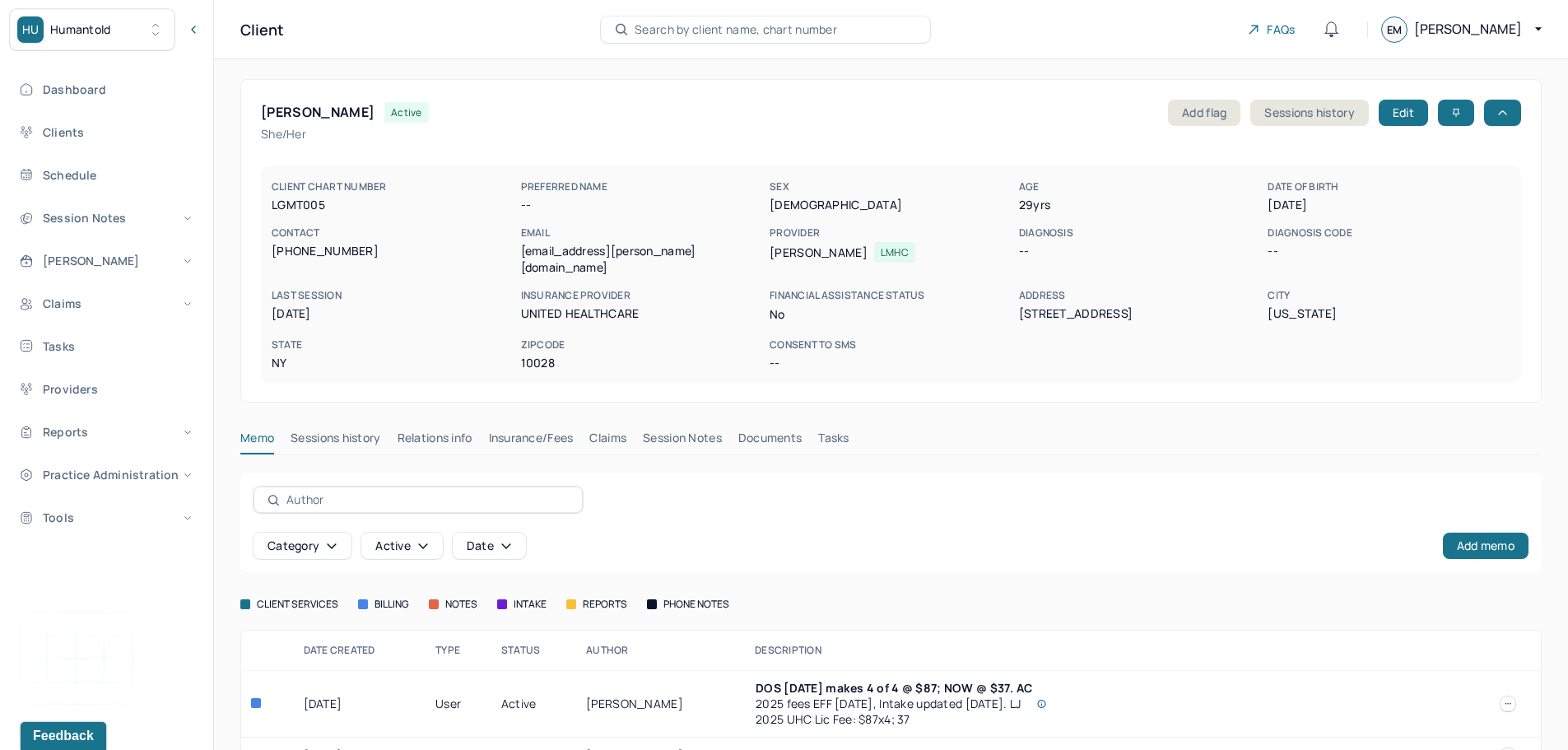 click on "Session Notes" at bounding box center (682, 441) 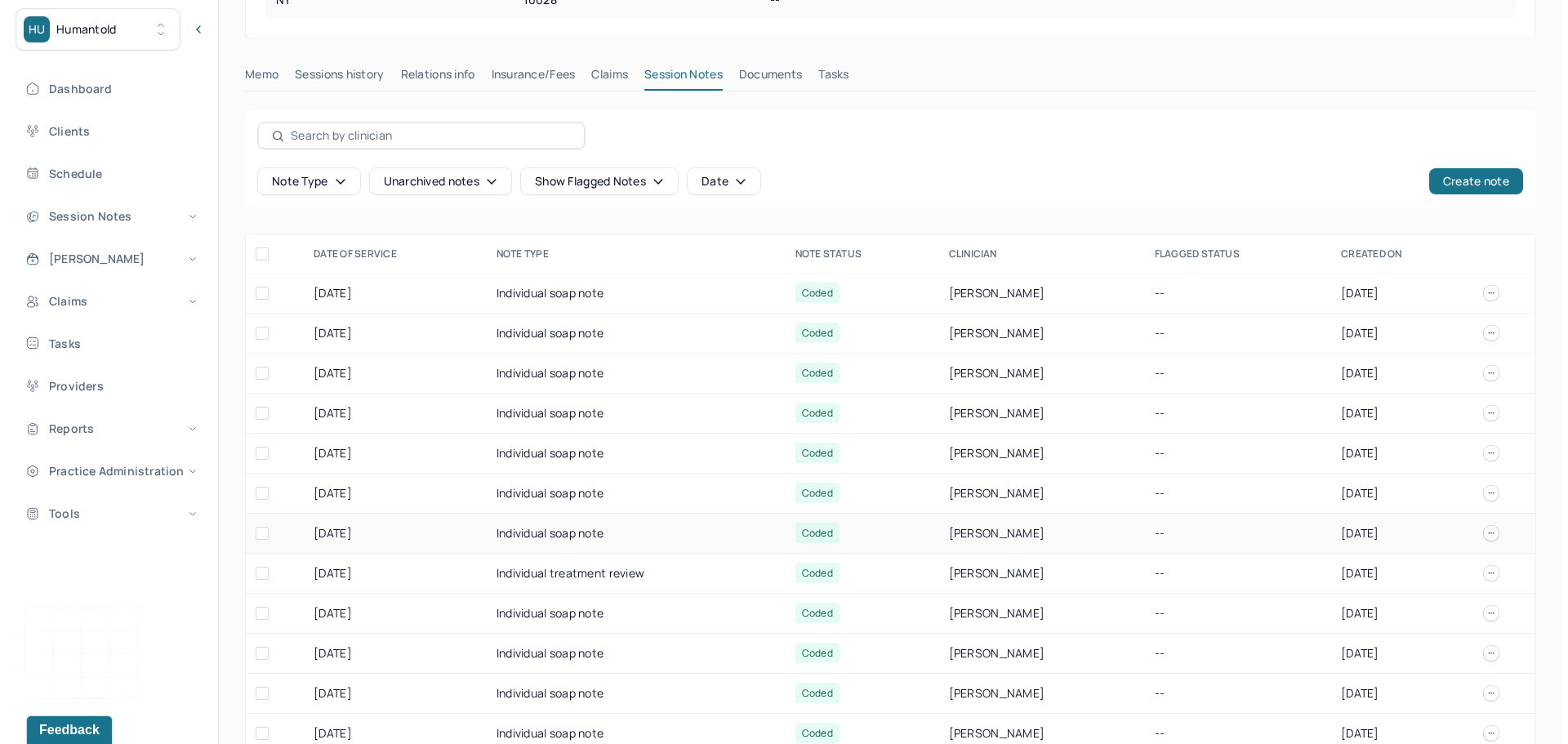 scroll, scrollTop: 408, scrollLeft: 0, axis: vertical 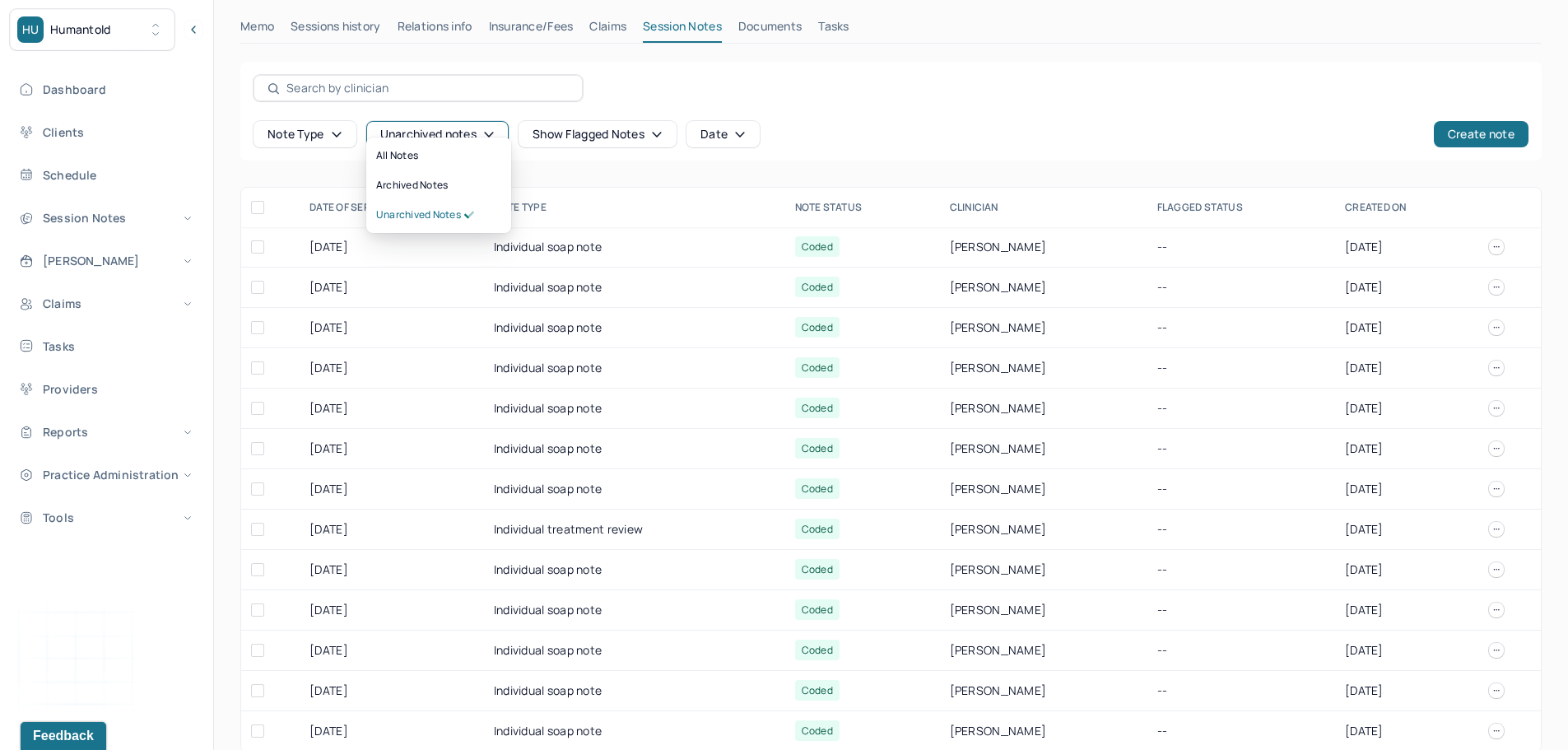 click on "Unarchived notes" at bounding box center (437, 134) 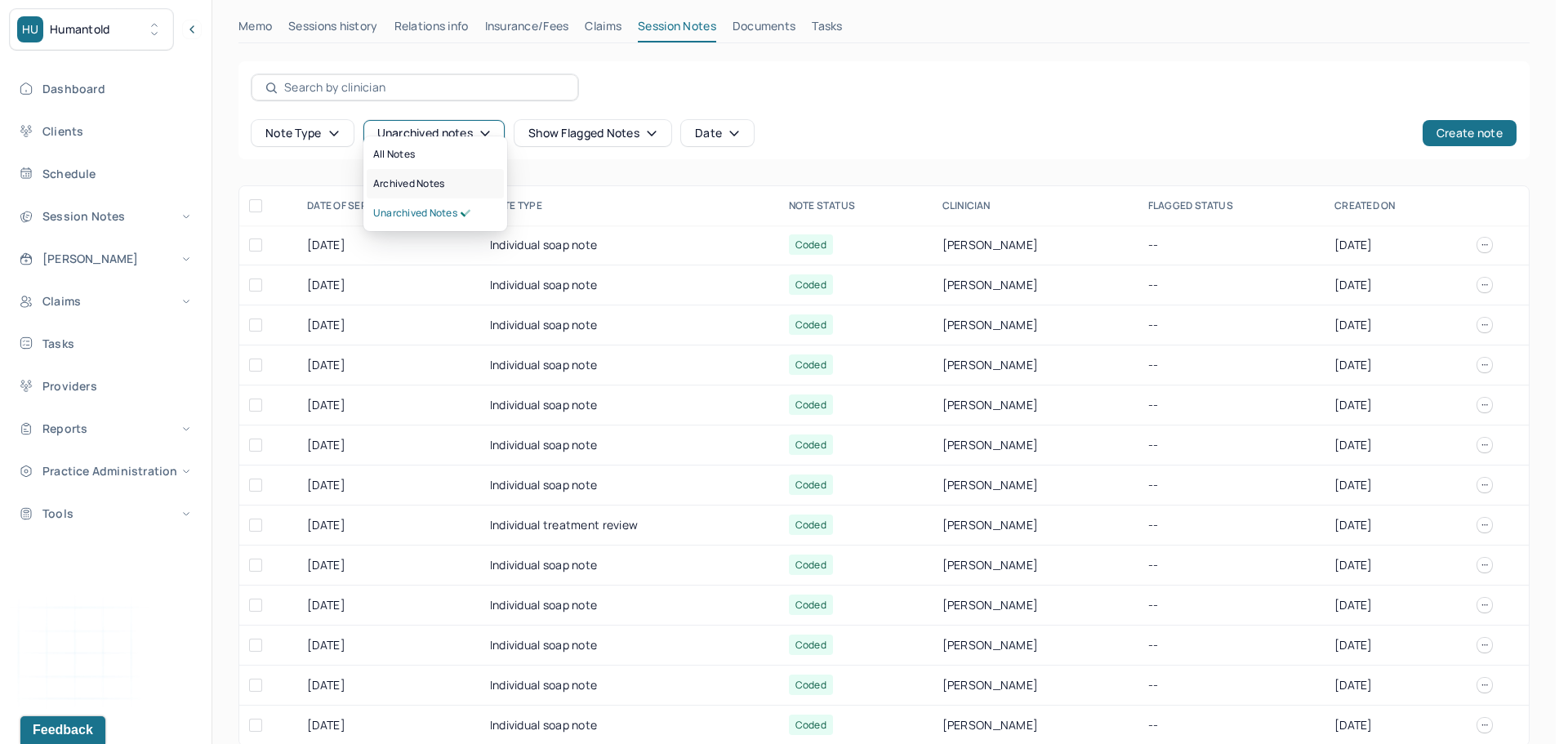 click on "Archived notes" at bounding box center (408, 184) 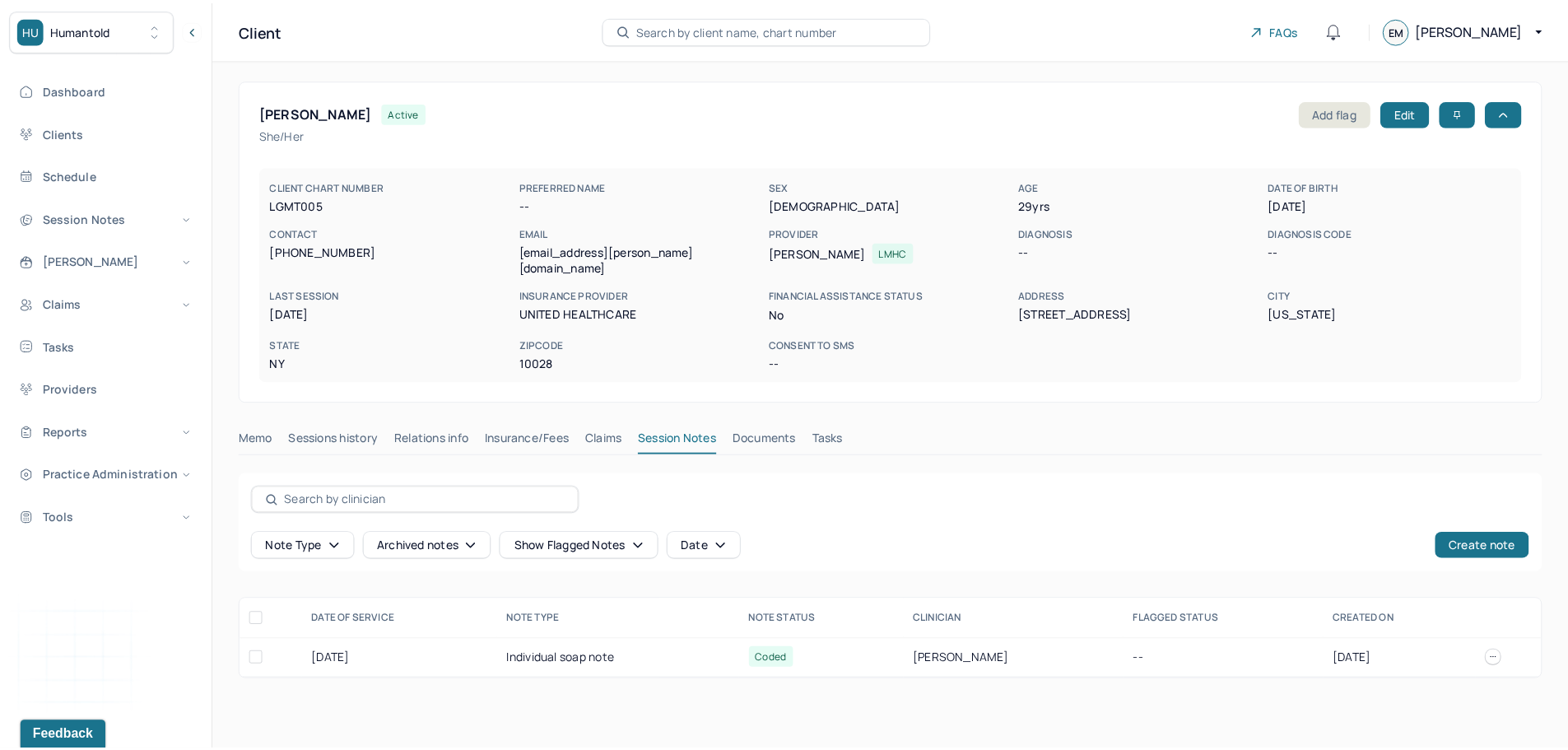 scroll, scrollTop: 0, scrollLeft: 0, axis: both 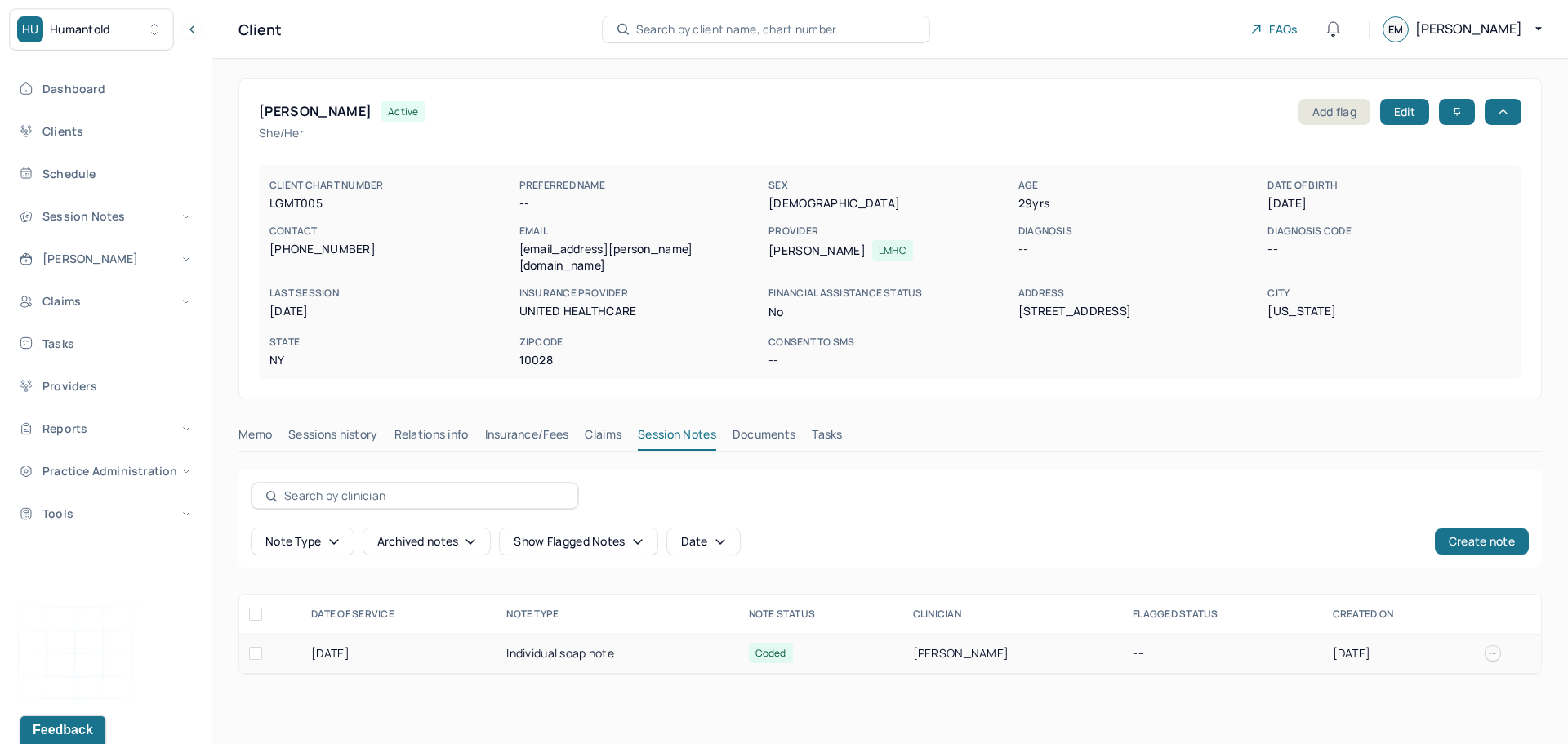 click on "Individual soap note" at bounding box center [617, 653] 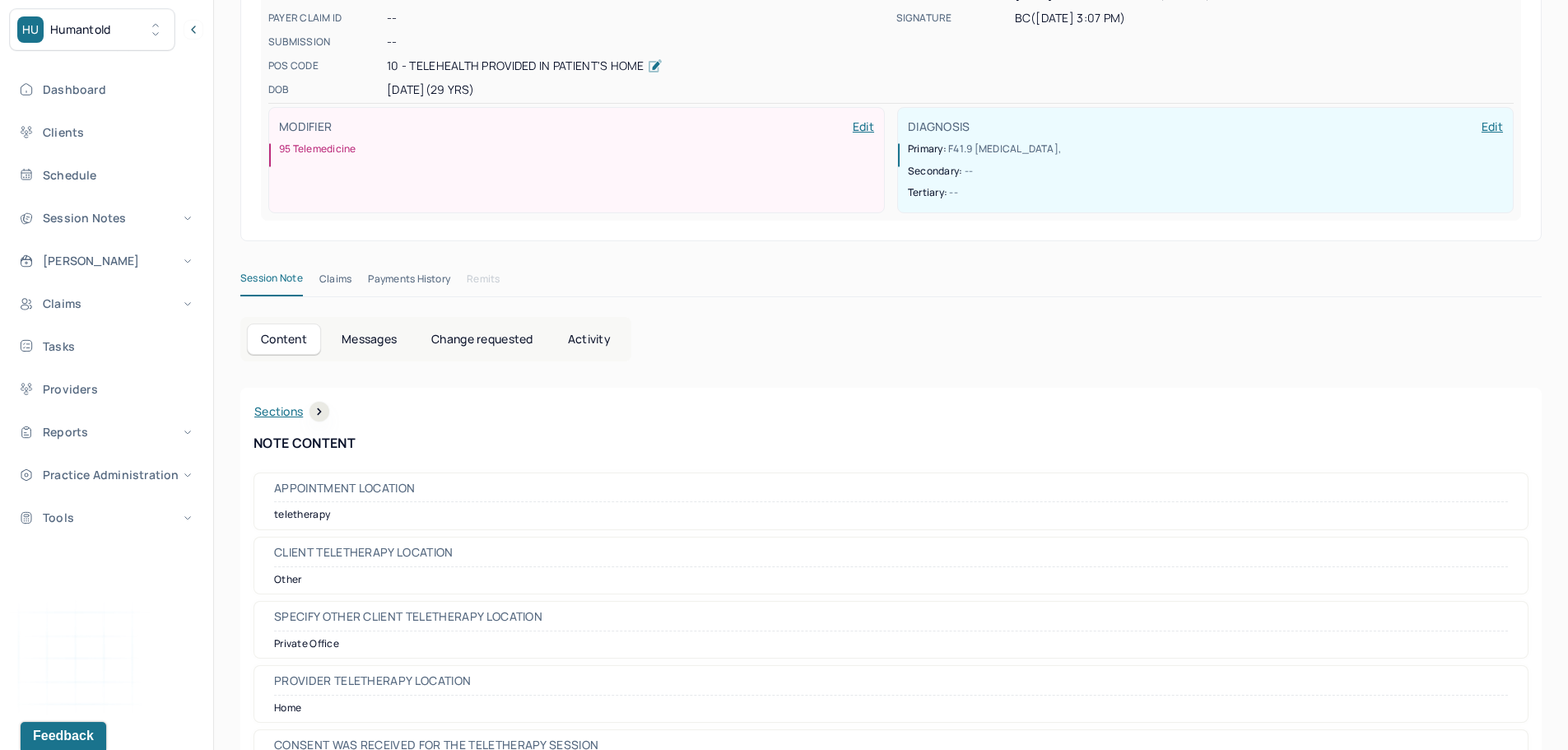 scroll, scrollTop: 247, scrollLeft: 0, axis: vertical 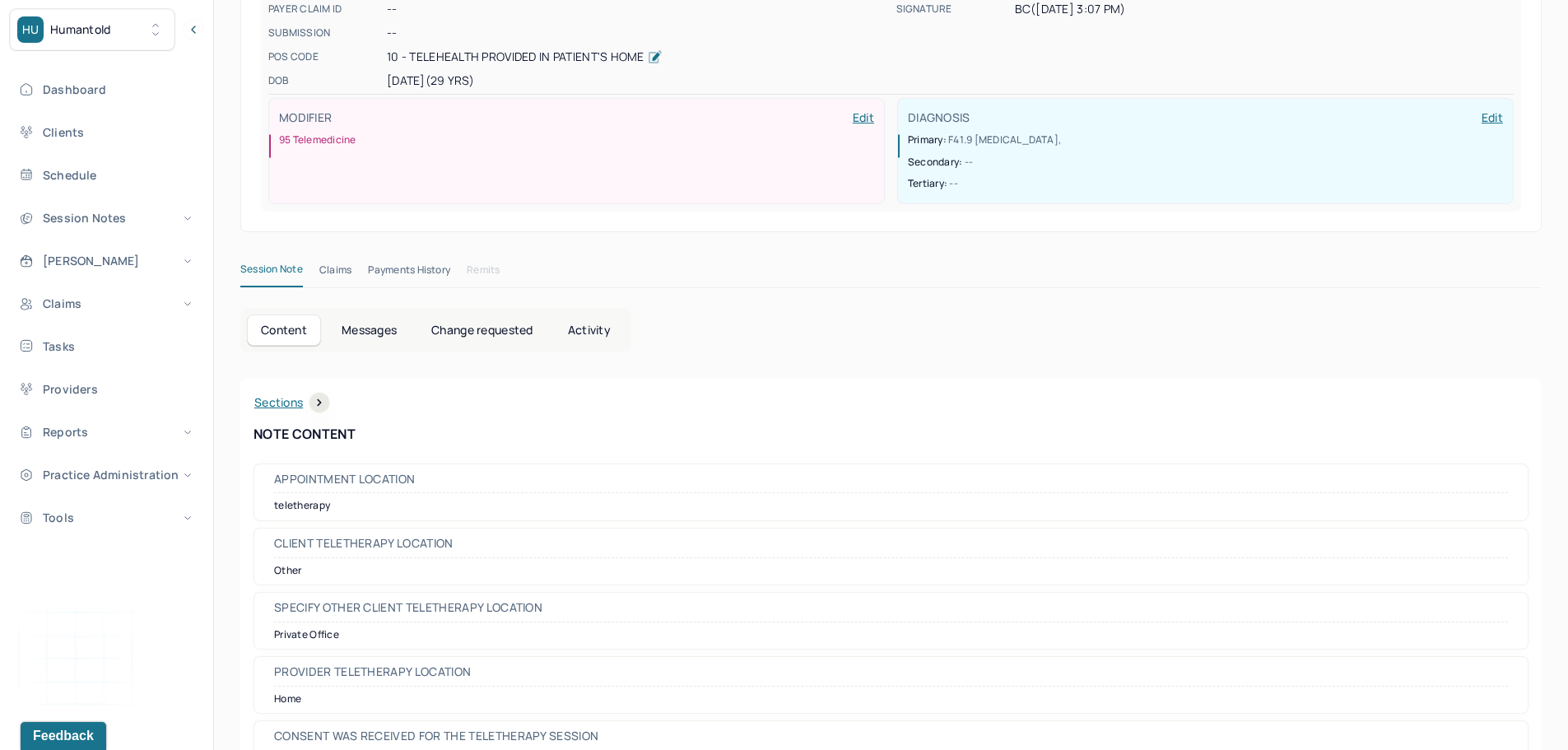 click on "Claims" at bounding box center [335, 273] 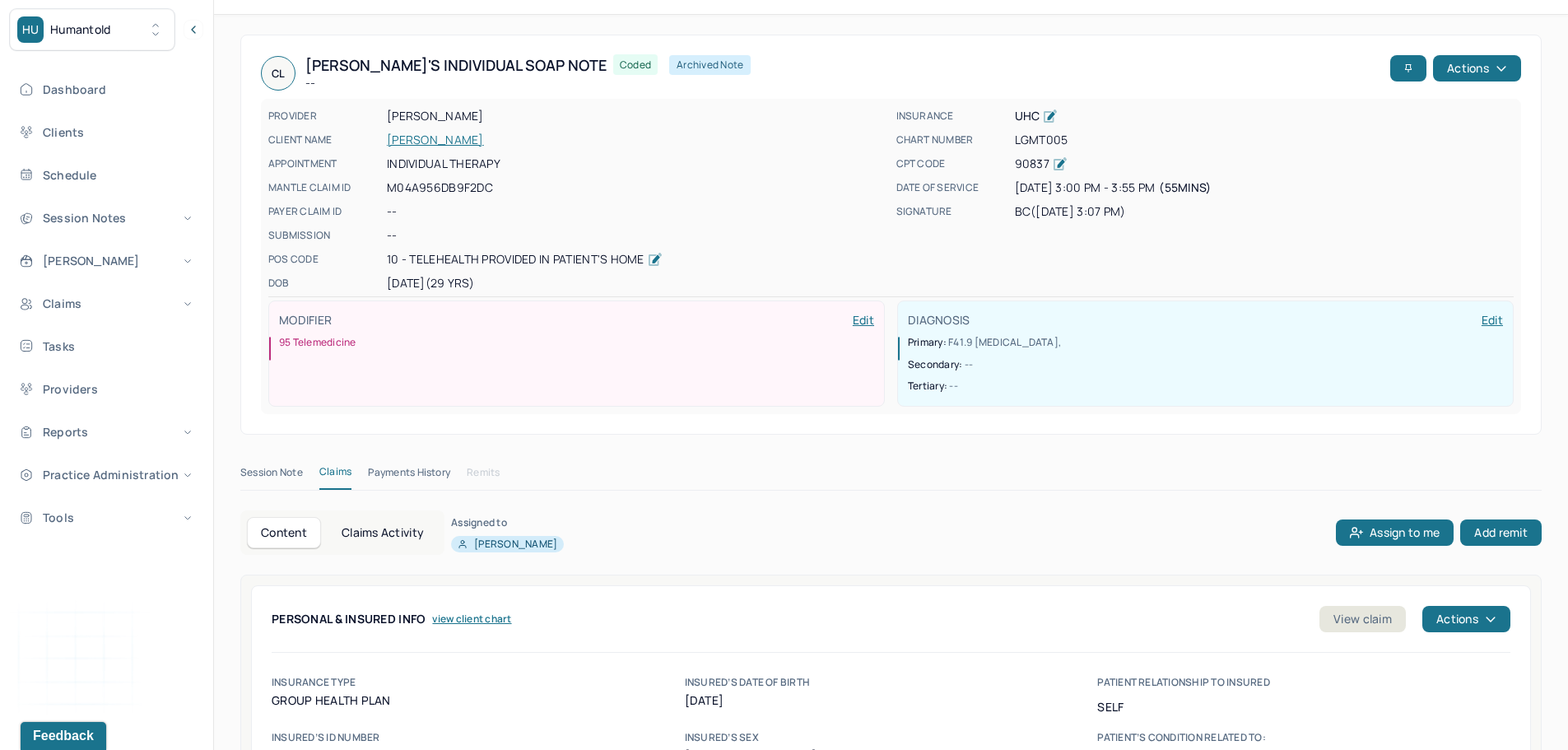 scroll, scrollTop: 82, scrollLeft: 0, axis: vertical 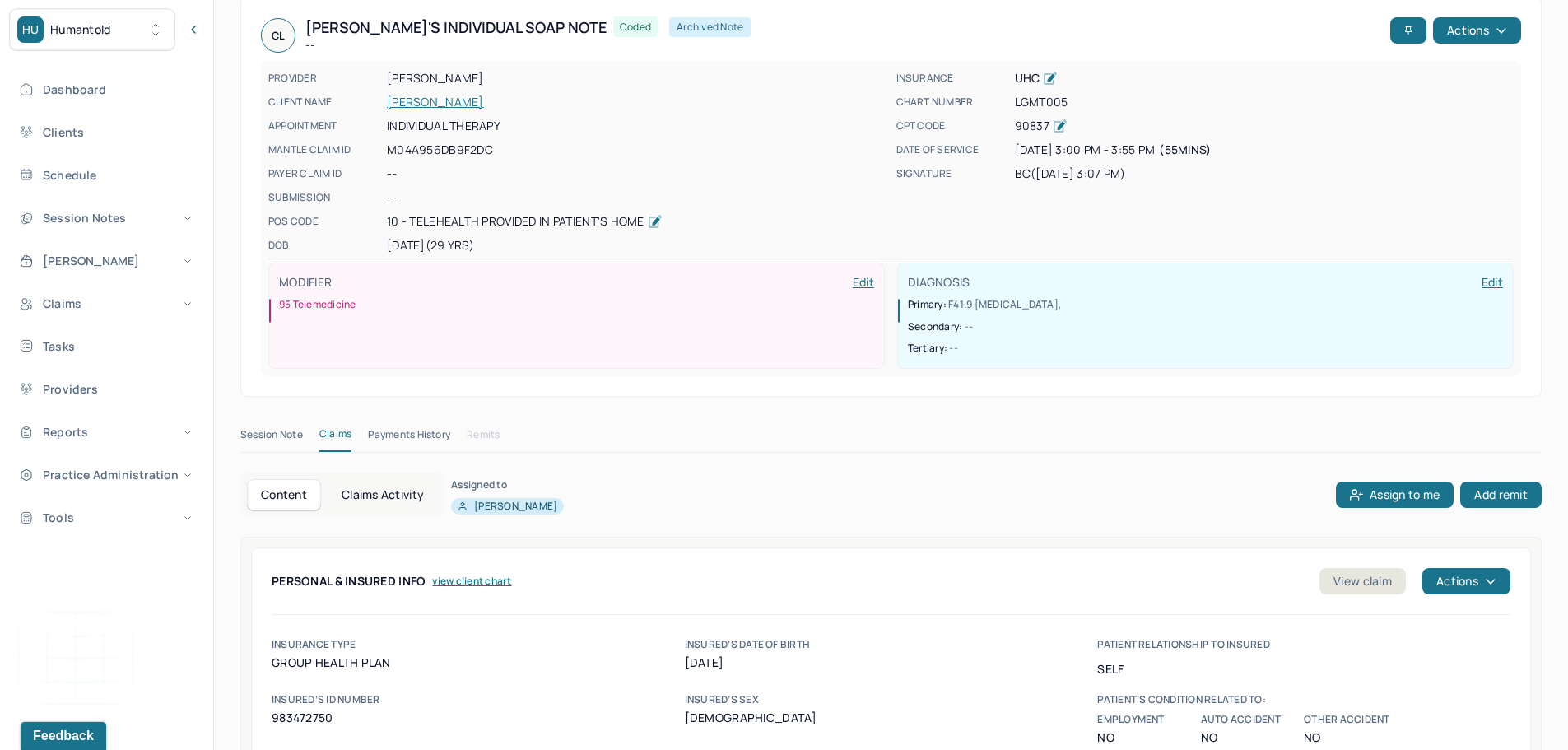 click on "Claims Activity" at bounding box center (383, 495) 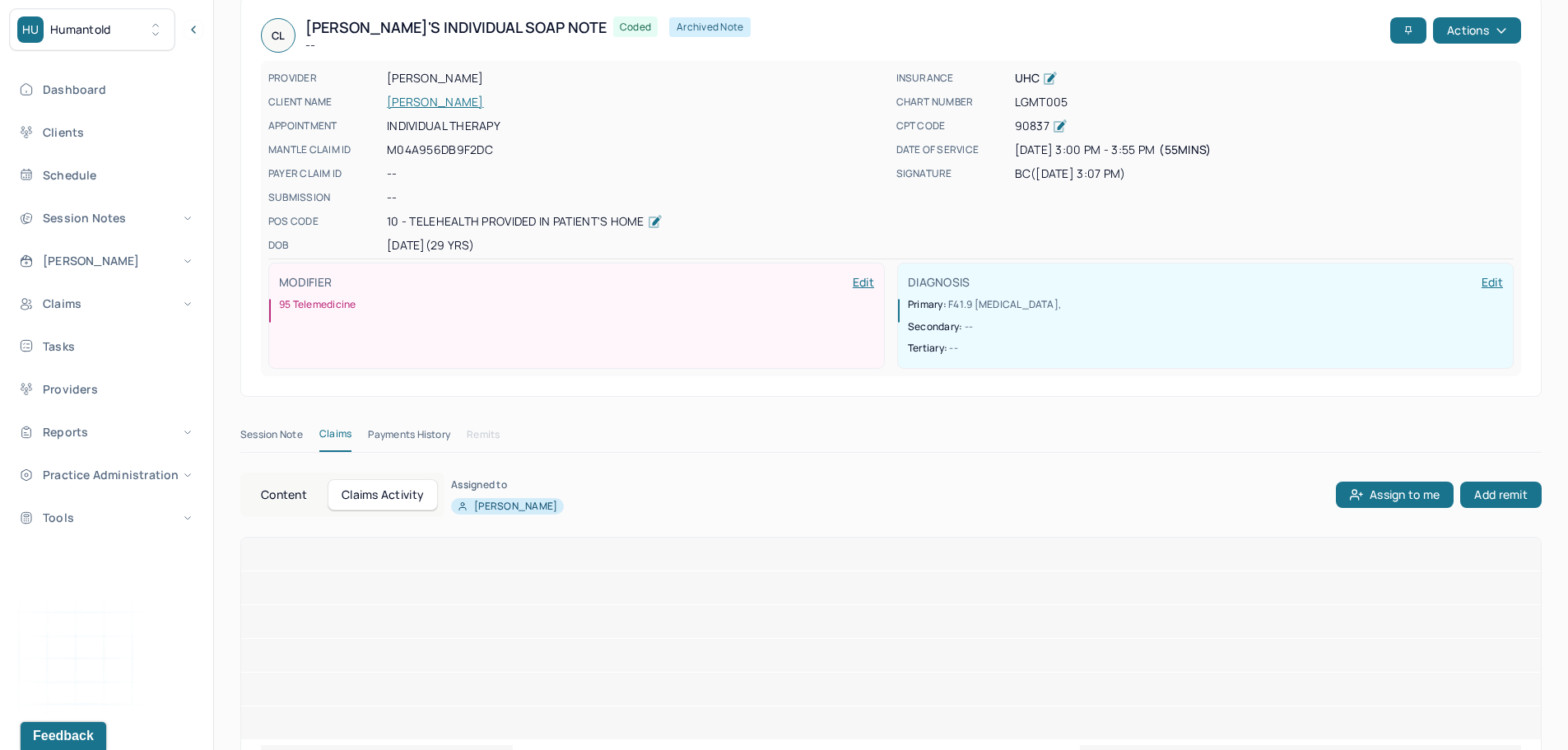 scroll, scrollTop: 41, scrollLeft: 0, axis: vertical 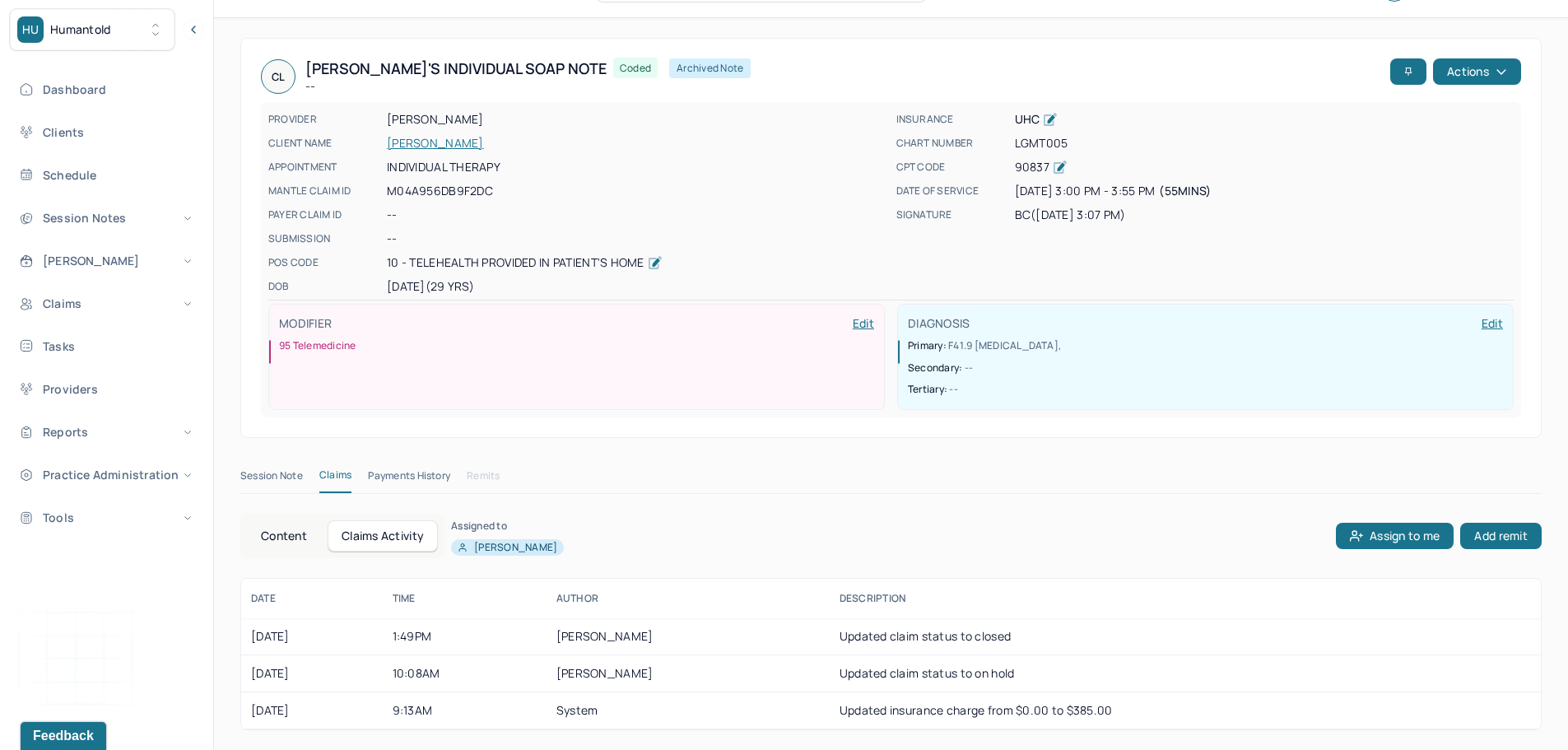 click on "Payments History" at bounding box center [409, 479] 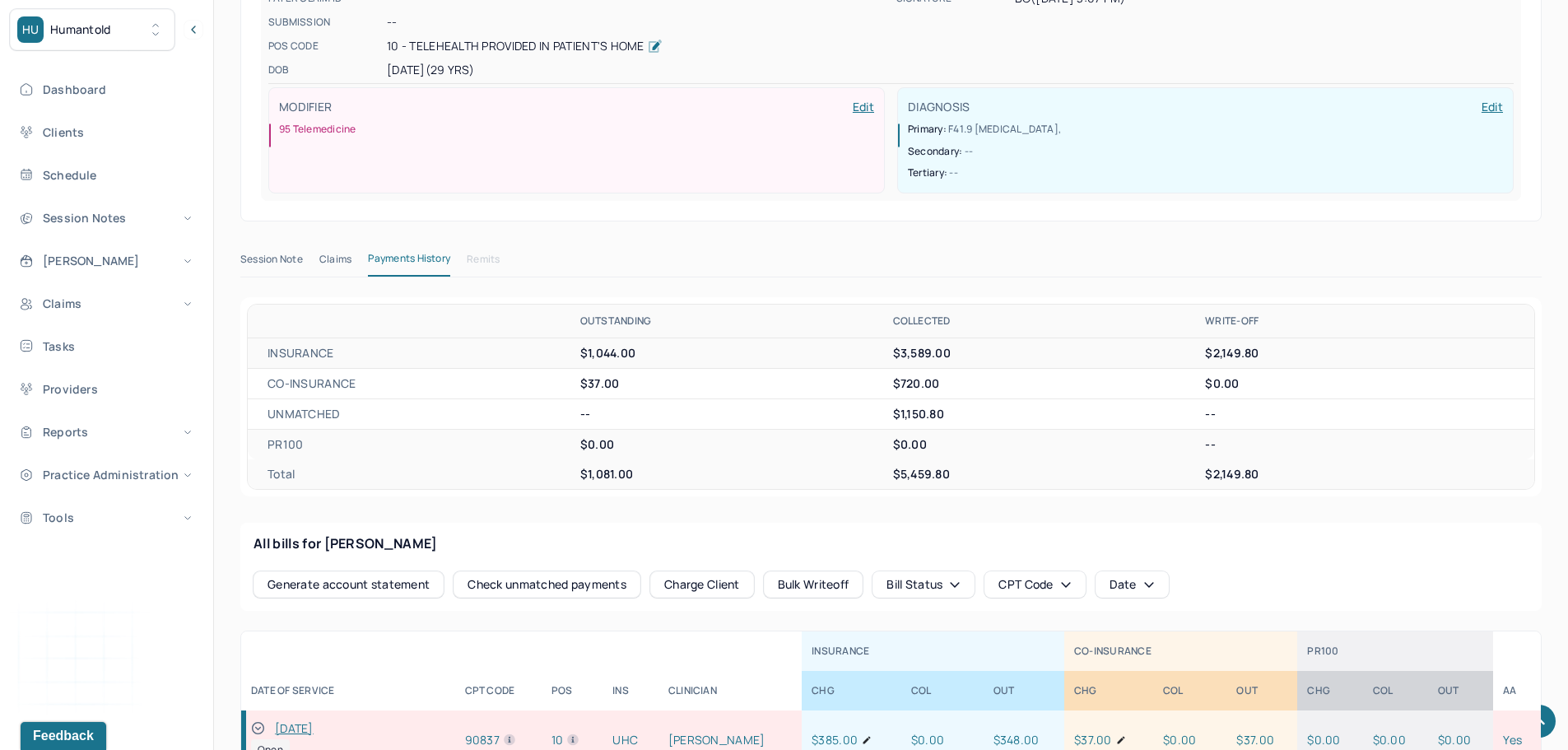 scroll, scrollTop: 617, scrollLeft: 0, axis: vertical 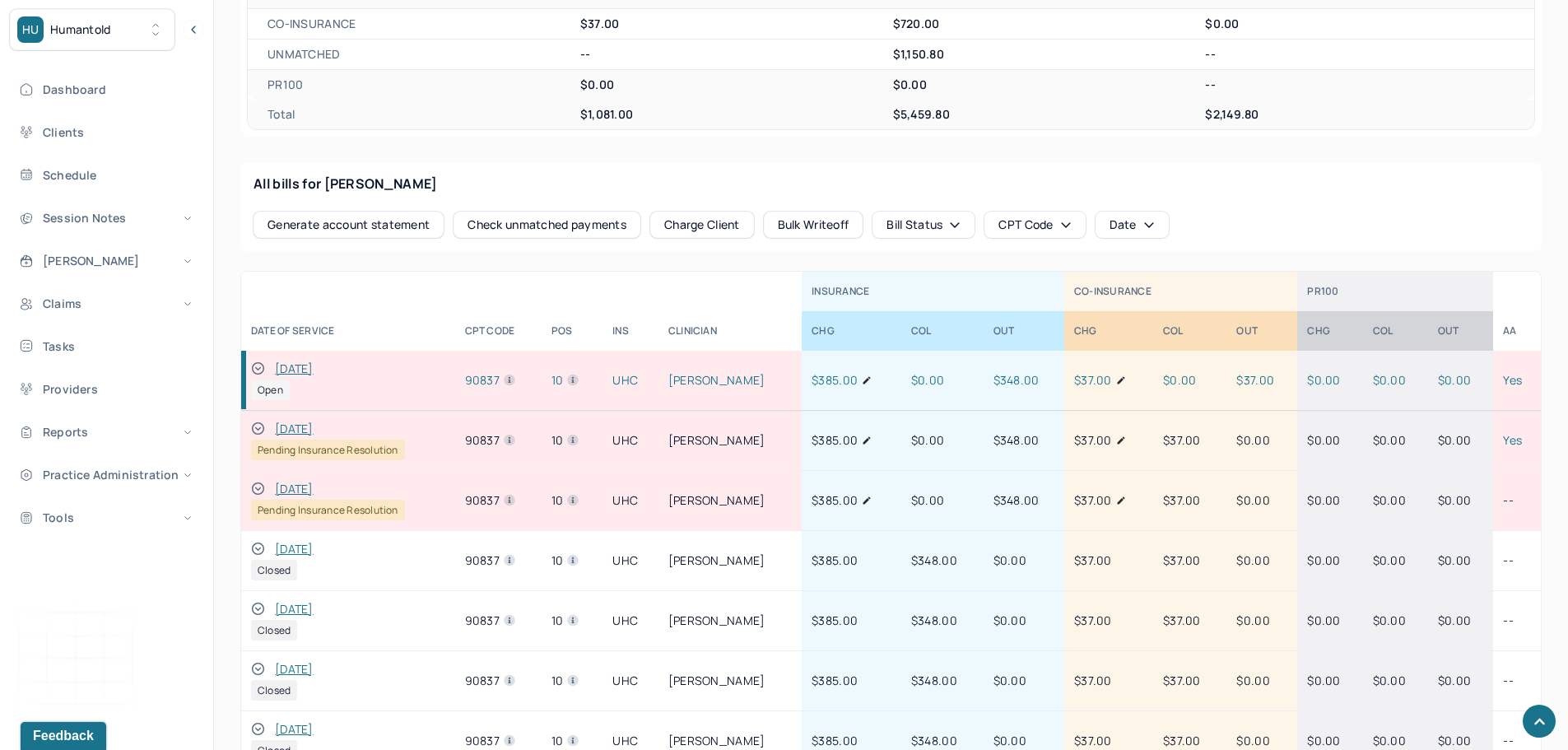 click on "06/18/2025" at bounding box center (294, 489) 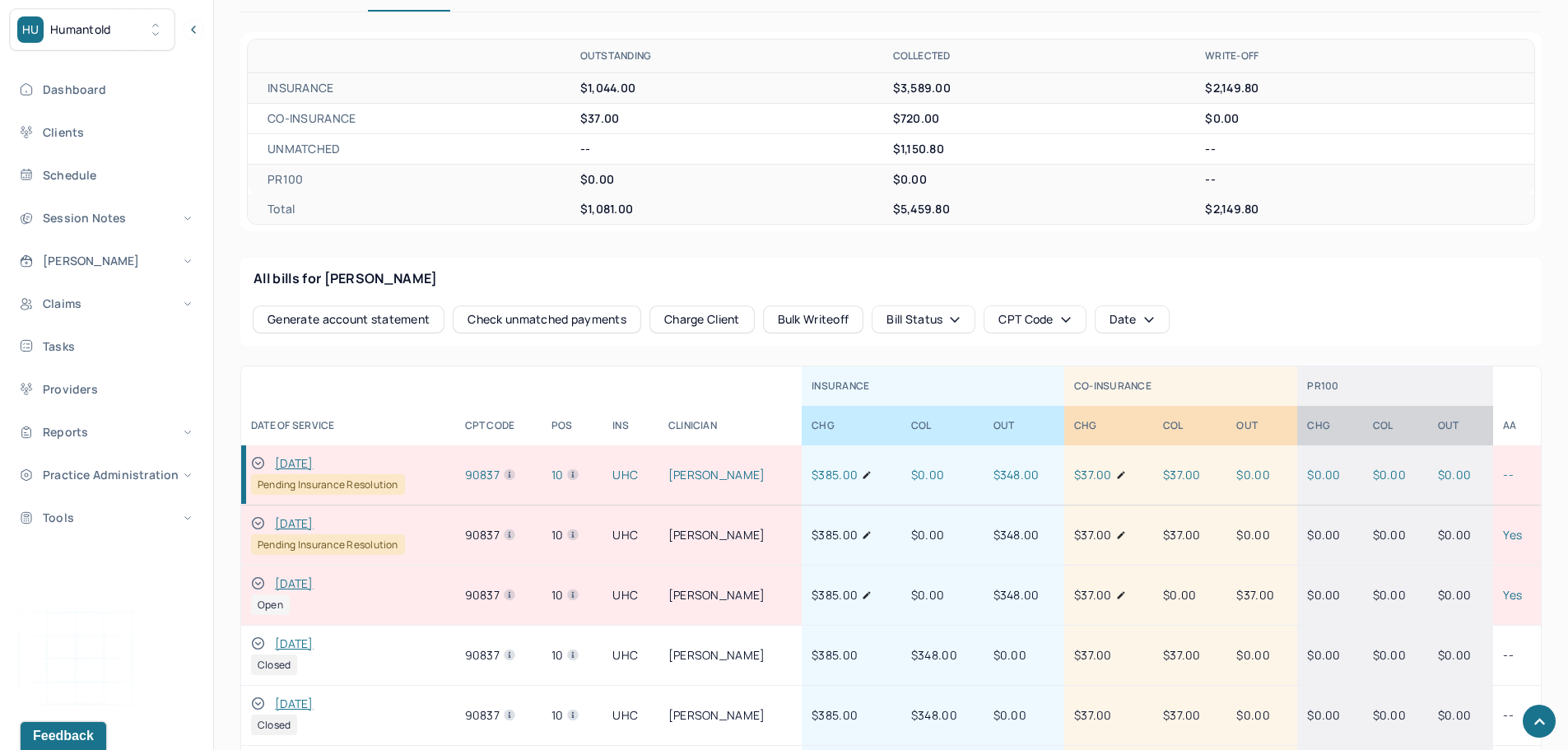 click on "06/18/2025" at bounding box center (294, 584) 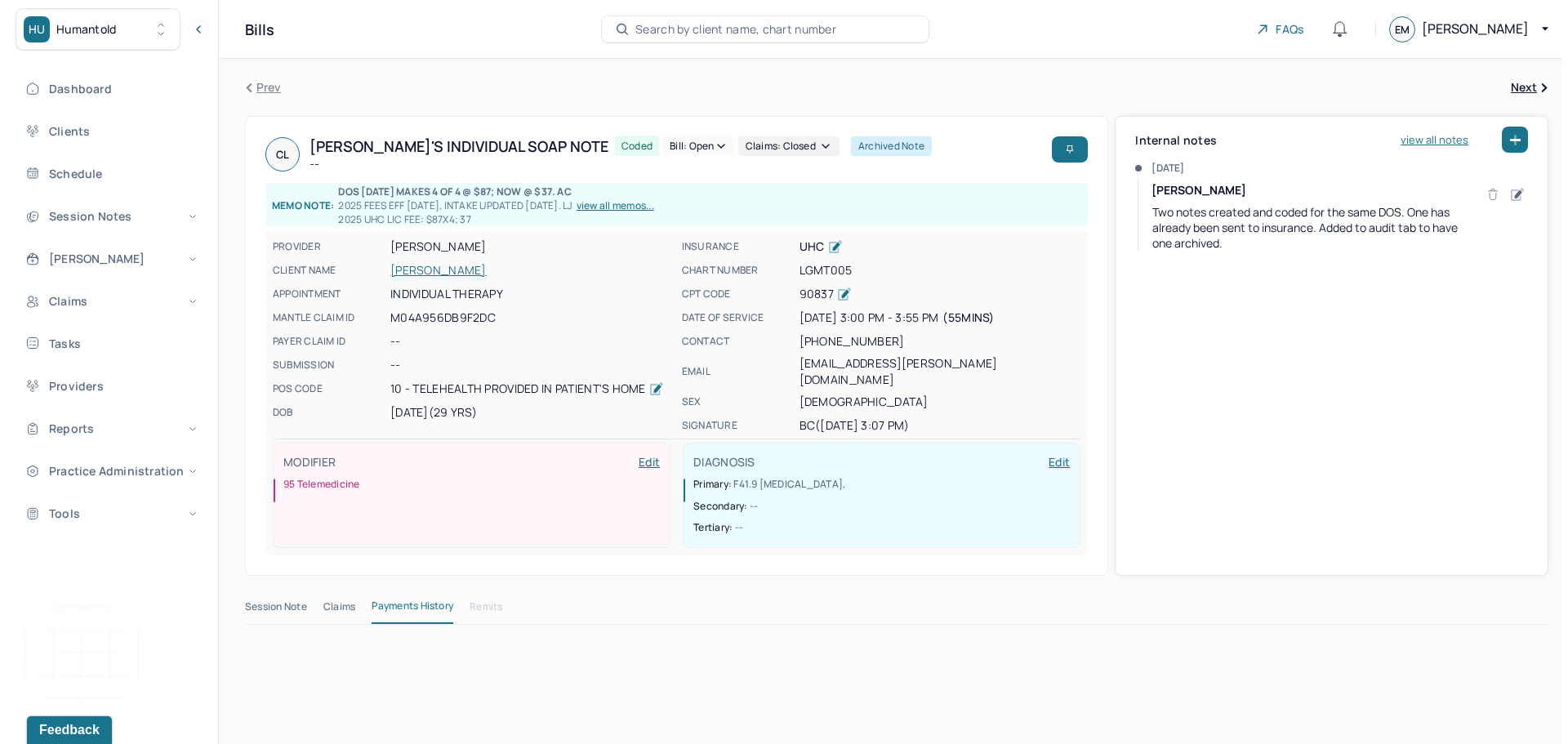 scroll, scrollTop: 0, scrollLeft: 0, axis: both 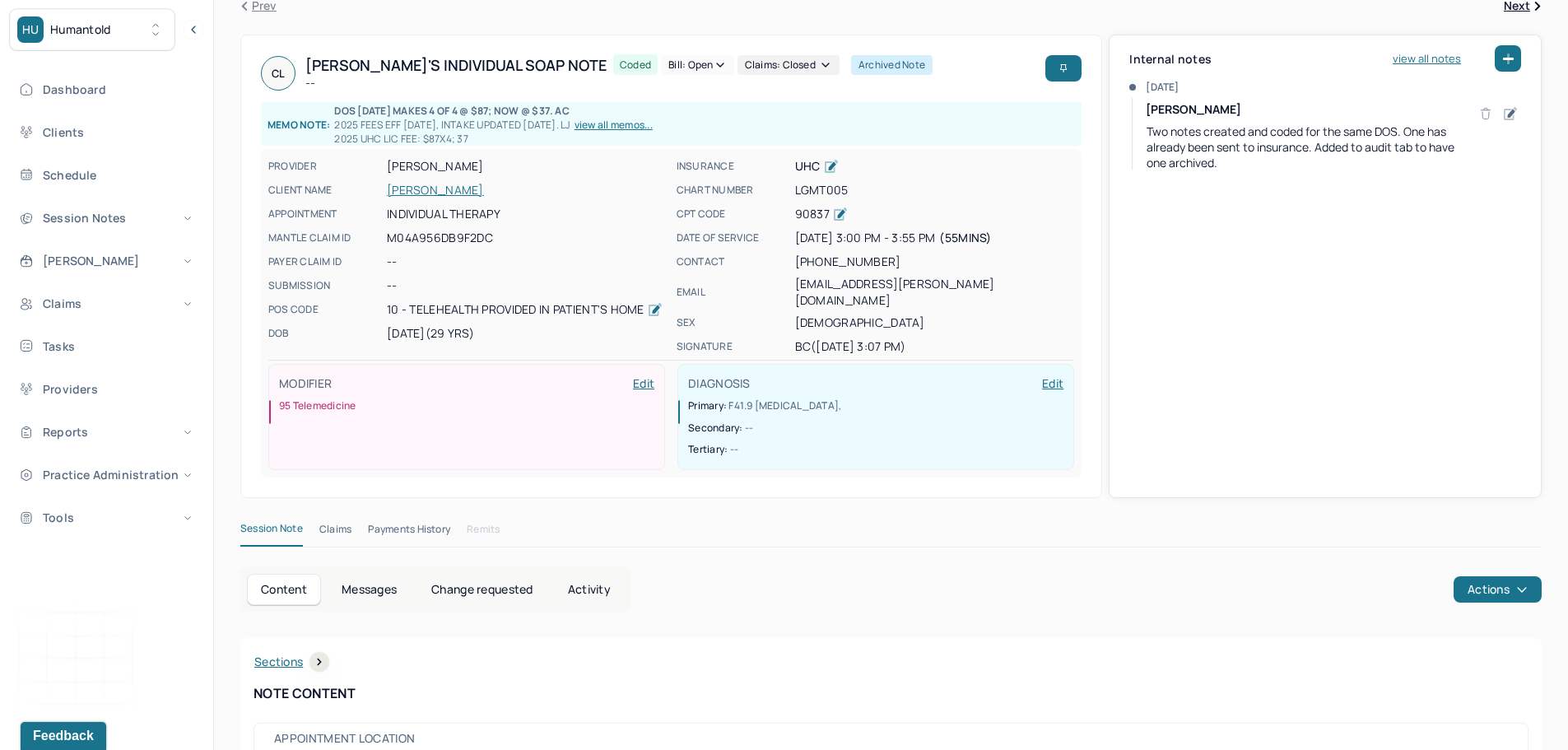 click on "[PERSON_NAME]" at bounding box center [527, 190] 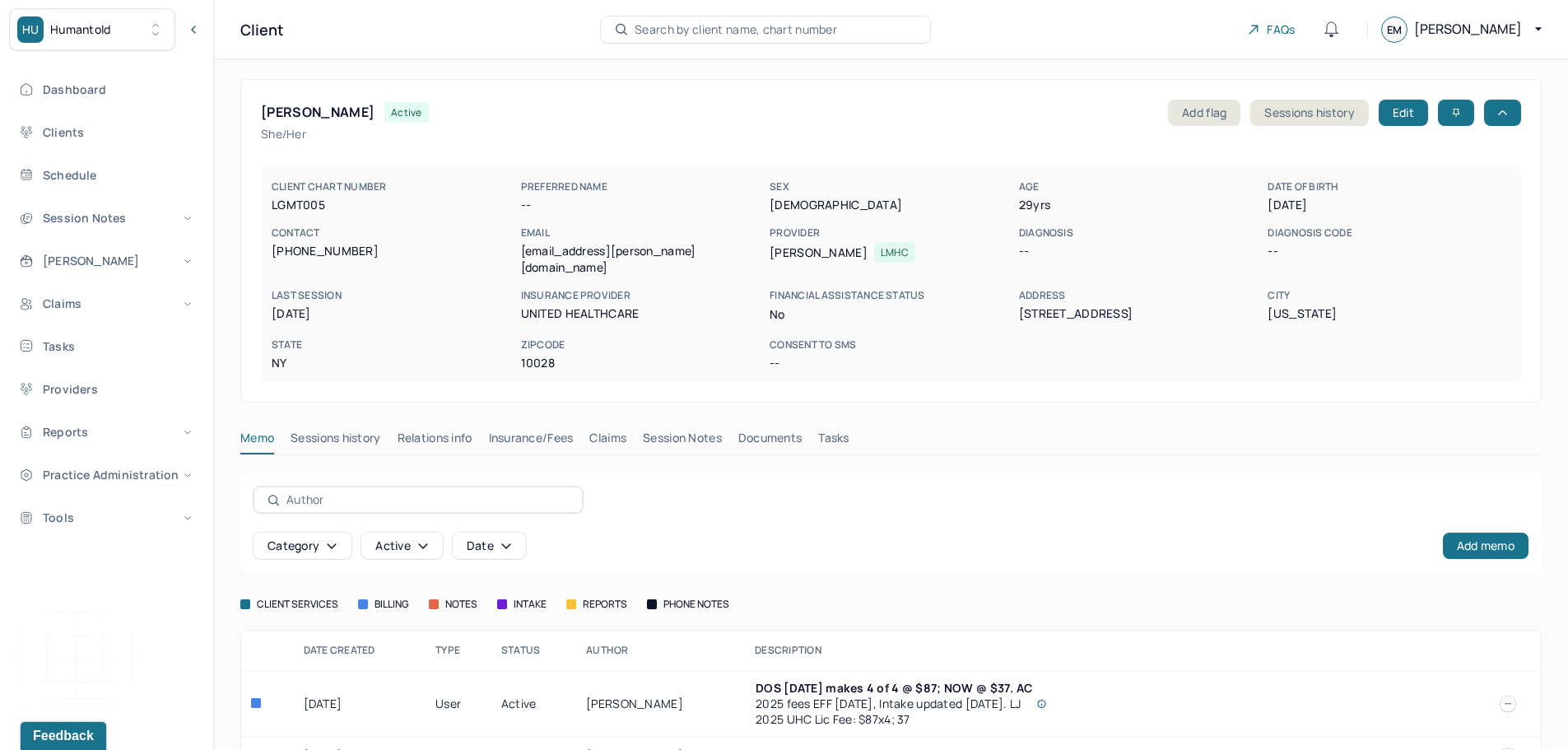 click on "Claims" at bounding box center (607, 441) 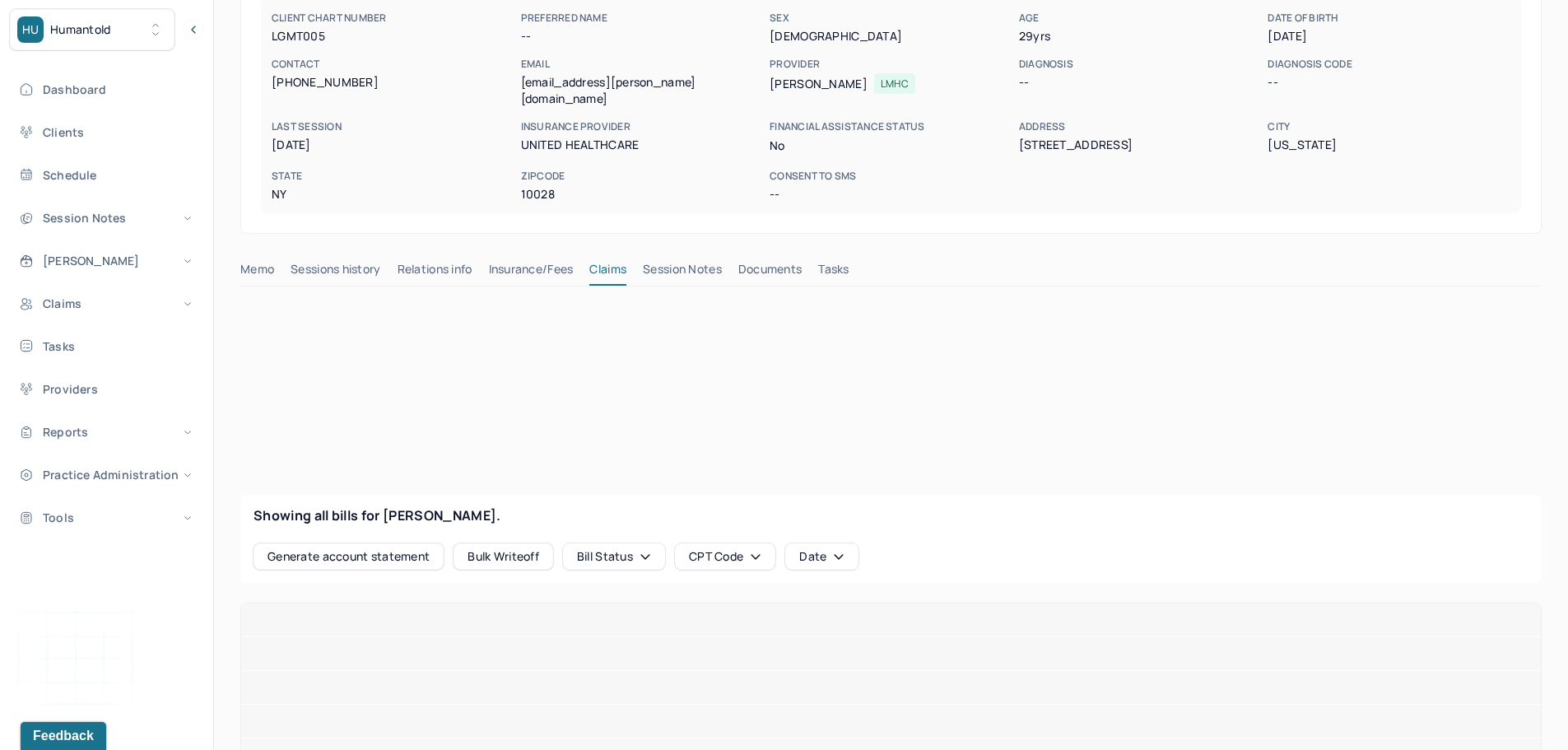 scroll, scrollTop: 412, scrollLeft: 0, axis: vertical 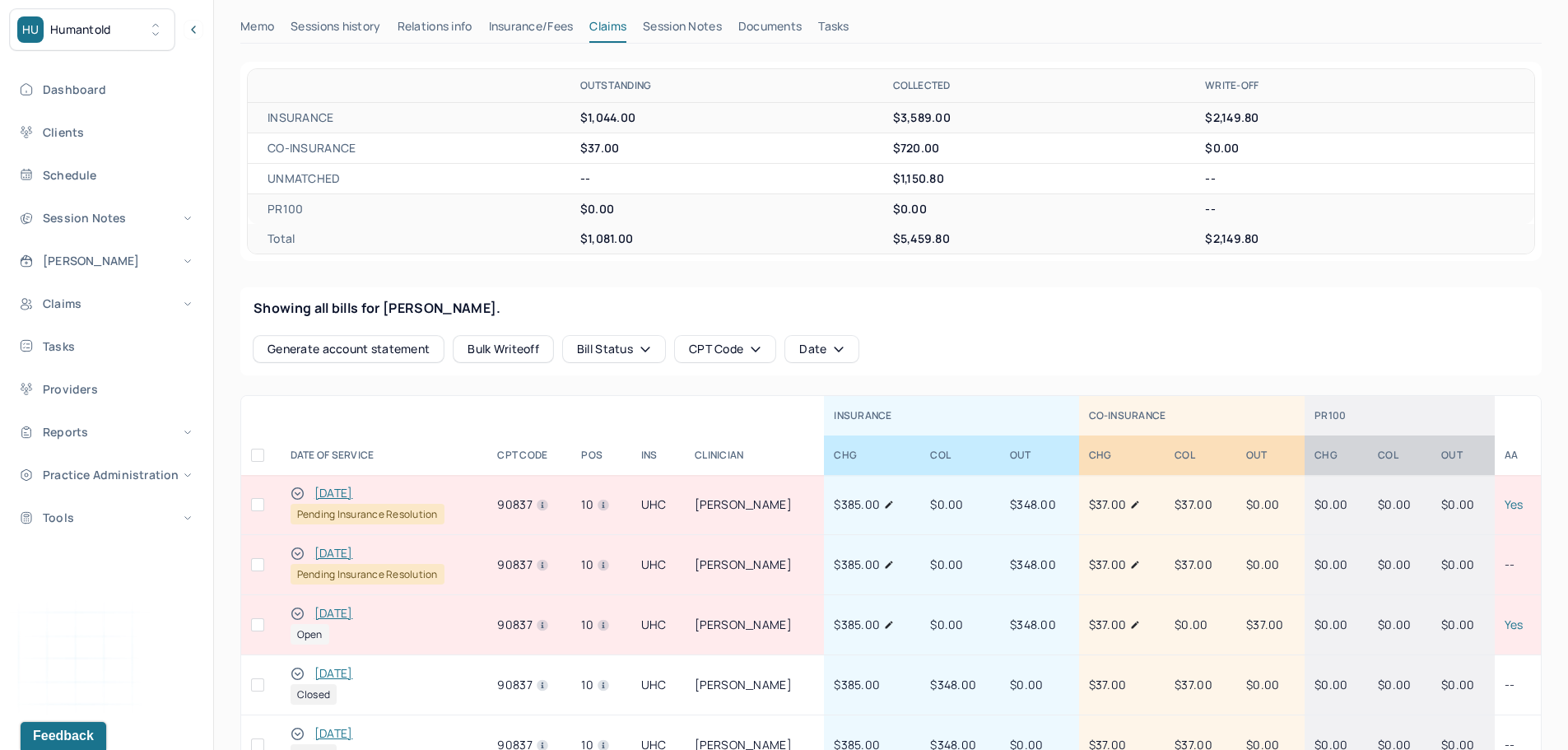 click on "[DATE]" at bounding box center (333, 613) 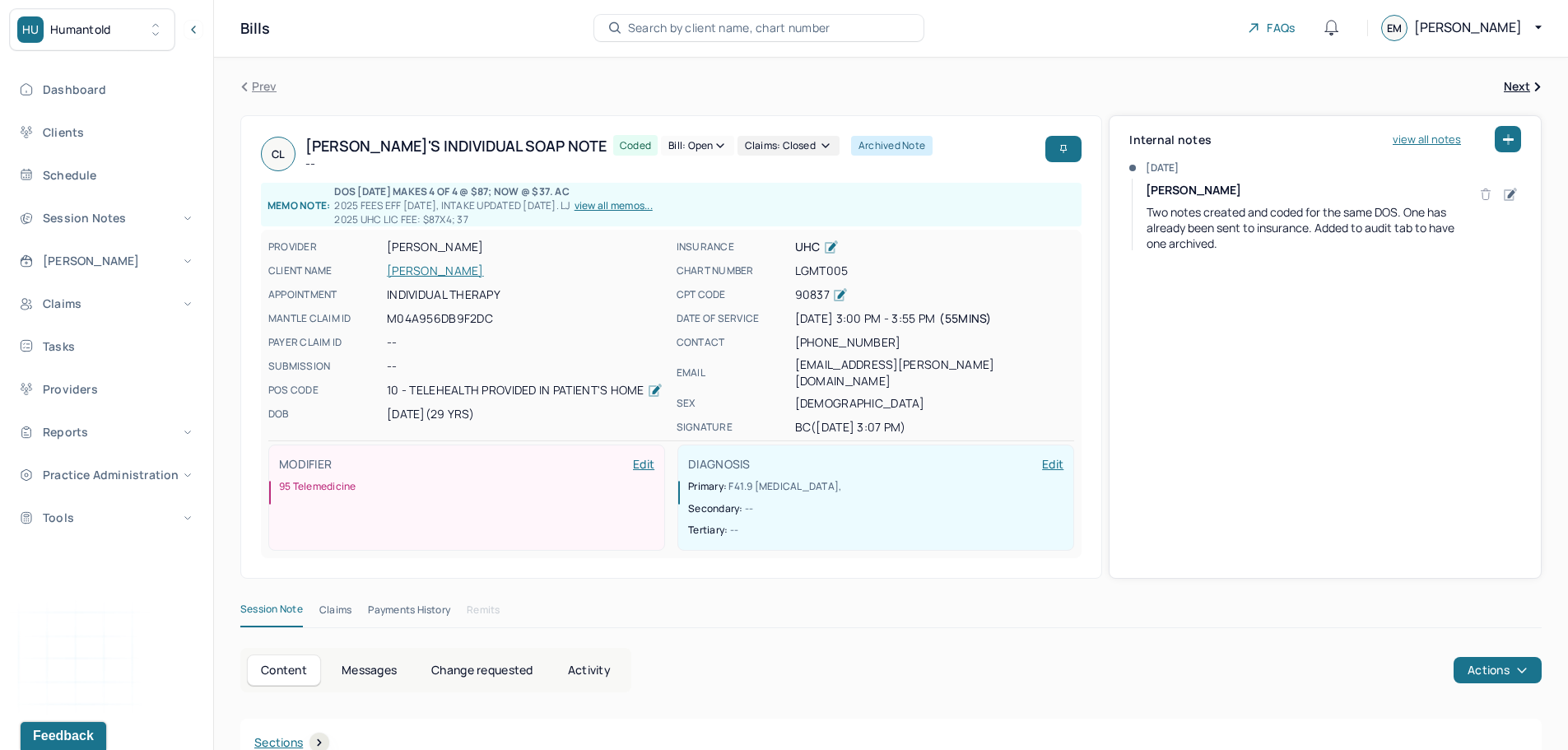 scroll, scrollTop: 0, scrollLeft: 0, axis: both 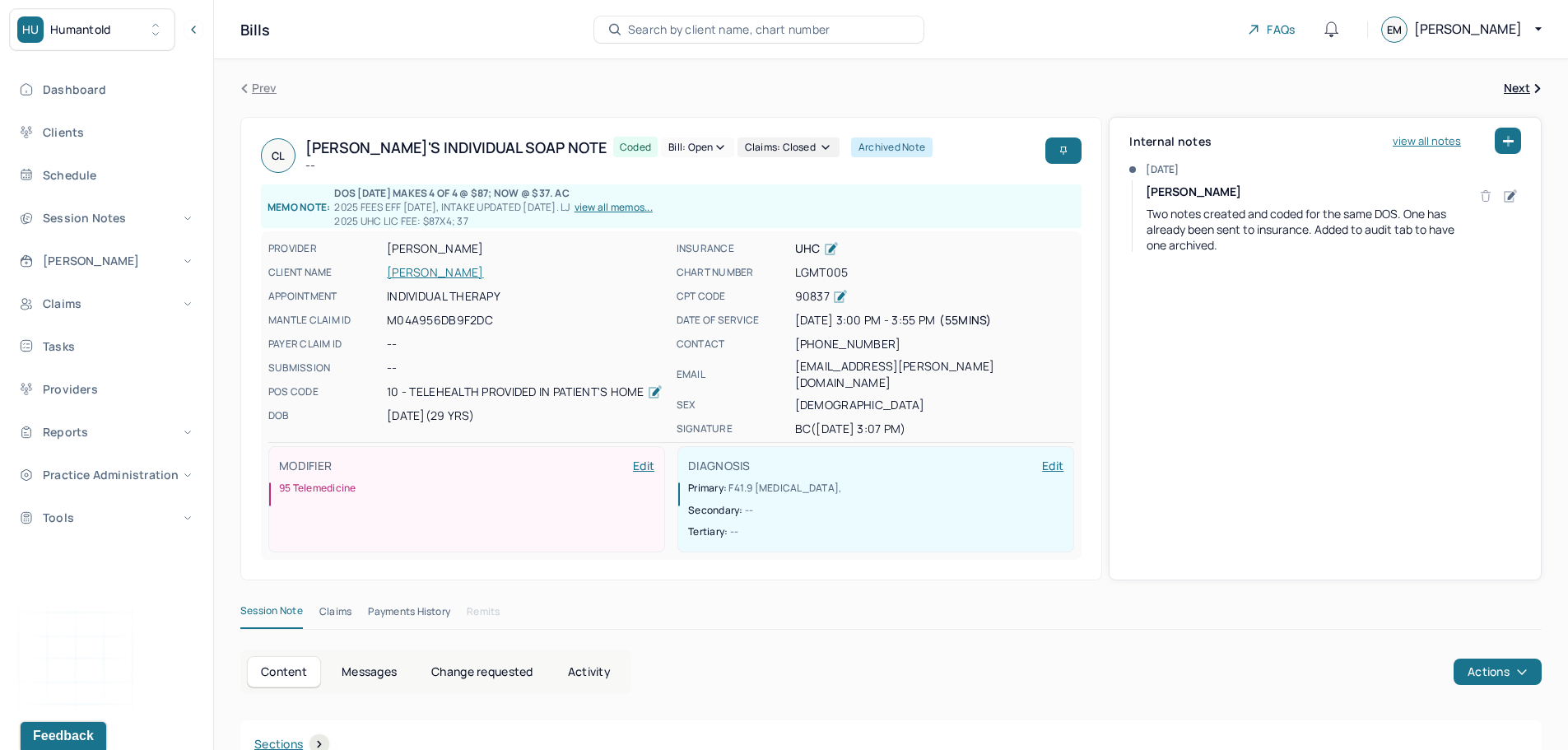 click on "[PERSON_NAME]" at bounding box center [527, 273] 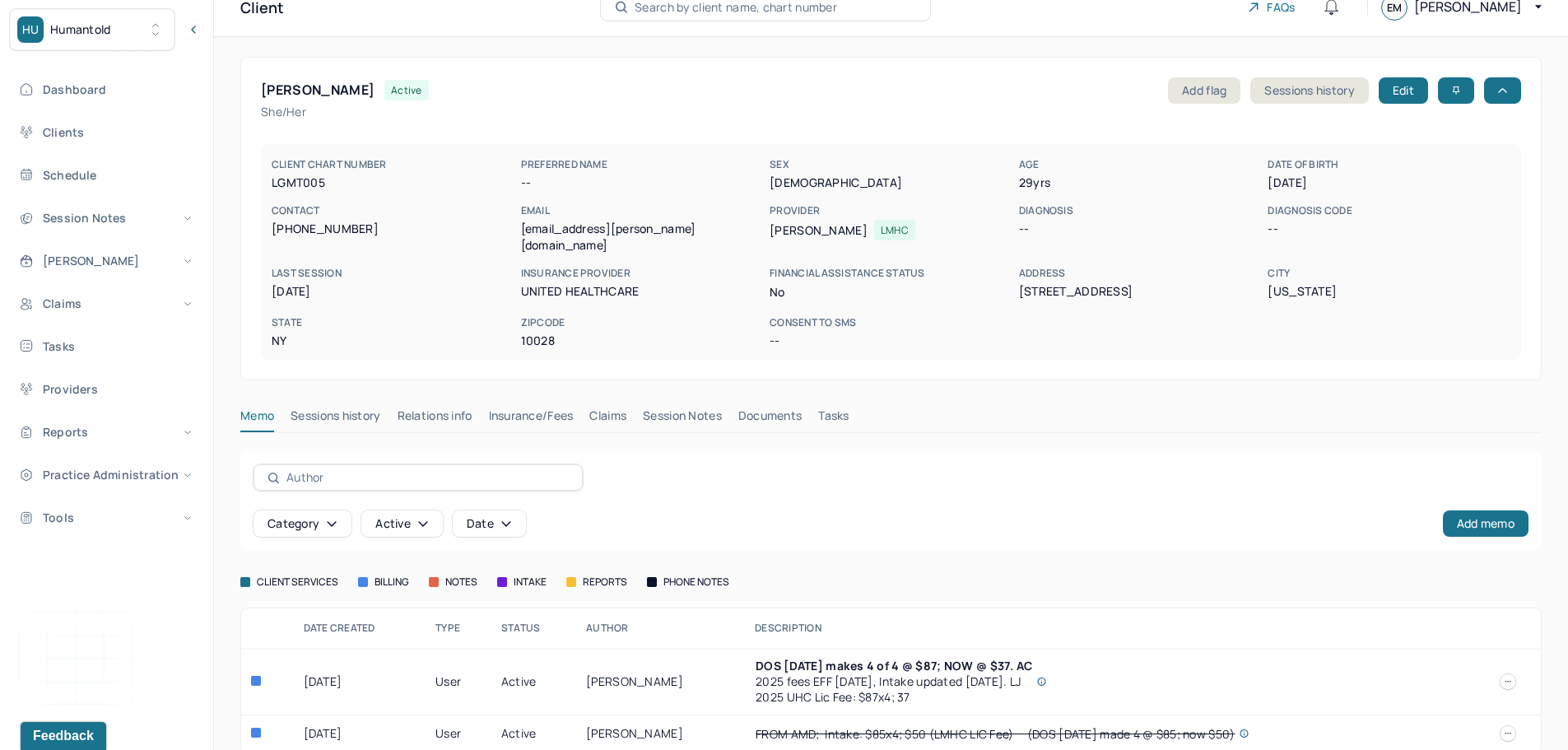 scroll, scrollTop: 32, scrollLeft: 0, axis: vertical 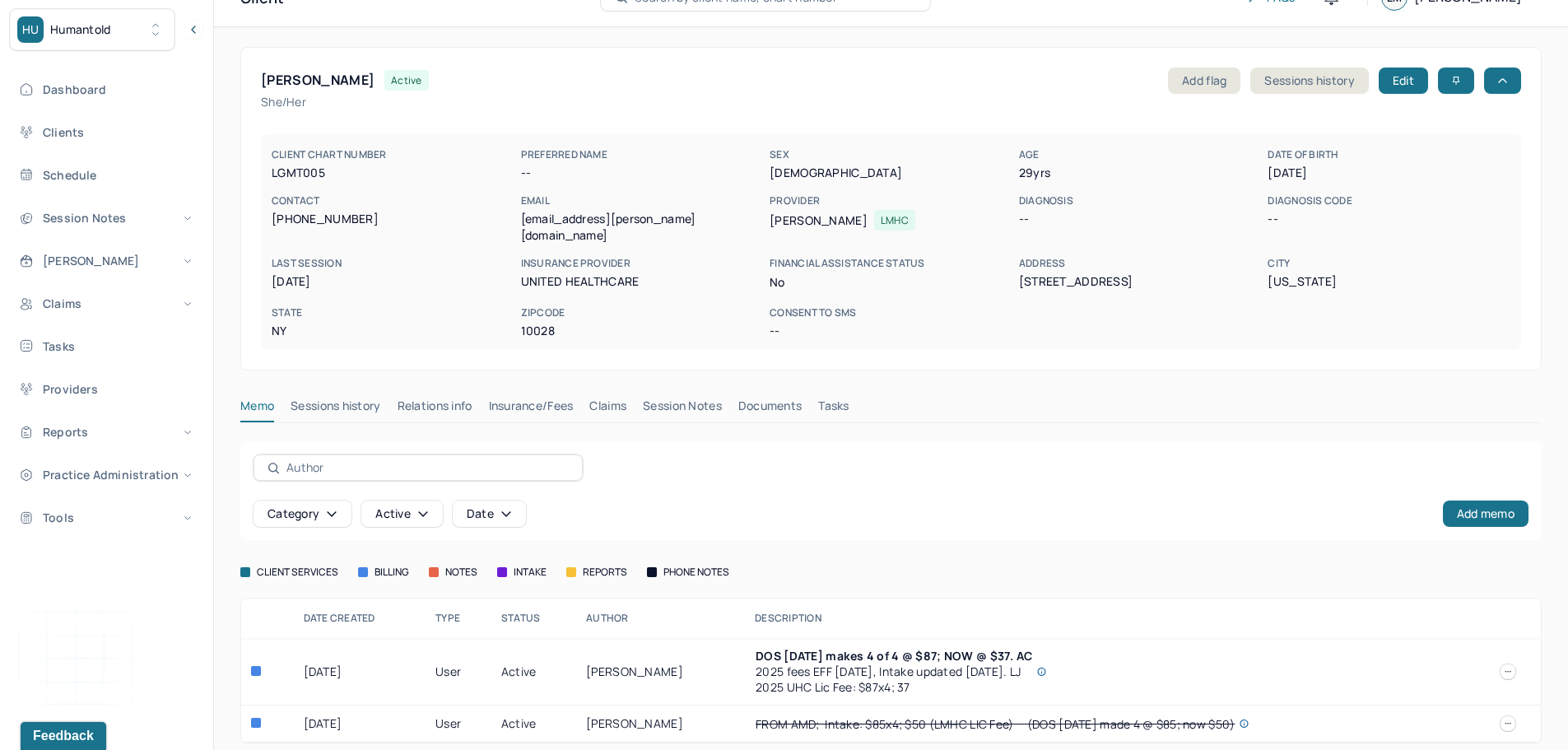 click on "Claims" at bounding box center [607, 409] 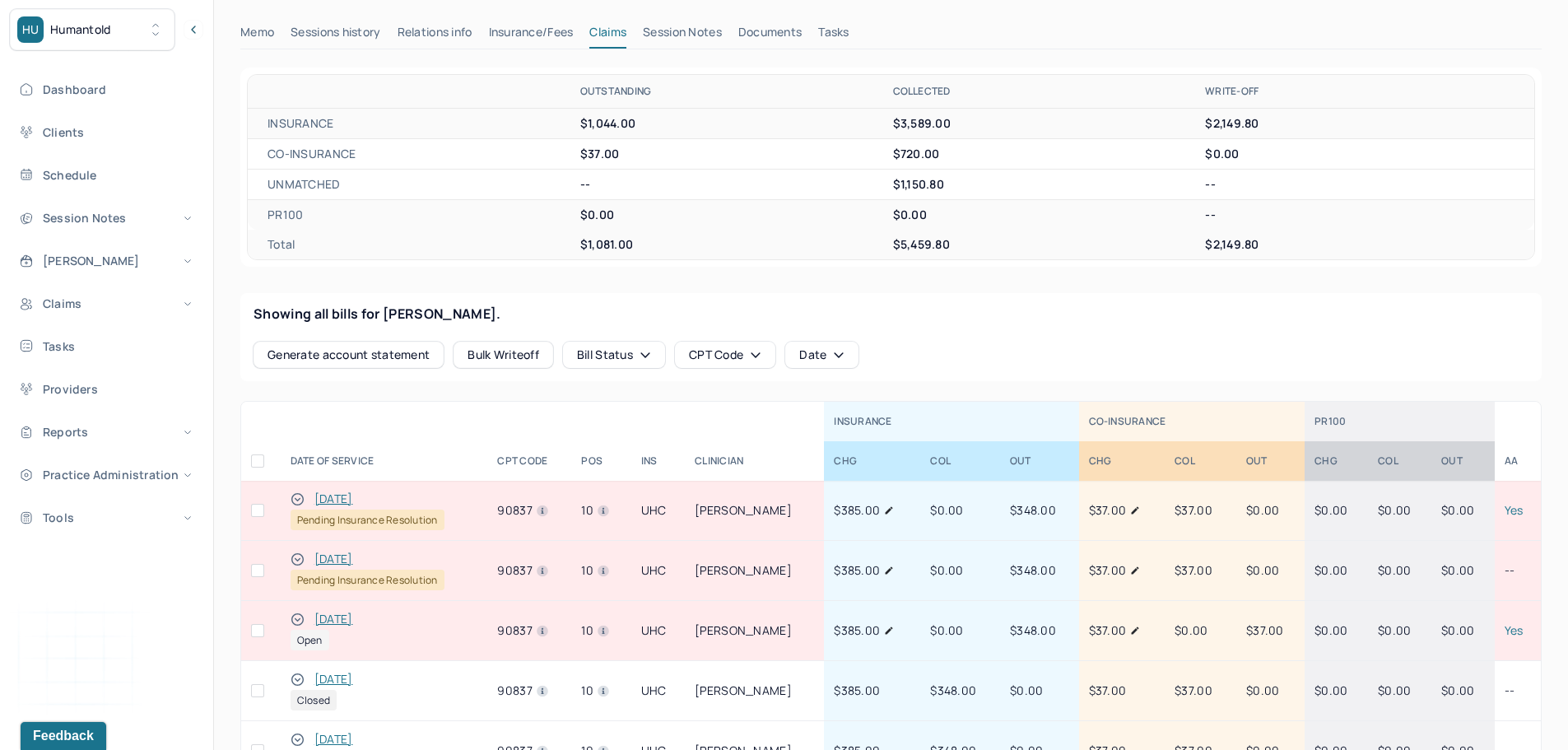 scroll, scrollTop: 444, scrollLeft: 0, axis: vertical 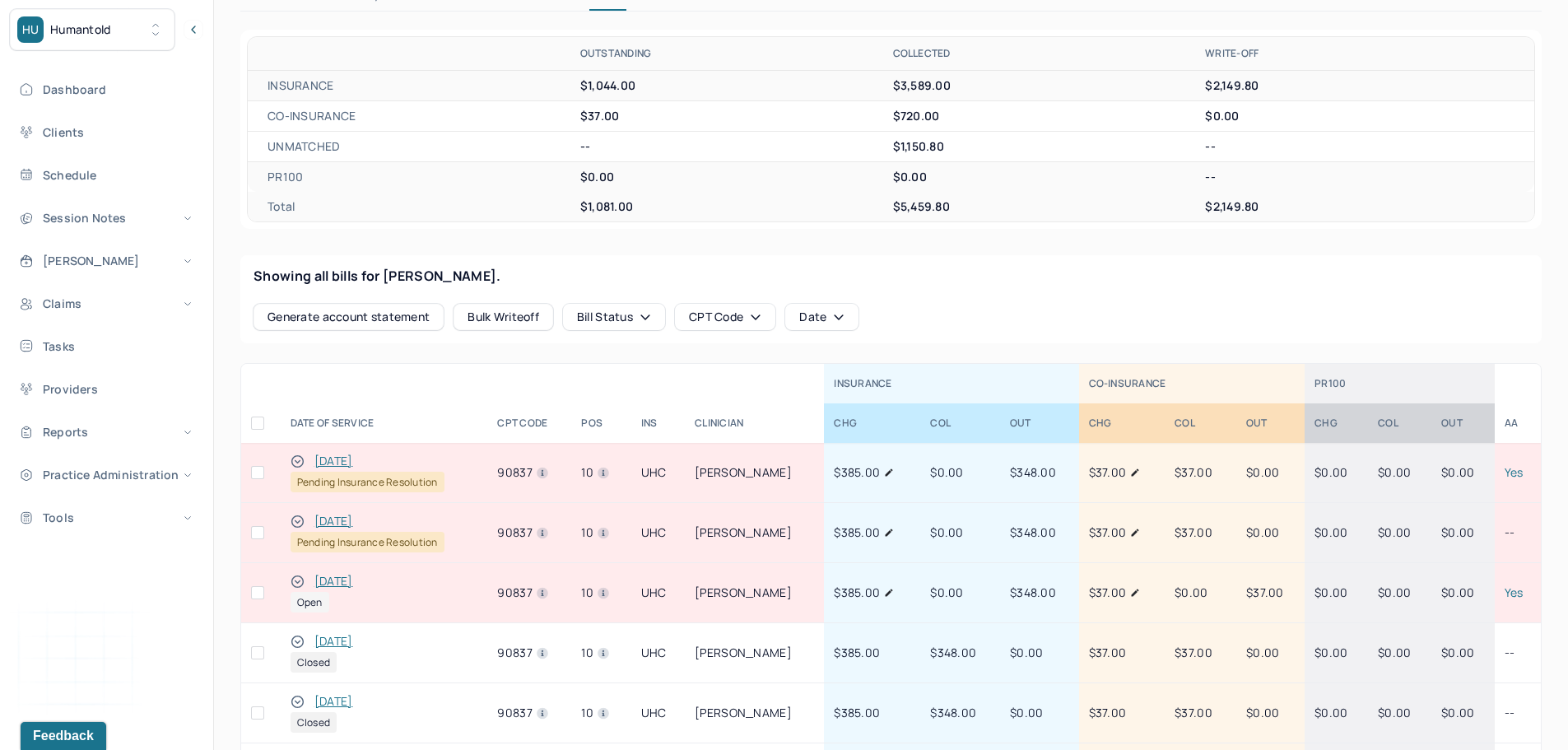 click on "06/18/2025" at bounding box center (333, 521) 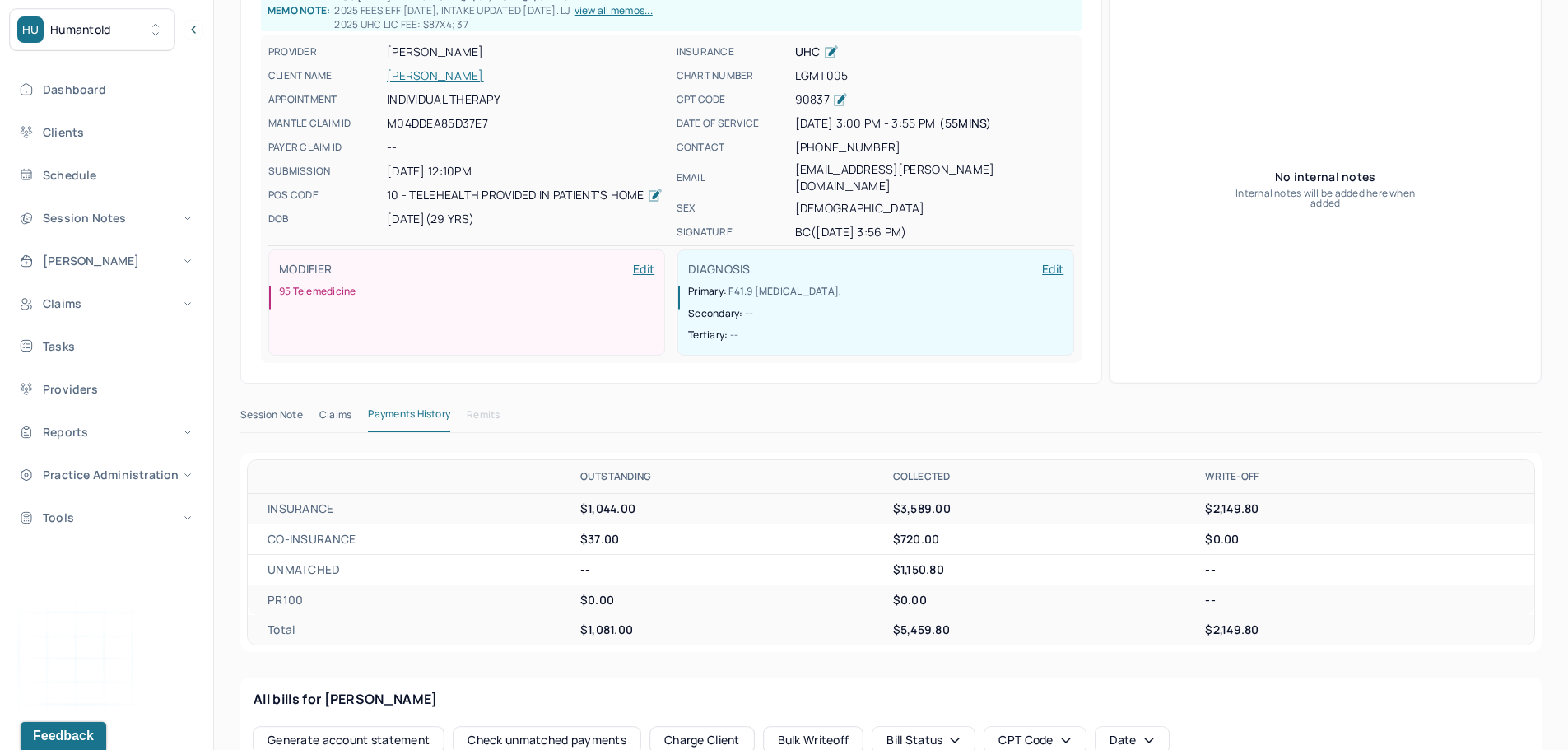 scroll, scrollTop: 247, scrollLeft: 0, axis: vertical 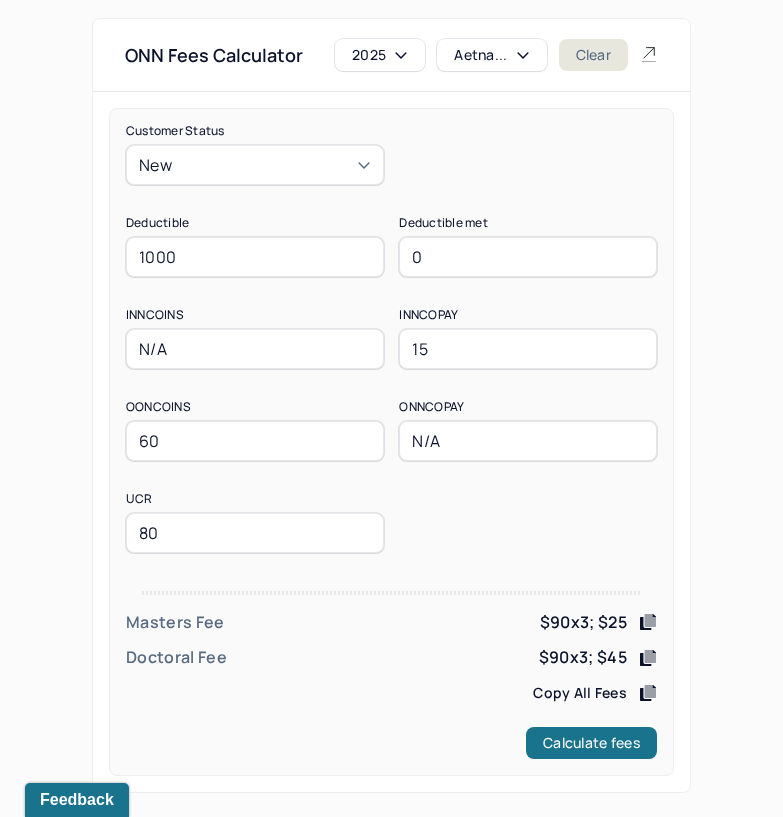 click on "Aetna..." at bounding box center (491, 55) 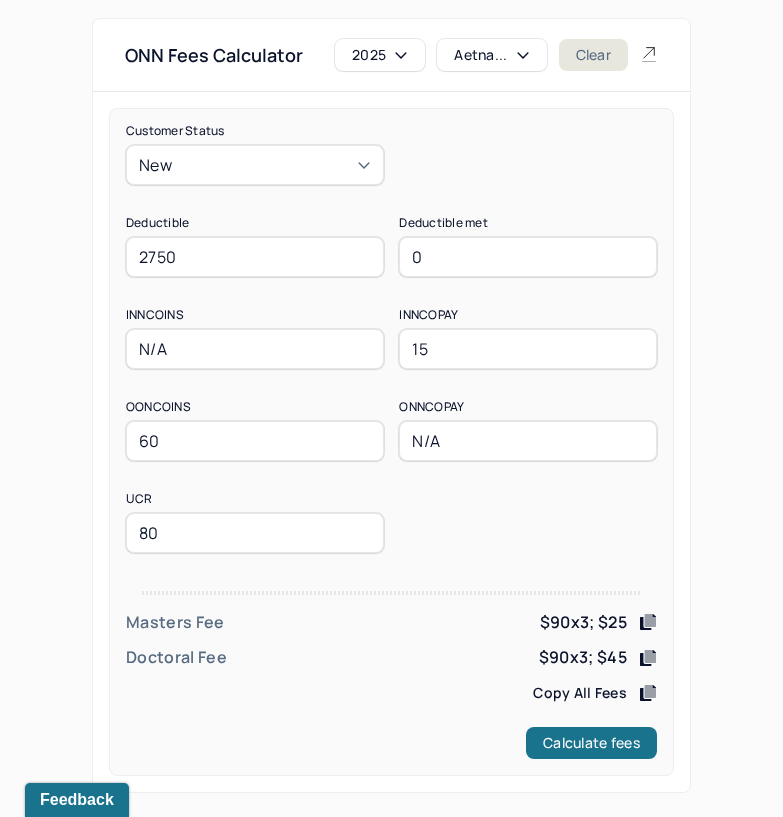 type on "2750" 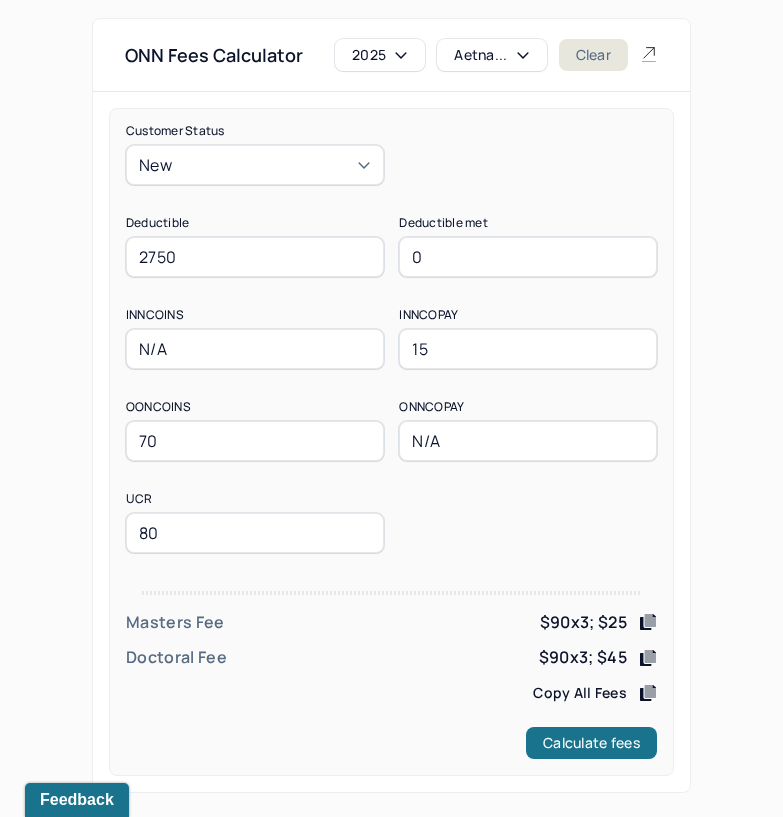 type on "70" 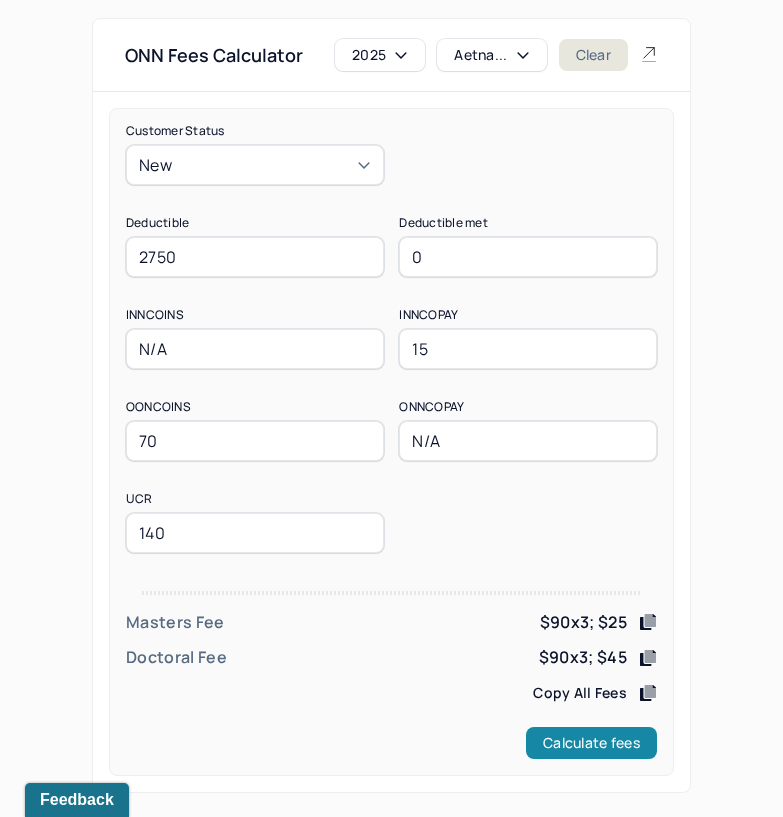 type on "140" 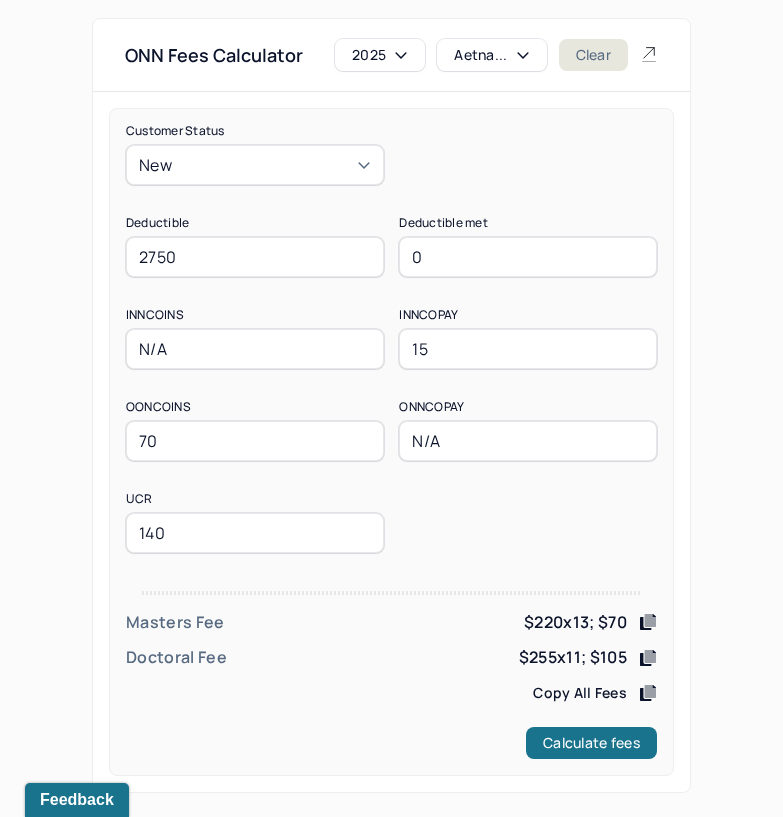 click on "$220x13; $70" at bounding box center (575, 622) 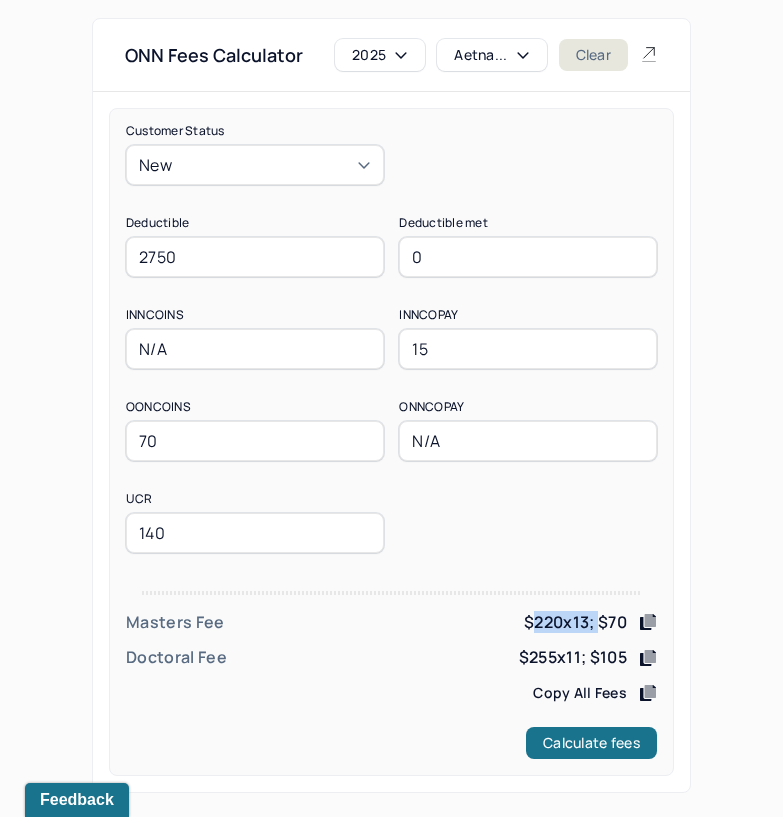 drag, startPoint x: 539, startPoint y: 626, endPoint x: 593, endPoint y: 625, distance: 54.00926 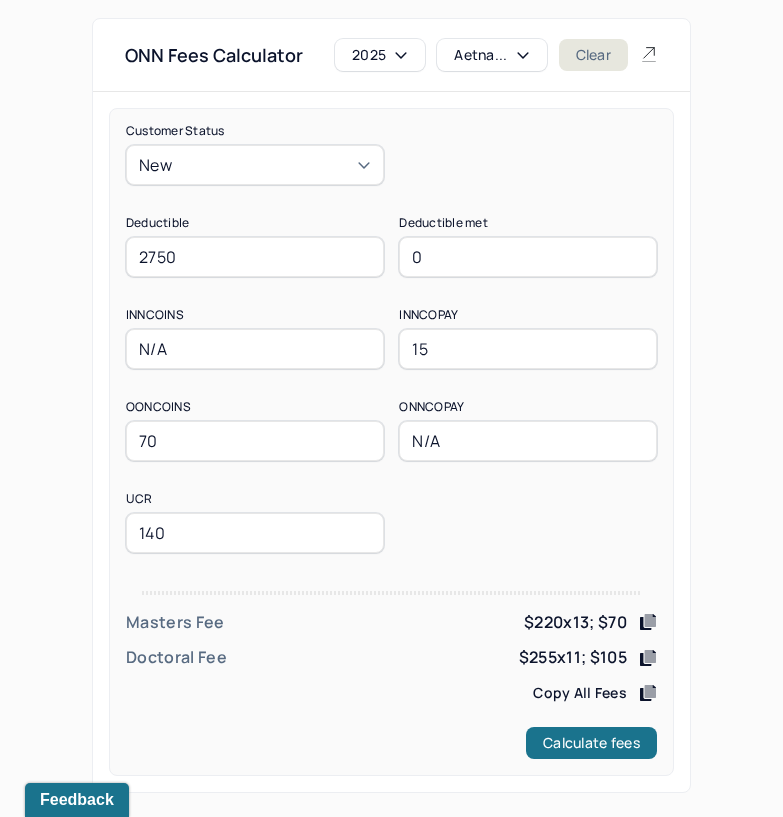 click on "$255x11; $105" at bounding box center (573, 657) 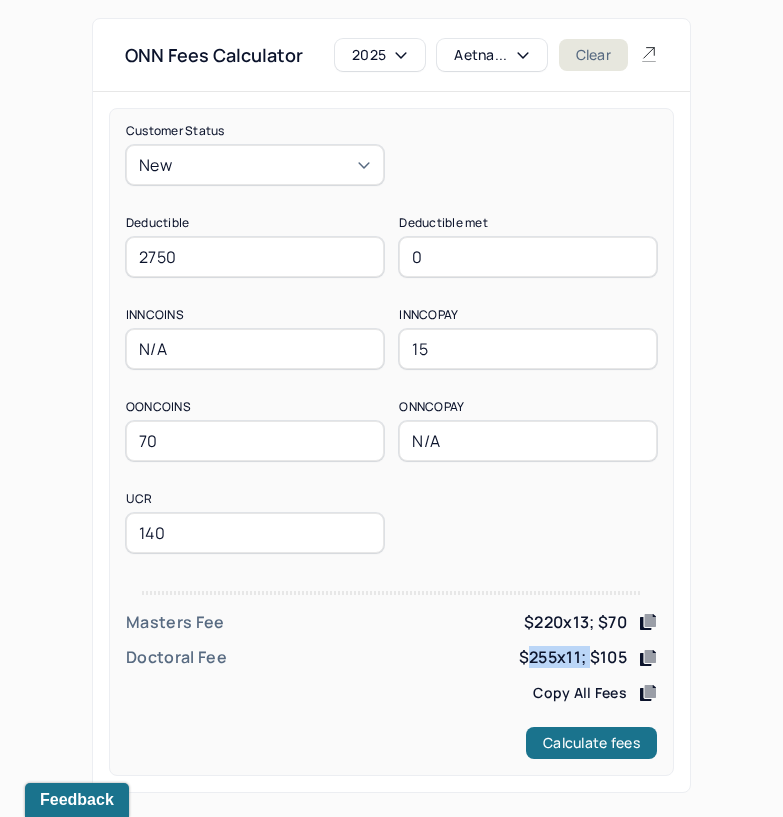 drag, startPoint x: 536, startPoint y: 655, endPoint x: 586, endPoint y: 663, distance: 50.635956 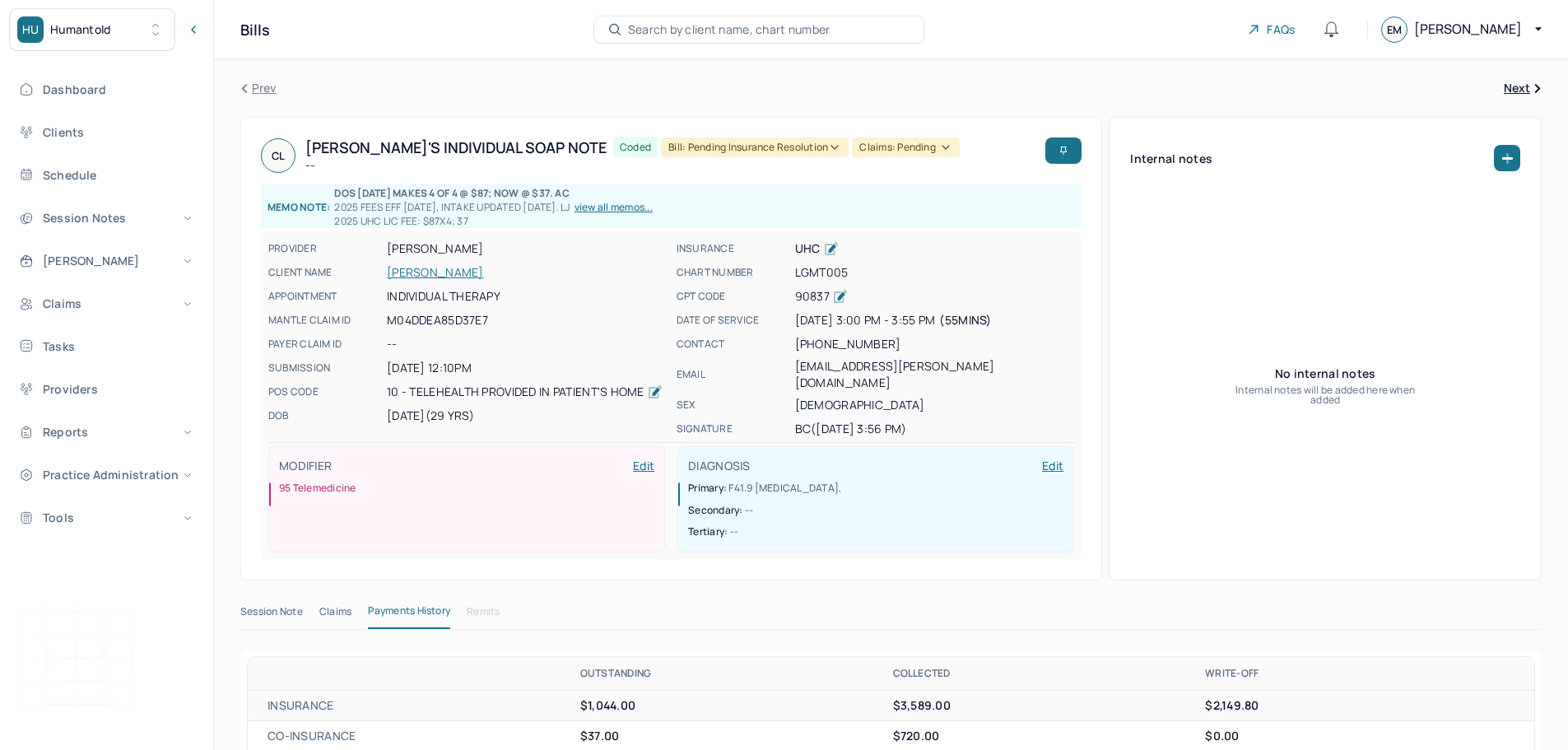 scroll, scrollTop: 247, scrollLeft: 0, axis: vertical 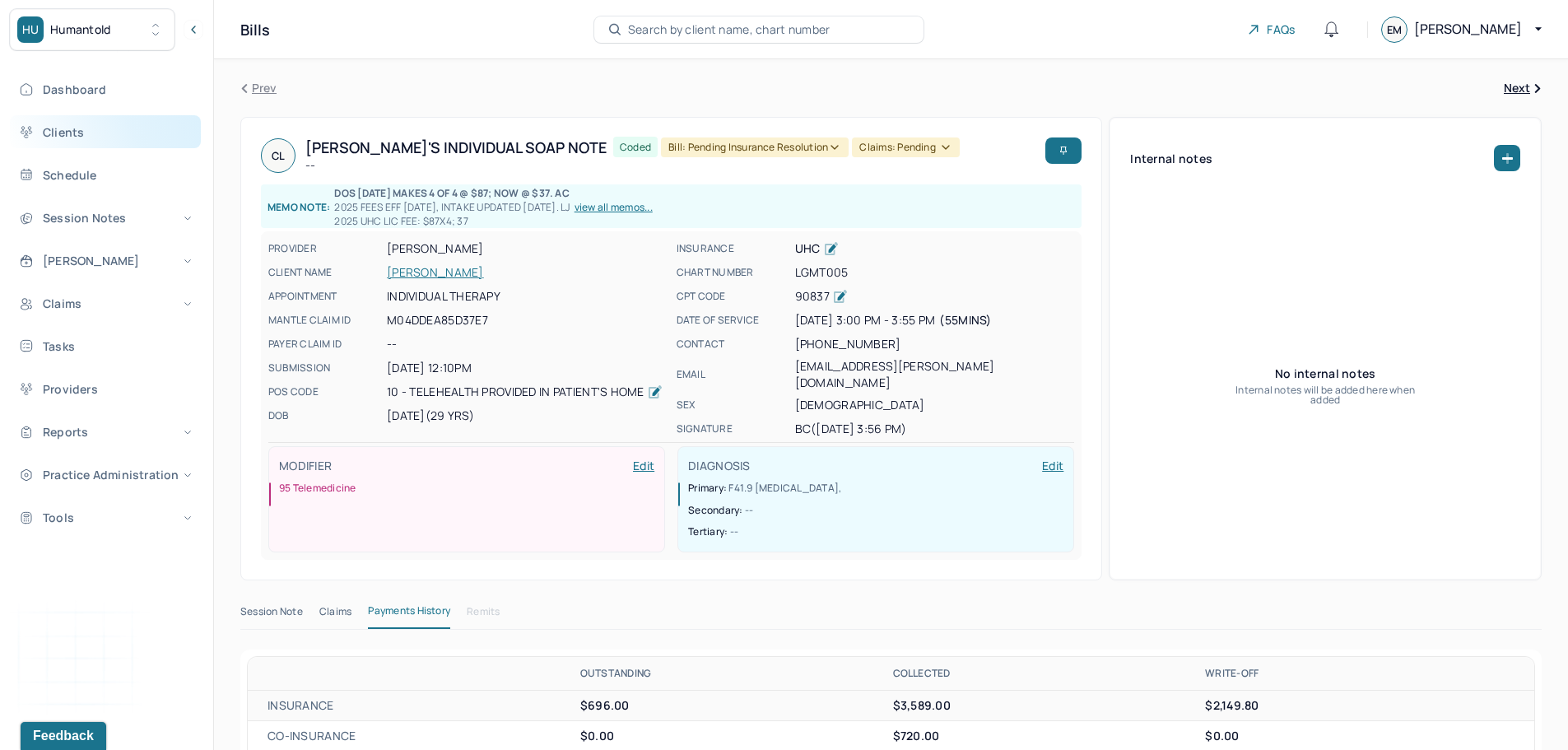 click on "Clients" at bounding box center (105, 132) 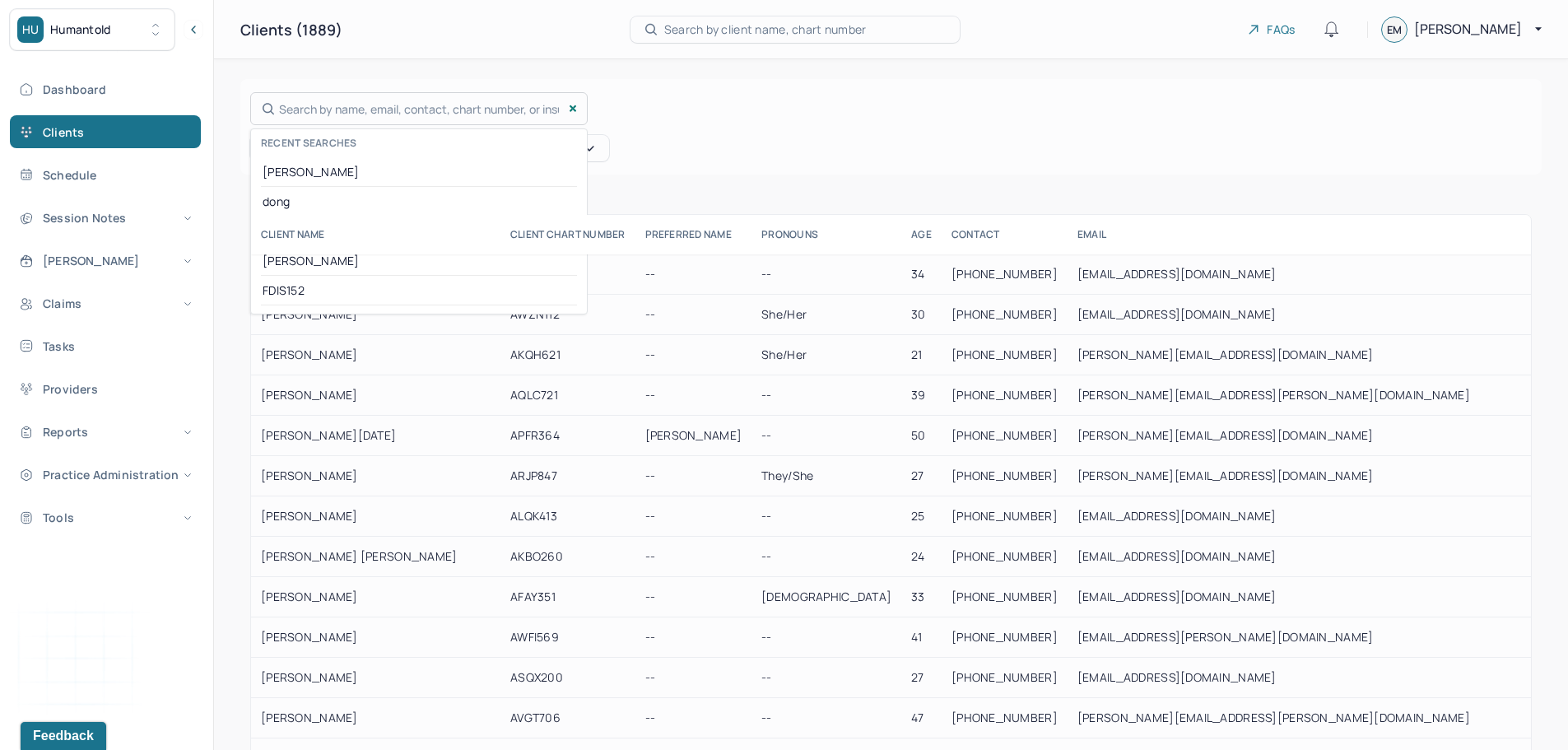 click on "Search by name, email, contact, chart number, or insurance id... Recent searches [PERSON_NAME] [PERSON_NAME] [PERSON_NAME] FDIS152" at bounding box center [419, 109] 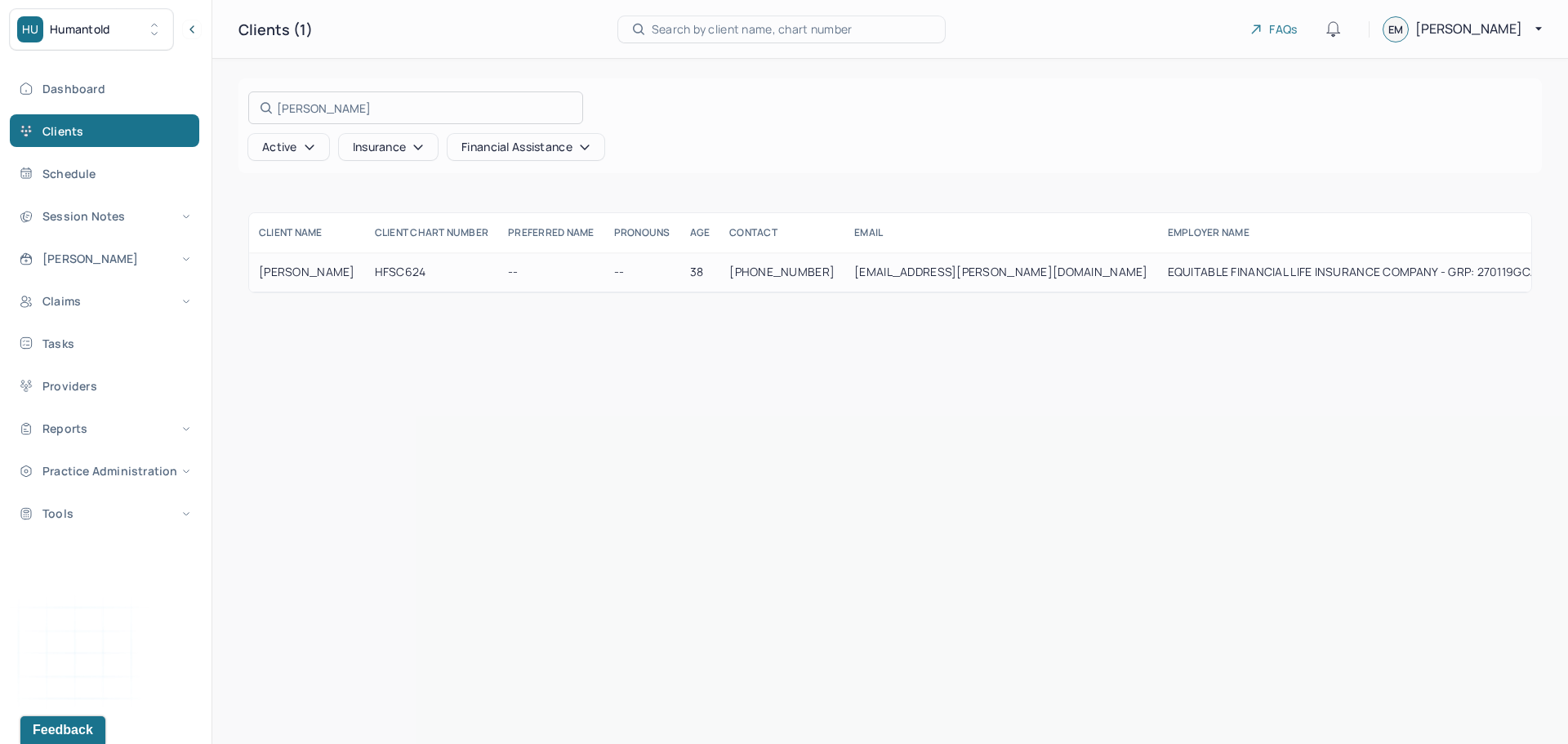 type on "[PERSON_NAME]" 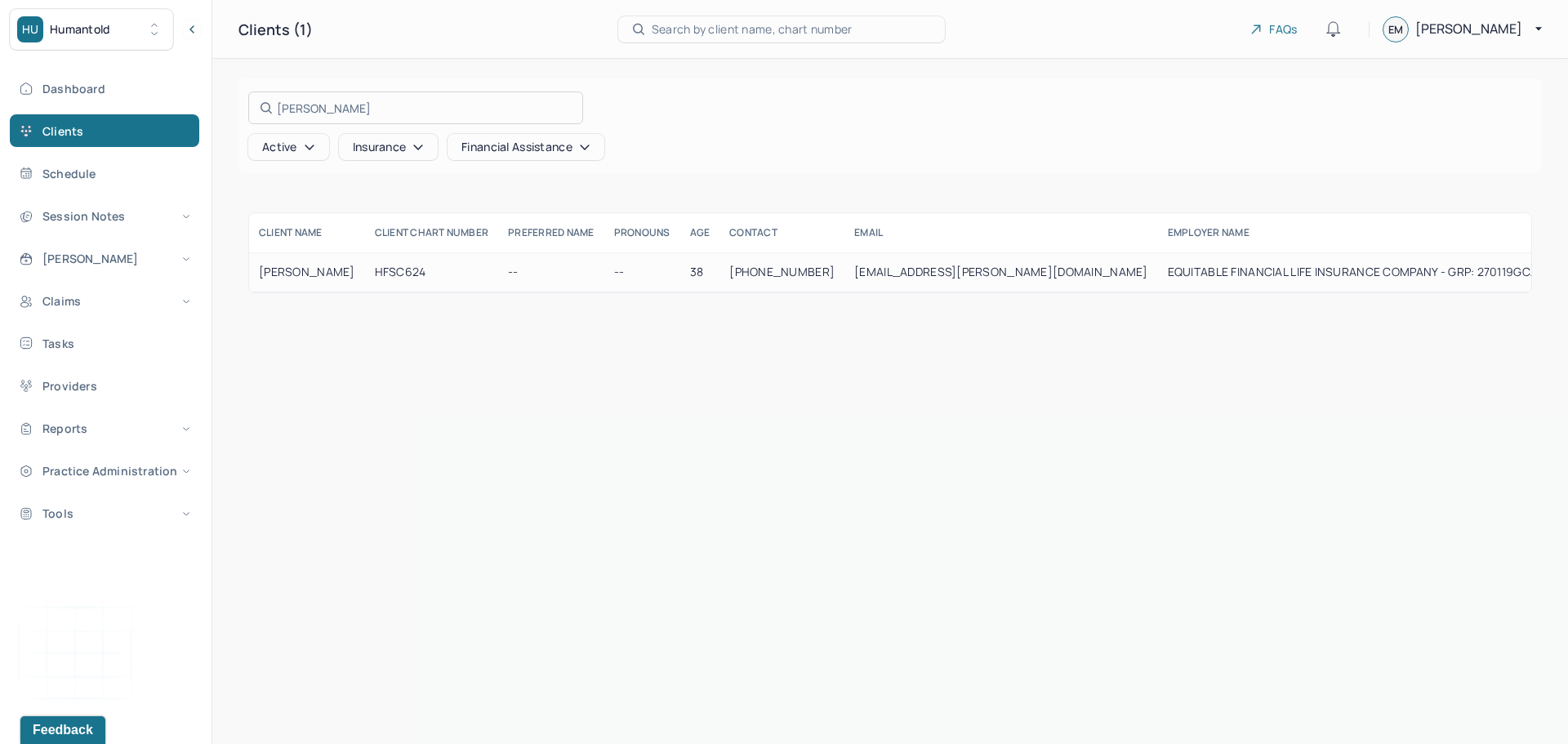 click at bounding box center [784, 372] 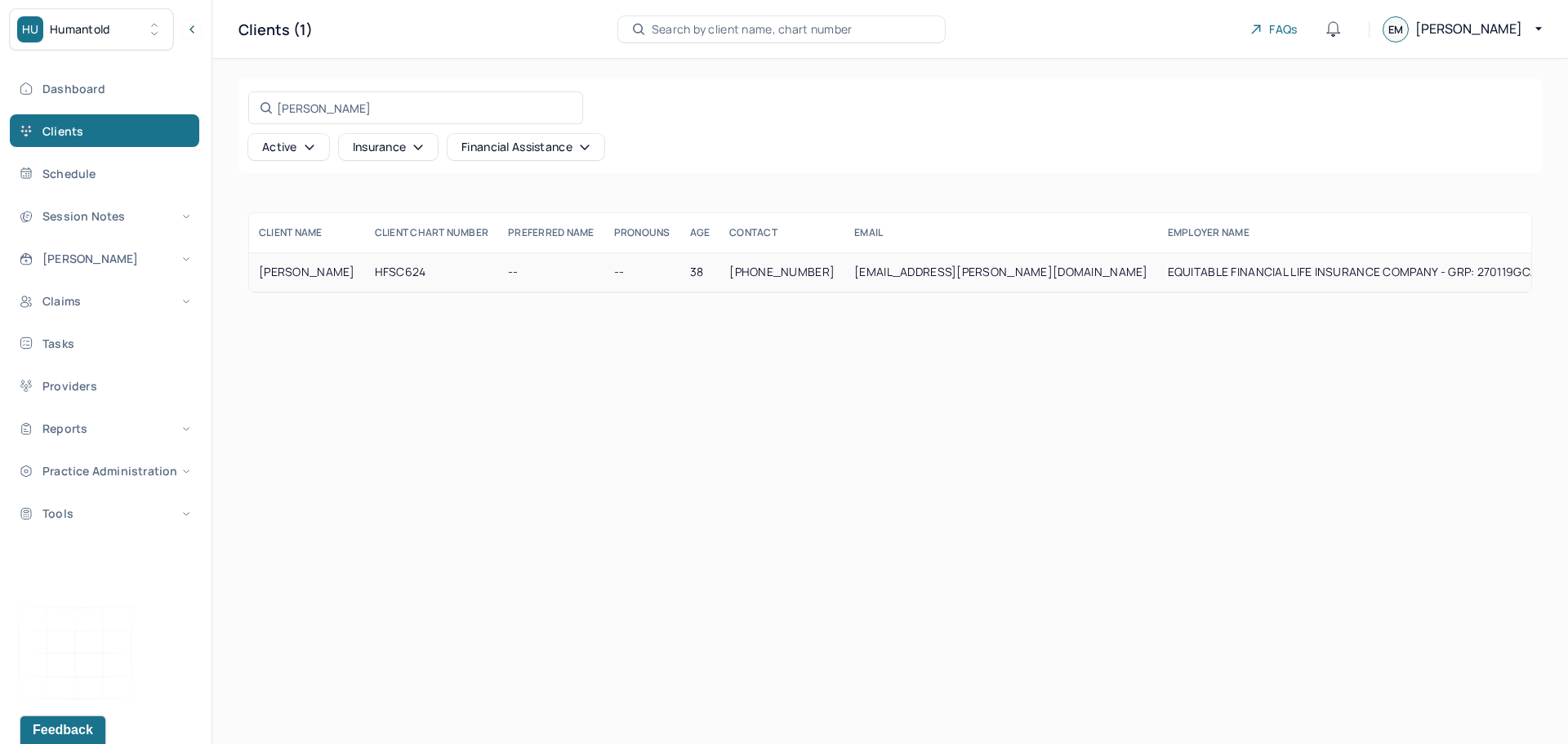 click on "HFSC624" at bounding box center (432, 272) 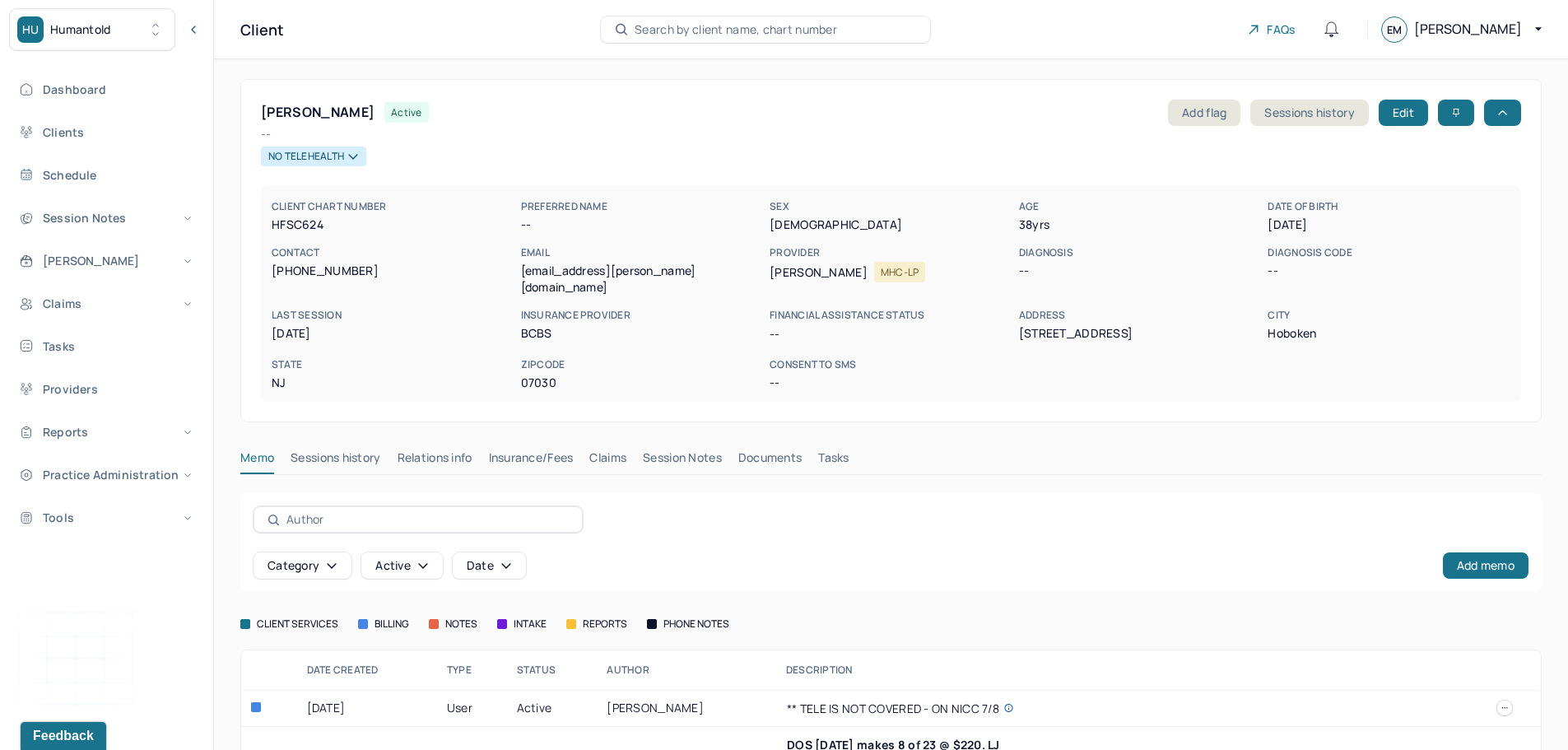 click on "Claims" at bounding box center [607, 461] 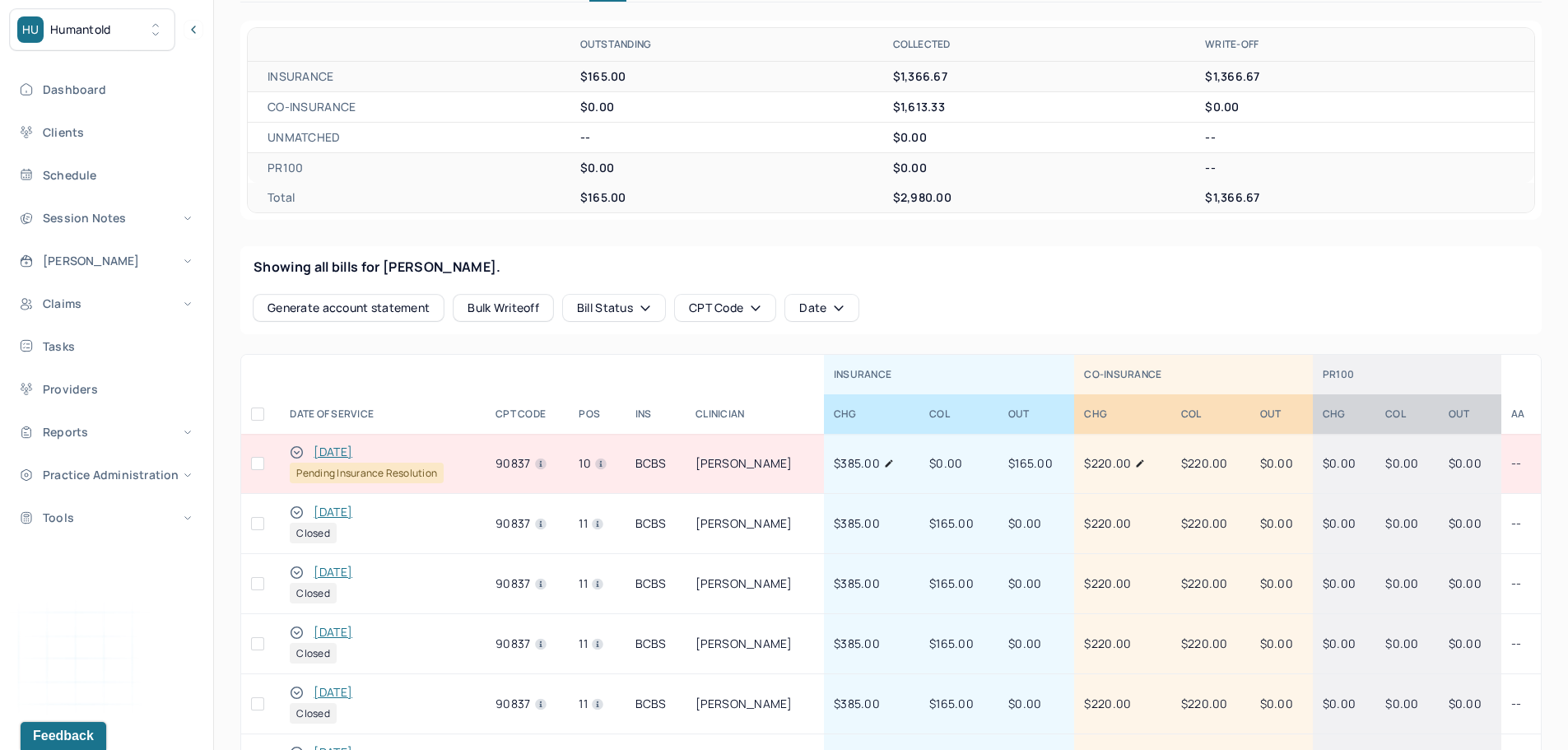 scroll, scrollTop: 494, scrollLeft: 0, axis: vertical 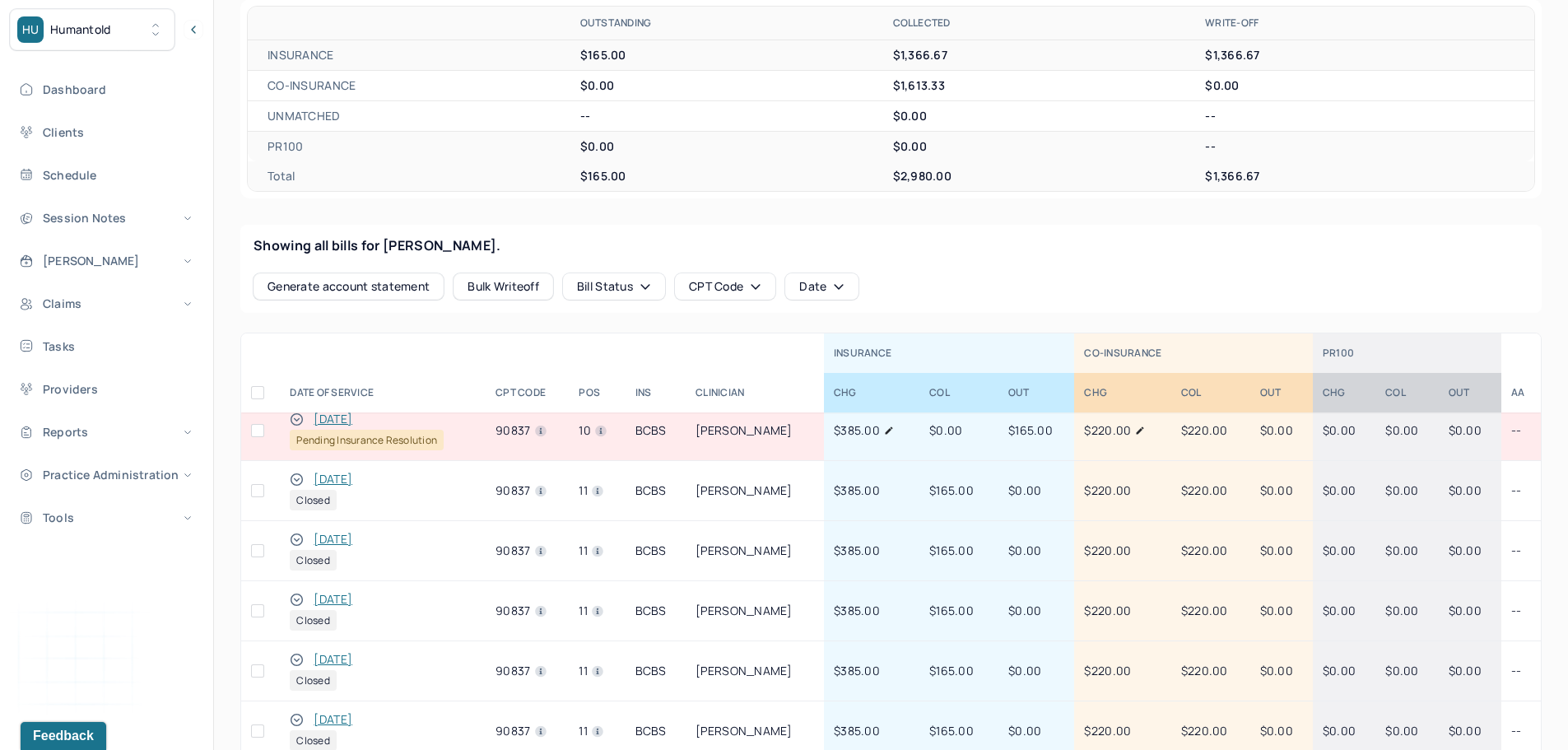 click 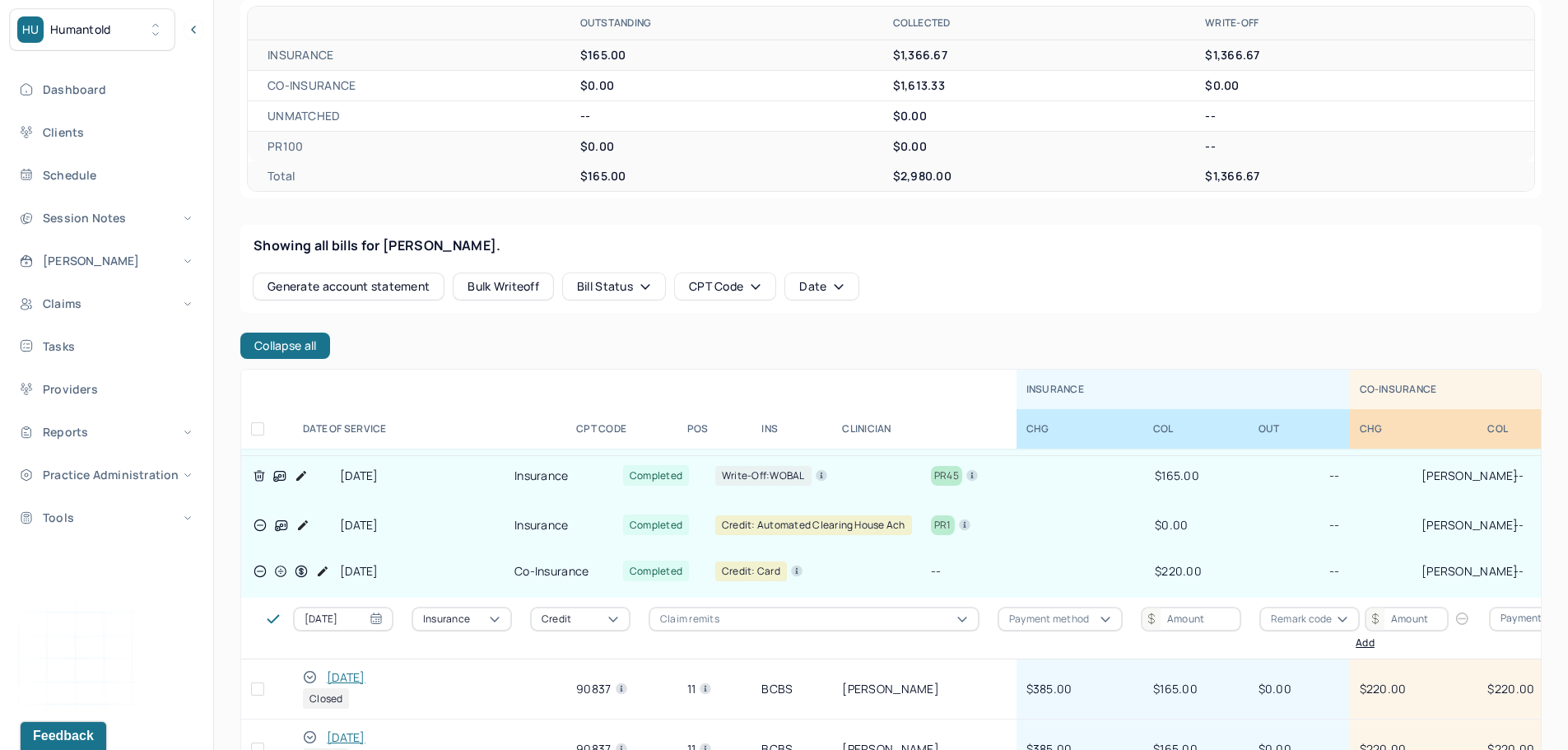 scroll, scrollTop: 176, scrollLeft: 0, axis: vertical 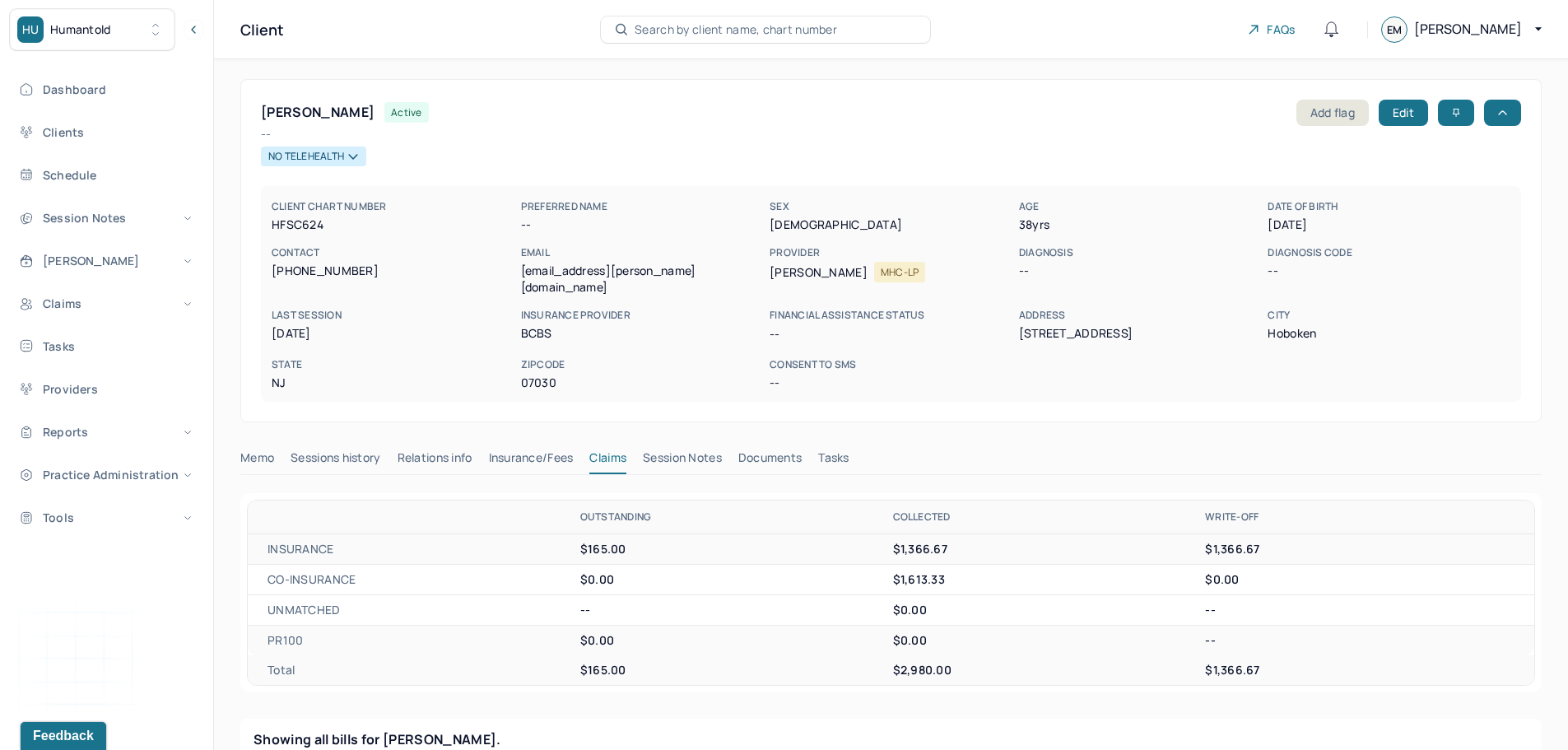 click on "Insurance/Fees" at bounding box center (531, 461) 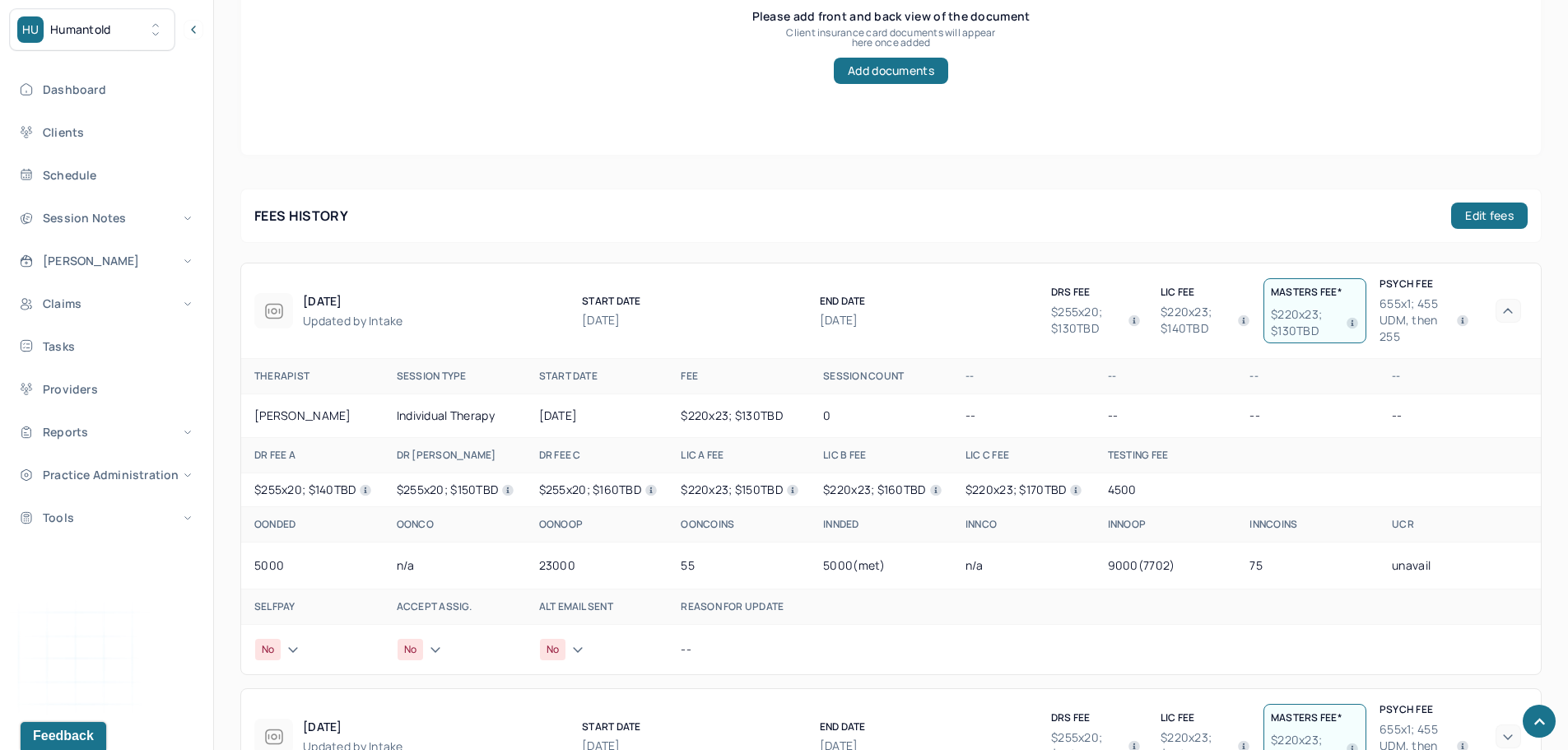 scroll, scrollTop: 826, scrollLeft: 0, axis: vertical 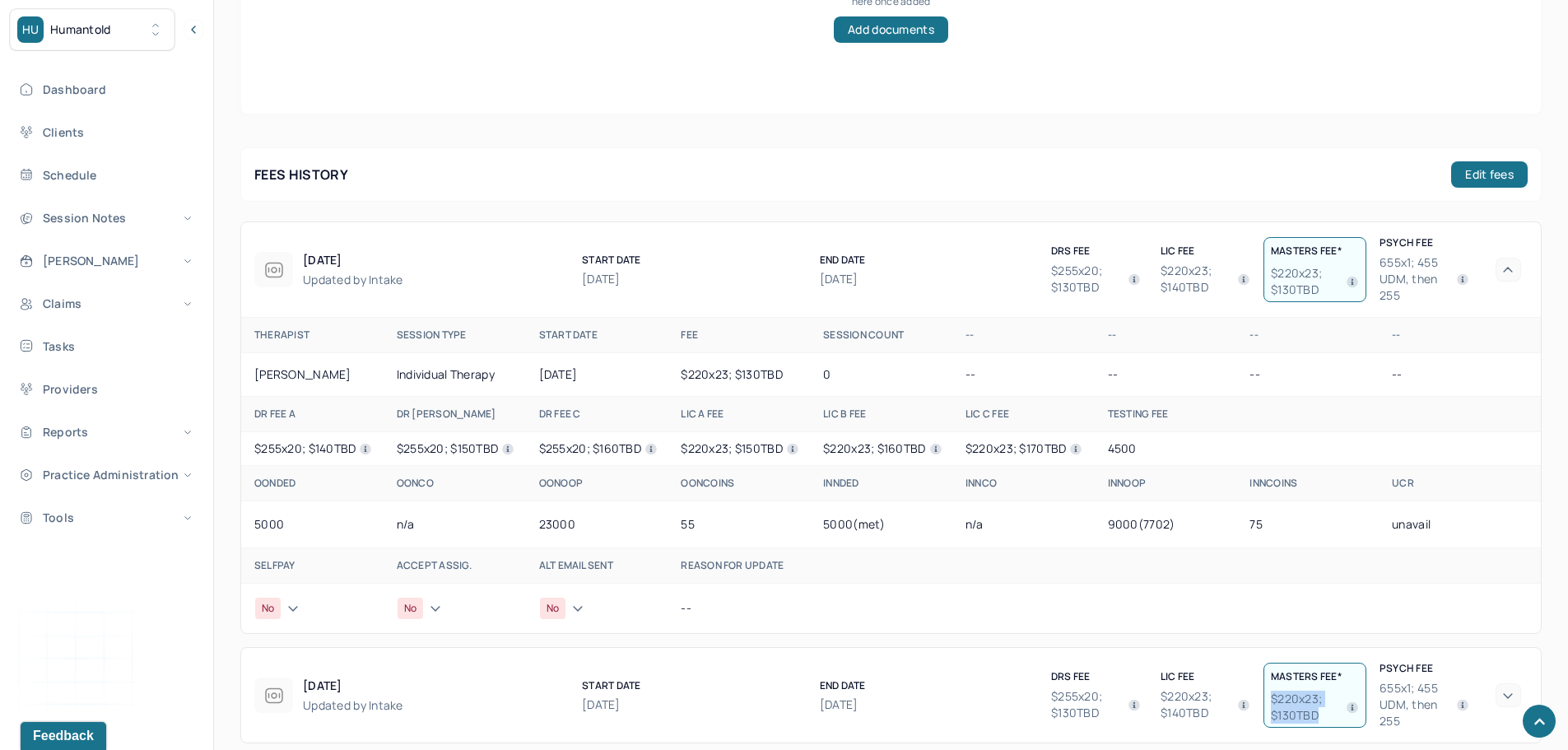 drag, startPoint x: 1329, startPoint y: 702, endPoint x: 1273, endPoint y: 683, distance: 59.1354 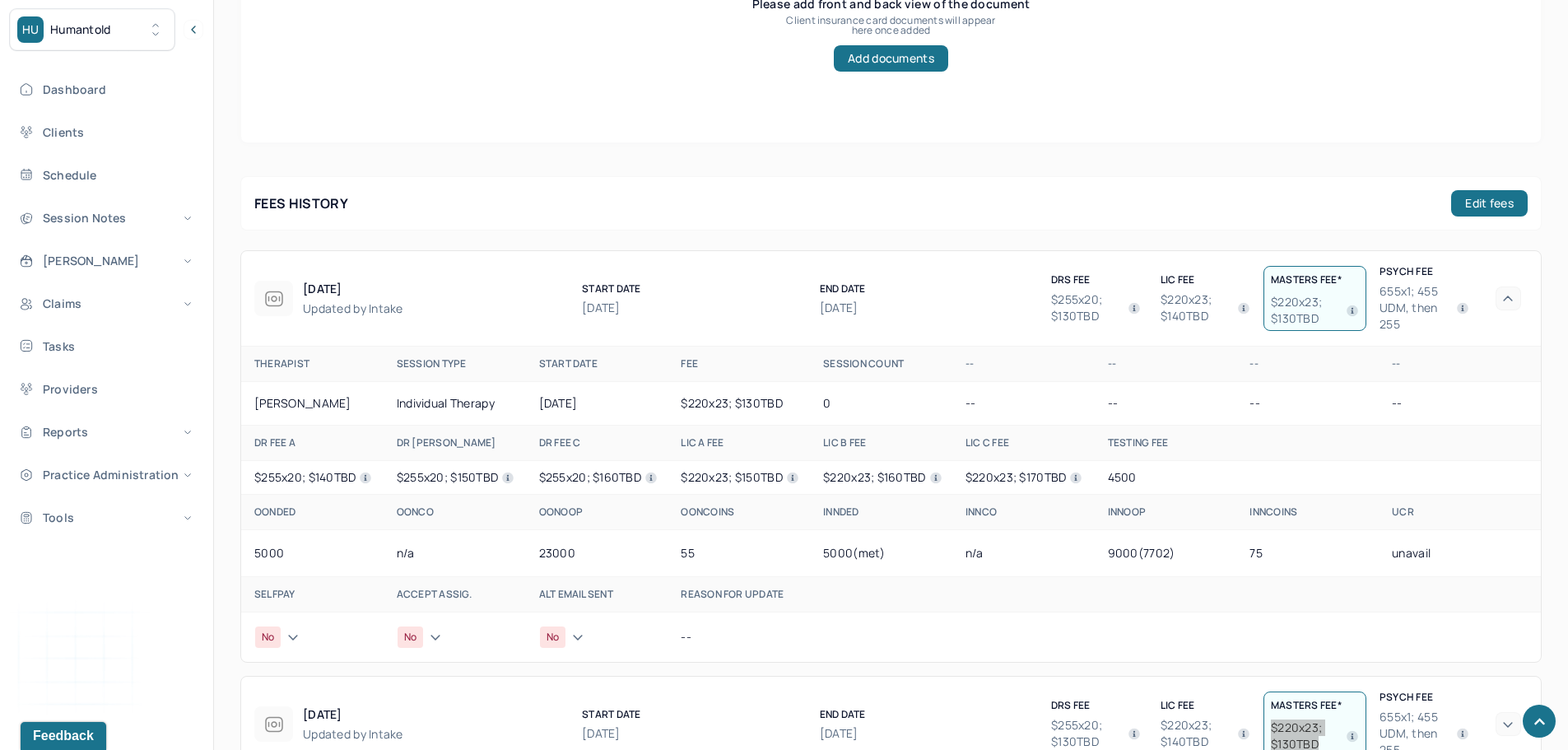 scroll, scrollTop: 826, scrollLeft: 0, axis: vertical 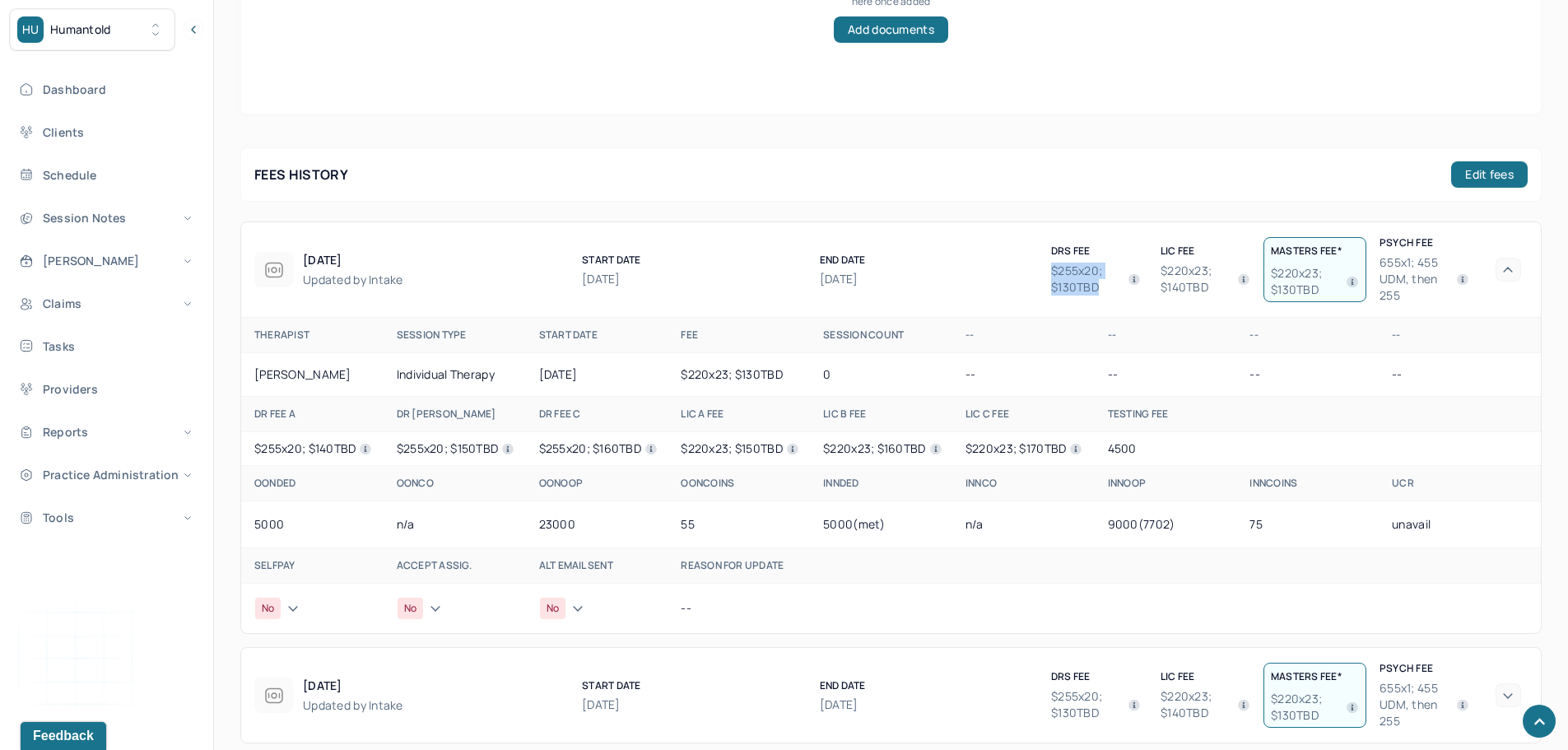 drag, startPoint x: 1102, startPoint y: 279, endPoint x: 1051, endPoint y: 262, distance: 53.75872 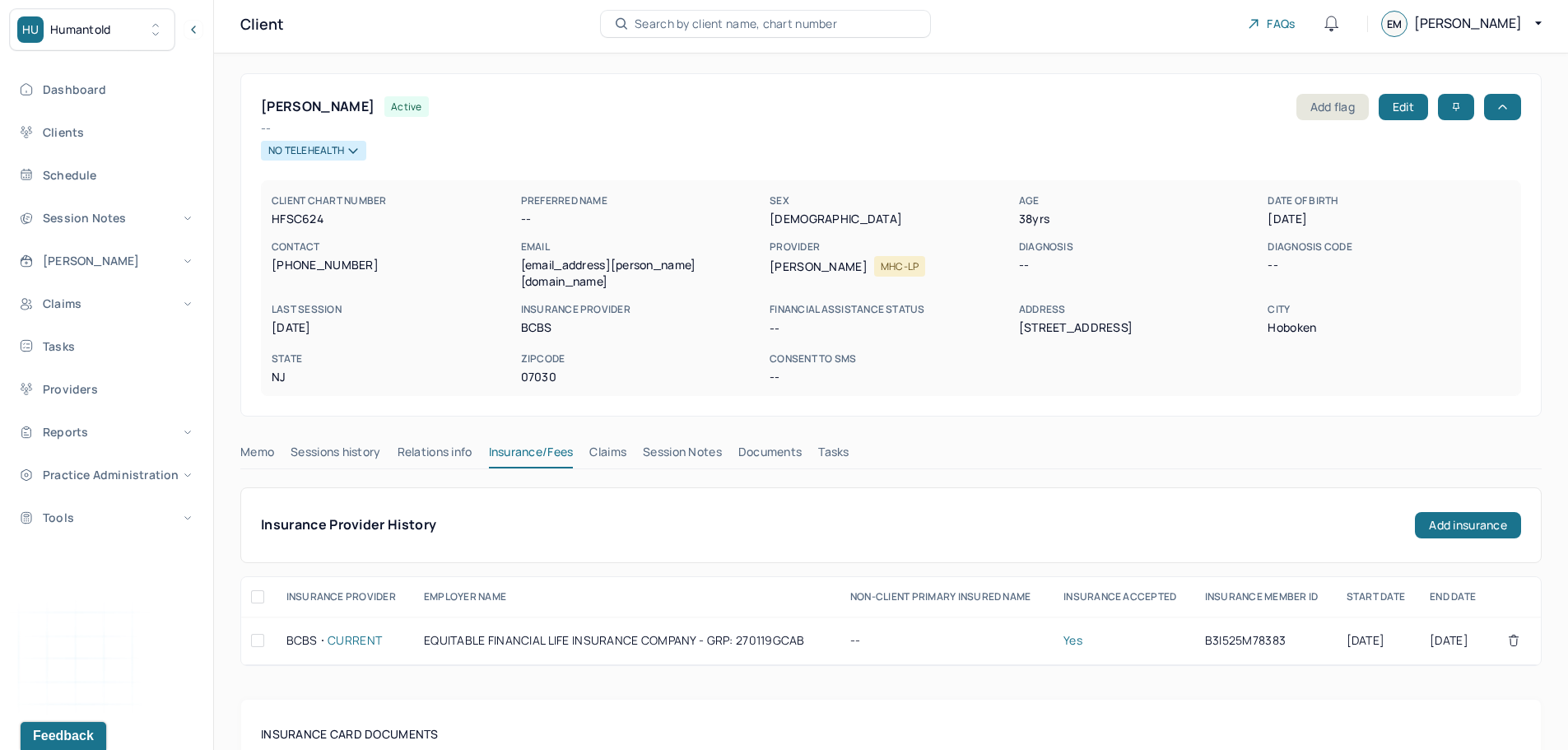 scroll, scrollTop: 0, scrollLeft: 0, axis: both 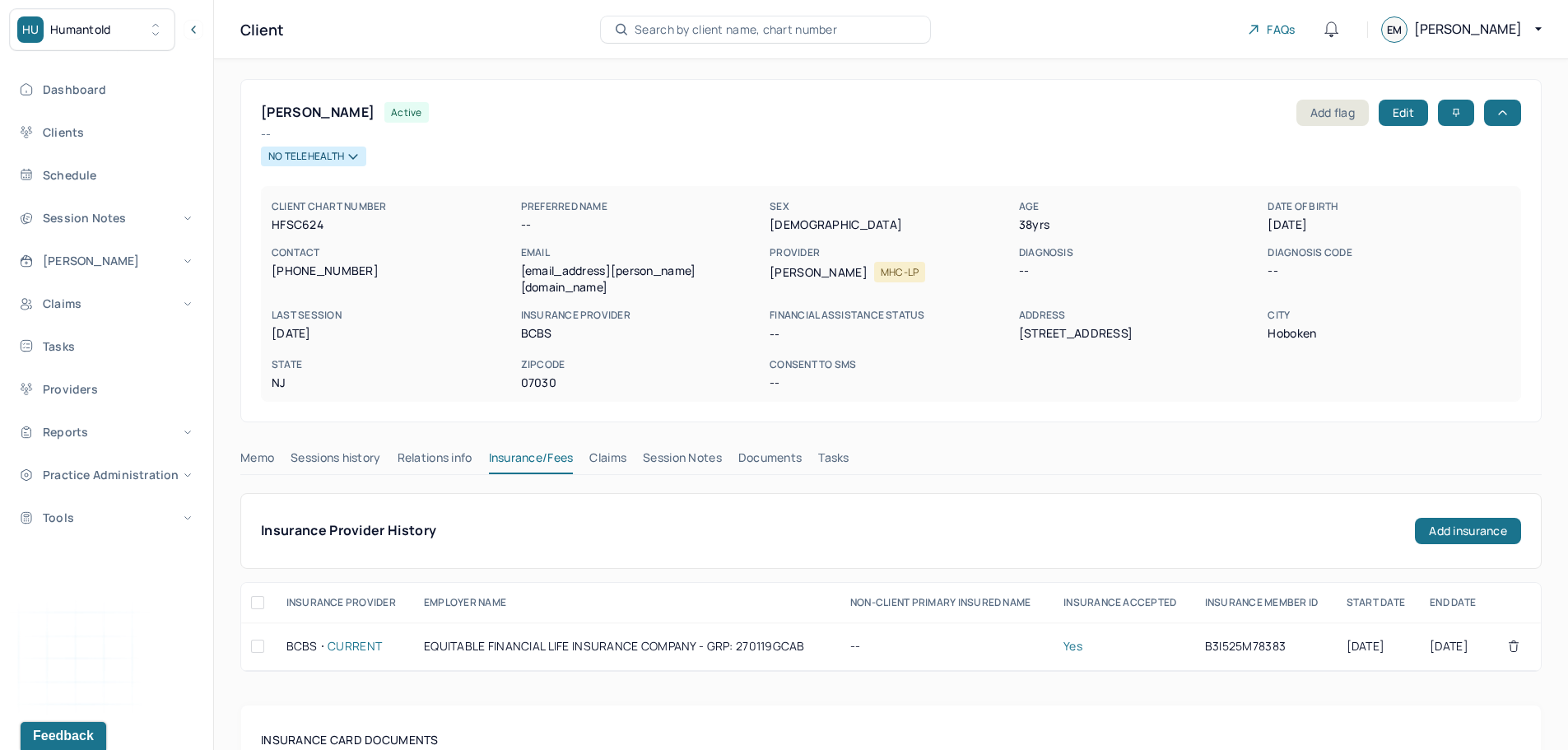 click on "Claims" at bounding box center (607, 461) 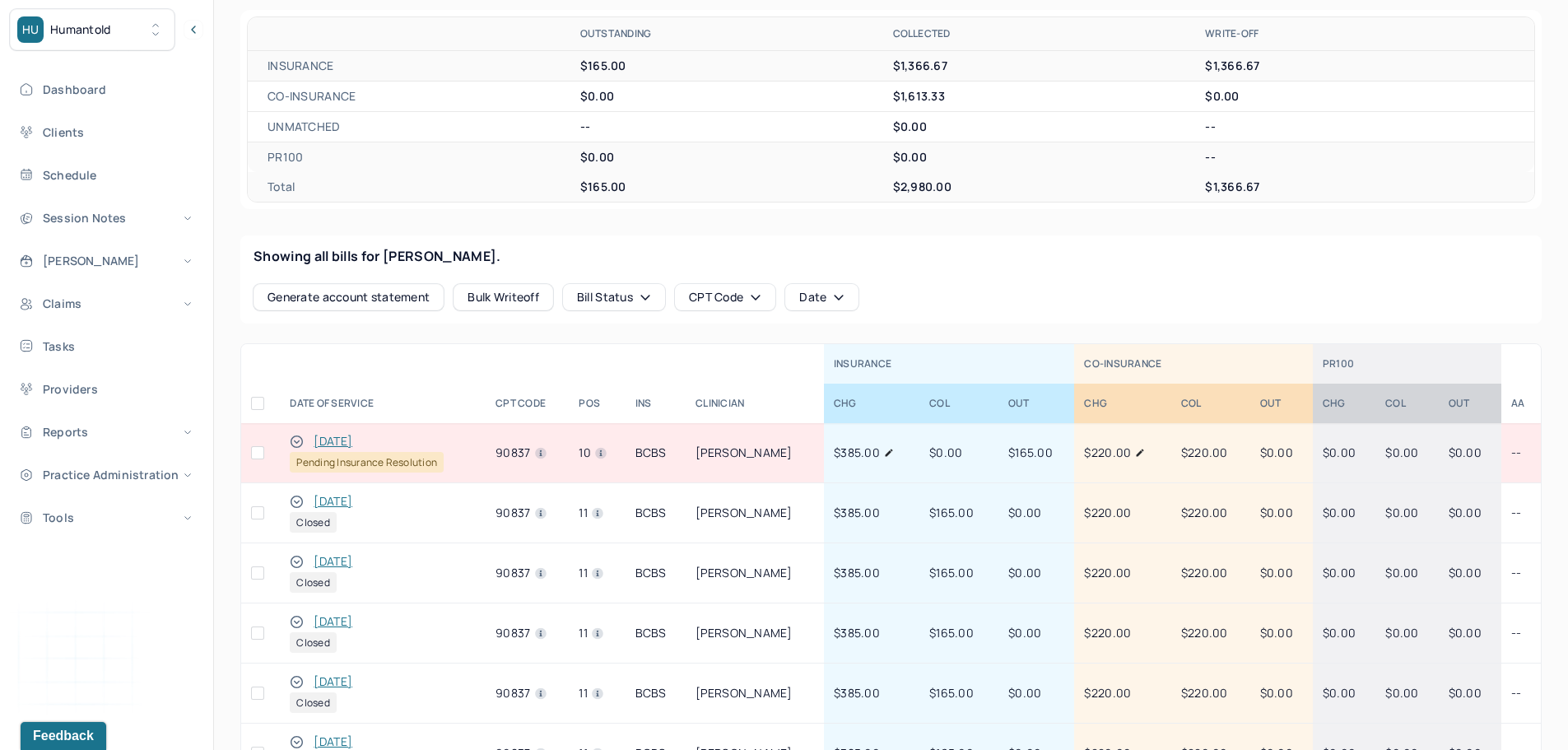 scroll, scrollTop: 659, scrollLeft: 0, axis: vertical 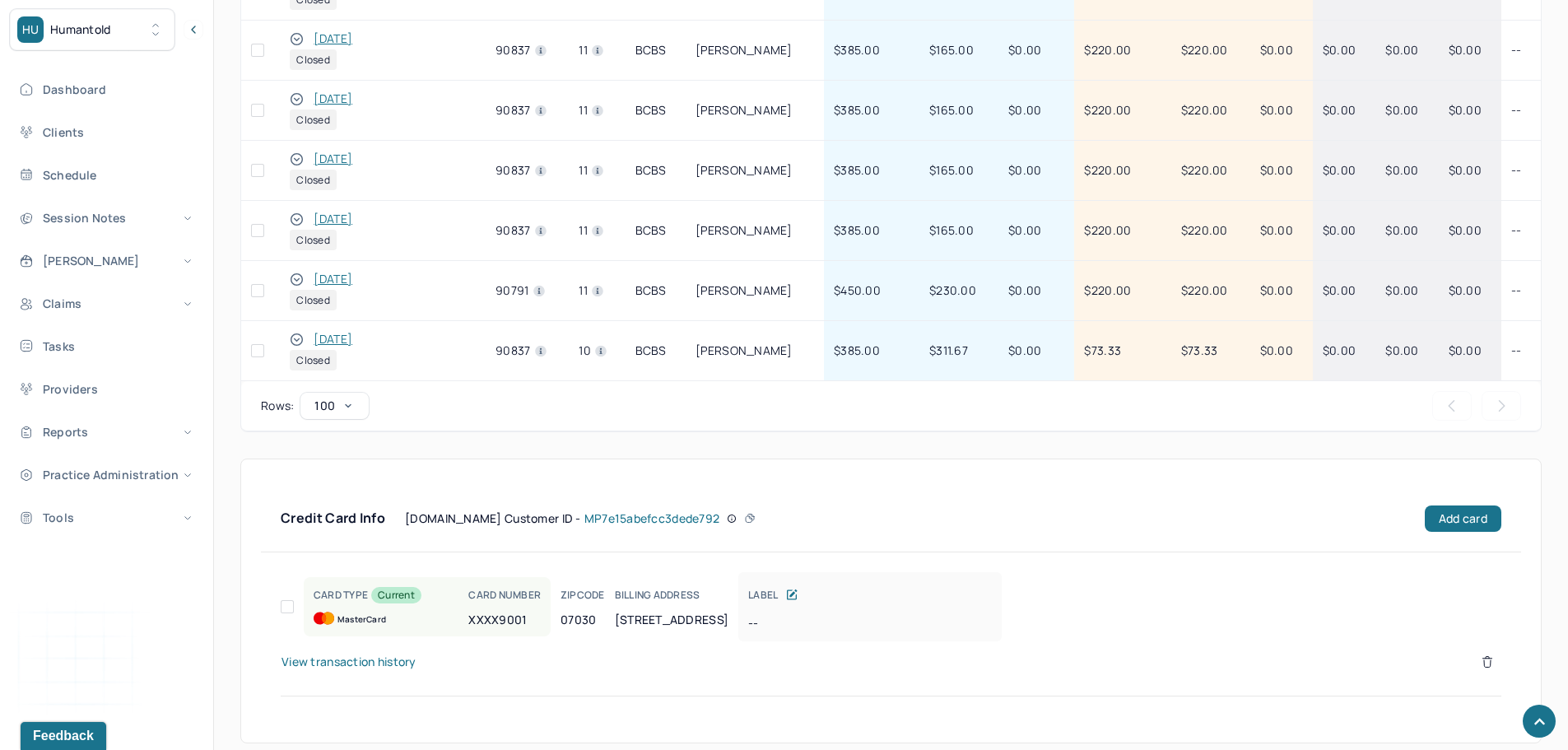 click 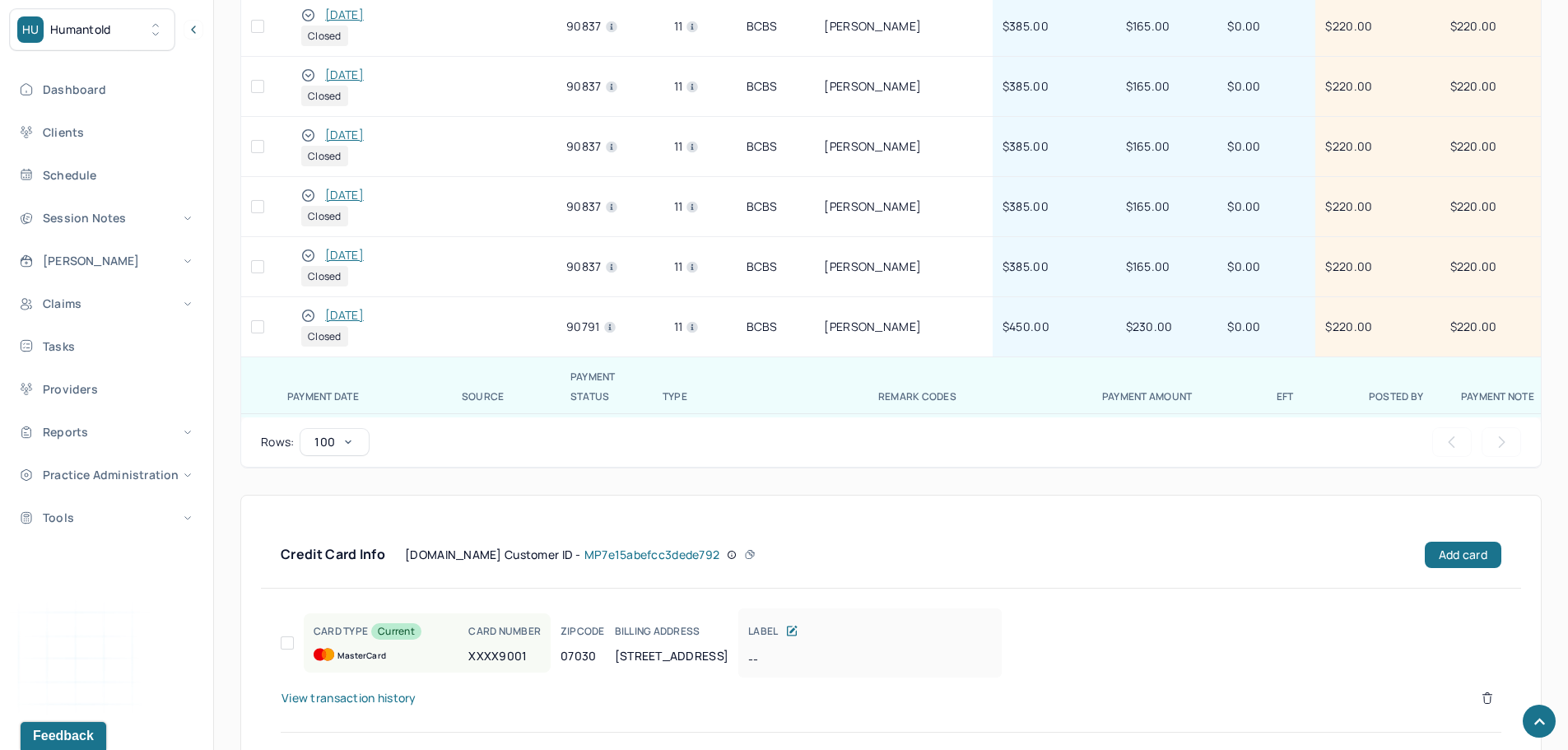 scroll, scrollTop: 1031, scrollLeft: 0, axis: vertical 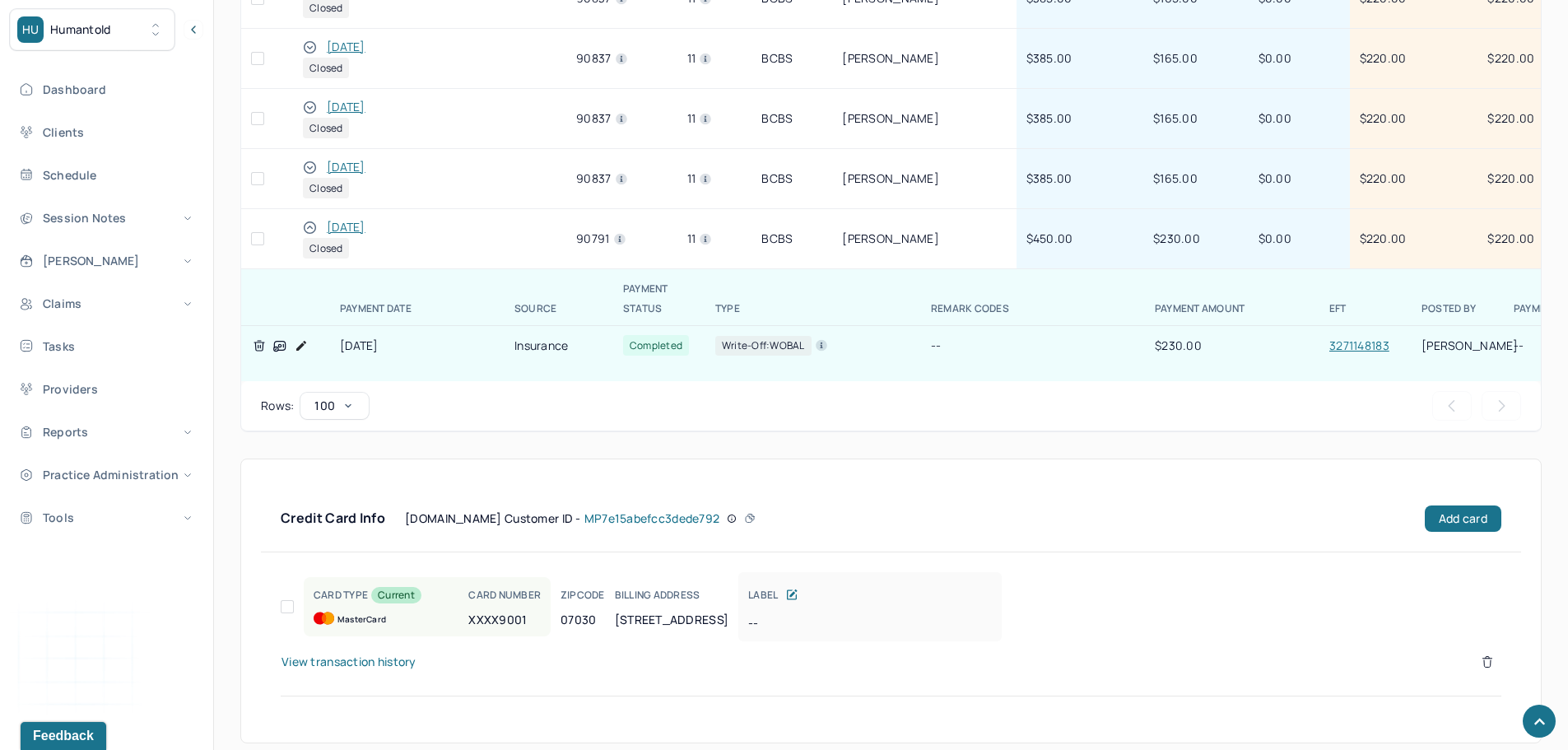 click on "04/21/2025" at bounding box center [346, 227] 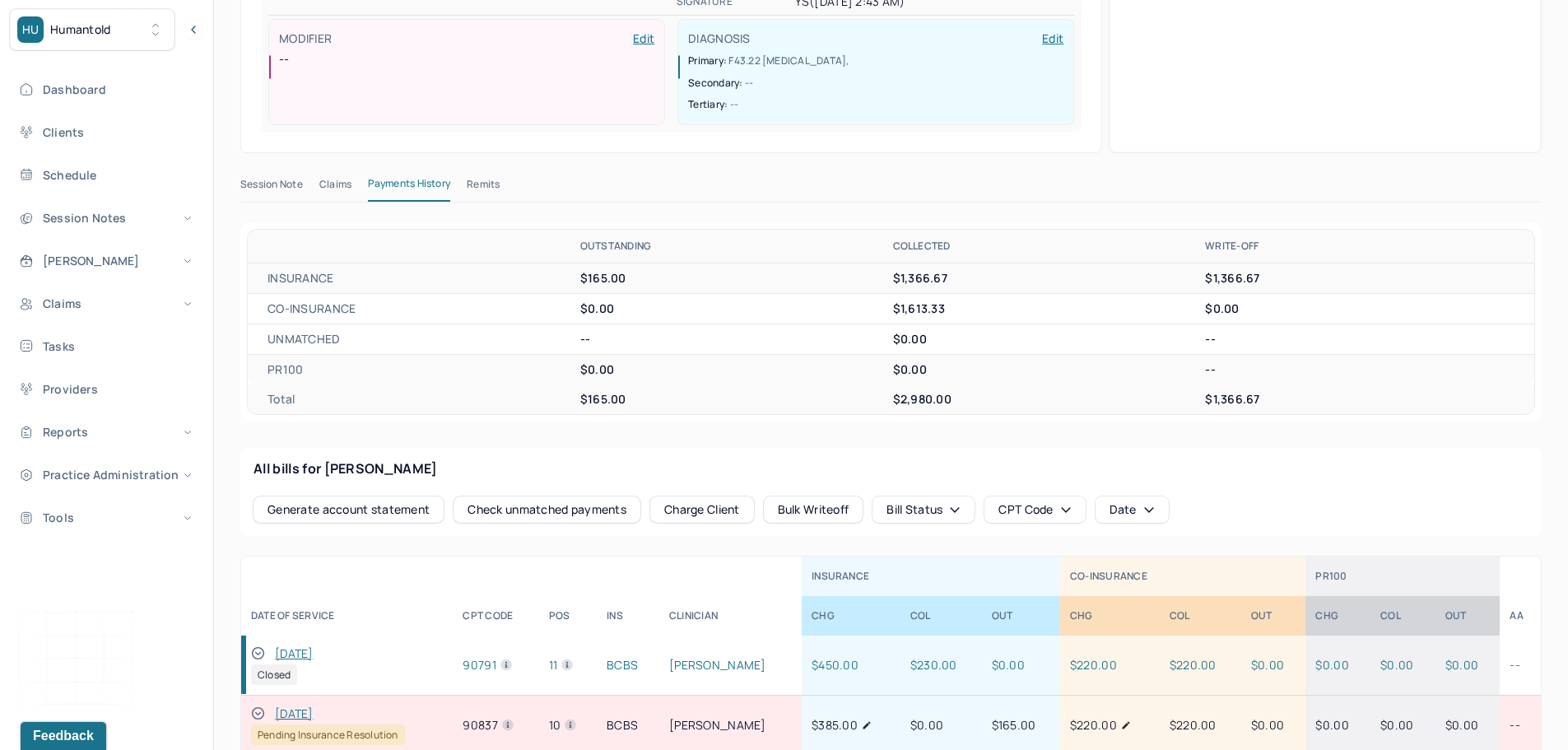 scroll, scrollTop: 247, scrollLeft: 0, axis: vertical 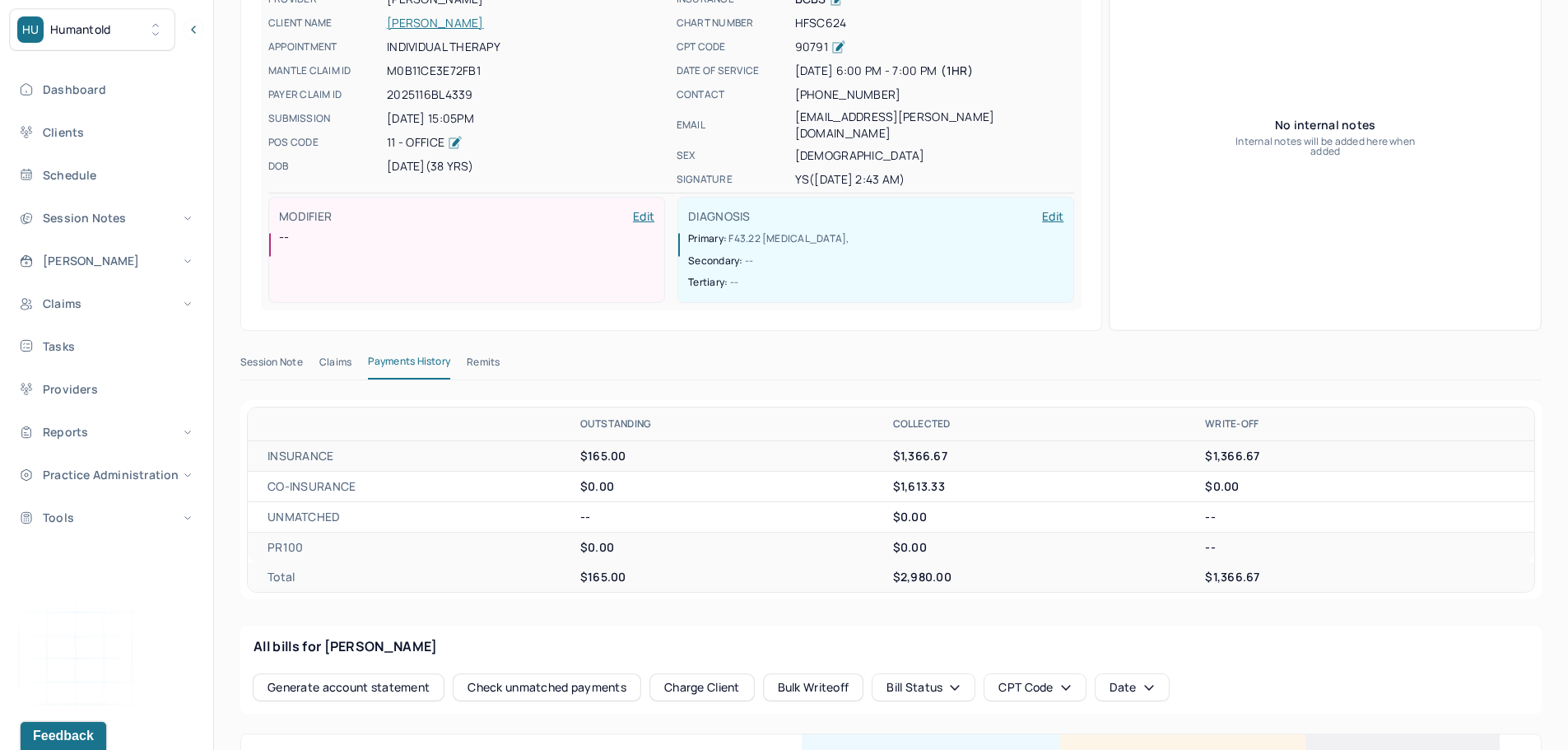 click on "Remits" at bounding box center [483, 366] 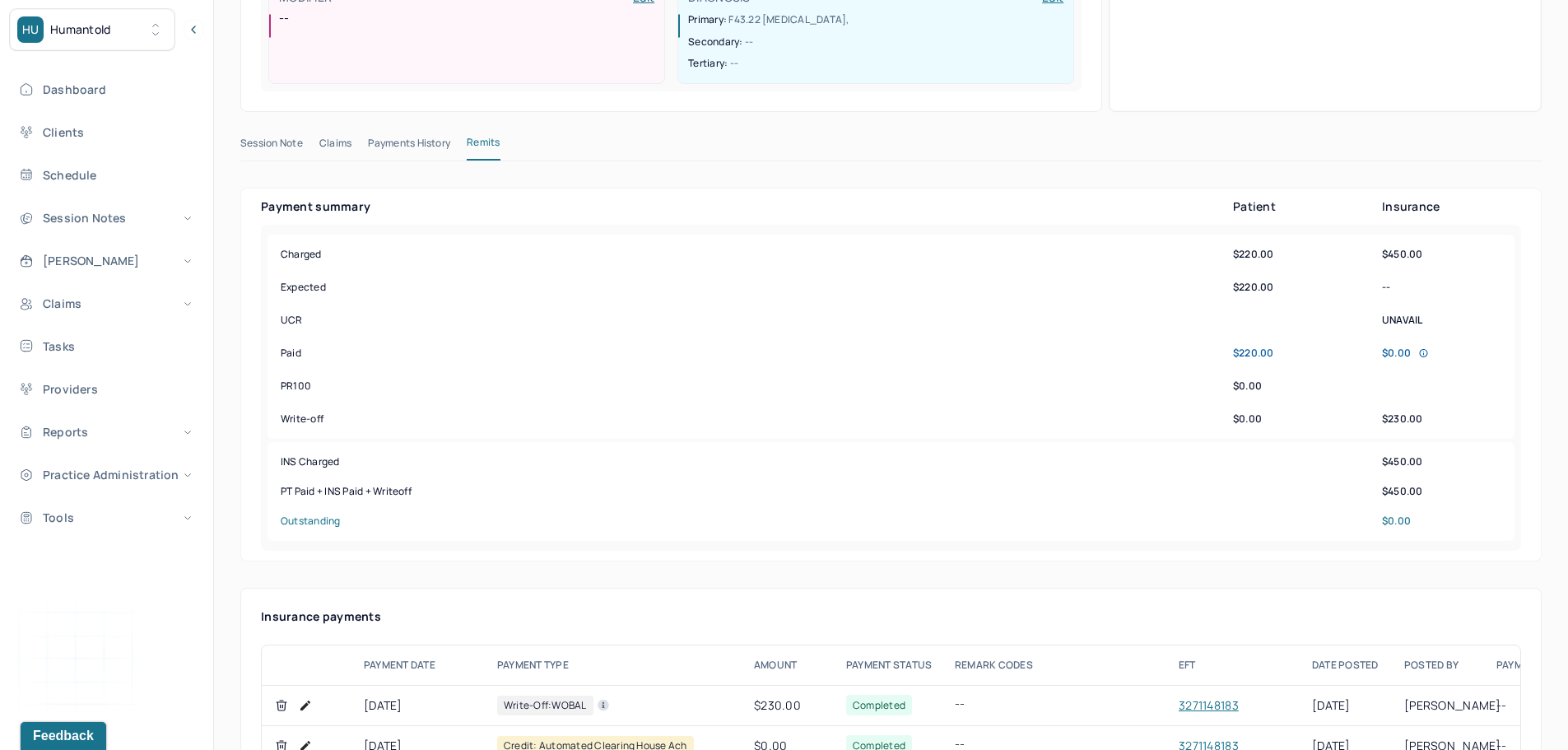 scroll, scrollTop: 165, scrollLeft: 0, axis: vertical 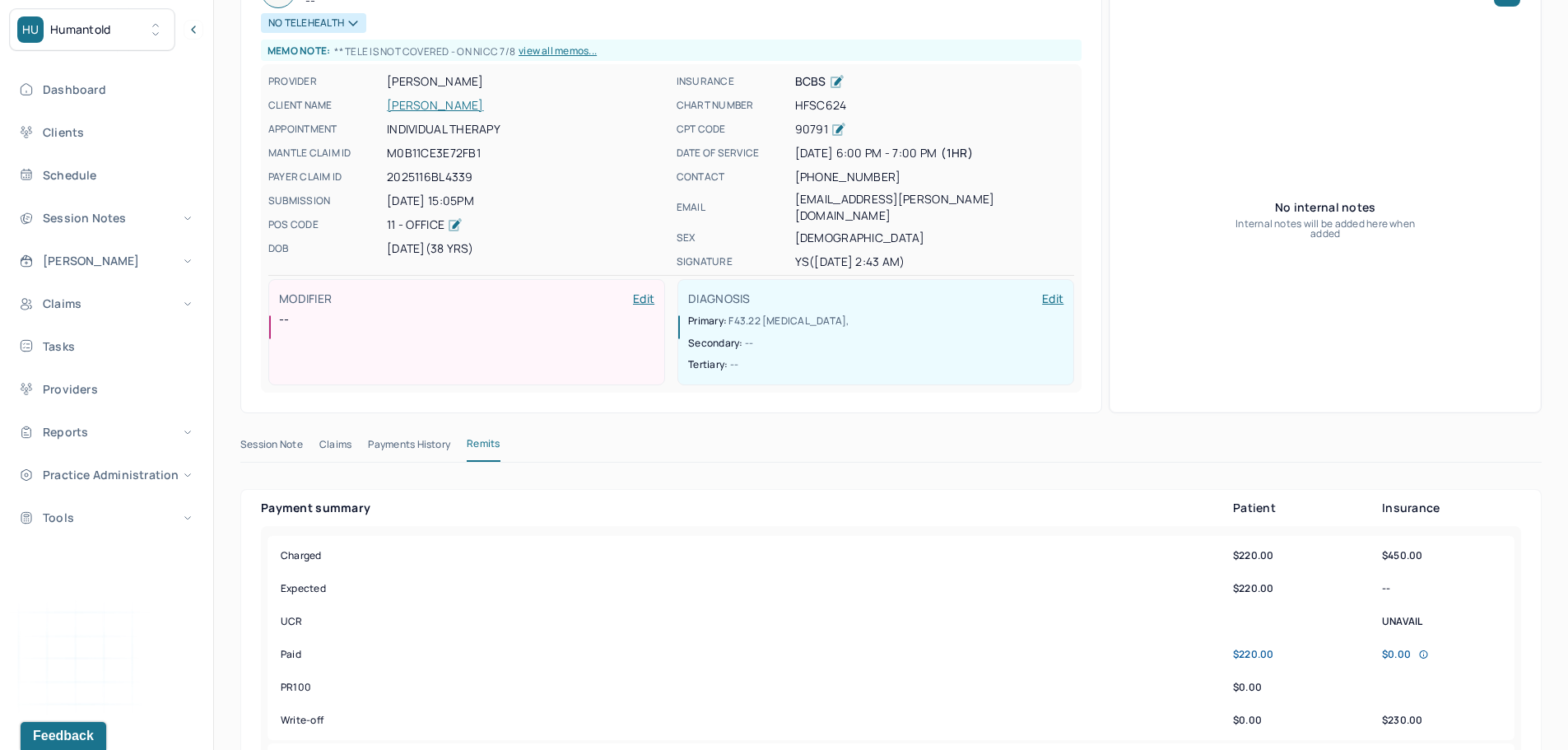 click on "Payments History" at bounding box center [409, 448] 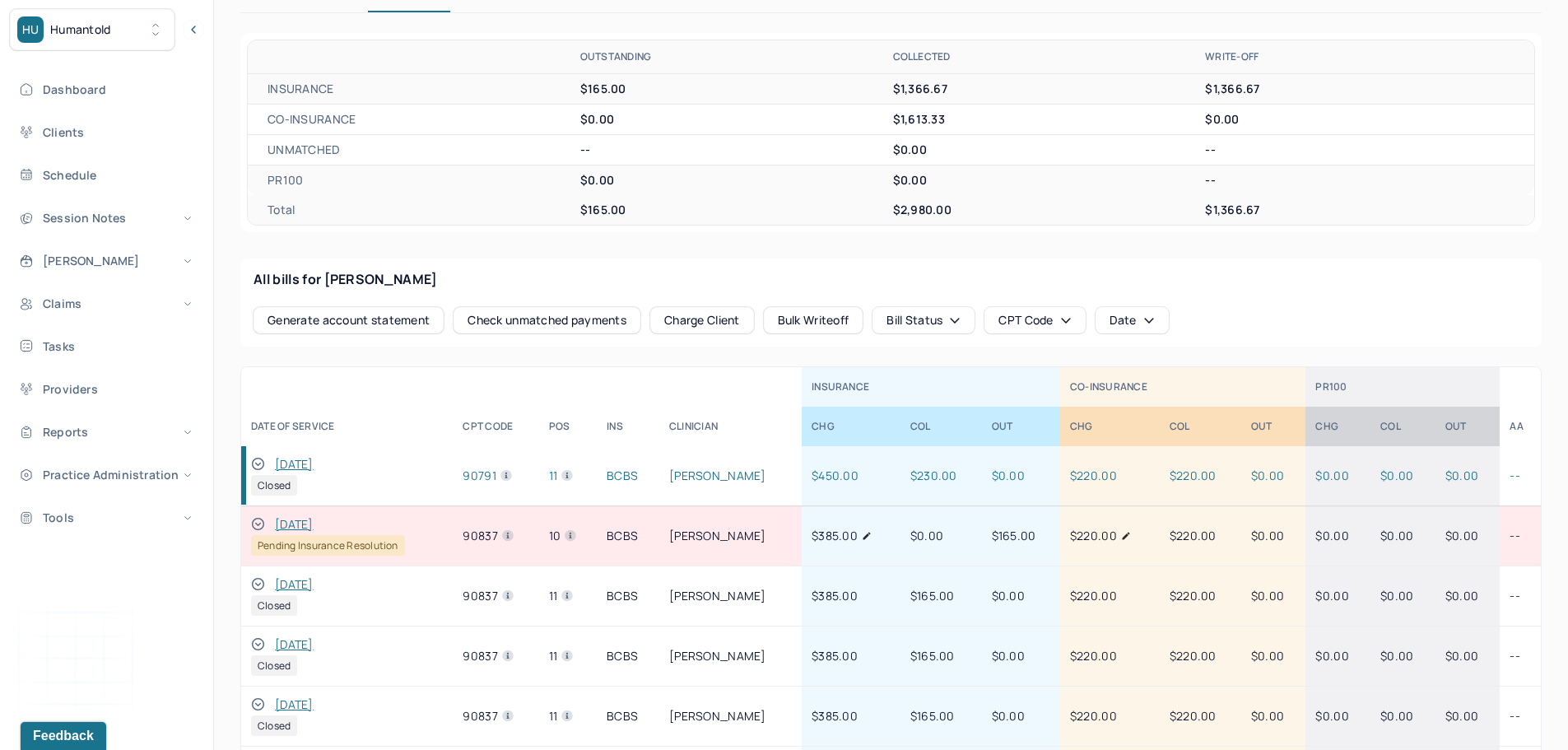 scroll, scrollTop: 823, scrollLeft: 0, axis: vertical 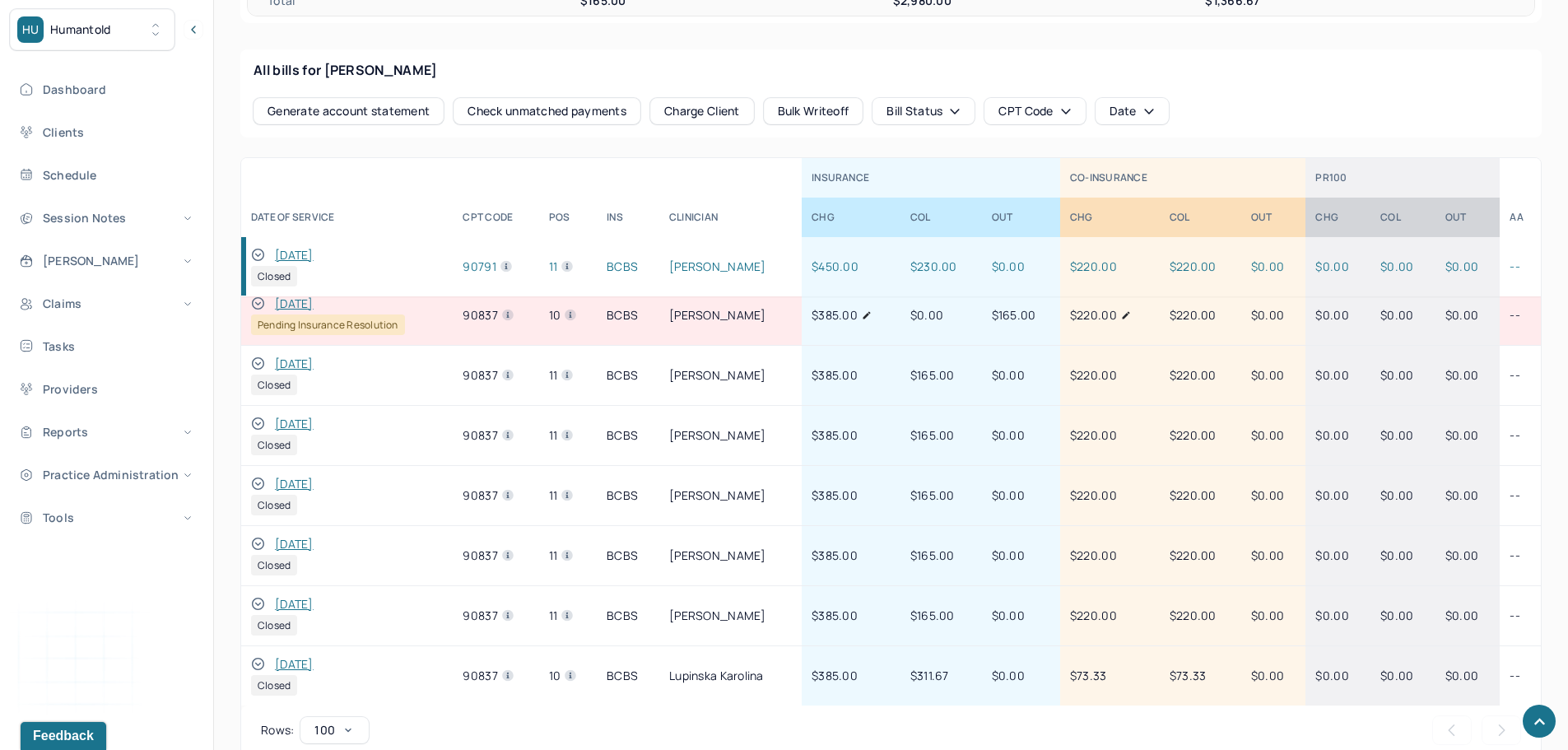 click on "04/28/2025" at bounding box center [294, 604] 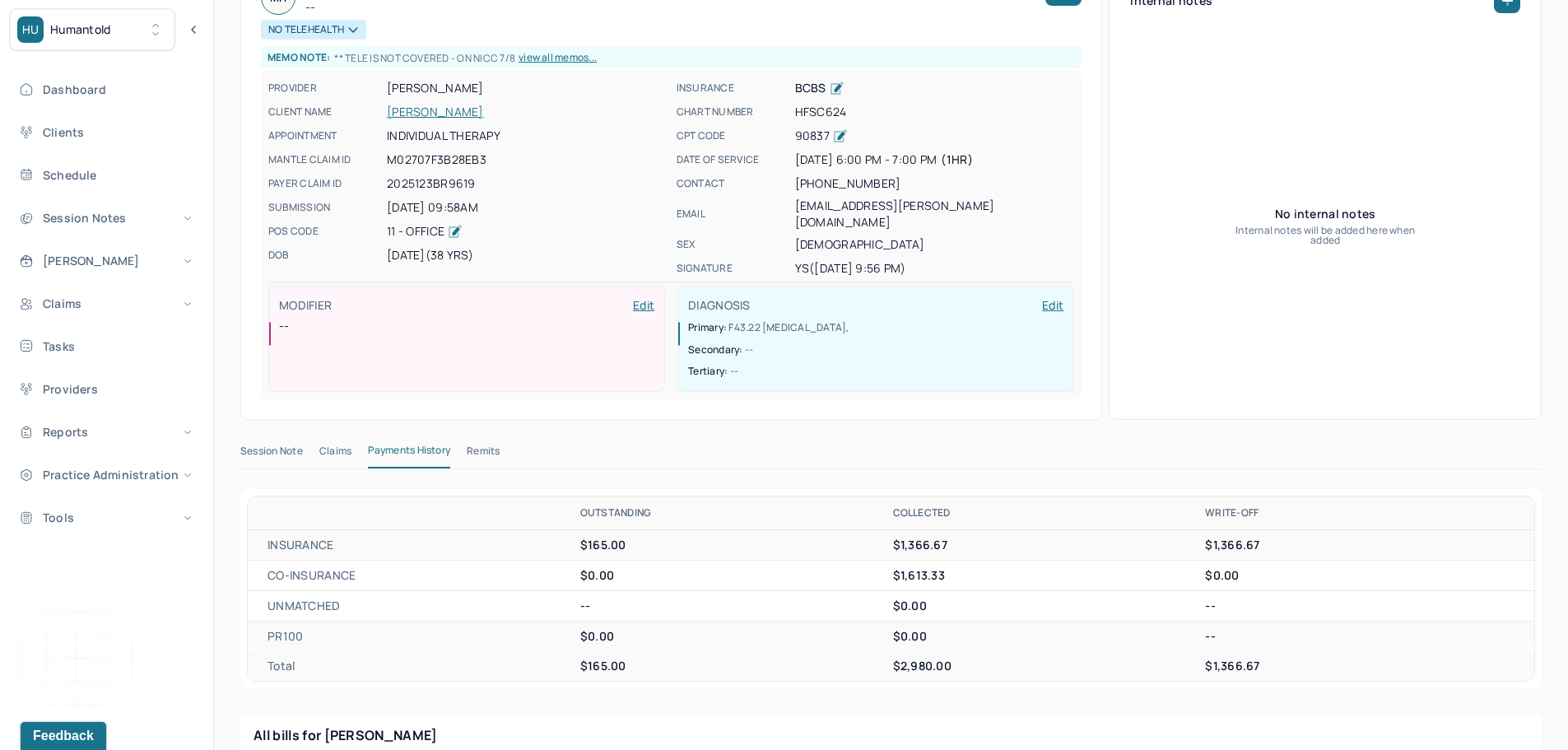 scroll, scrollTop: 165, scrollLeft: 0, axis: vertical 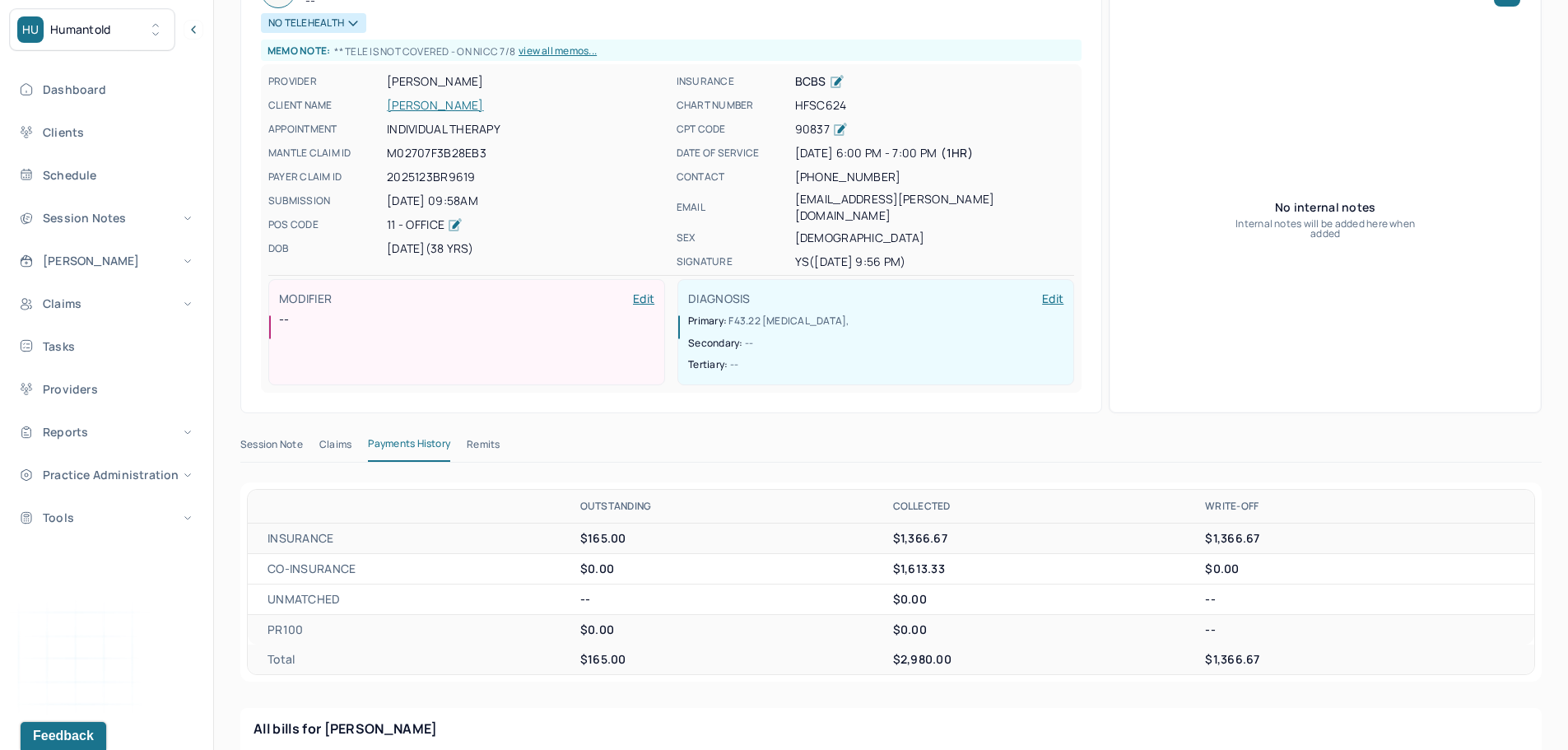 click on "Remits" at bounding box center (483, 448) 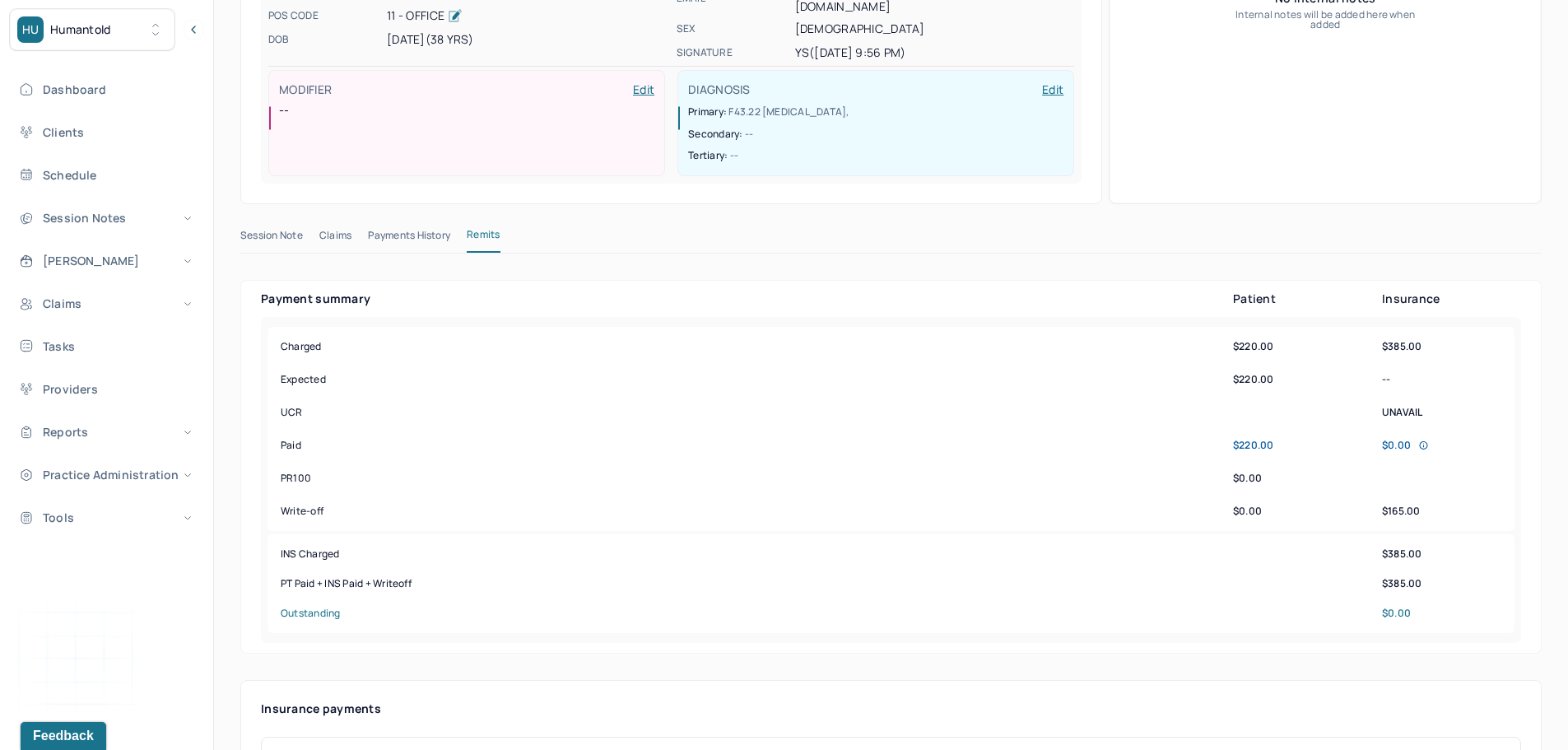 scroll, scrollTop: 165, scrollLeft: 0, axis: vertical 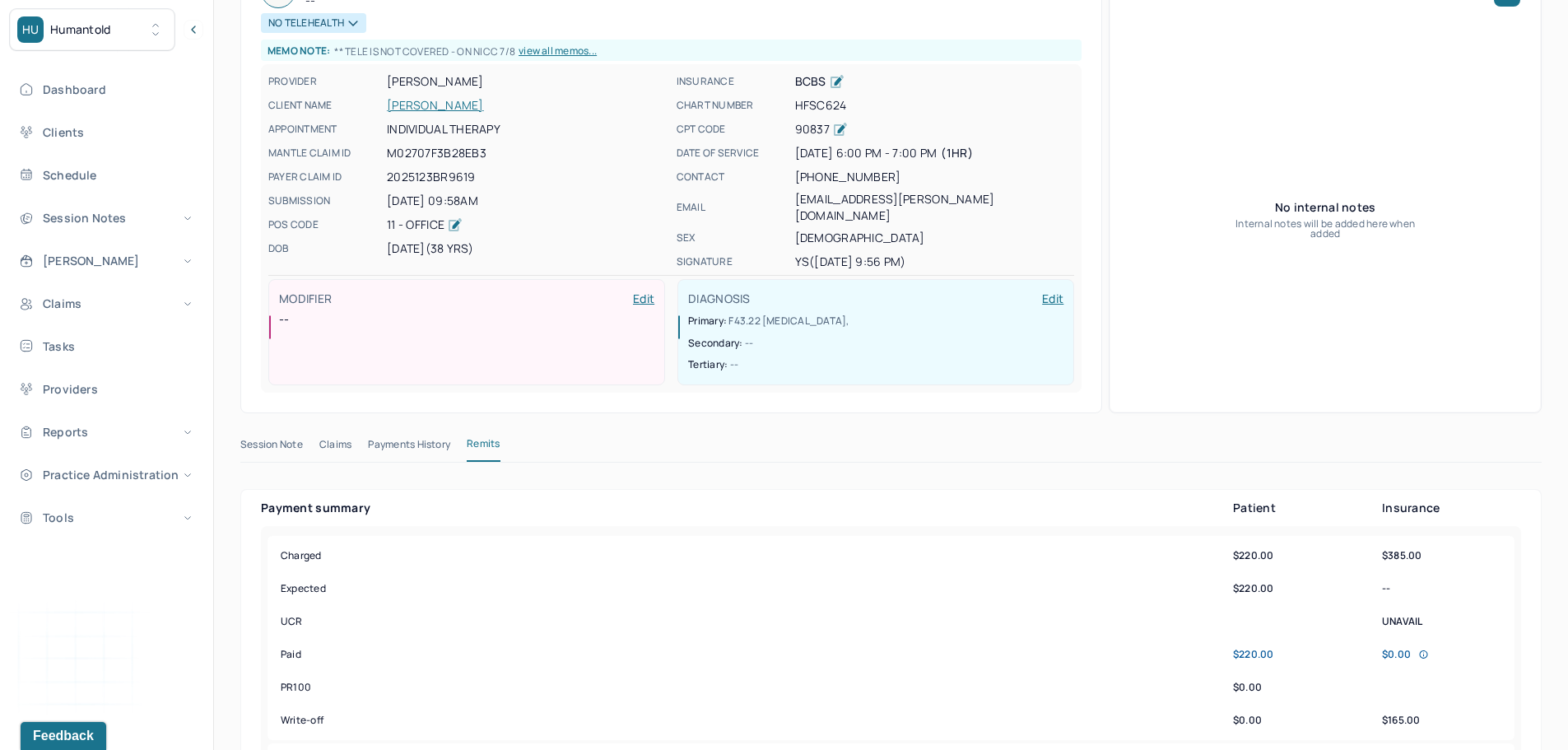click on "Prev Next MH Marina's   Individual soap note -- Coded   Bill: Closed     Claims: paid         NO TELEHEALTH   Memo note: ** TELE IS NOT COVERED - ON NICC 7/8 view all memos... PROVIDER SHERLIS, YULIYA CLIENT NAME HOTHEM, MARINA APPOINTMENT Individual therapy   MANTLE CLAIM ID M02707F3B28EB3 PAYER CLAIM ID 2025123BR9619 SUBMISSION 05/02/2025 09:58AM POS CODE 11 - Office     DOB 11/20/1986  (38 Yrs) INSURANCE BCBS     CHART NUMBER HFSC624 CPT CODE 90837     DATE OF SERVICE 04/28/2025   6:00 PM   -   7:00 PM ( 1hr ) CONTACT (917) 439-7060 EMAIL marina.hothem@gmail.com SEX female SIGNATURE YS  (04/30/2025, 9:56 PM) MODIFIER   Edit   -- DIAGNOSIS   Edit   Primary:   F43.22 ADJUSTMENT DISORDER, WITH ANXIETY ,  Secondary:   -- Tertiary:   -- Internal notes     No internal notes Internal notes will be added here when added   Session Note     Claims     Payments History     Remits   Payment summary Patient Insurance Charged $220.00 $385.00 Expected $220.00 -- UCR UNAVAIL Paid $220.00 $0.00     PR100 $0.00 Write-off" at bounding box center [891, 1579] 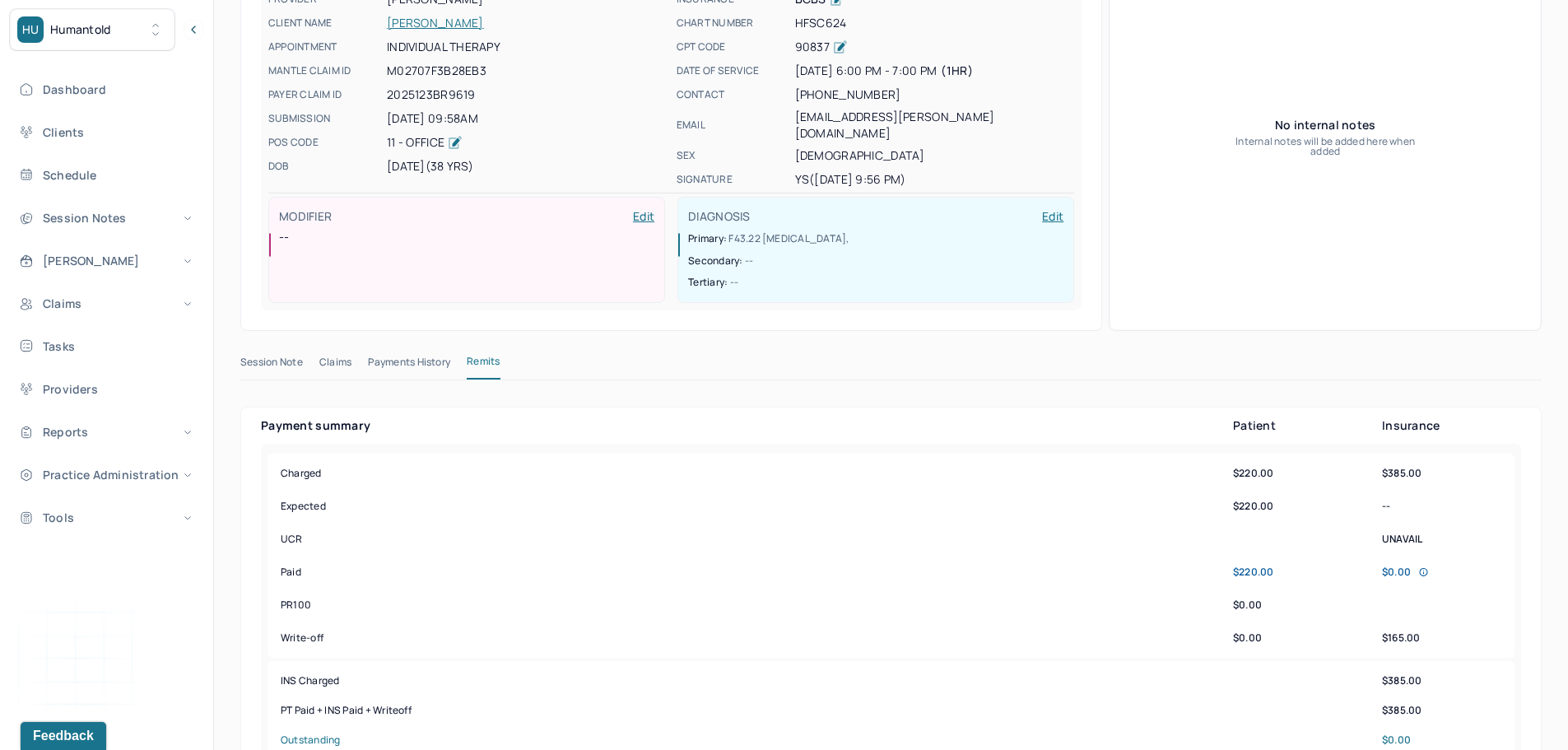 scroll, scrollTop: 0, scrollLeft: 0, axis: both 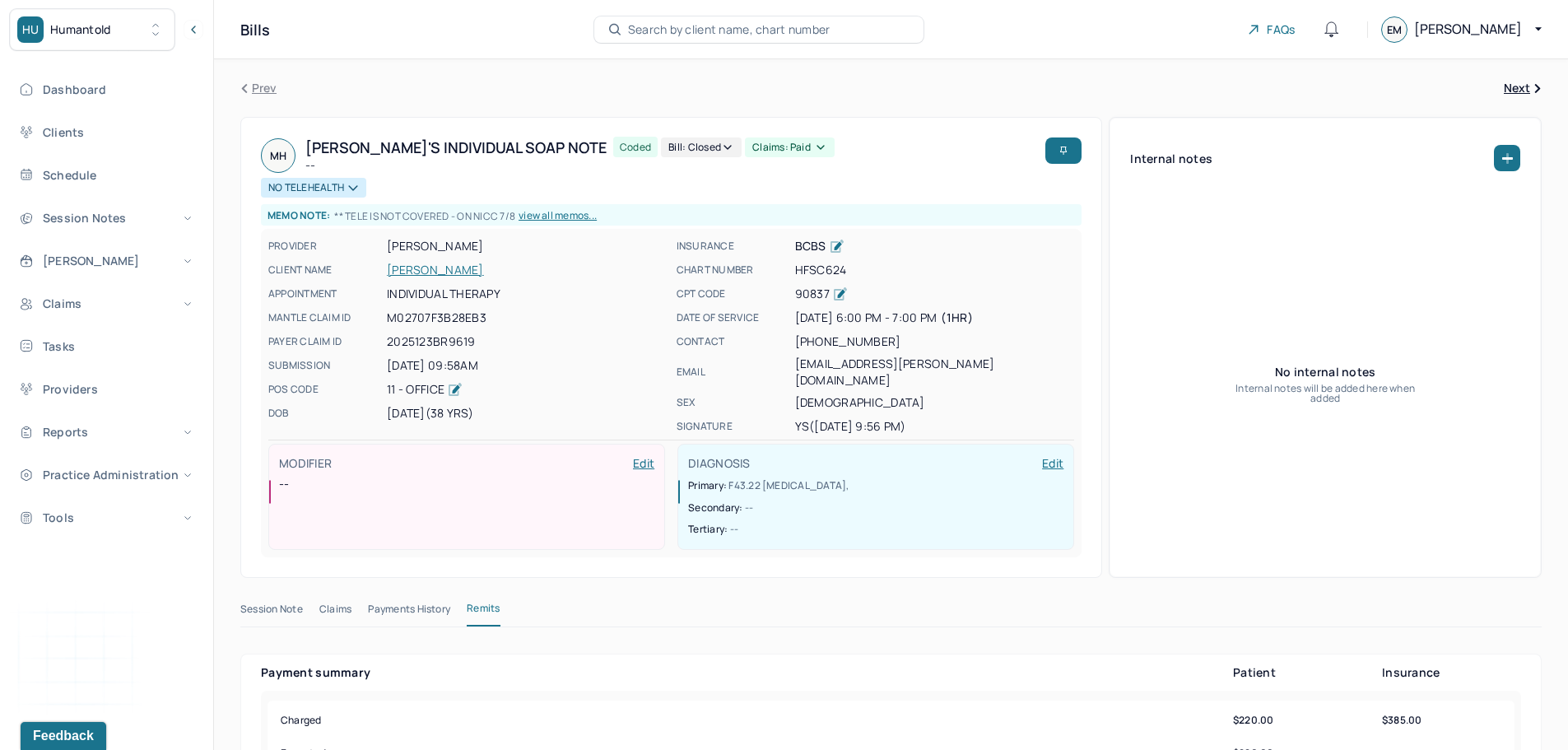 click on "Payments History" at bounding box center [409, 613] 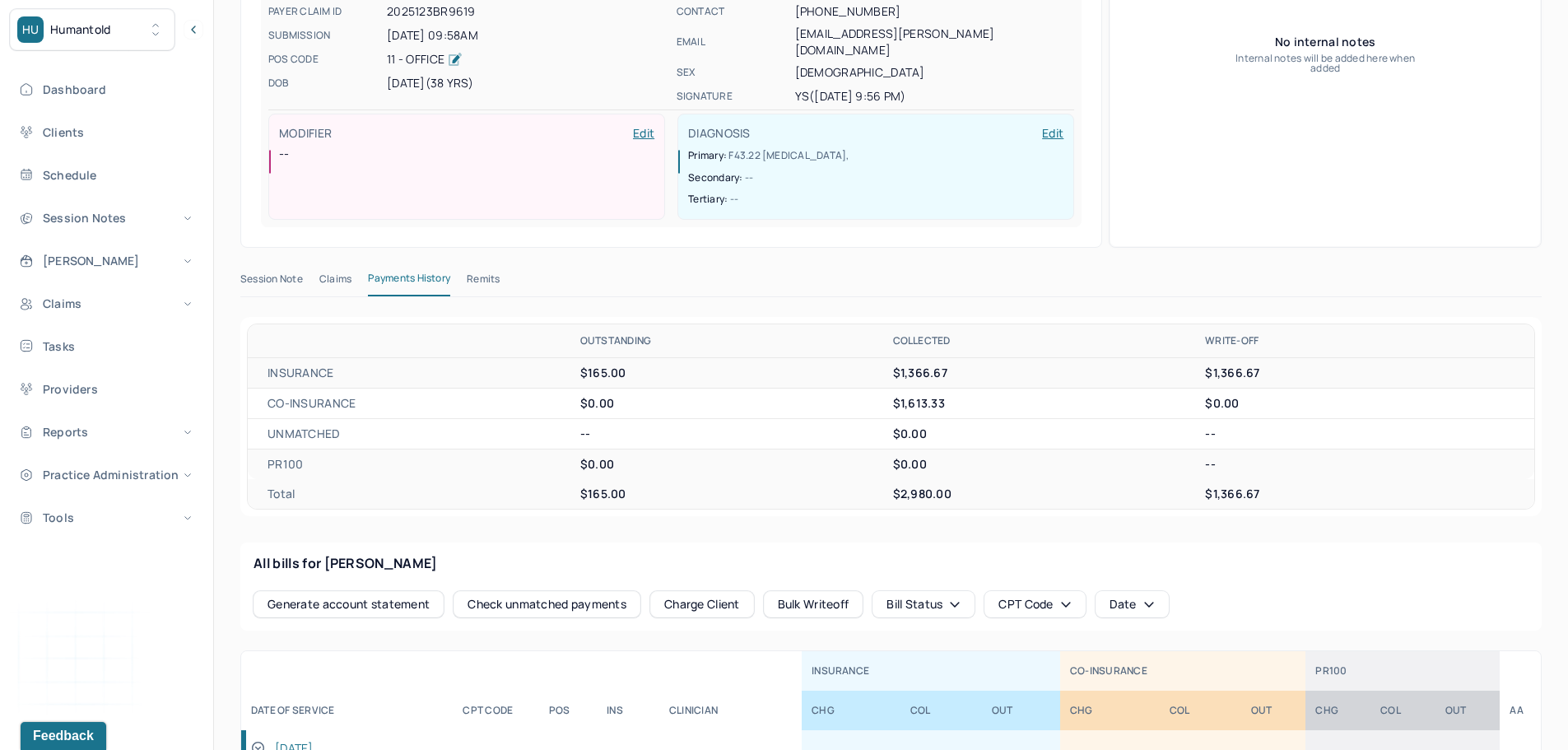 scroll, scrollTop: 576, scrollLeft: 0, axis: vertical 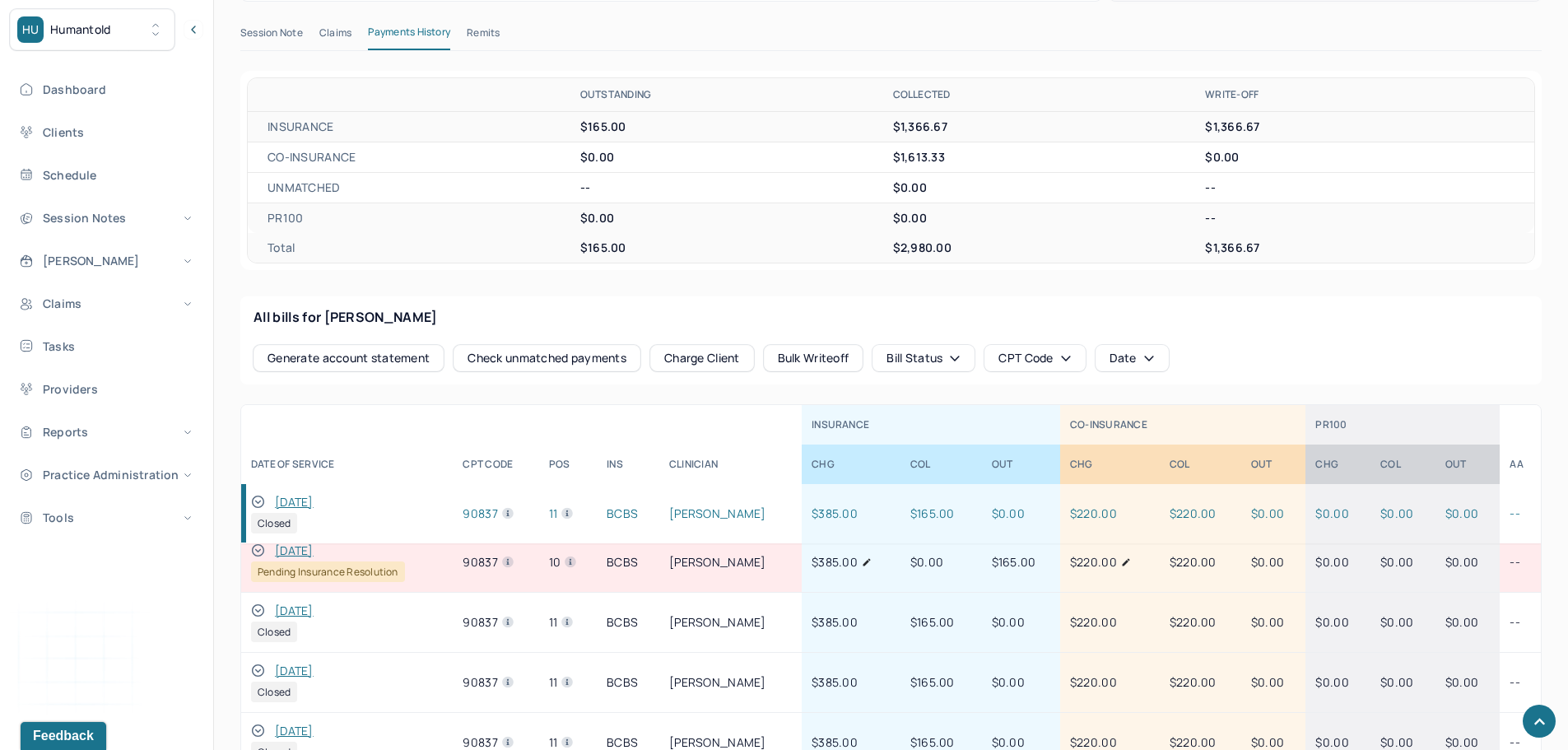 click on "06/02/2025" at bounding box center [294, 611] 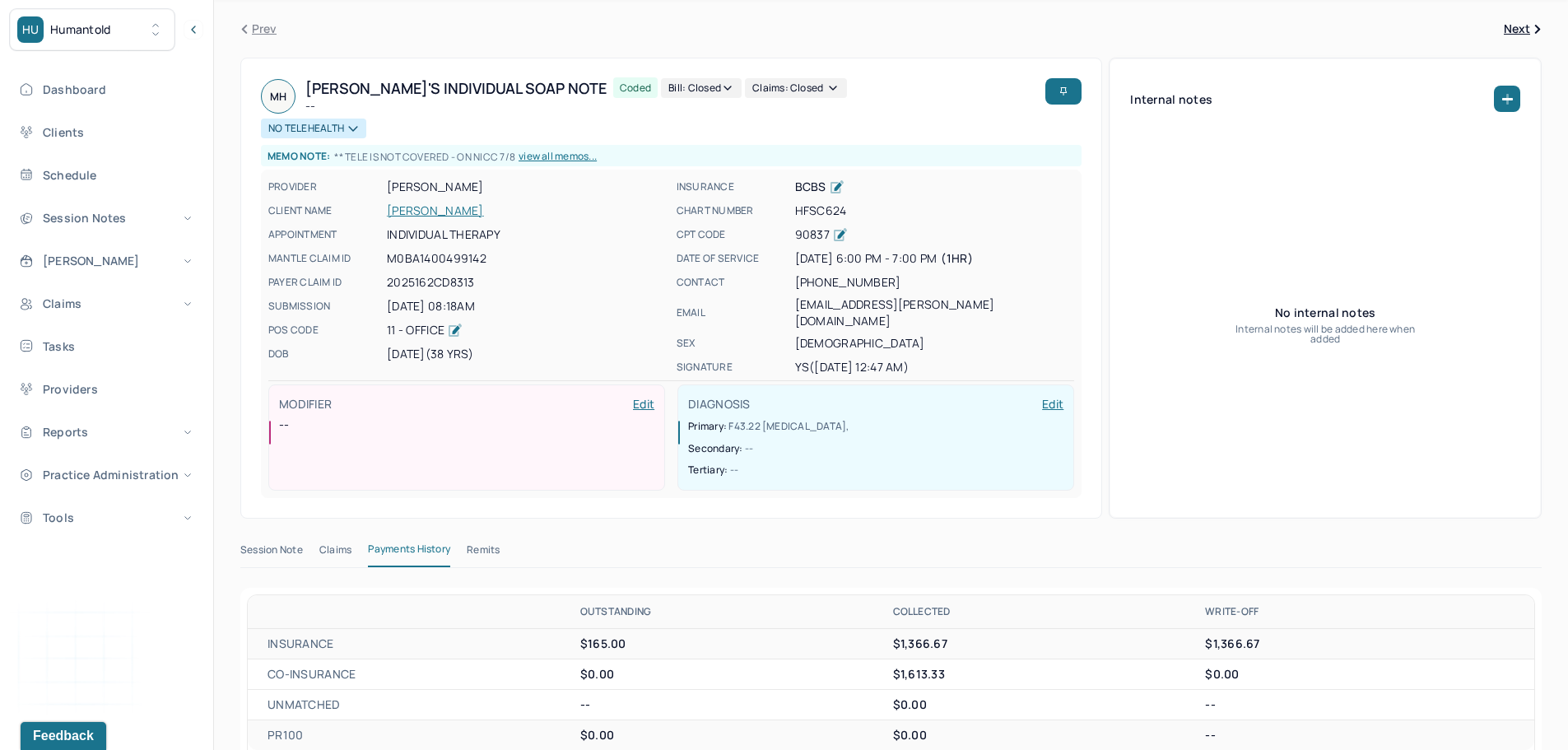 scroll, scrollTop: 247, scrollLeft: 0, axis: vertical 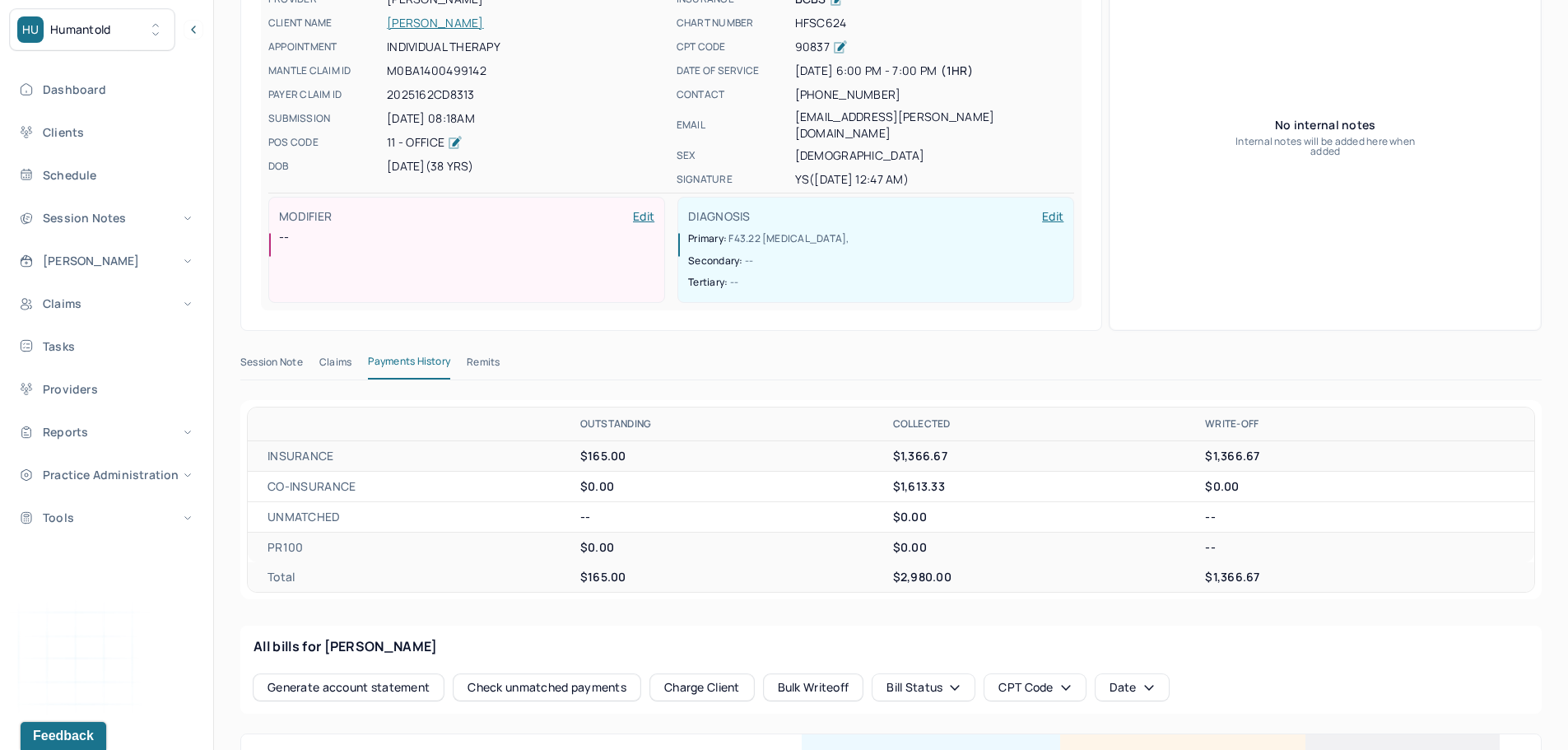 click on "Remits" at bounding box center [483, 366] 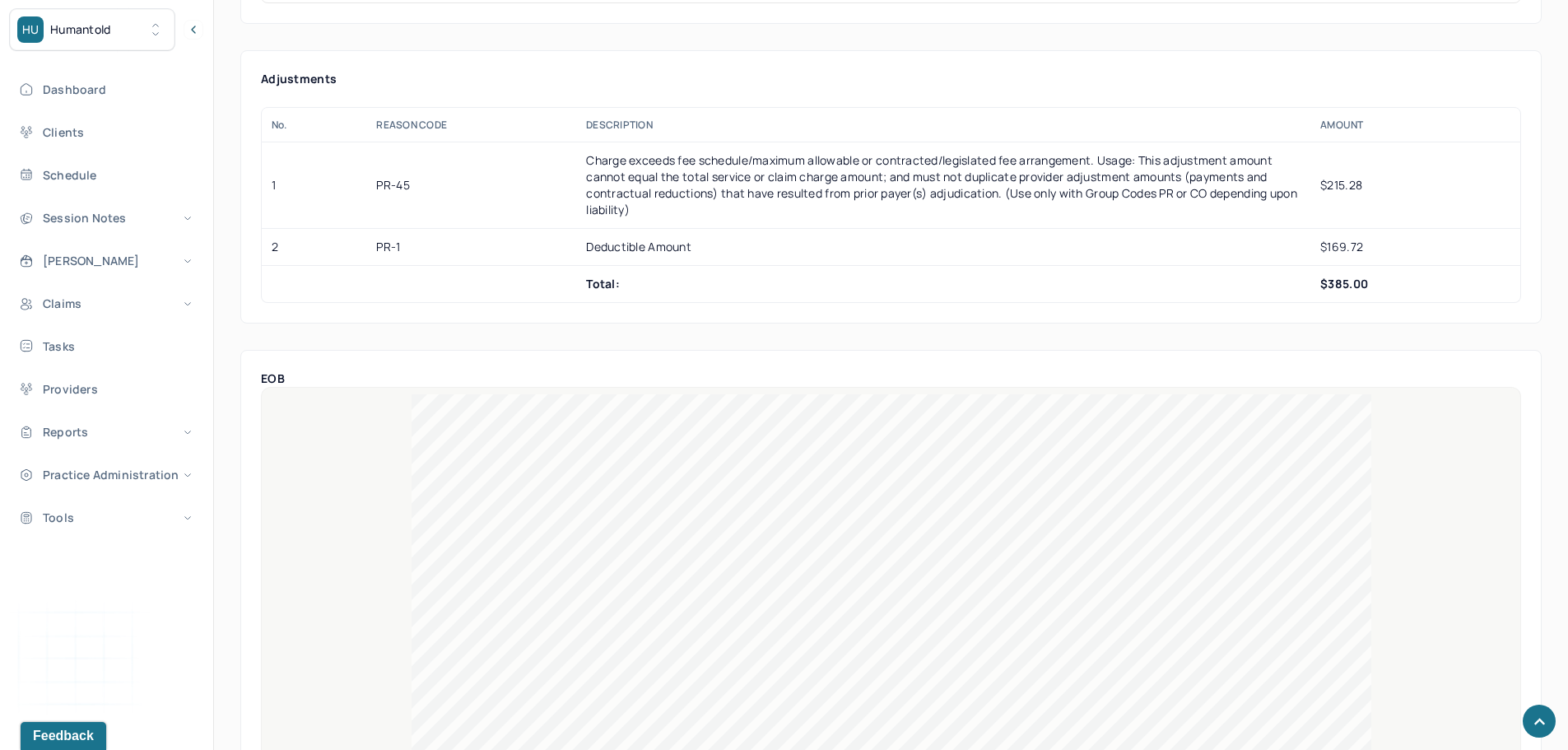 scroll, scrollTop: 1317, scrollLeft: 0, axis: vertical 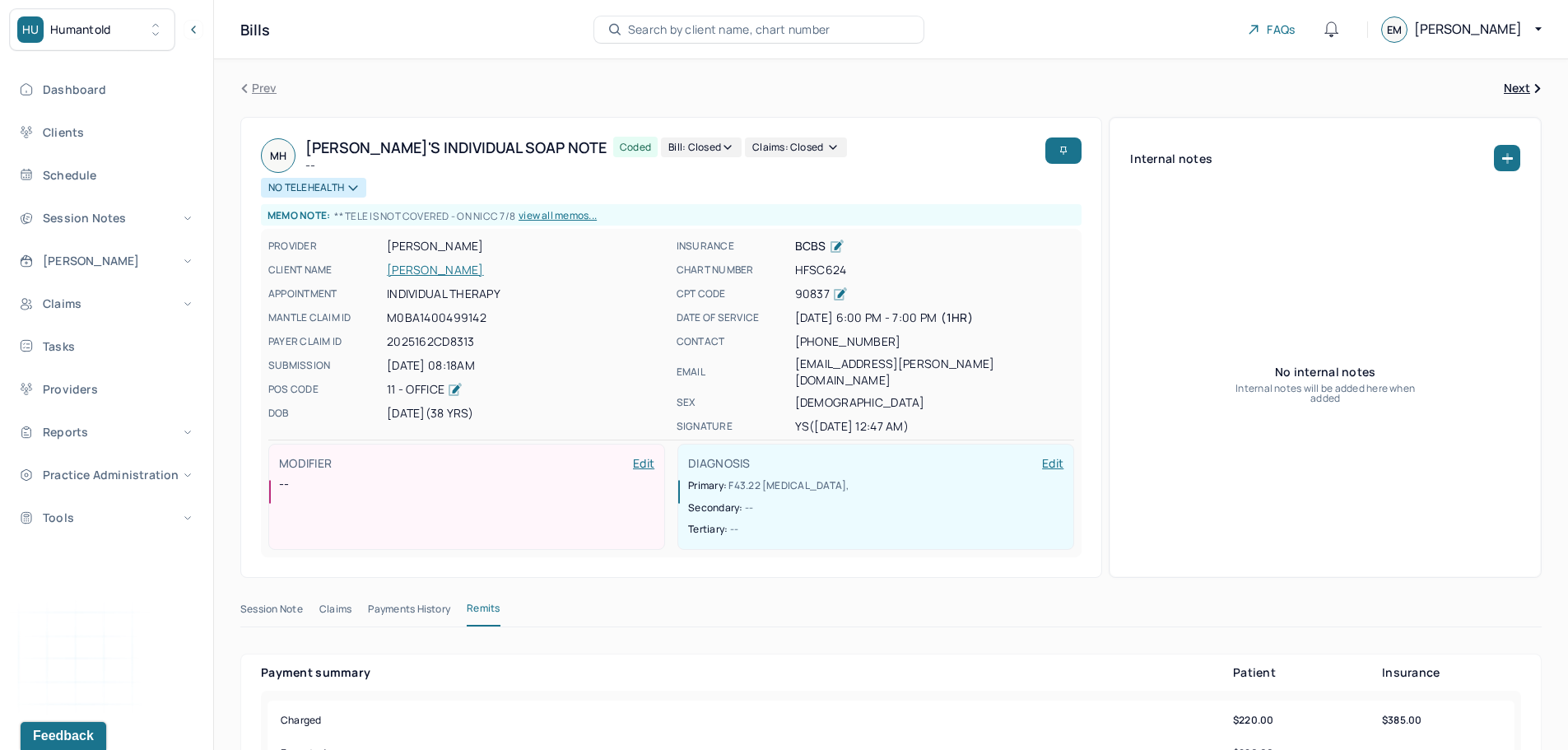 click on "HOTHEM, MARINA" at bounding box center (527, 270) 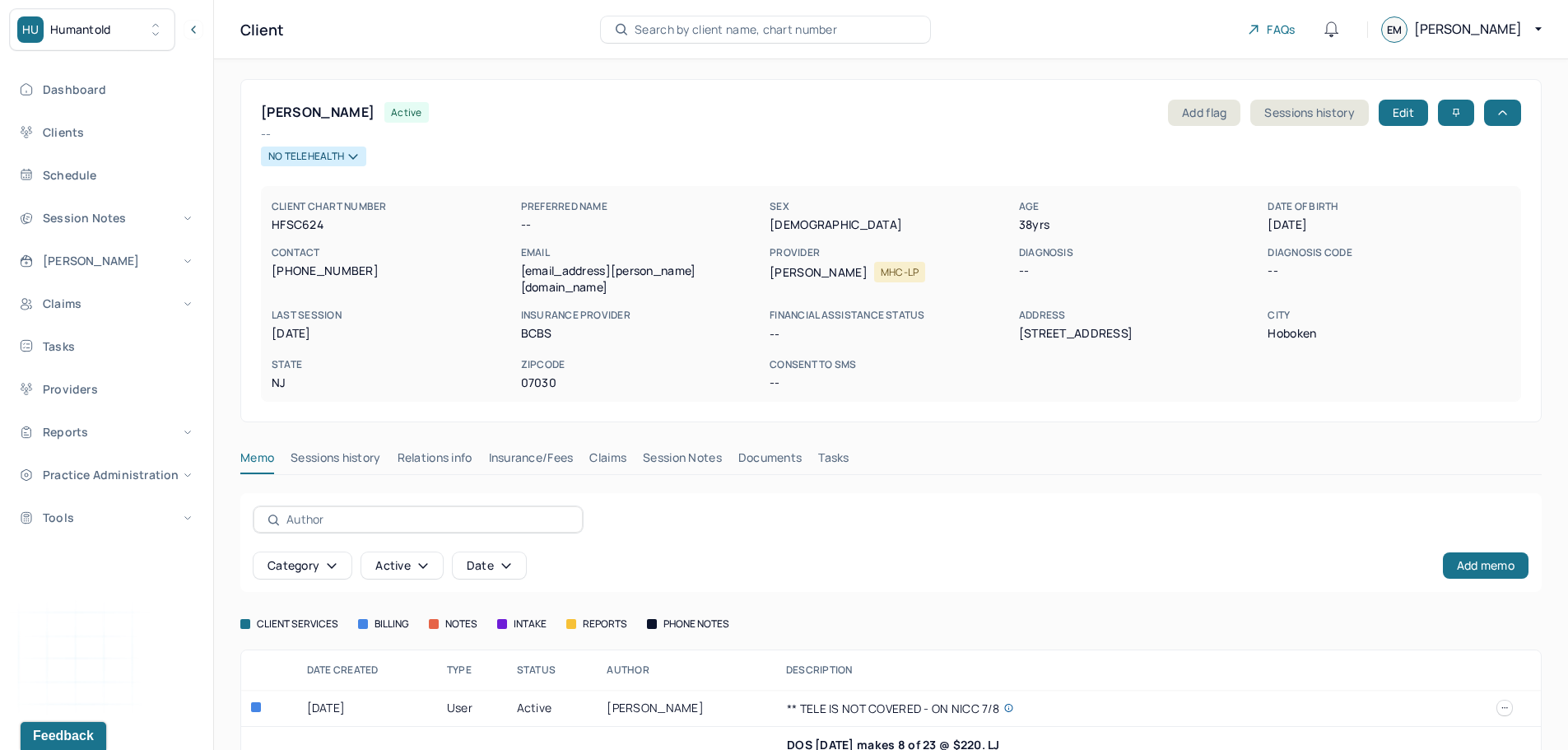 click on "Sessions history" at bounding box center (335, 461) 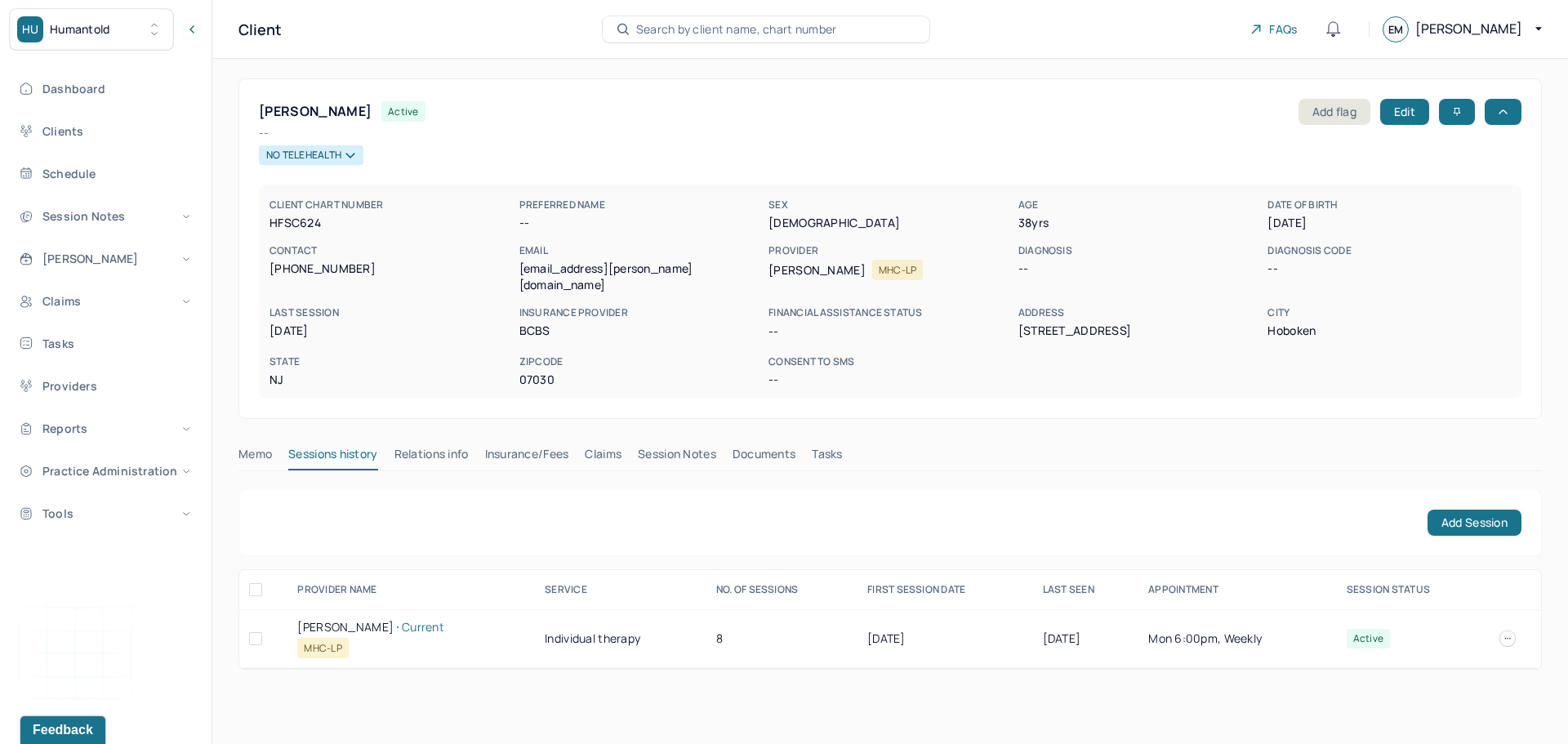 click on "SHERLIS, YULIYA Current" at bounding box center (411, 627) 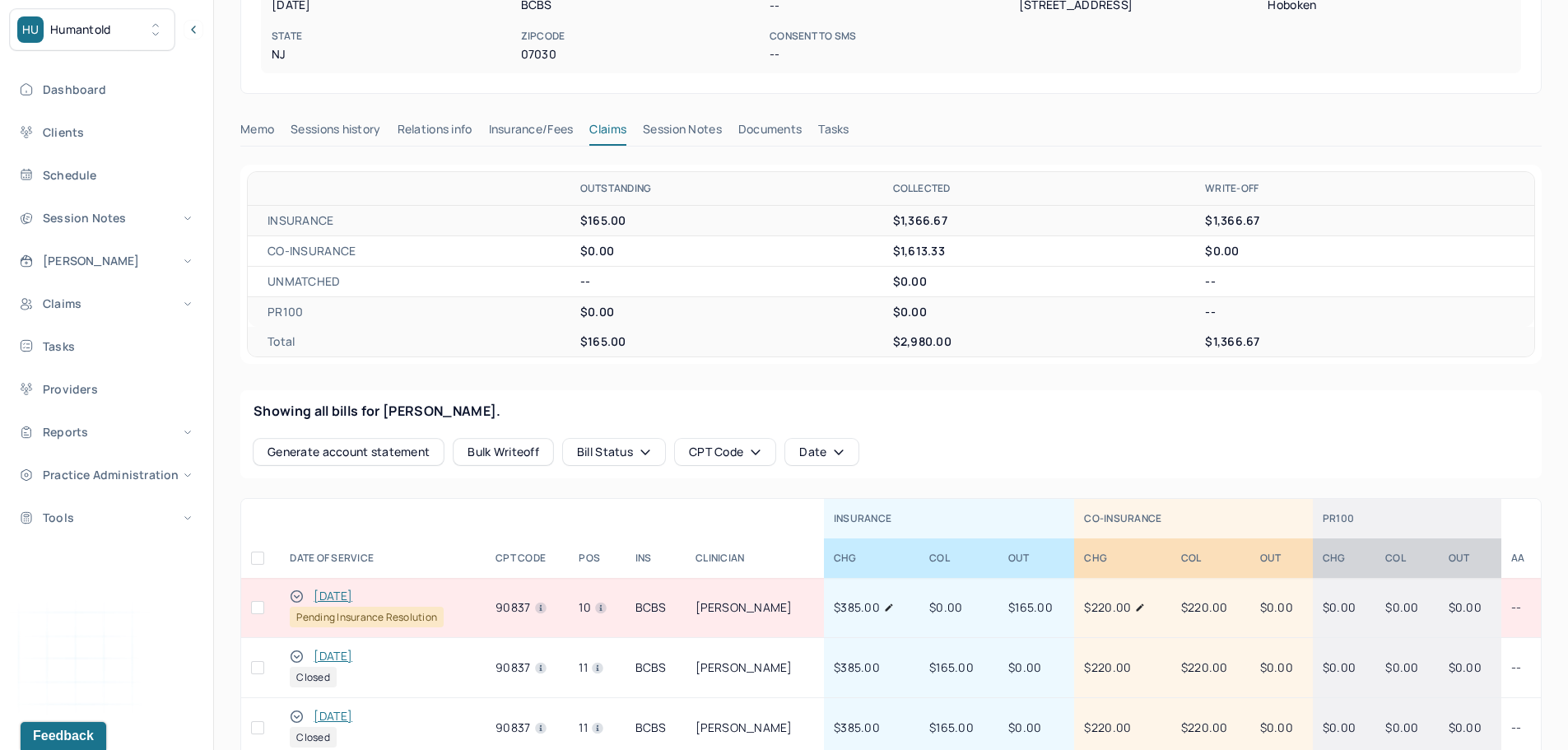 scroll, scrollTop: 329, scrollLeft: 0, axis: vertical 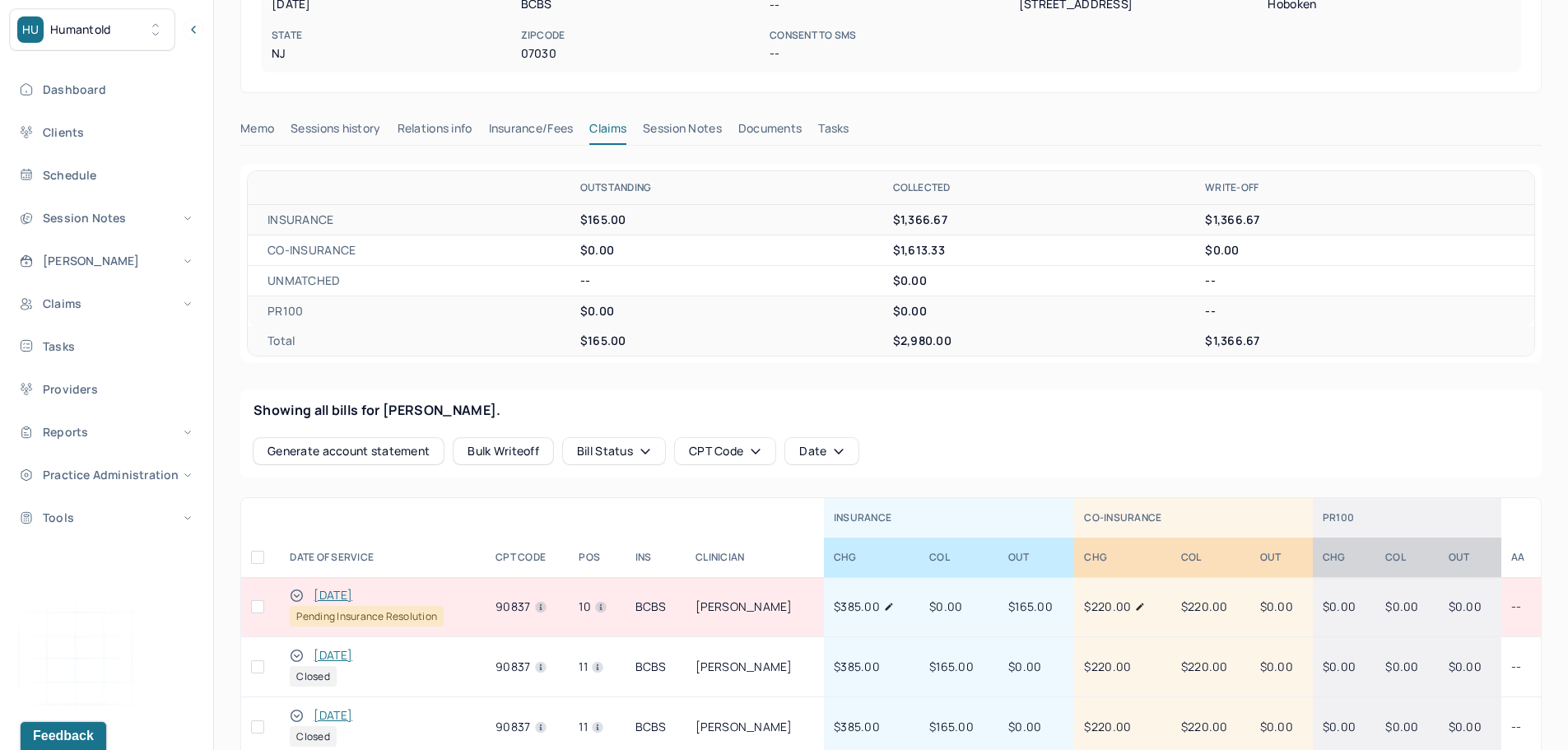 click on "06/02/2025" at bounding box center (333, 655) 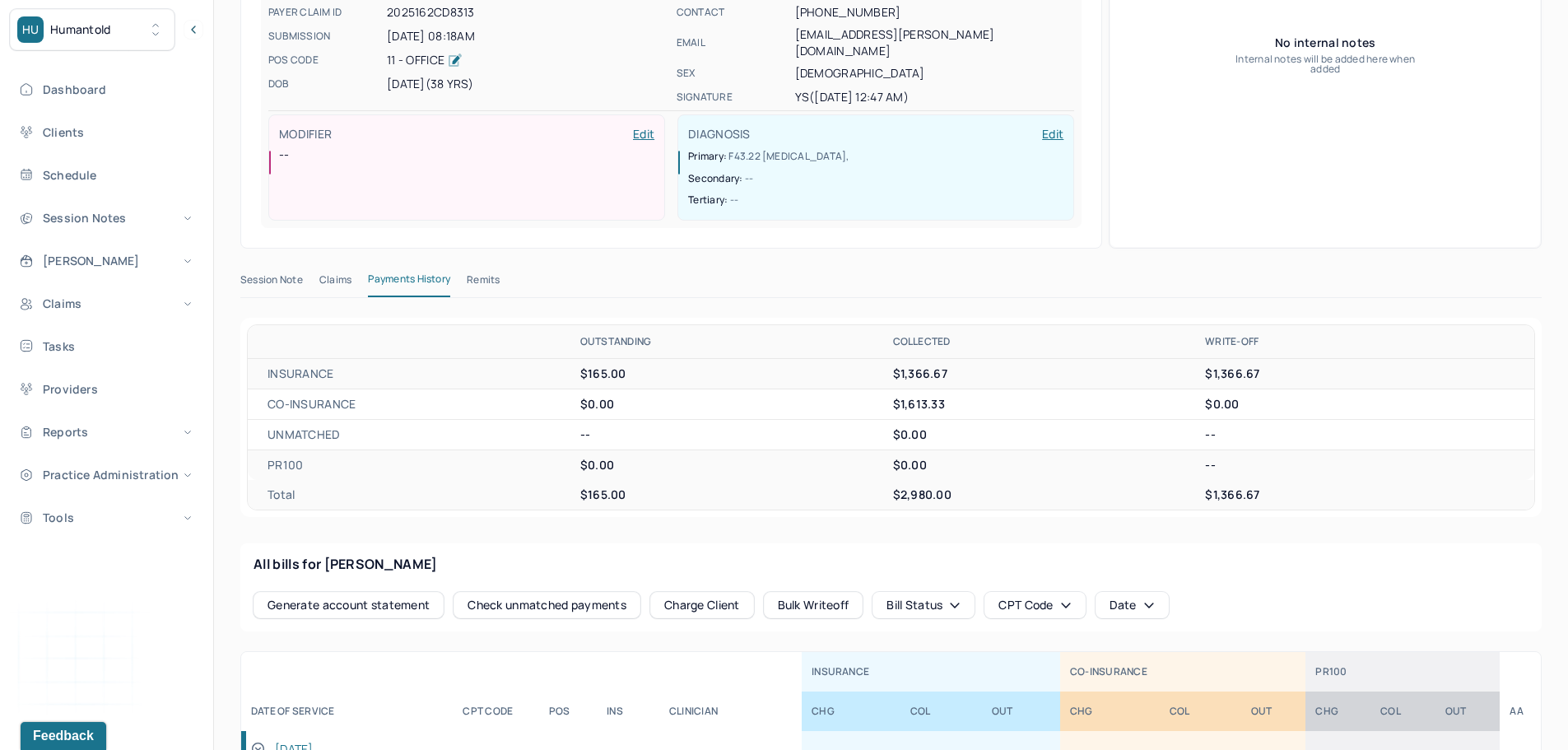 click on "Remits" at bounding box center (483, 283) 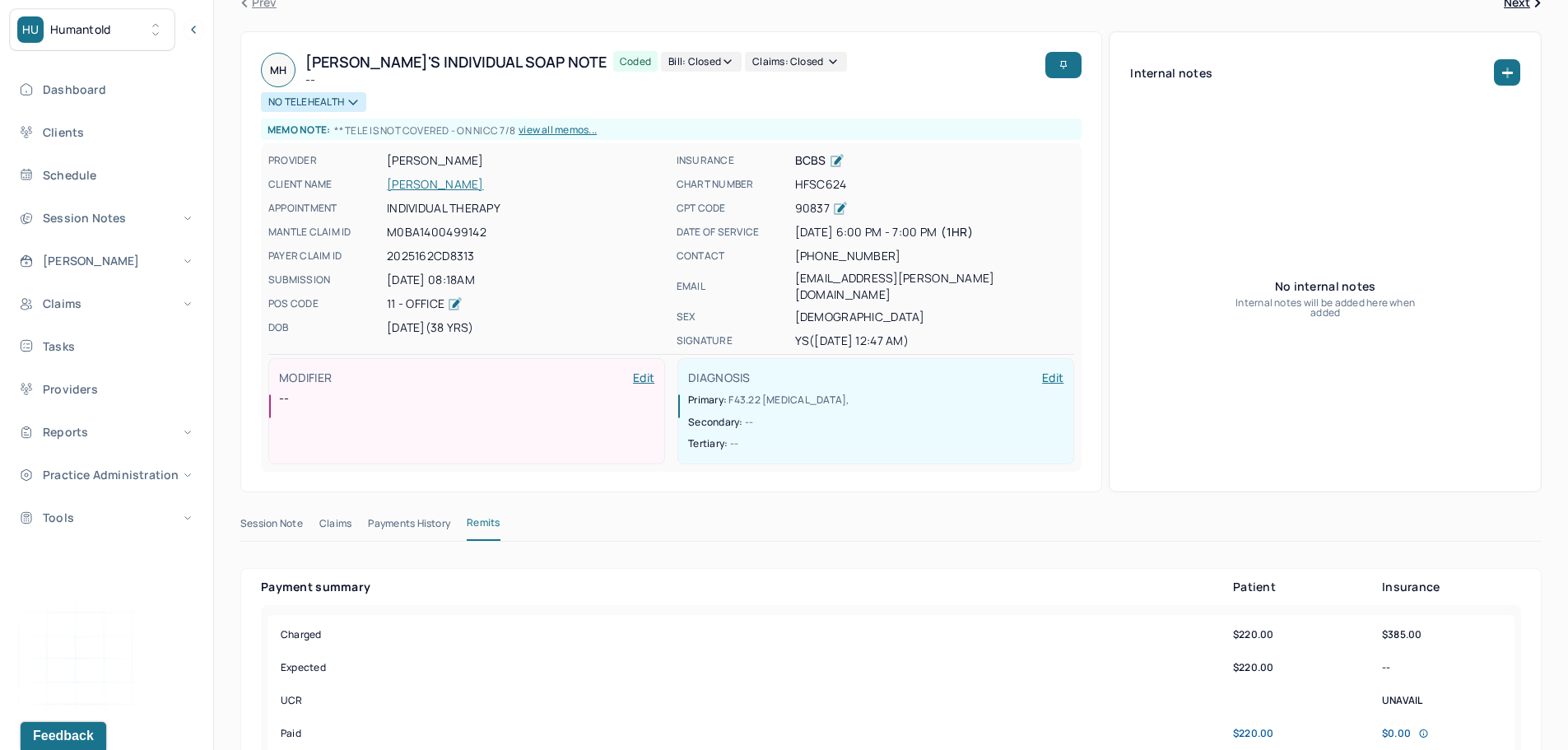 scroll, scrollTop: 82, scrollLeft: 0, axis: vertical 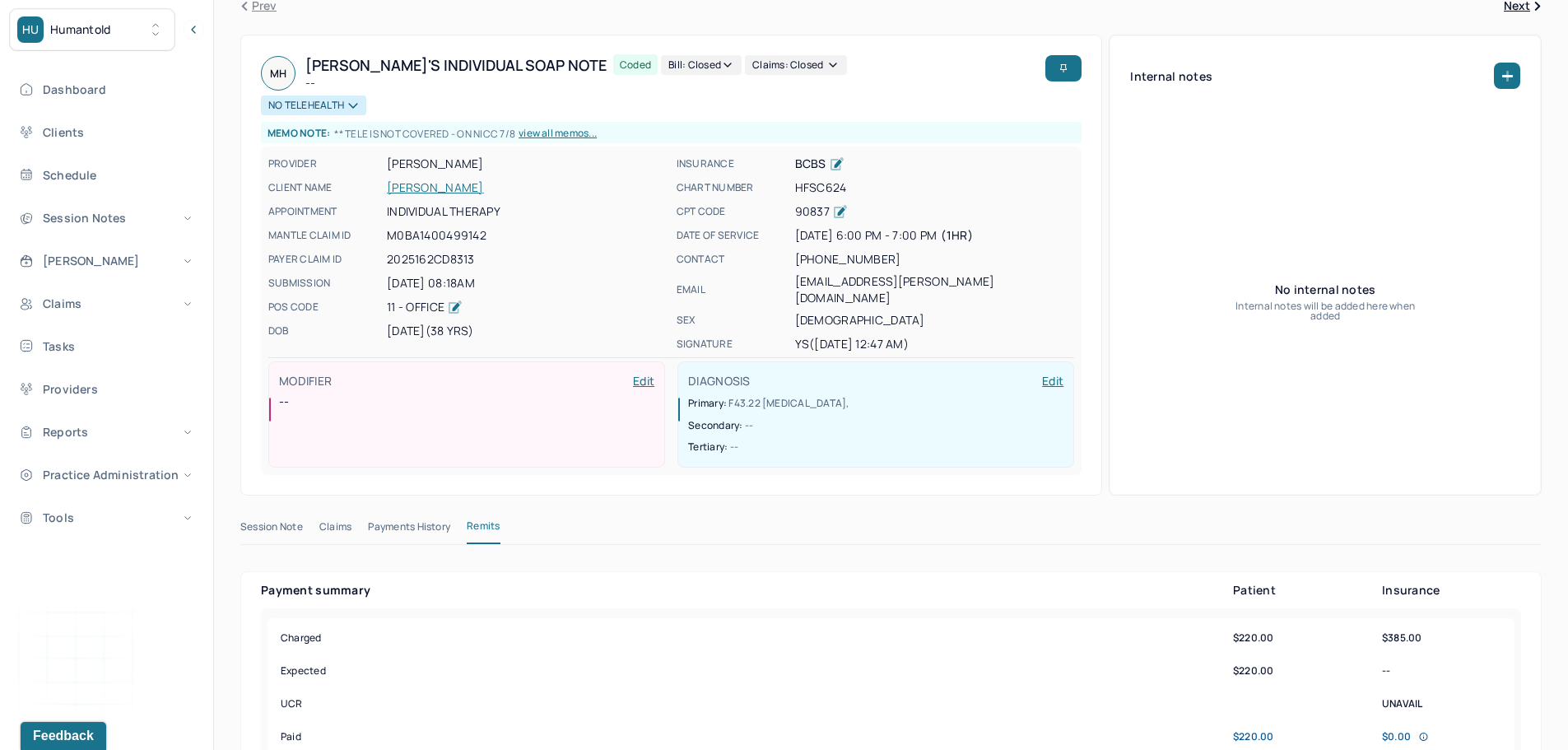 click on "Claims" at bounding box center (335, 530) 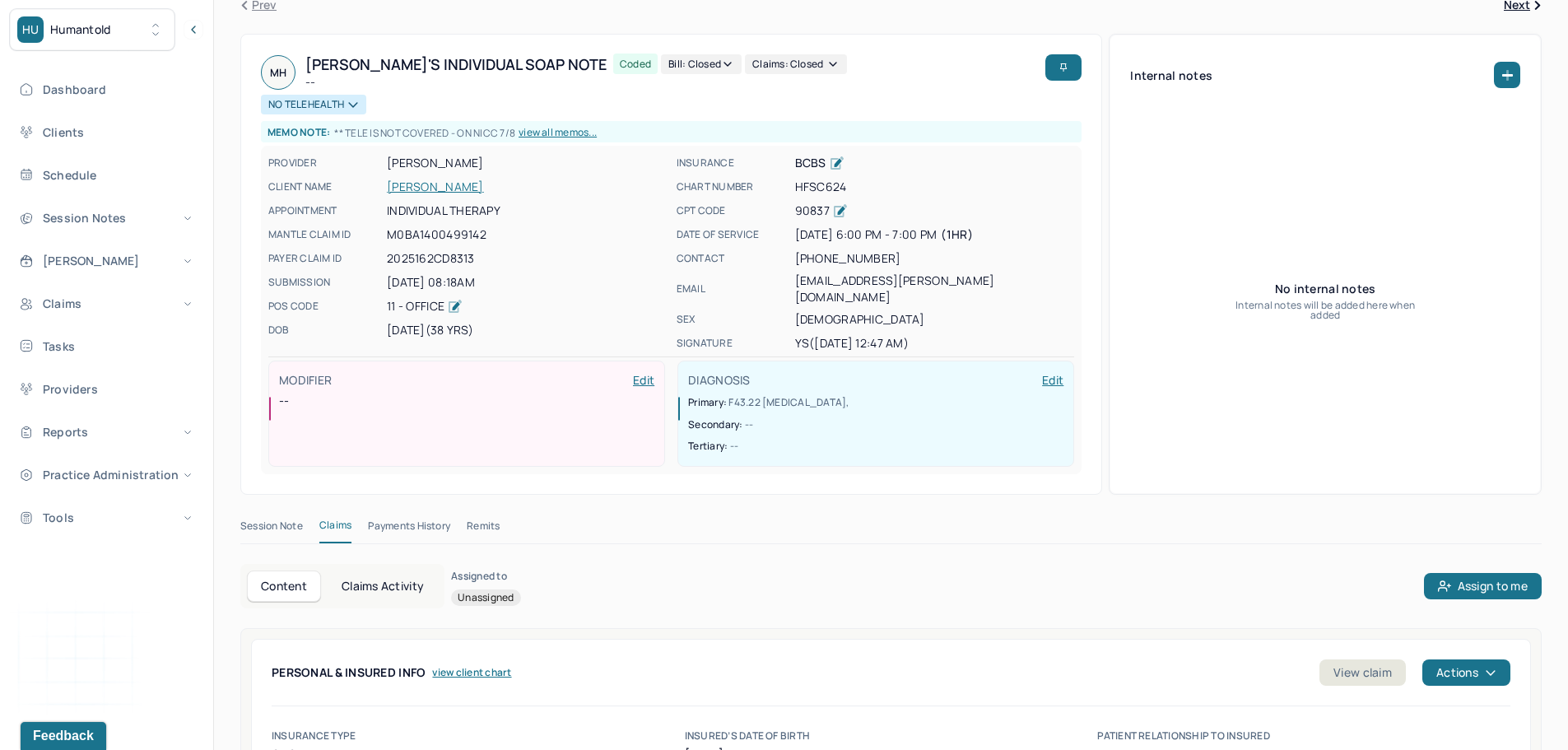 scroll, scrollTop: 82, scrollLeft: 0, axis: vertical 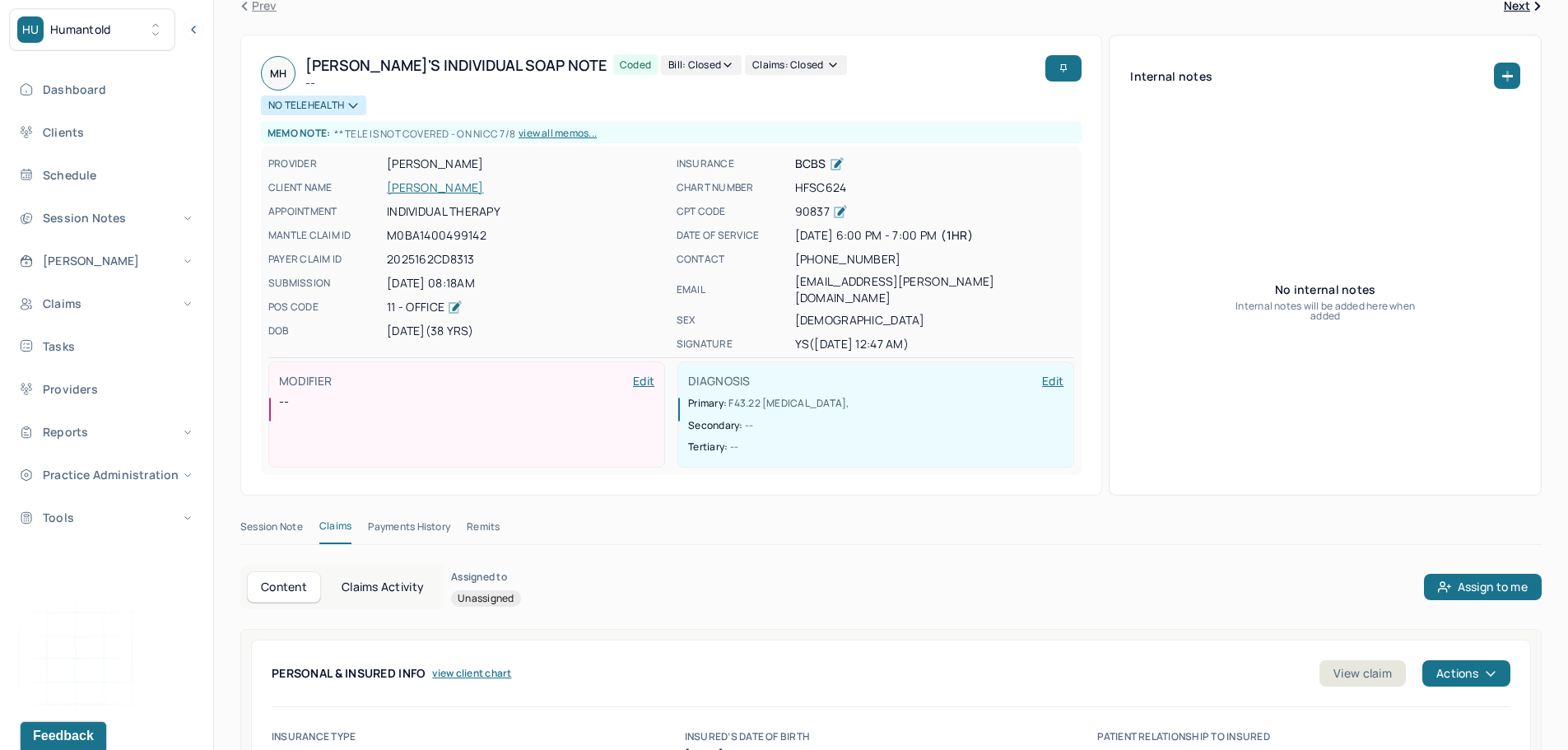 click on "HOTHEM, MARINA" at bounding box center [527, 188] 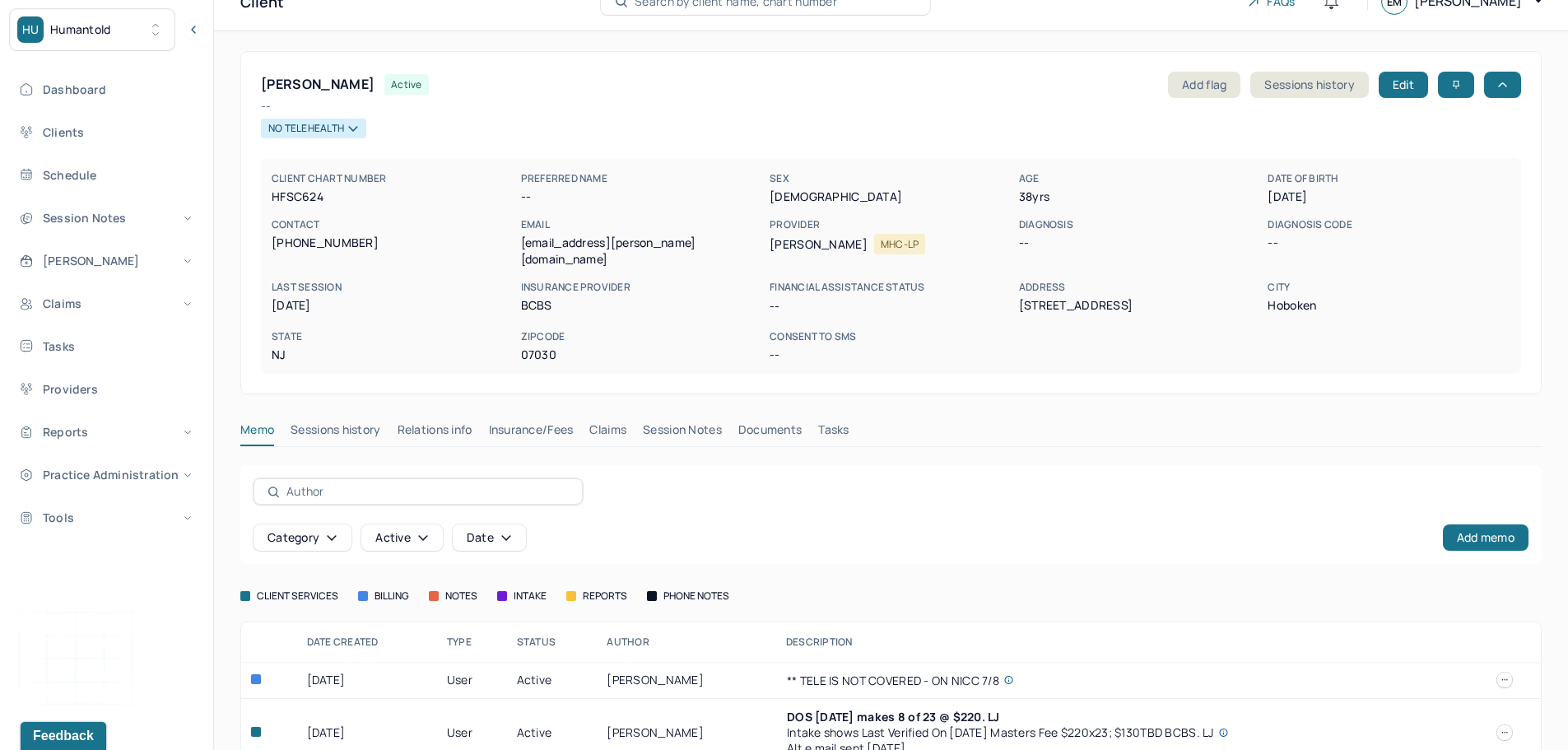 scroll, scrollTop: 52, scrollLeft: 0, axis: vertical 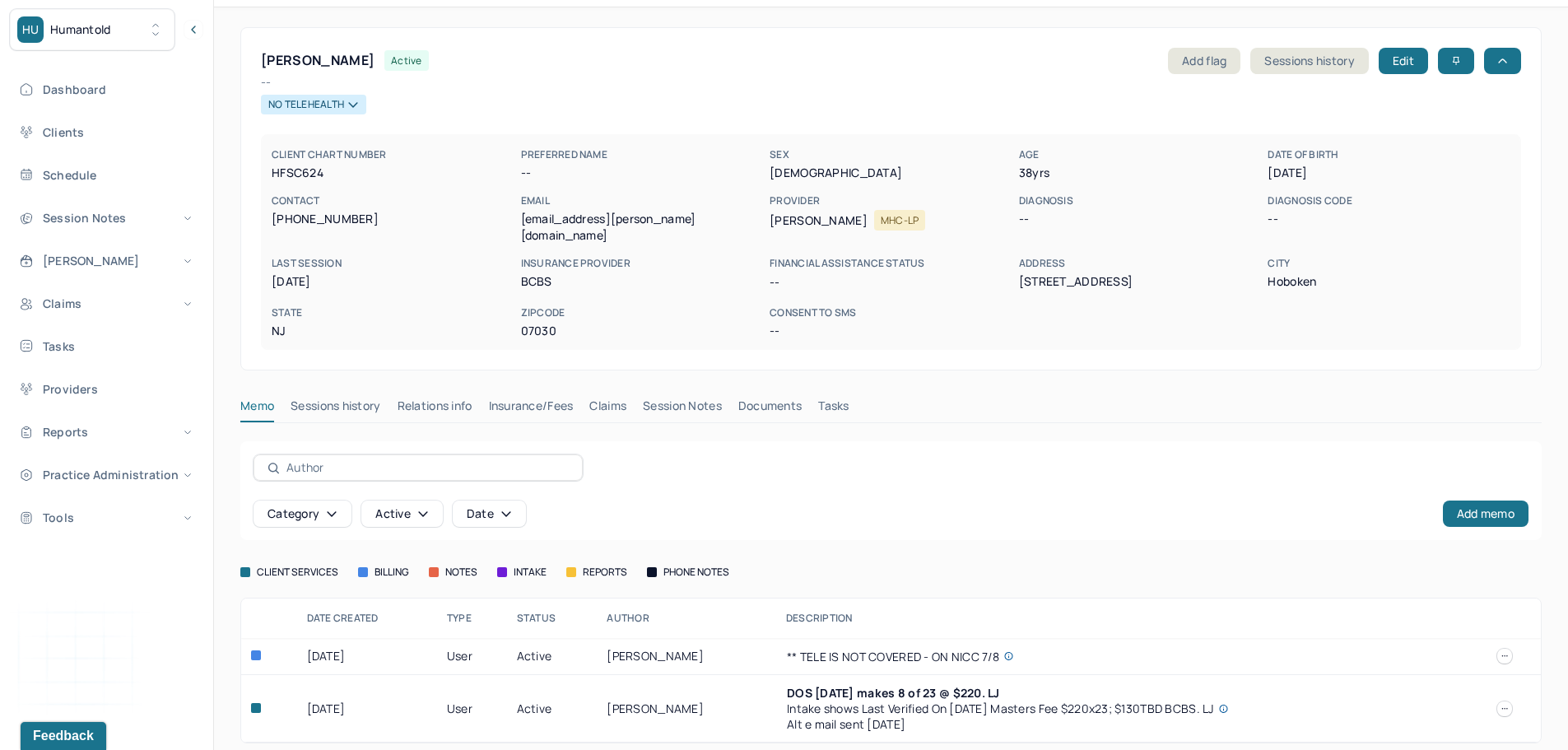 click on "Claims" at bounding box center [607, 409] 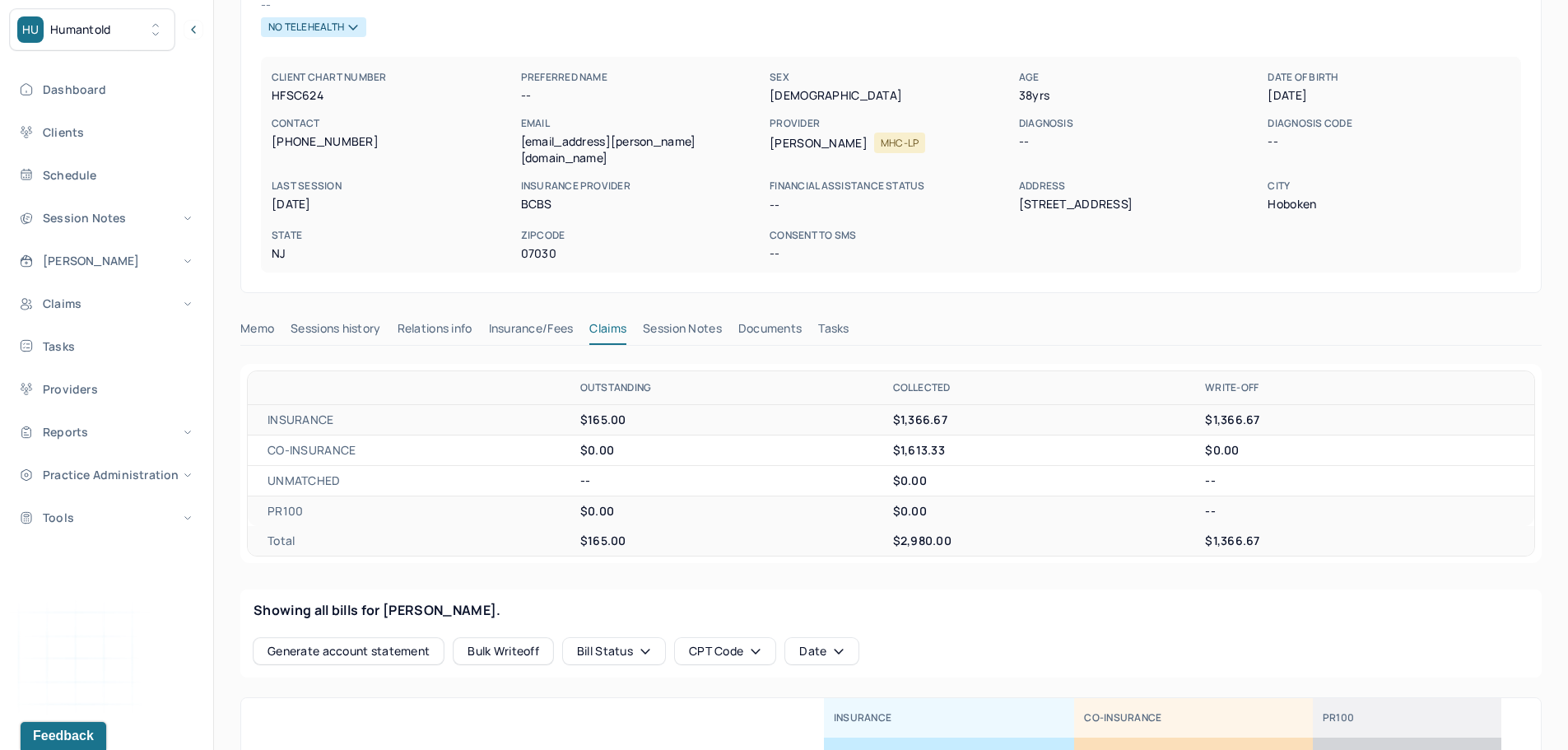 scroll, scrollTop: 381, scrollLeft: 0, axis: vertical 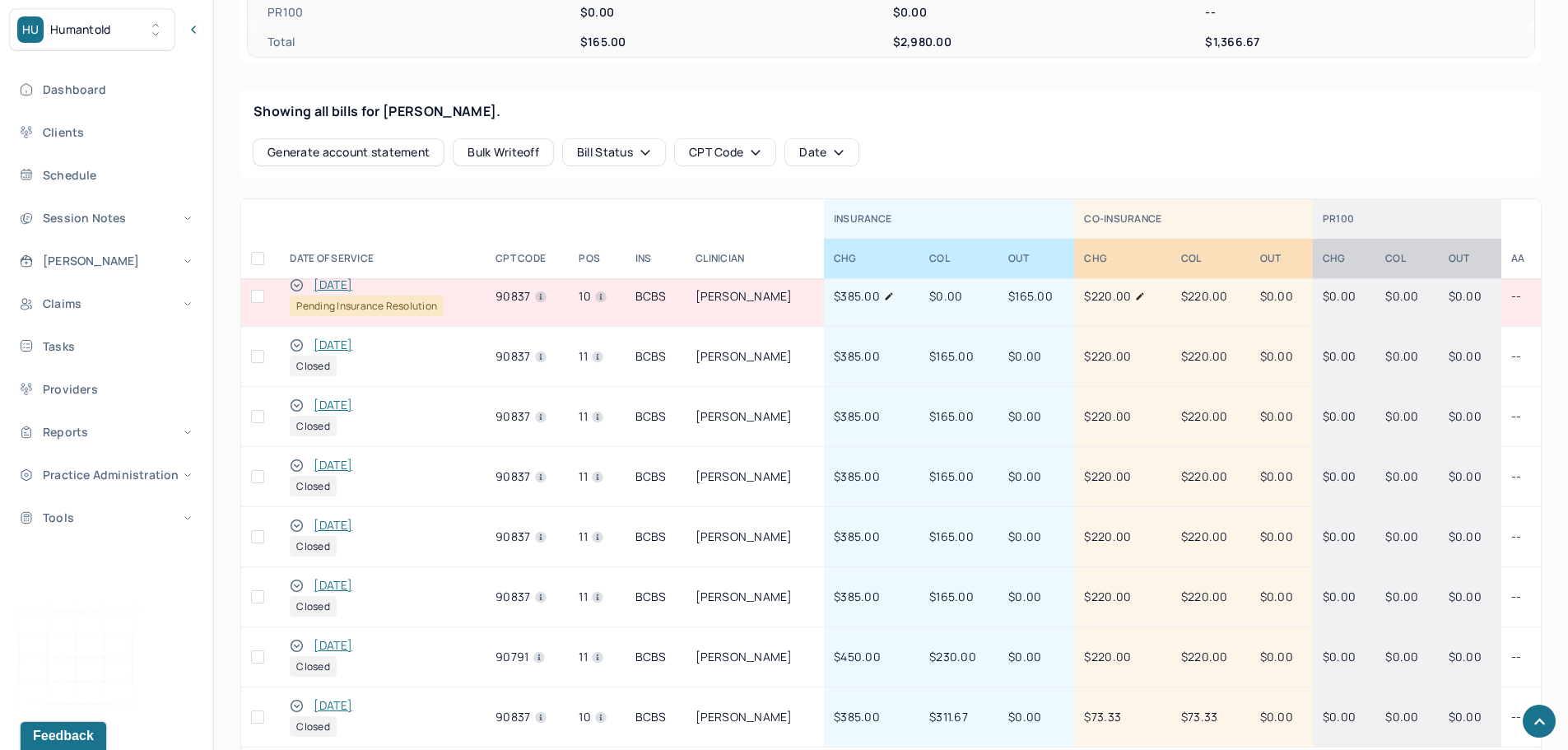 click at bounding box center [258, 259] 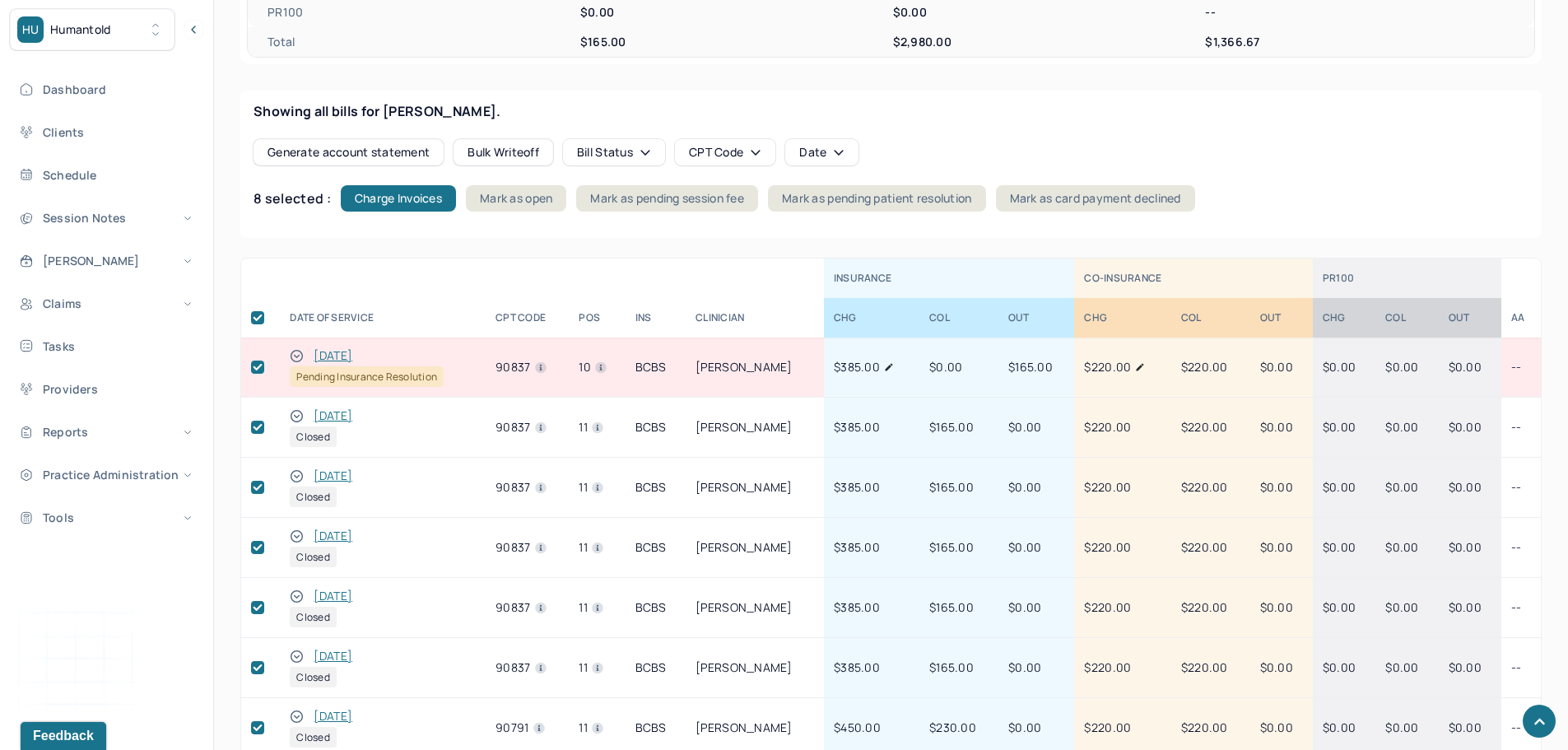 scroll, scrollTop: 12, scrollLeft: 0, axis: vertical 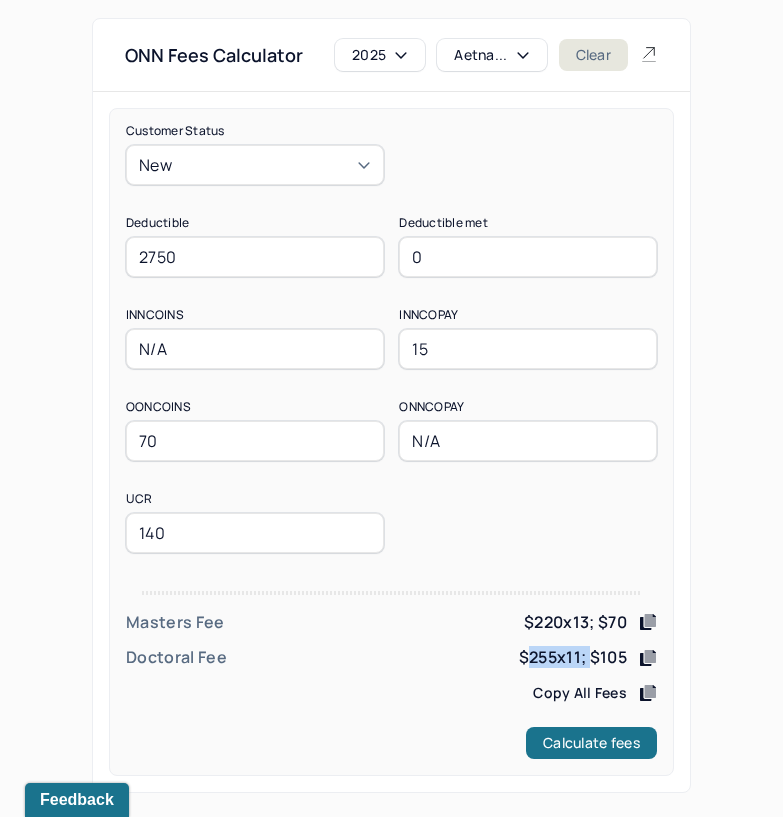 click on "Aetna..." at bounding box center [491, 55] 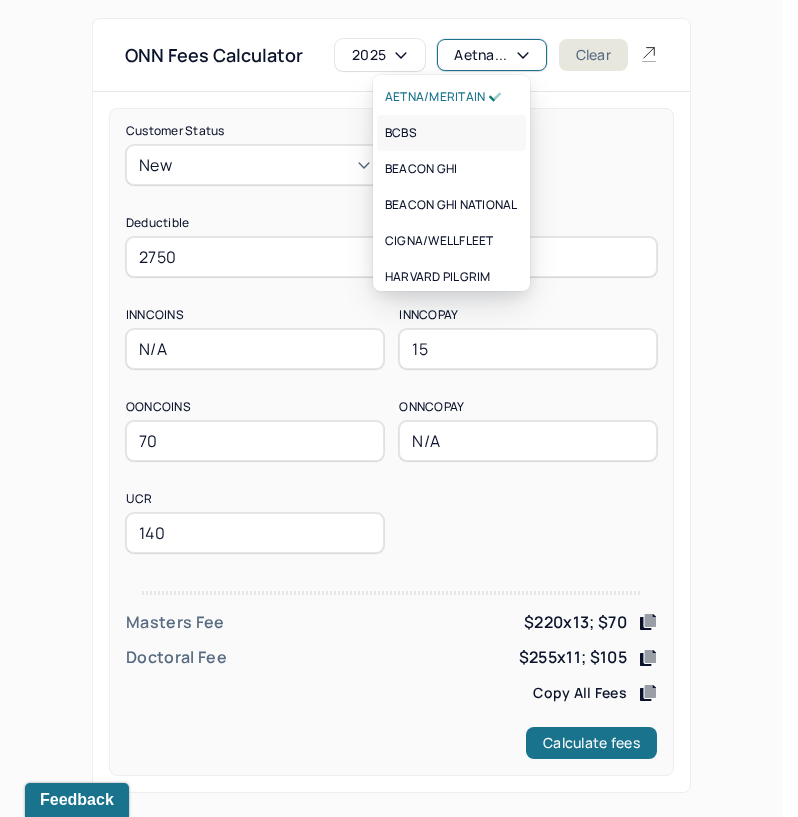 click on "BCBS" at bounding box center [451, 133] 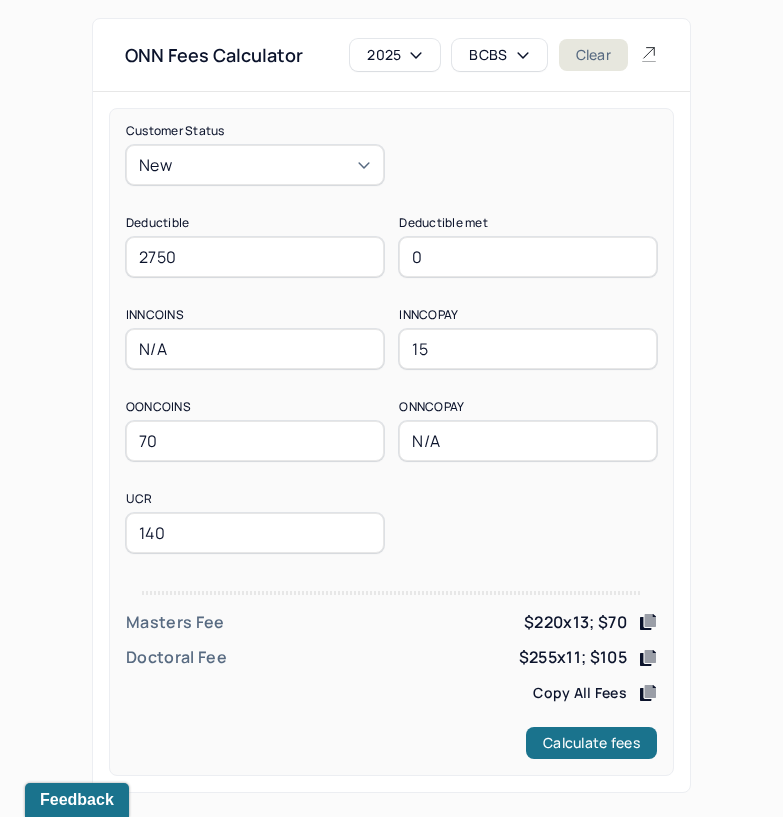 click on "New" at bounding box center (255, 165) 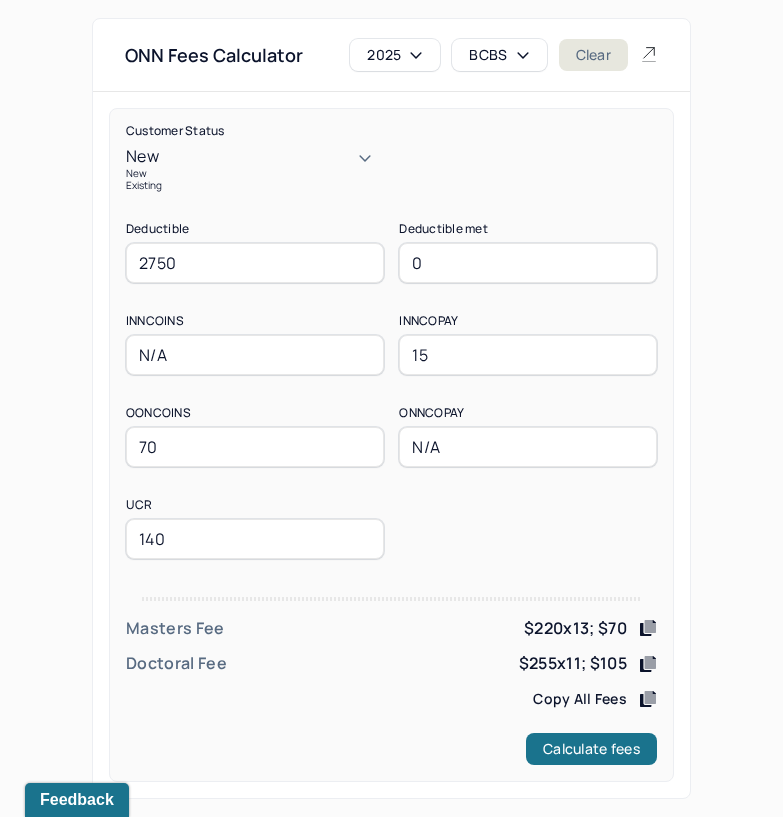 click on "Existing" at bounding box center (255, 185) 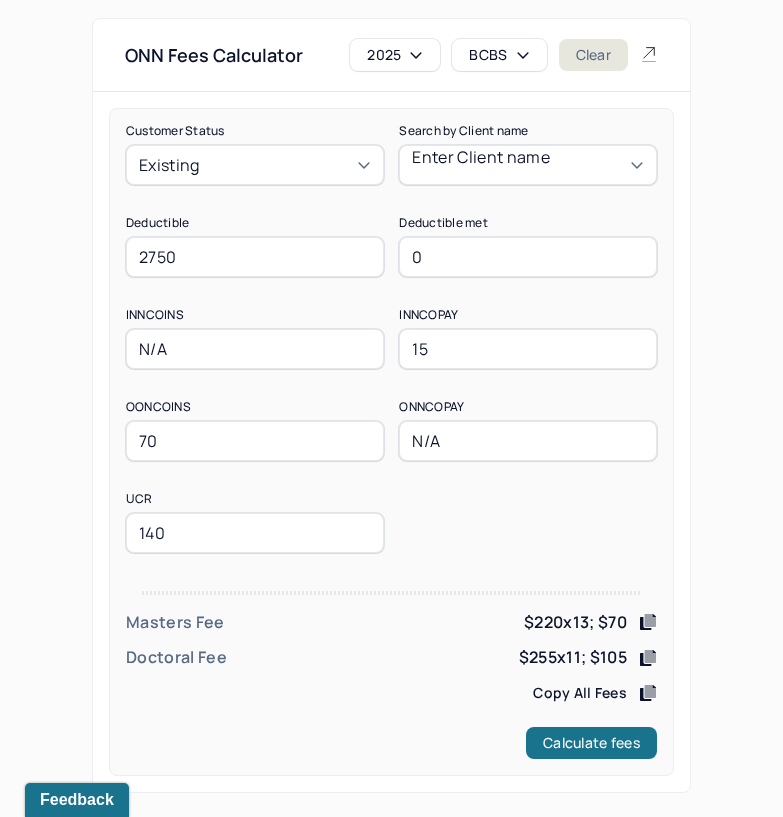 click on "2750" at bounding box center [255, 257] 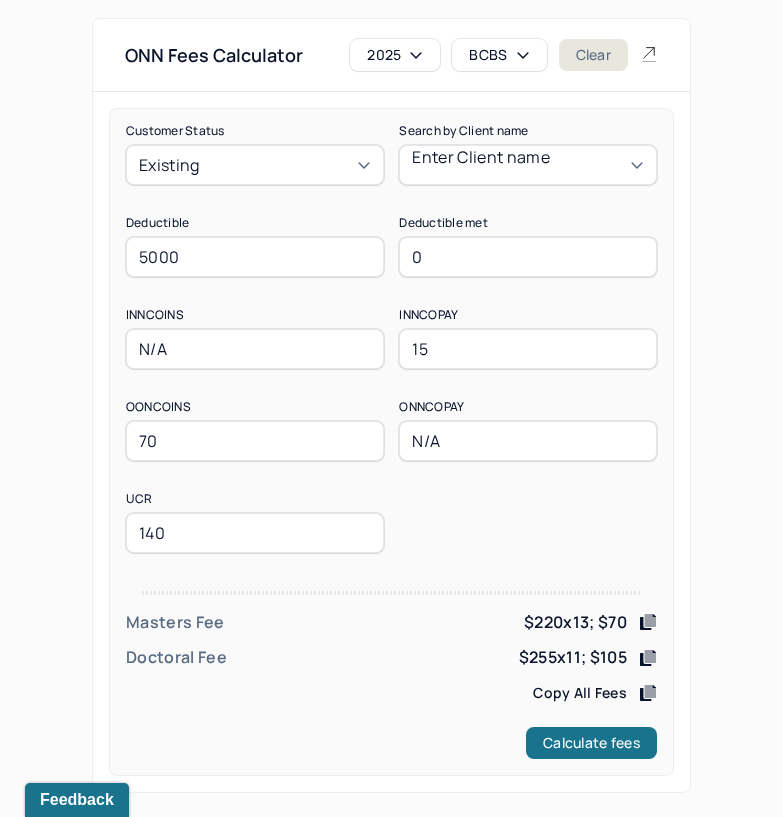 type on "5000" 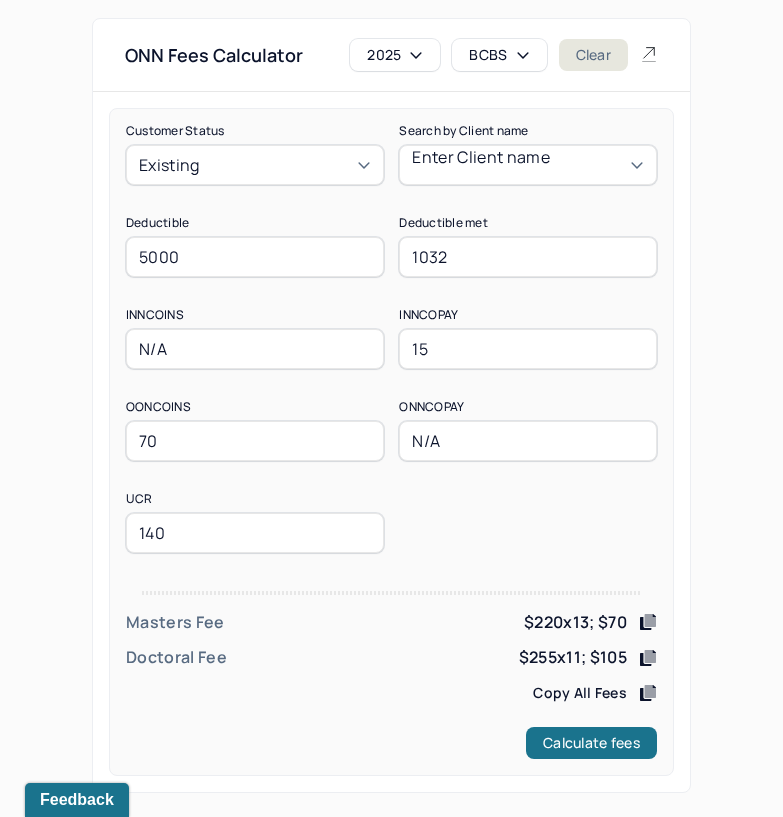 type on "1032" 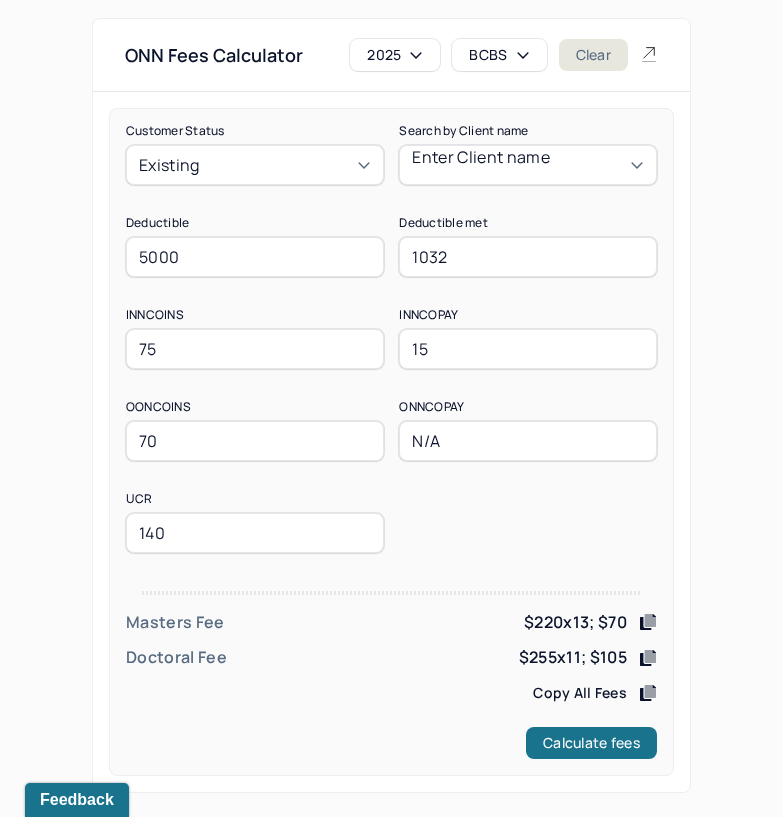 type on "75" 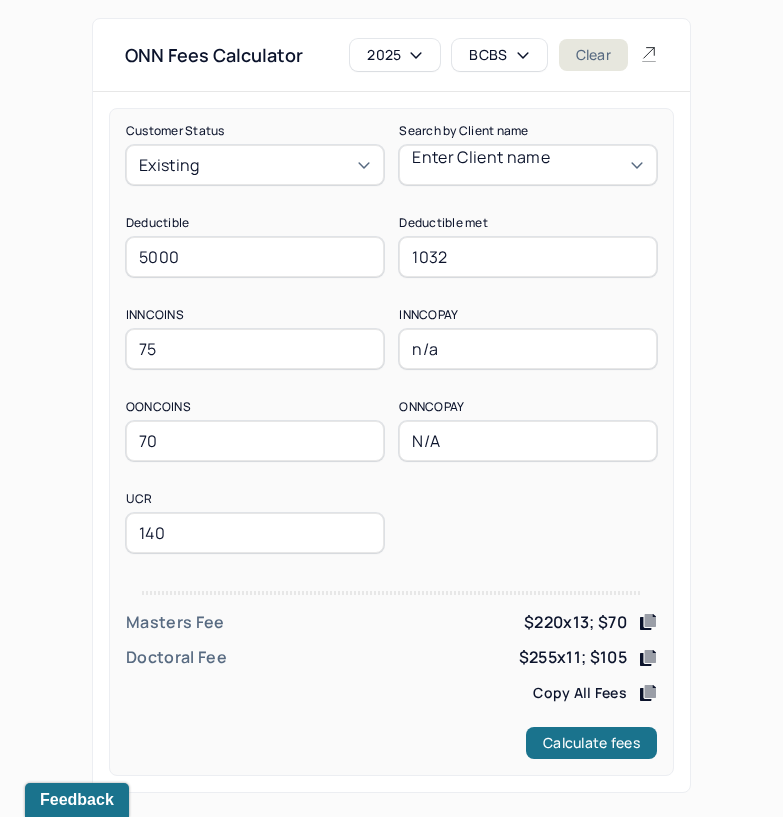 type on "n/a" 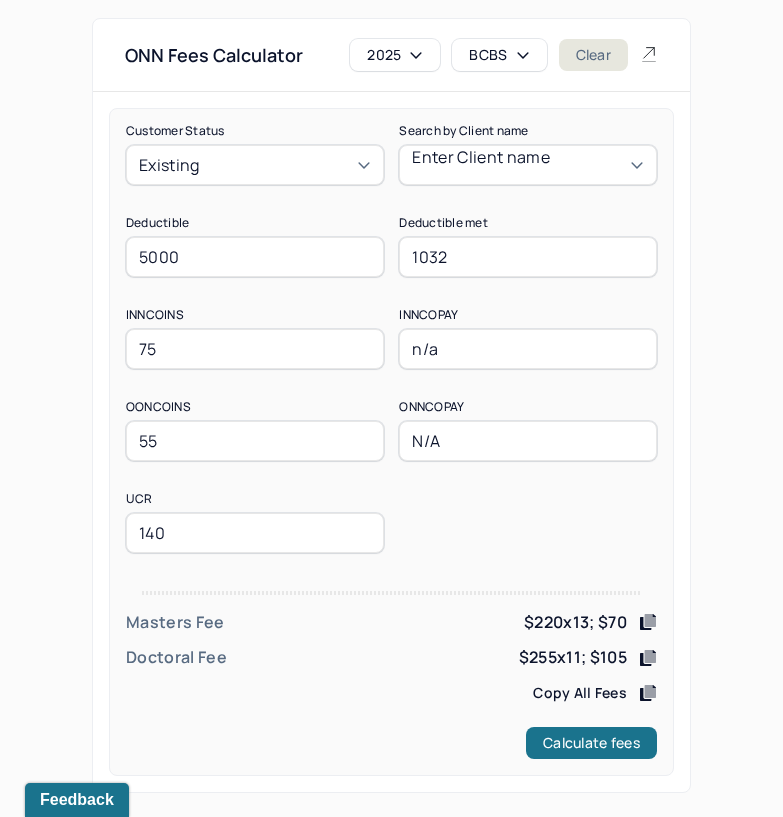 type on "55" 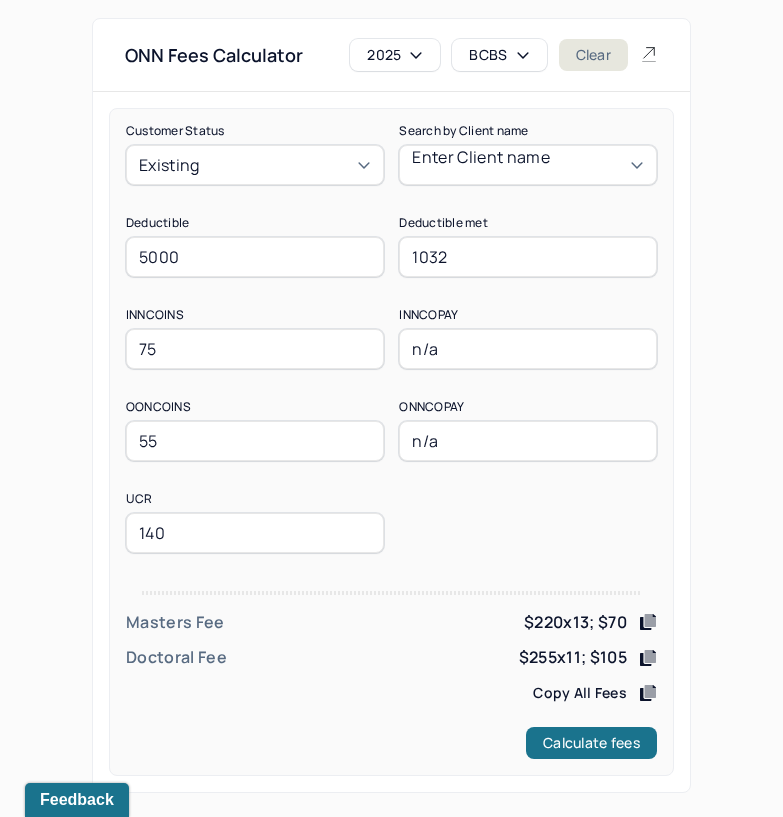 type on "n/a" 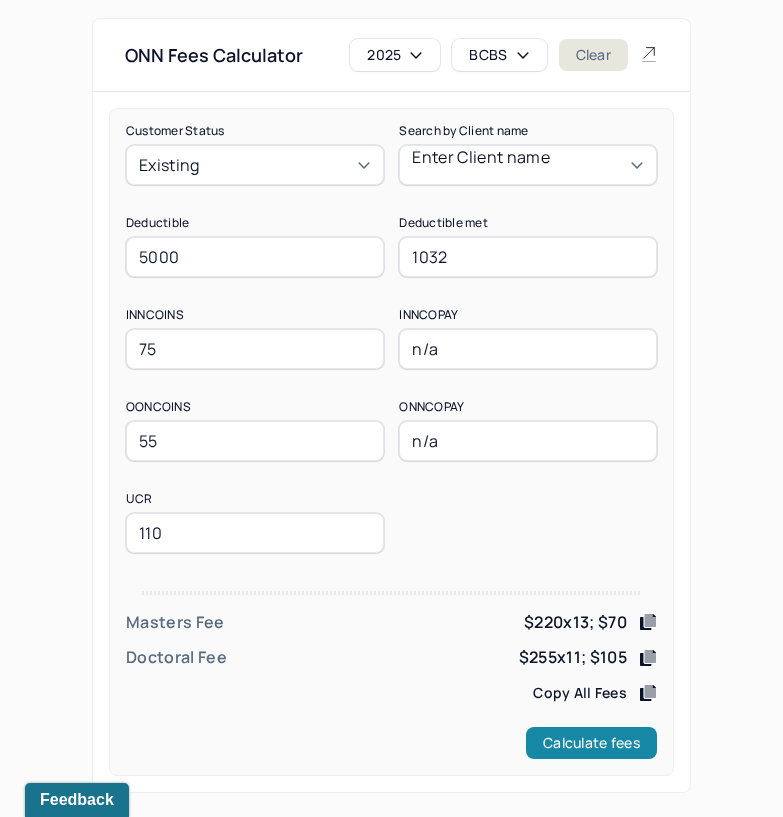 type on "110" 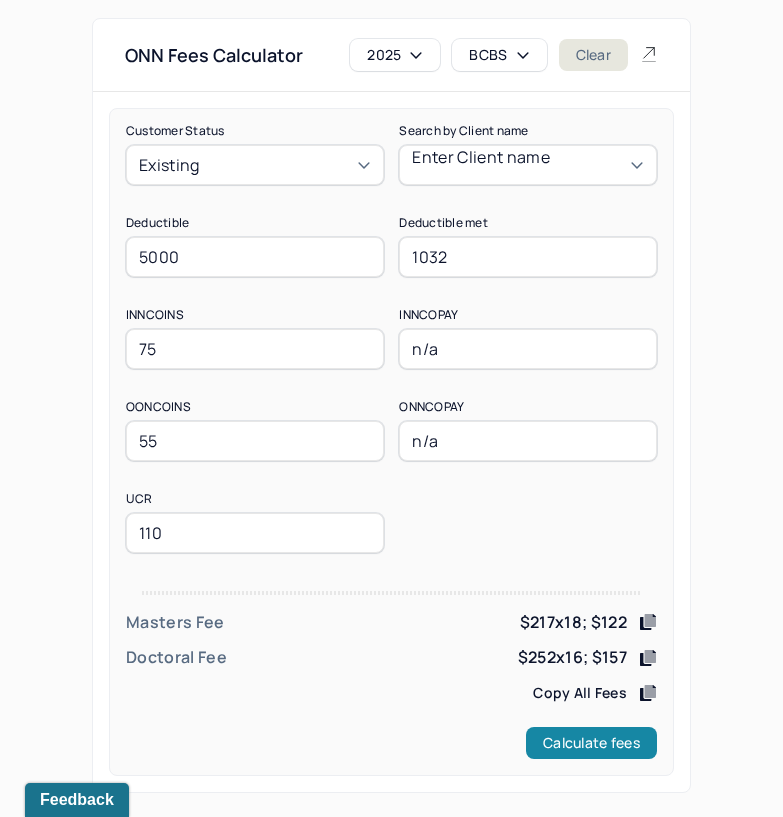 click on "Calculate fees" at bounding box center [591, 743] 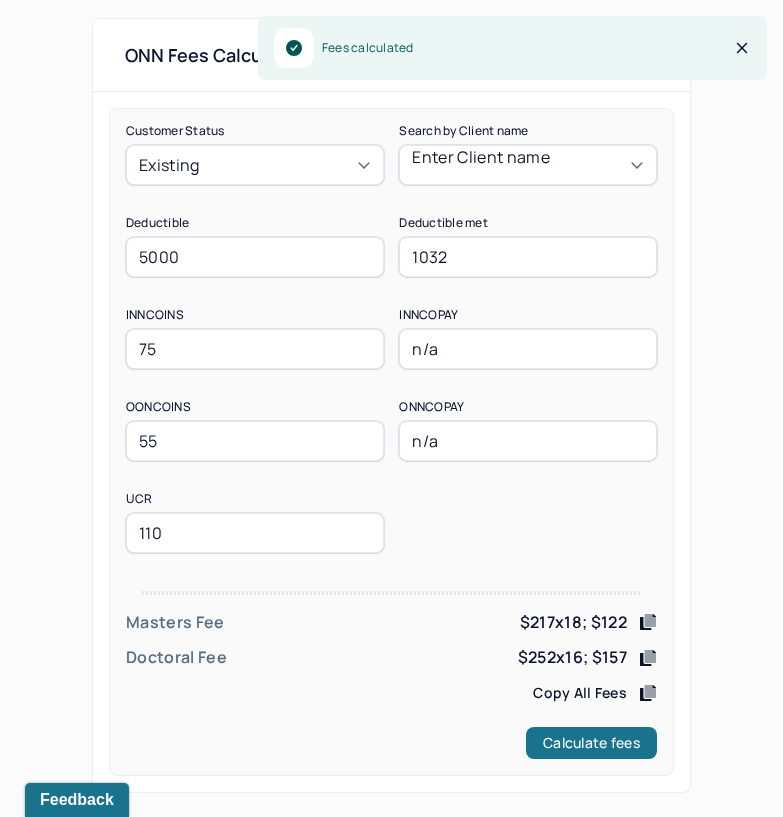 click 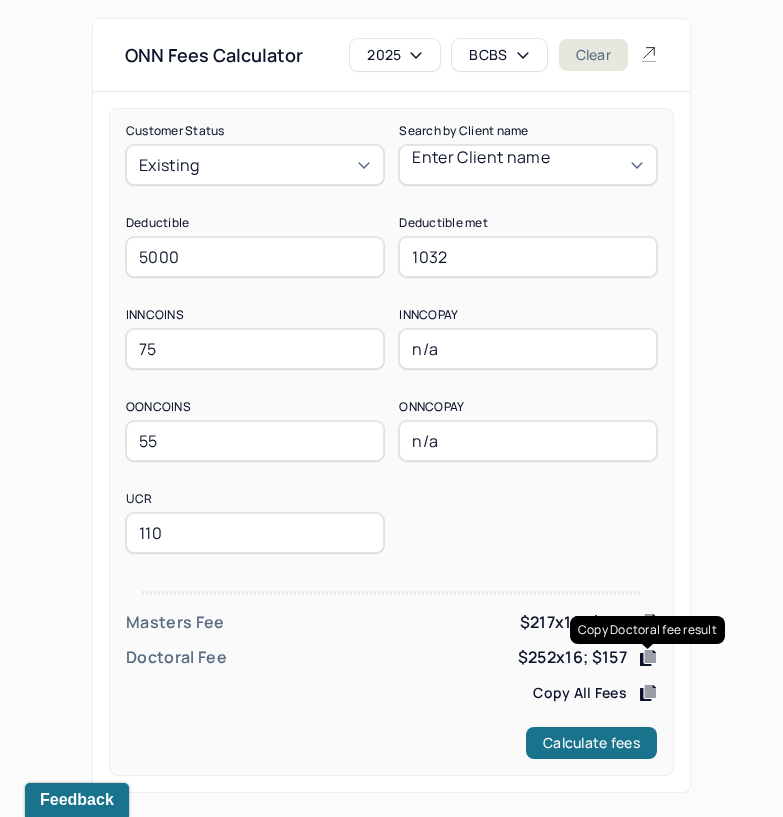 click 